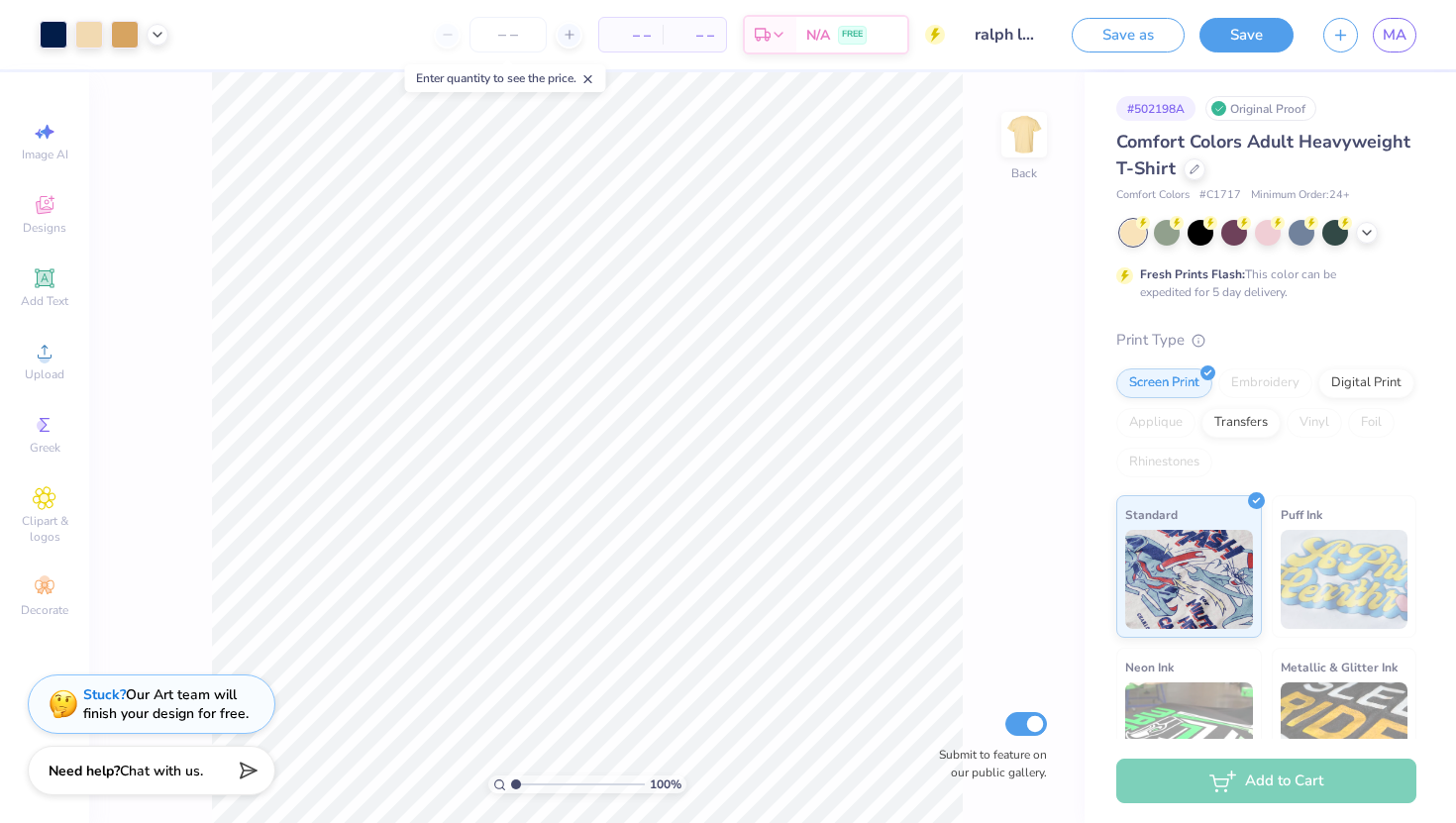 scroll, scrollTop: 0, scrollLeft: 0, axis: both 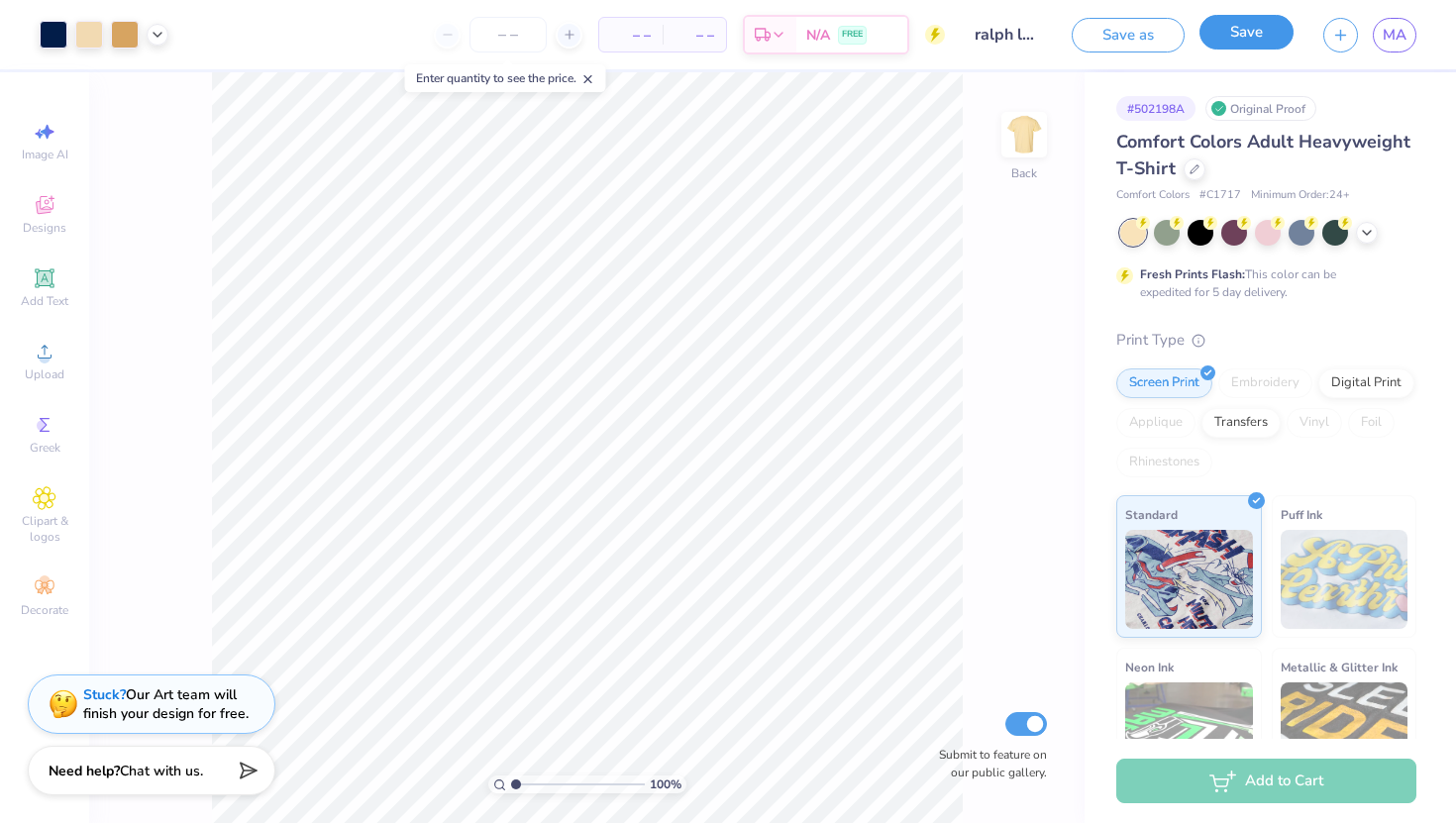 click on "Save" at bounding box center (1246, 32) 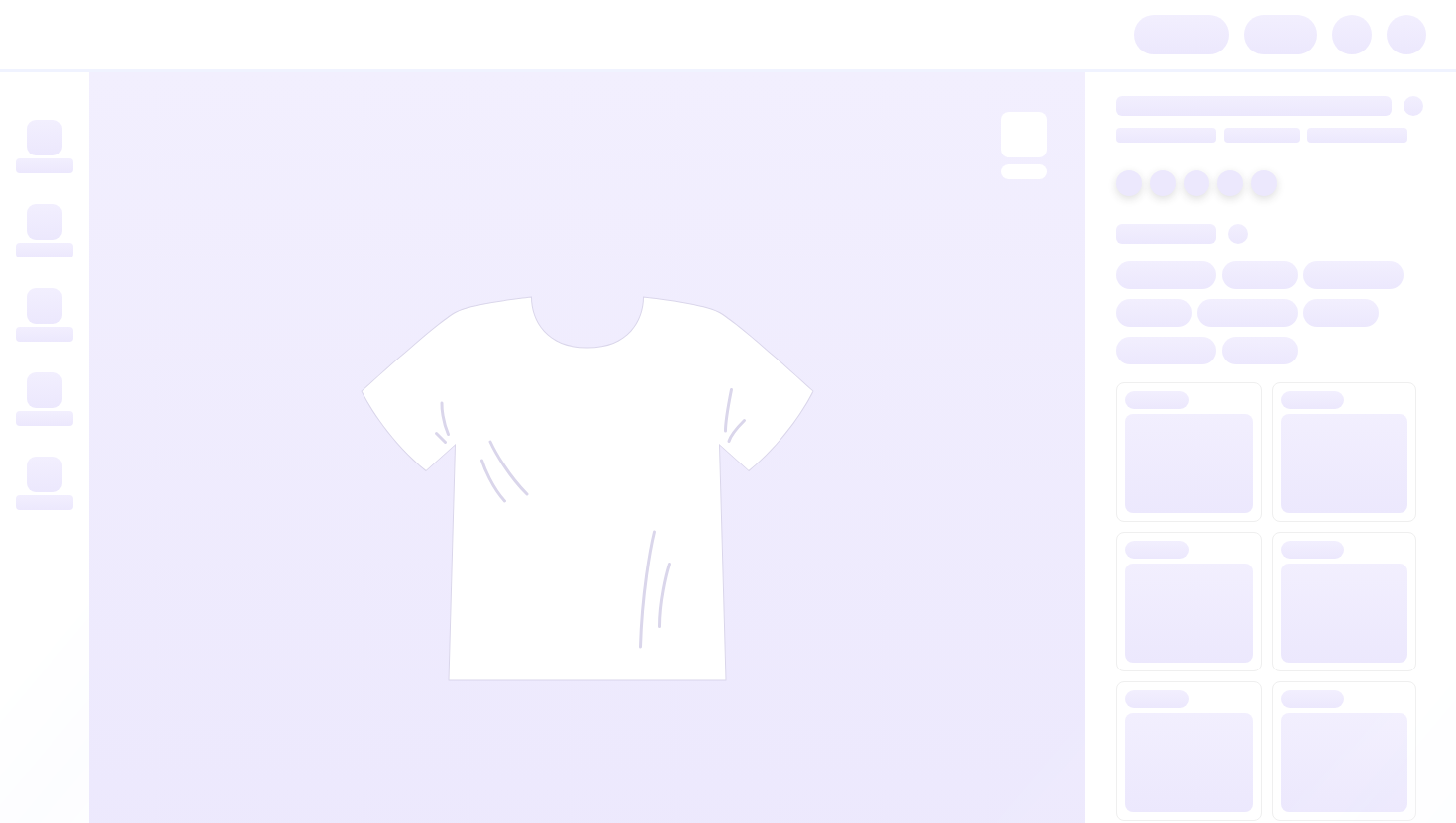 scroll, scrollTop: 0, scrollLeft: 0, axis: both 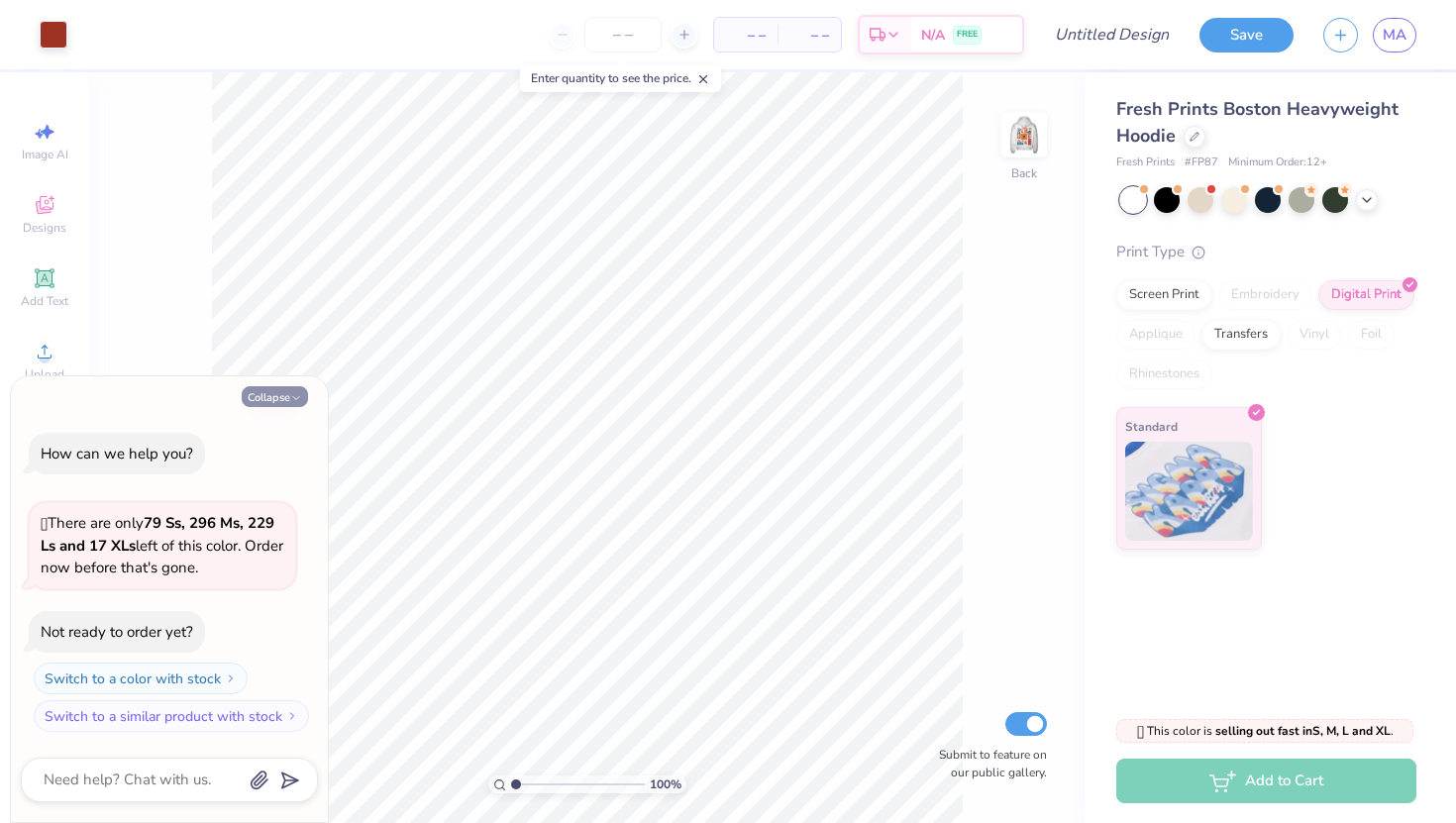 click on "Collapse" at bounding box center [274, 396] 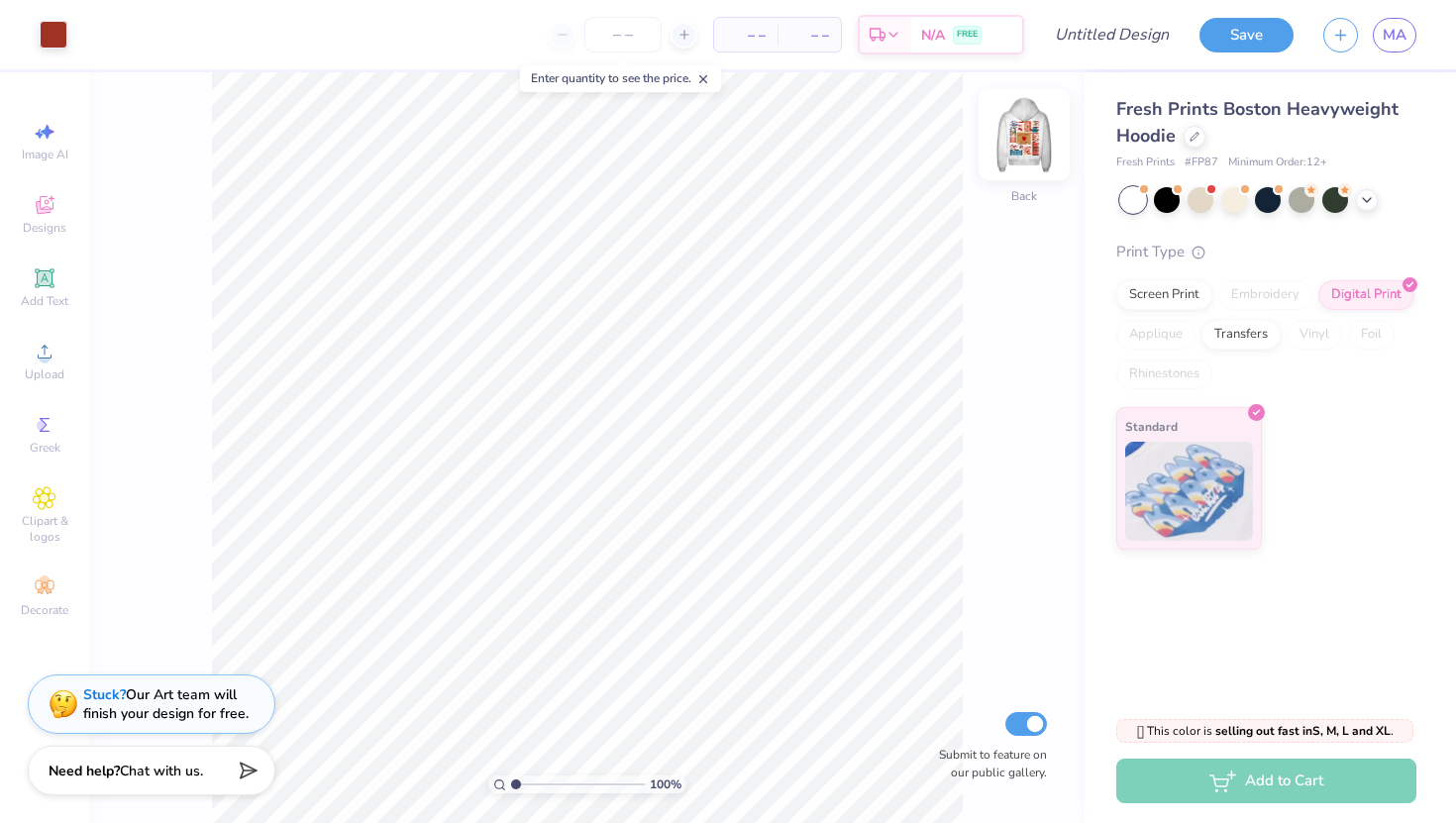 click at bounding box center [1024, 135] 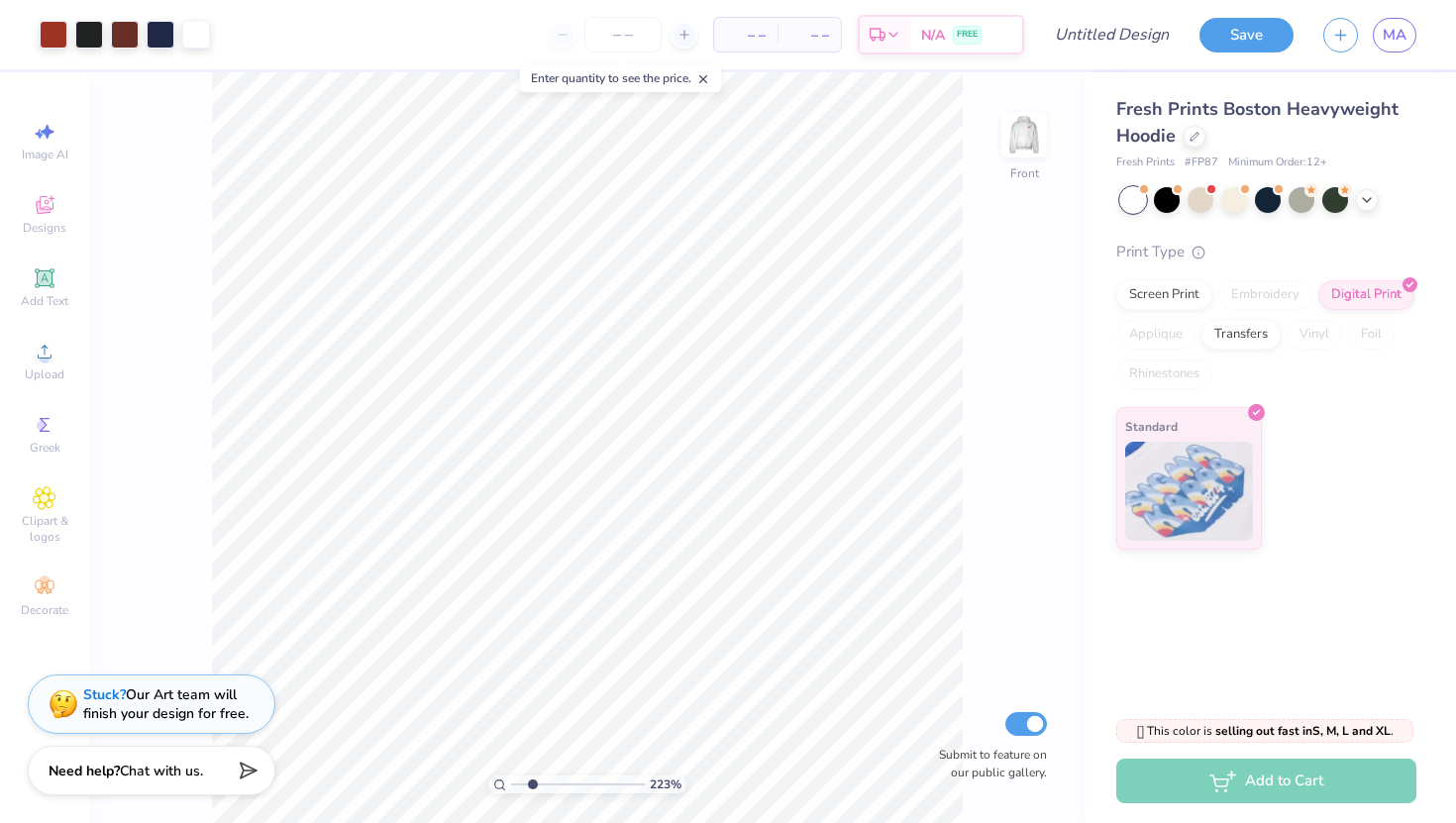 drag, startPoint x: 516, startPoint y: 789, endPoint x: 531, endPoint y: 788, distance: 15.033296 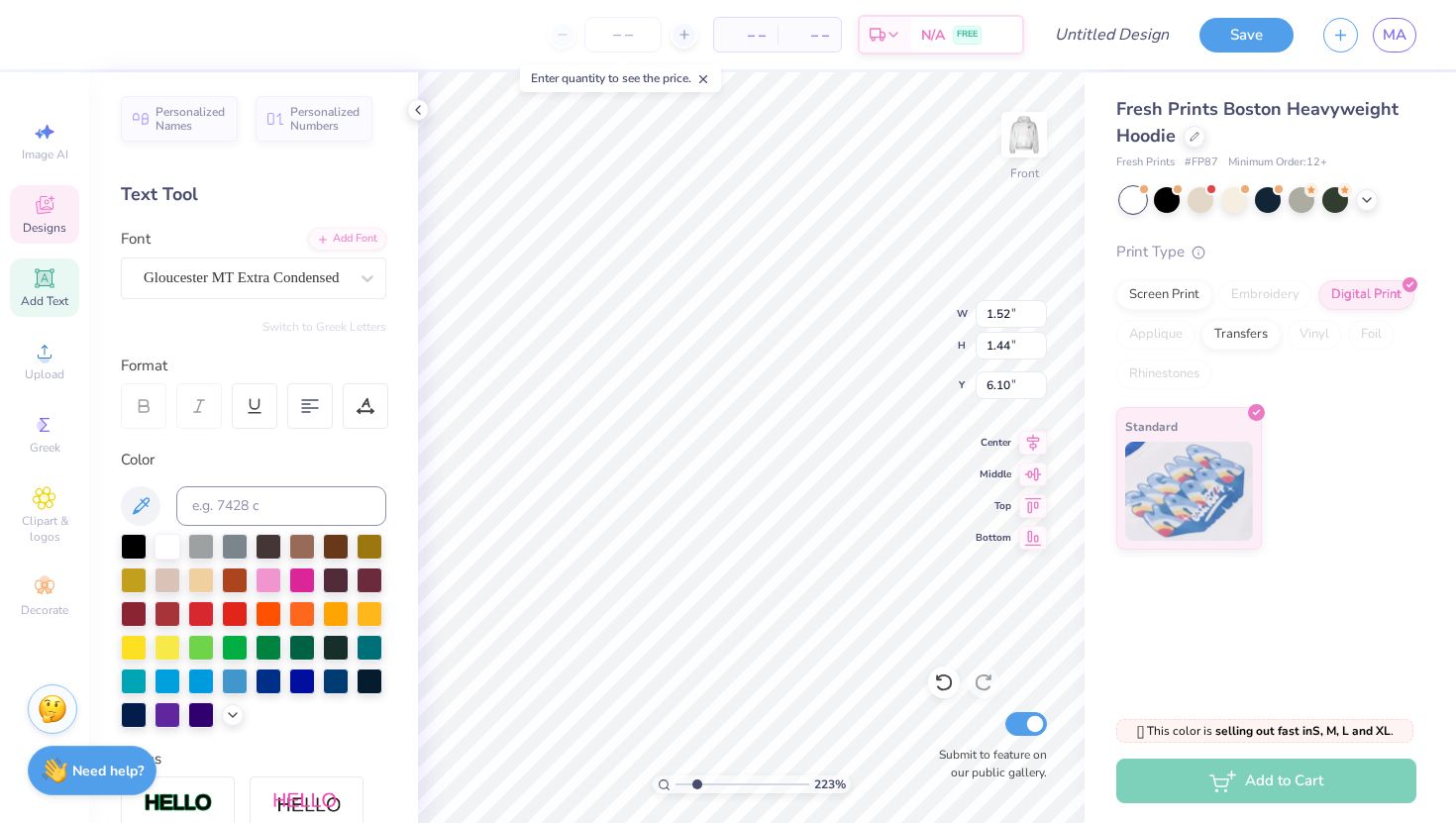 scroll, scrollTop: 1, scrollLeft: 0, axis: vertical 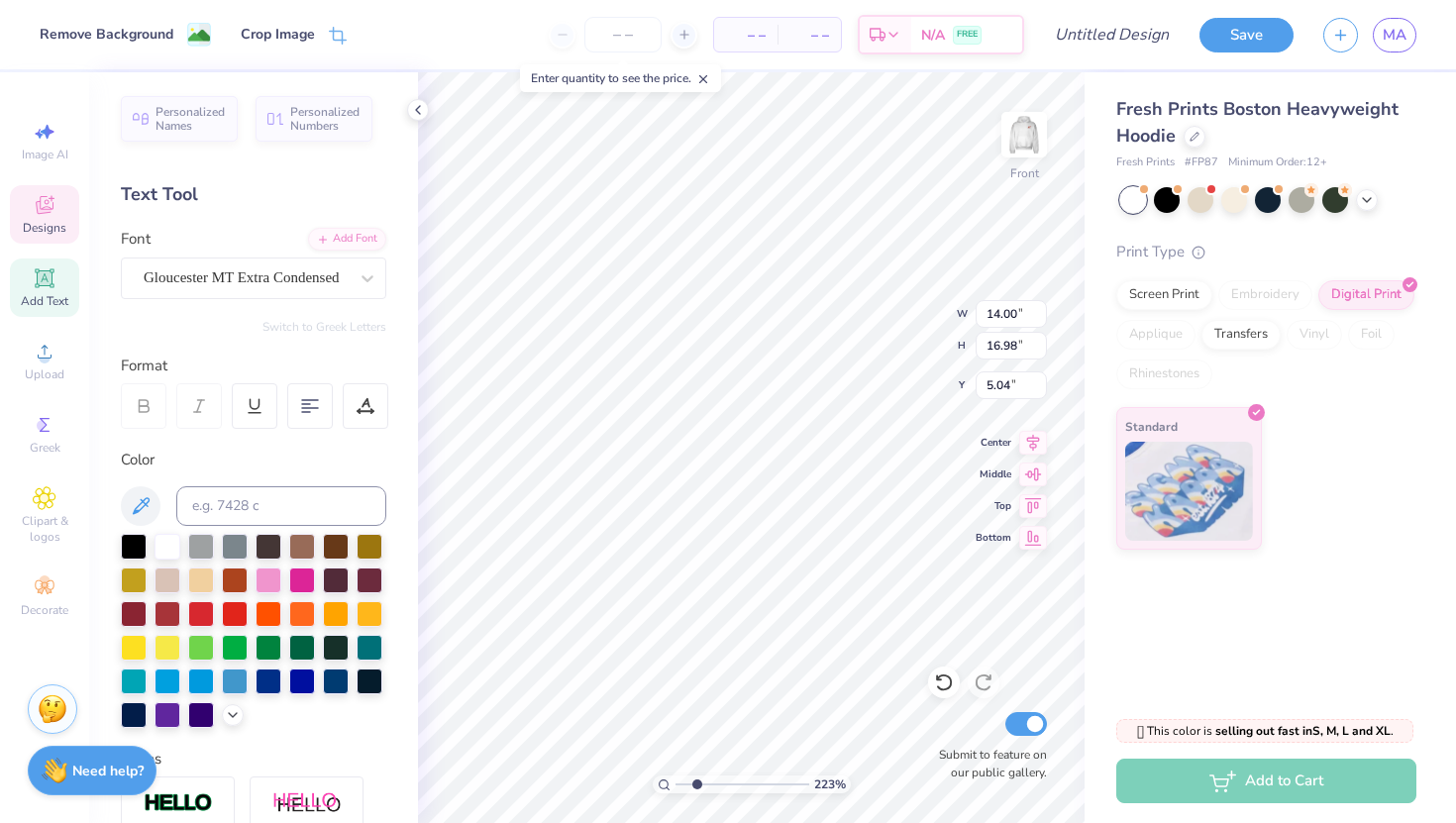 type on "14.00" 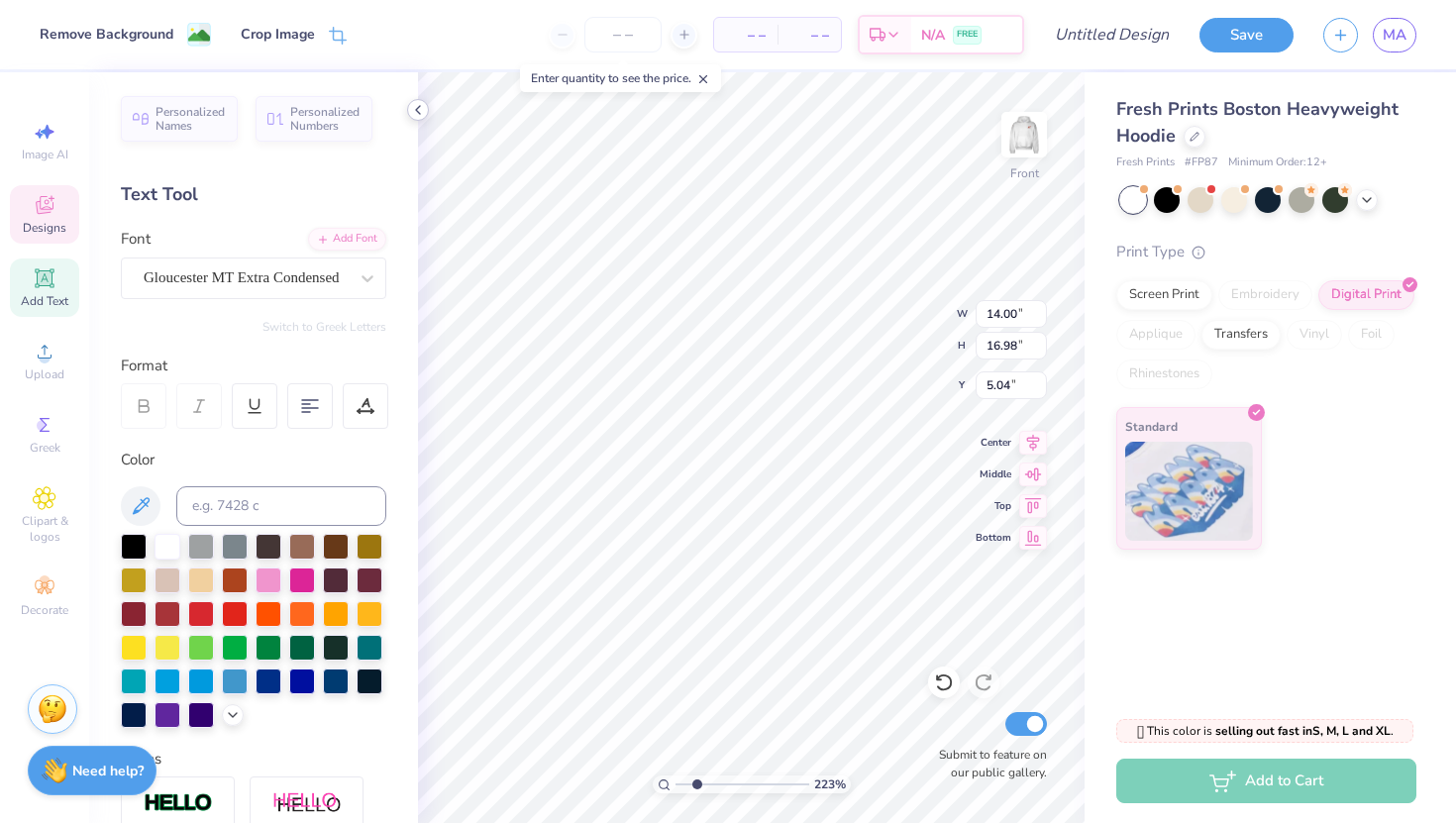click 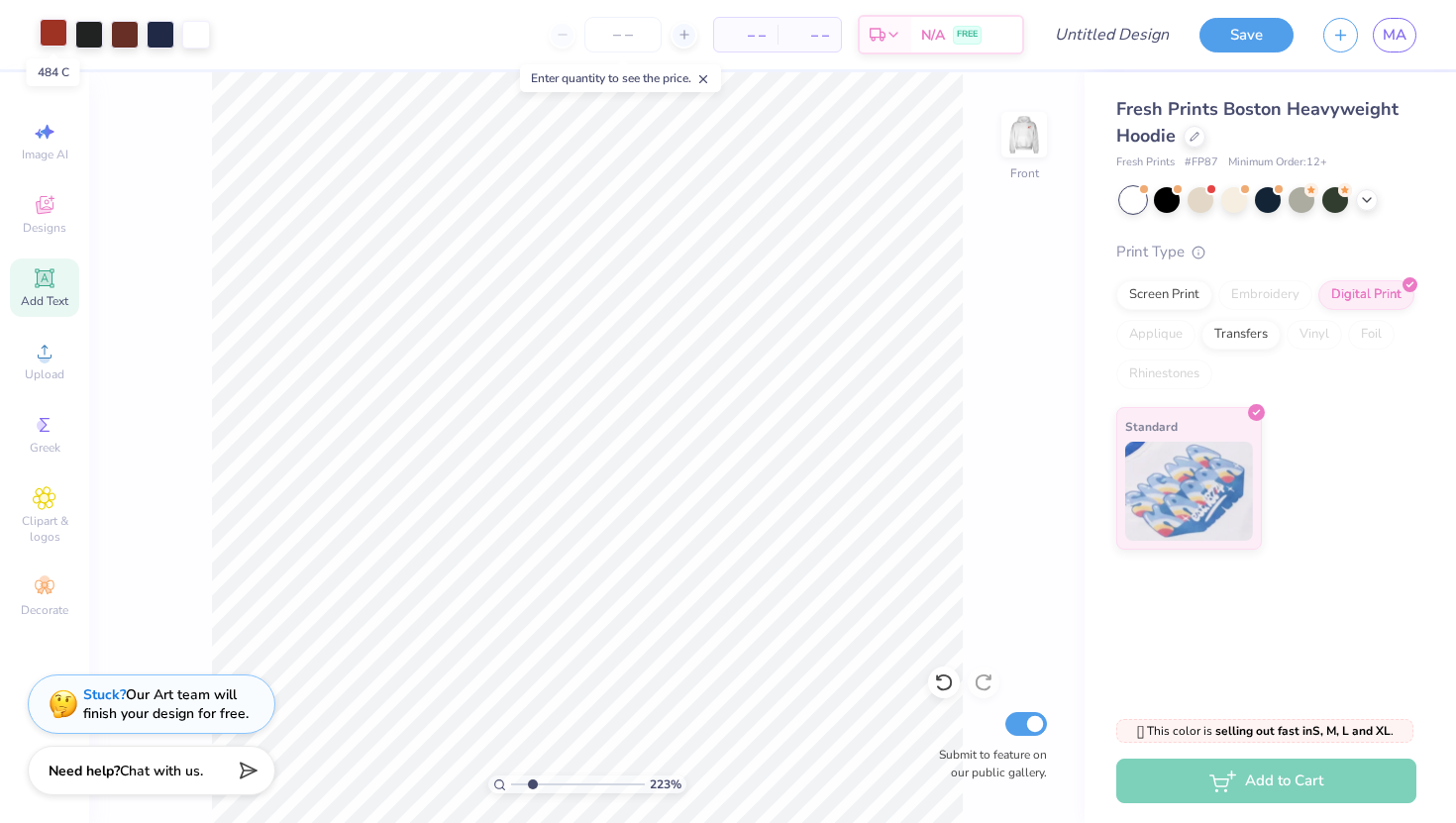 click at bounding box center [53, 33] 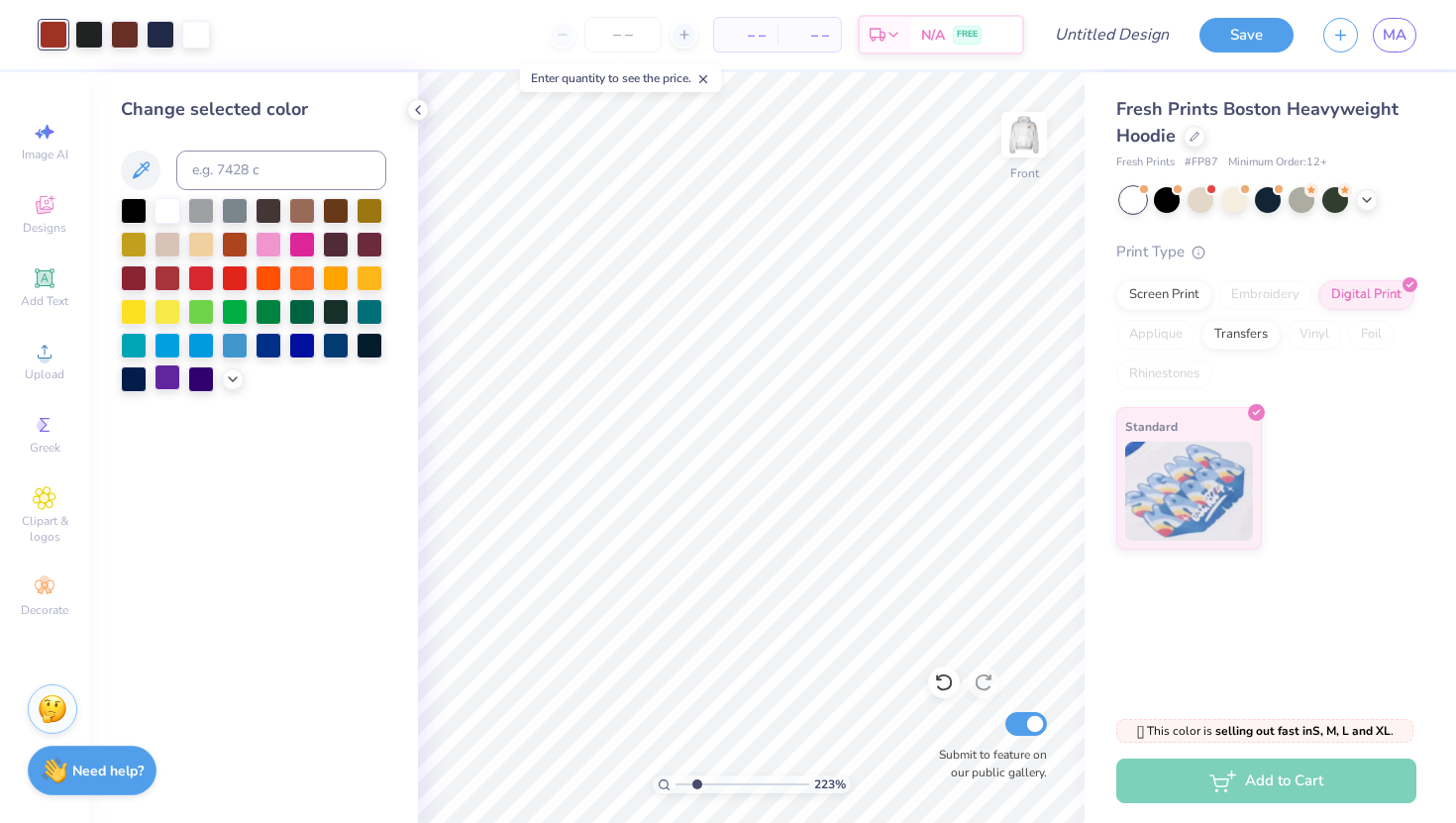 click at bounding box center (167, 377) 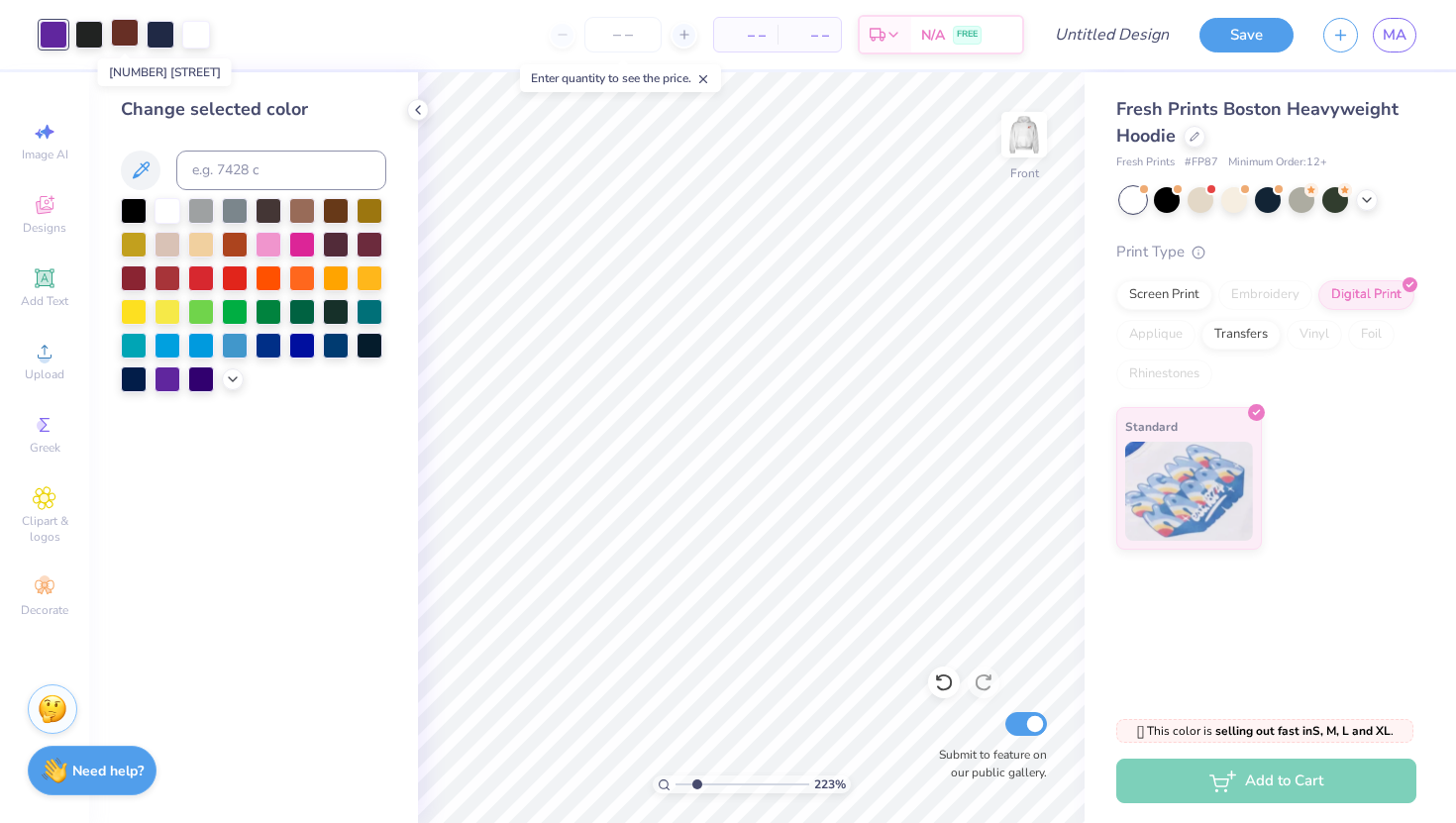 click at bounding box center (125, 33) 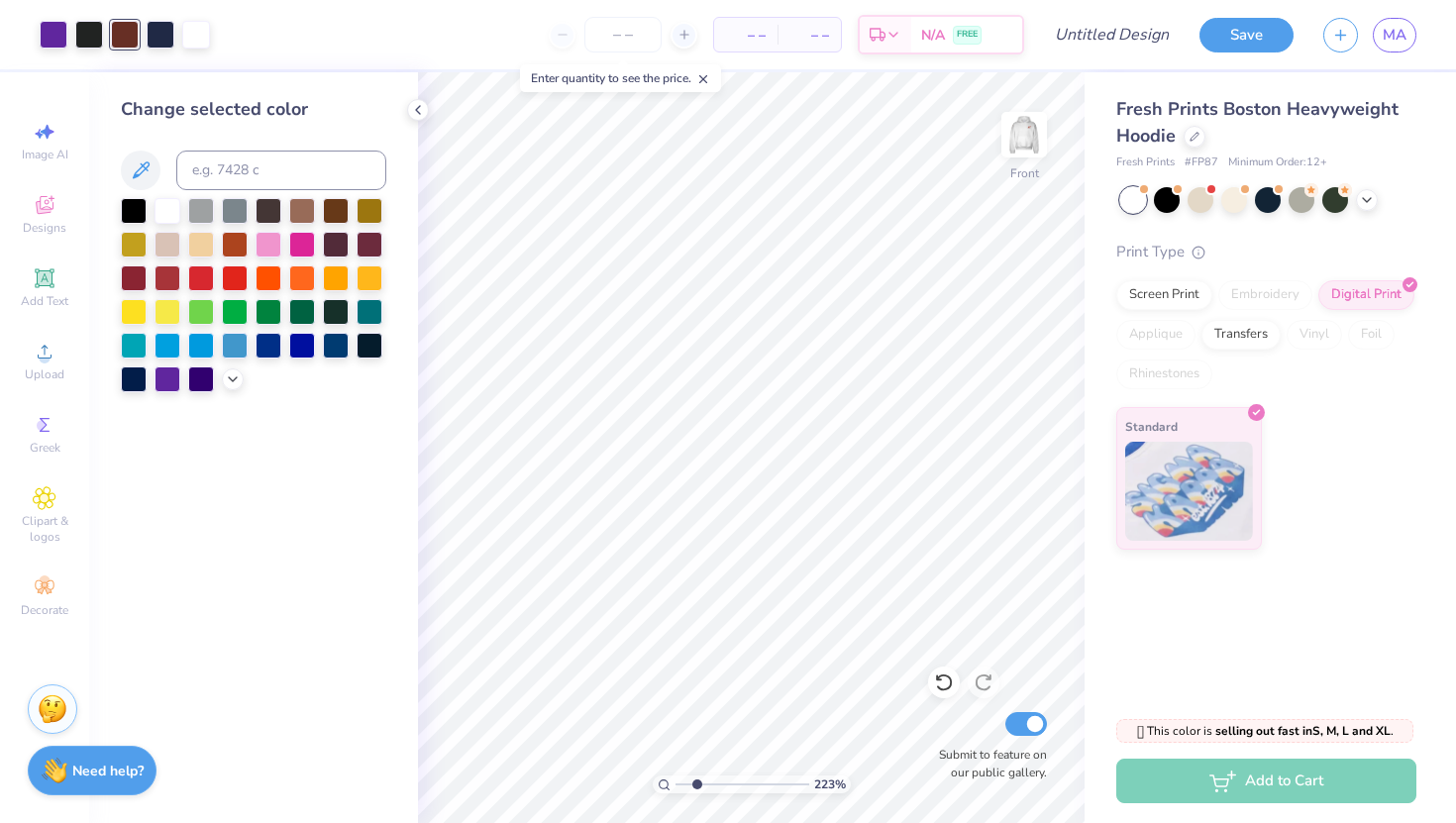 click at bounding box center (254, 295) 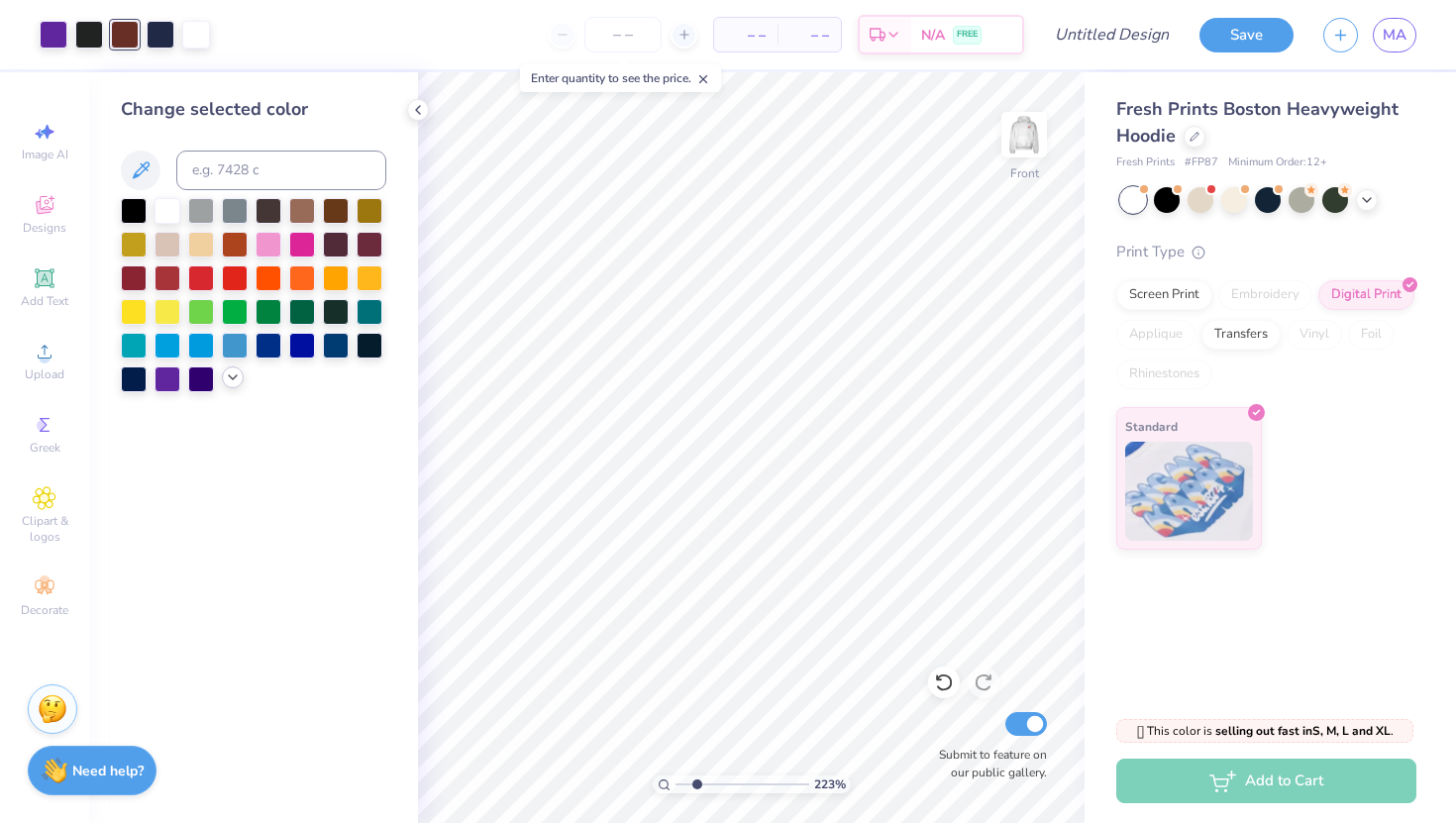 click 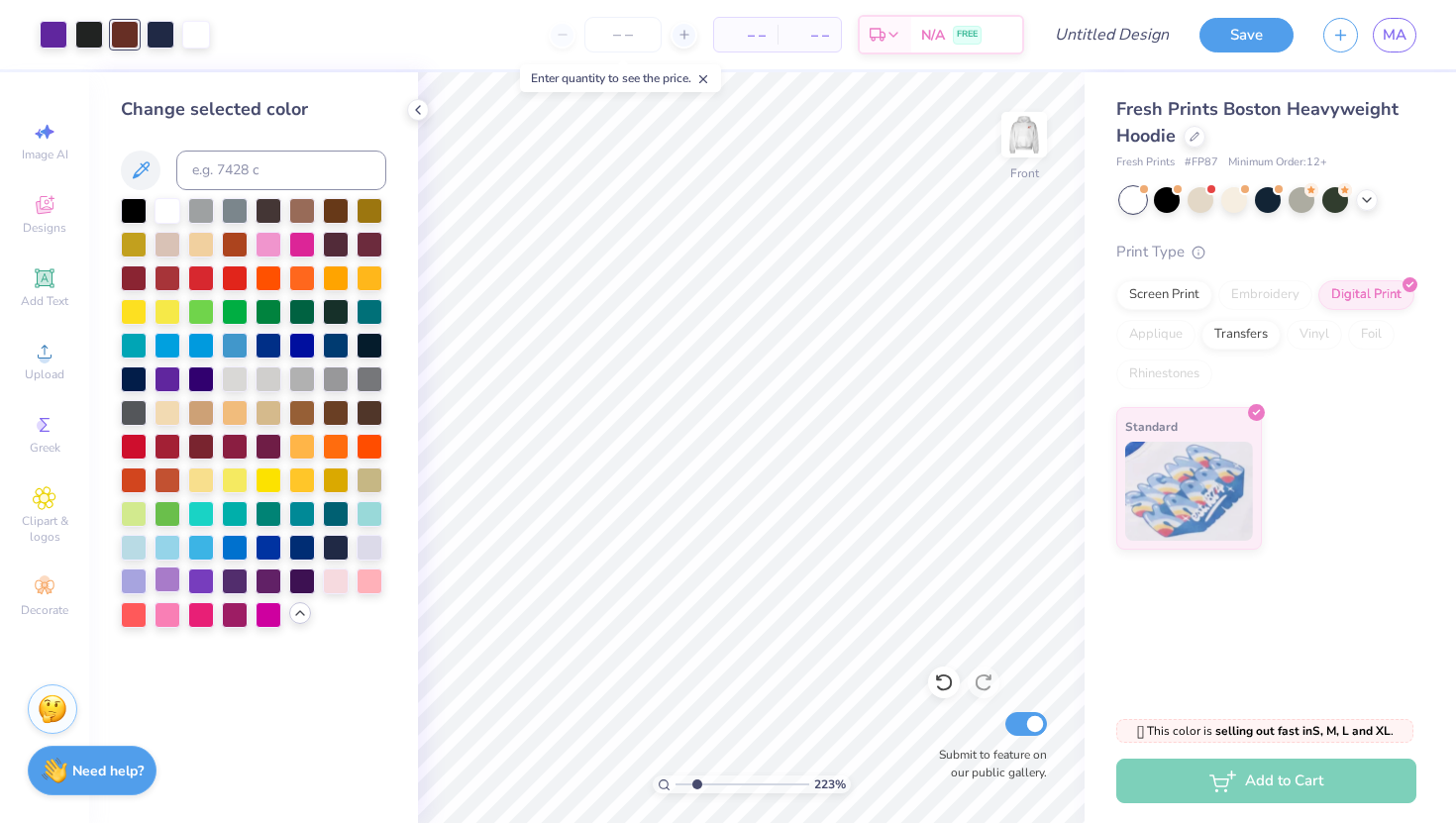 click at bounding box center (167, 579) 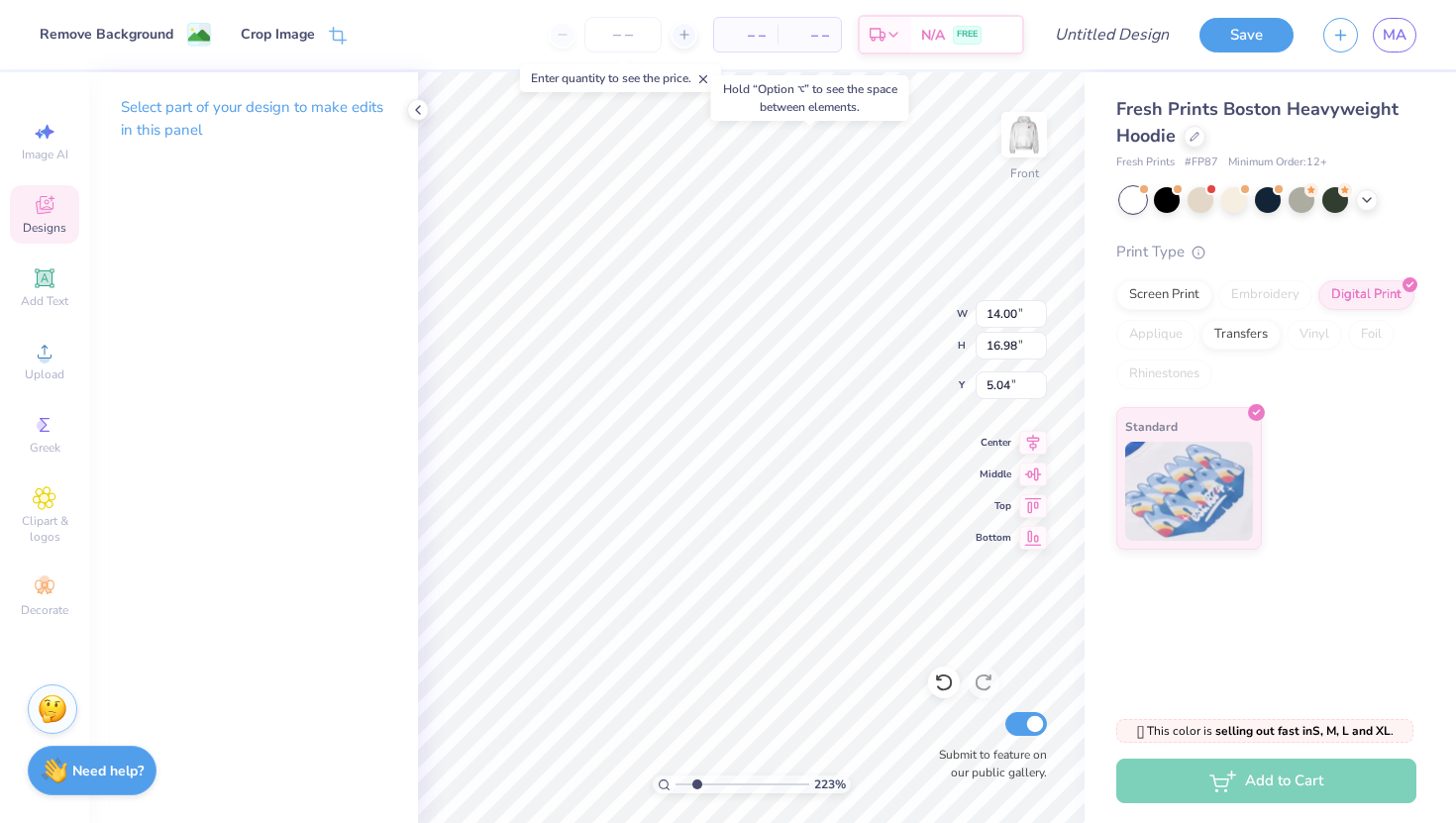 type on "5.00" 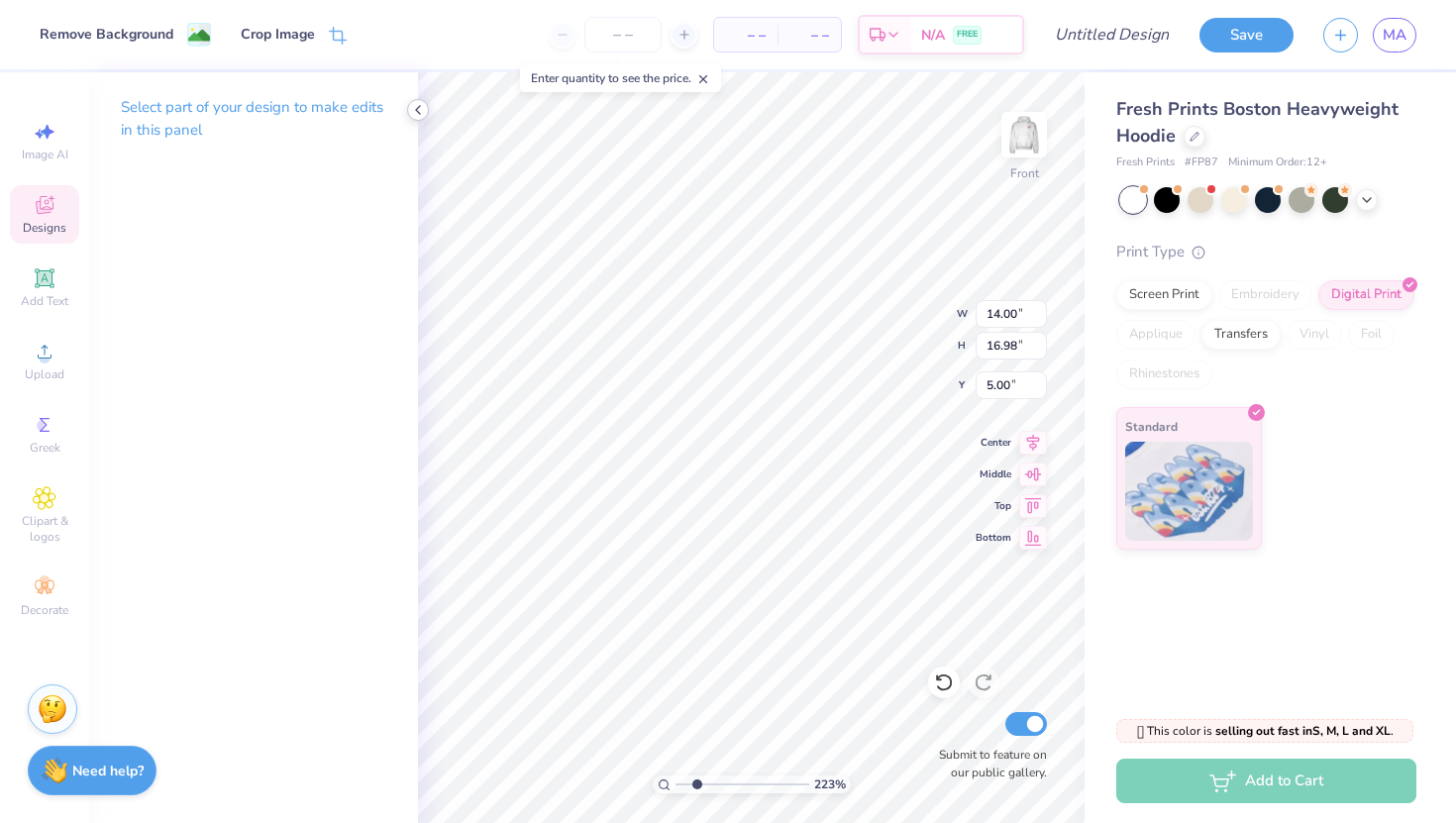 click 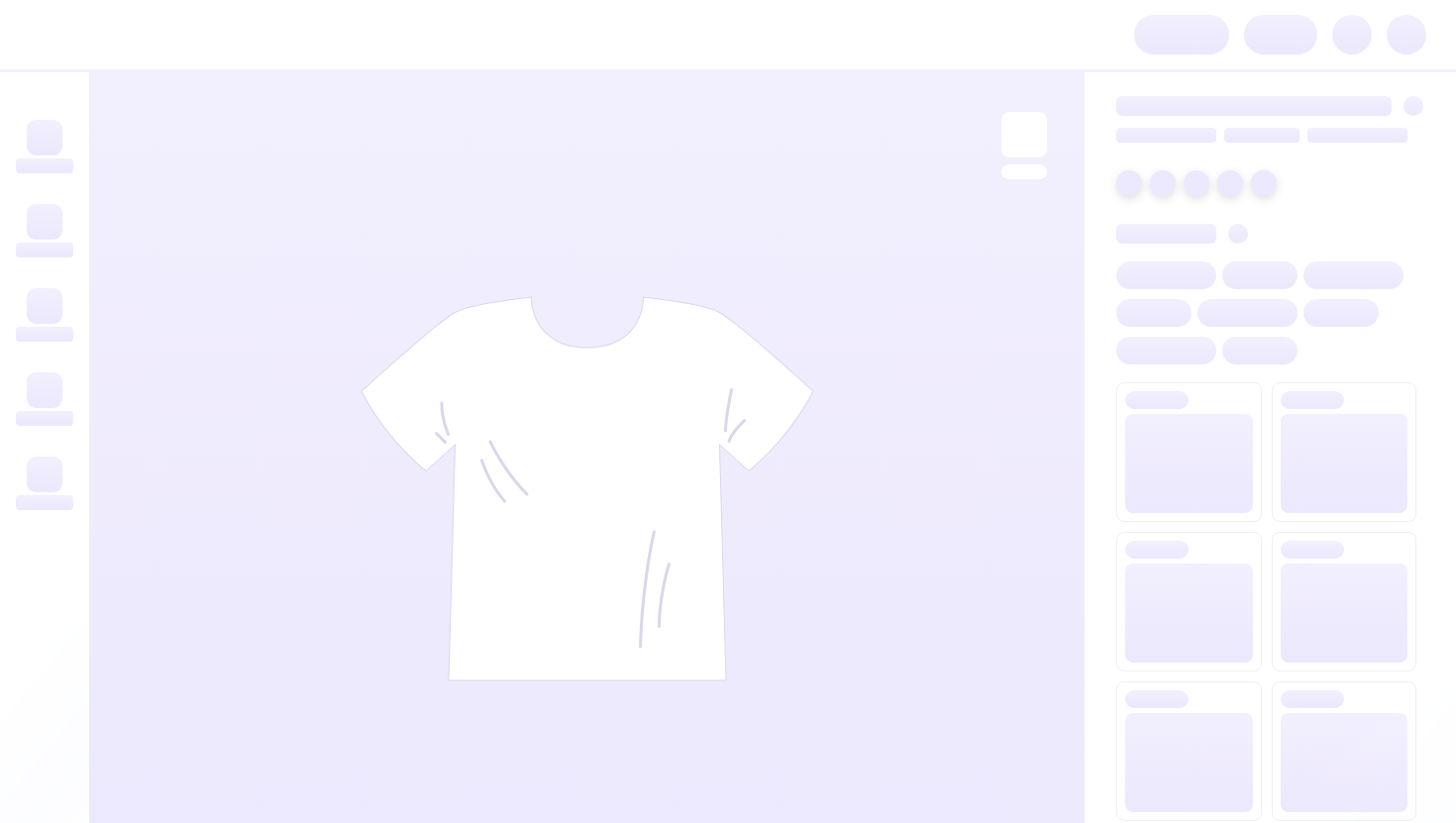 scroll, scrollTop: 0, scrollLeft: 0, axis: both 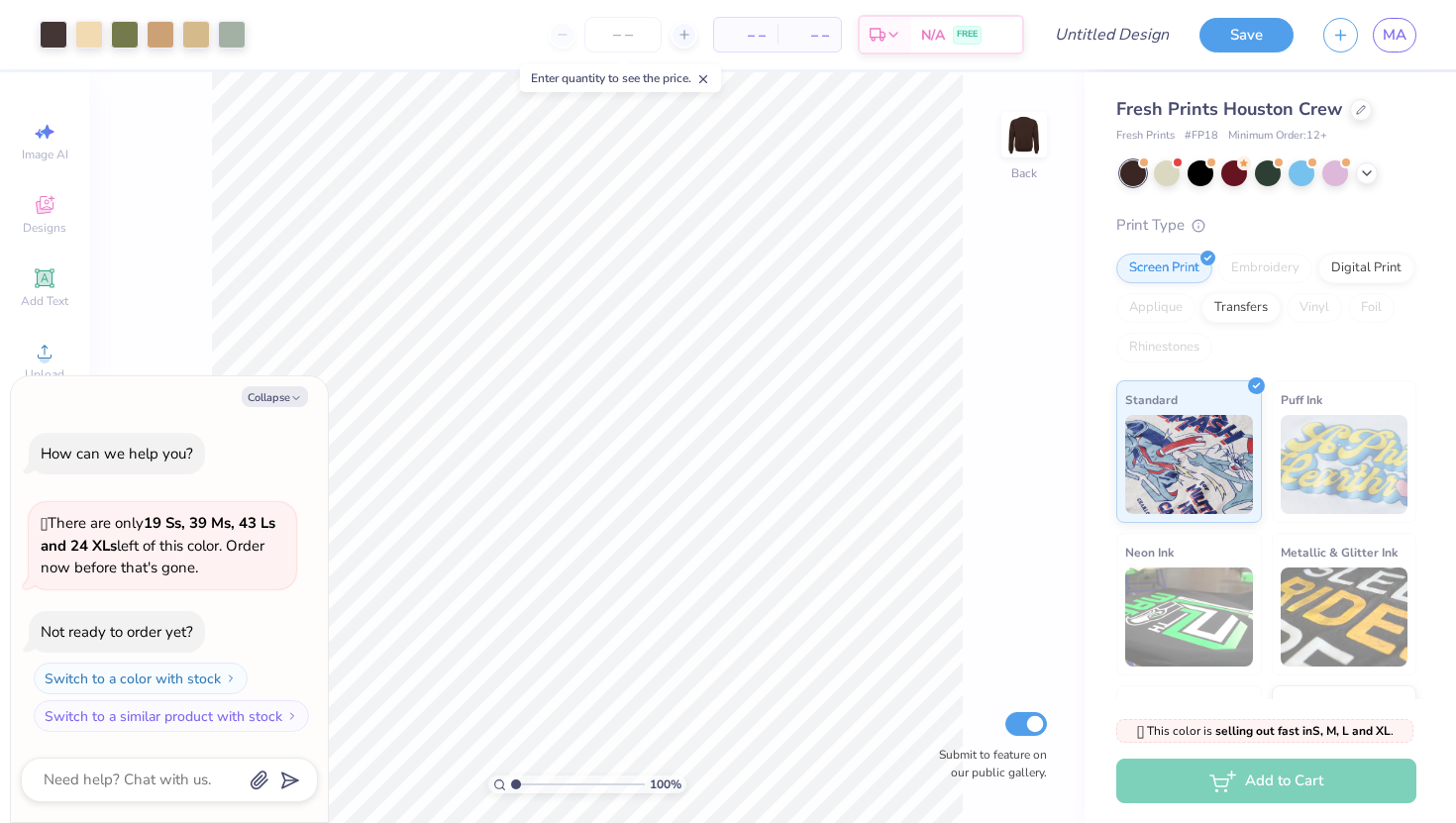click on "Collapse How can we help you? 🫣 There are only  19 Ss, 39 Ms, 43 Ls and 24 XLs  left of this color. Order now before that's gone. Not ready to order yet? Switch to a color with stock Switch to a similar product with stock" at bounding box center [169, 599] 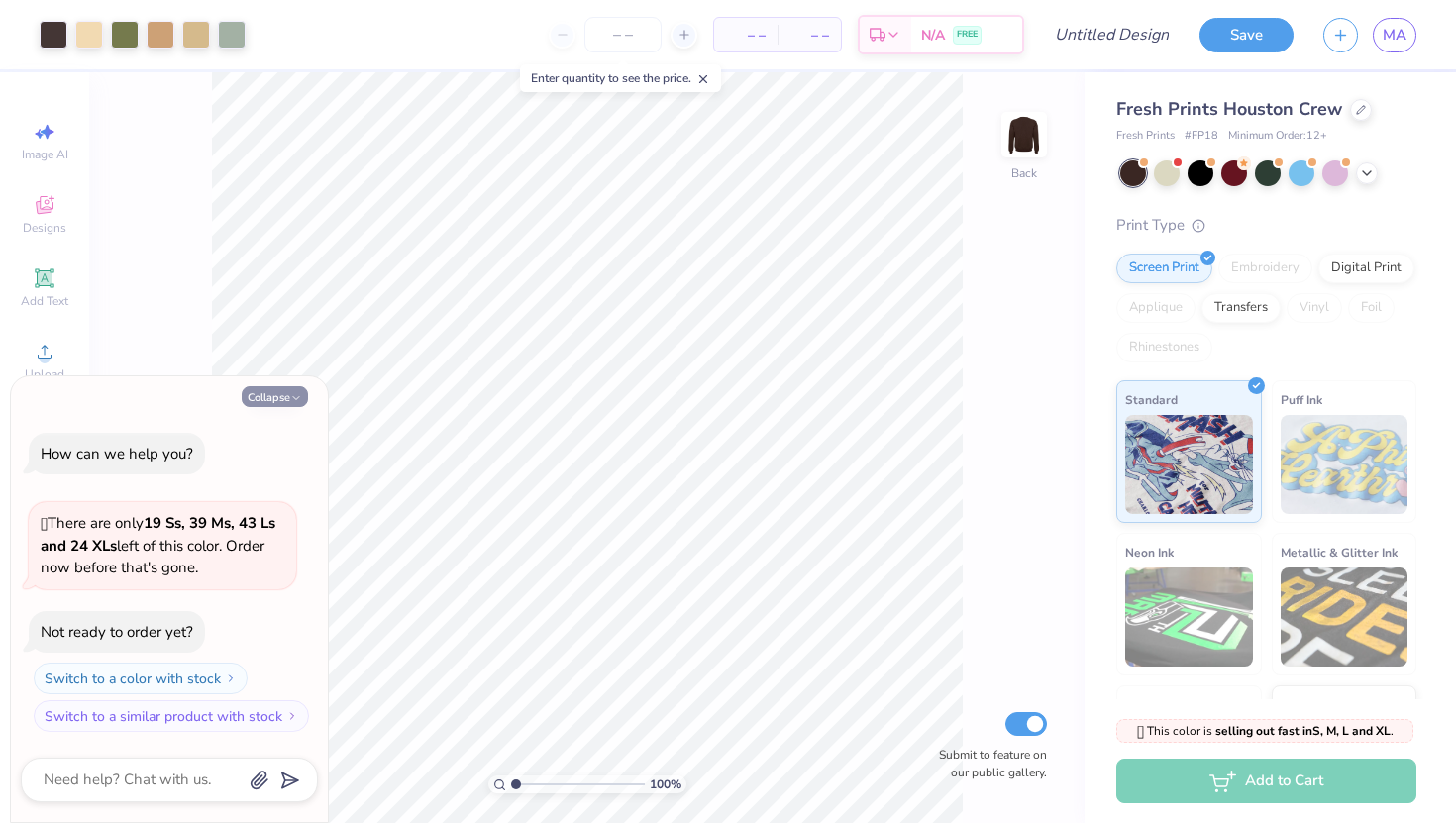 click on "Collapse" at bounding box center [274, 396] 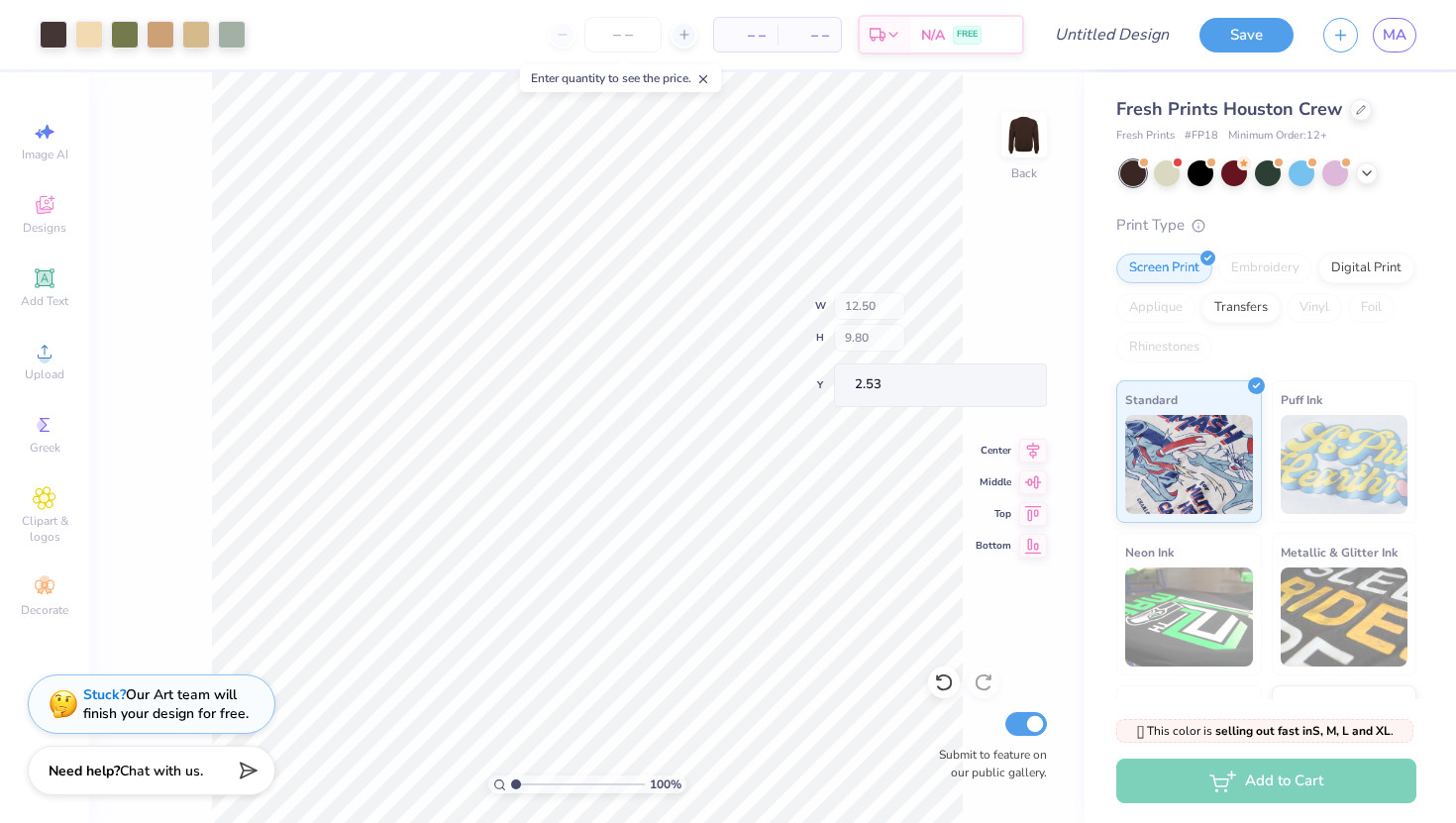 type on "3.15" 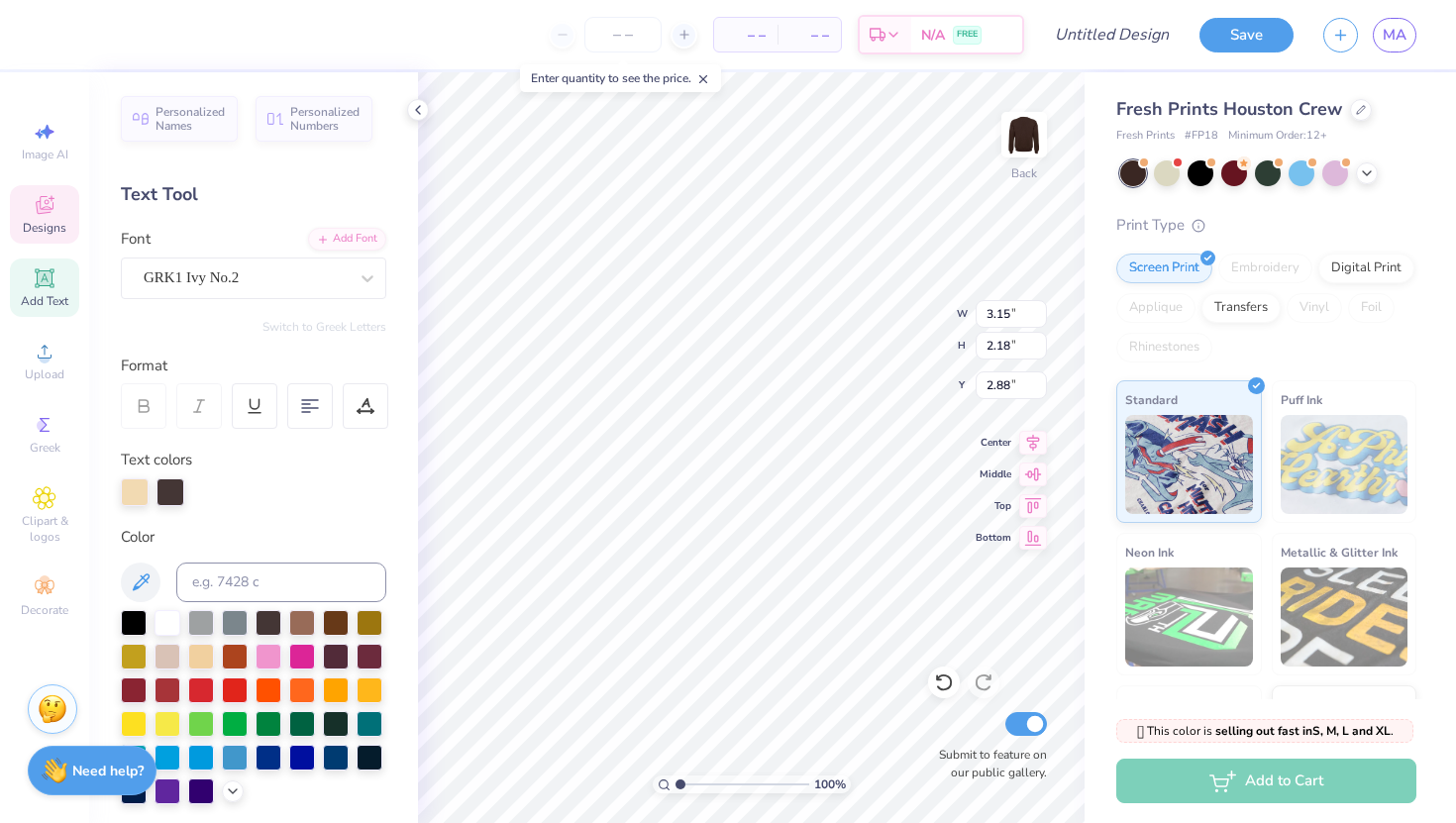 type on "F" 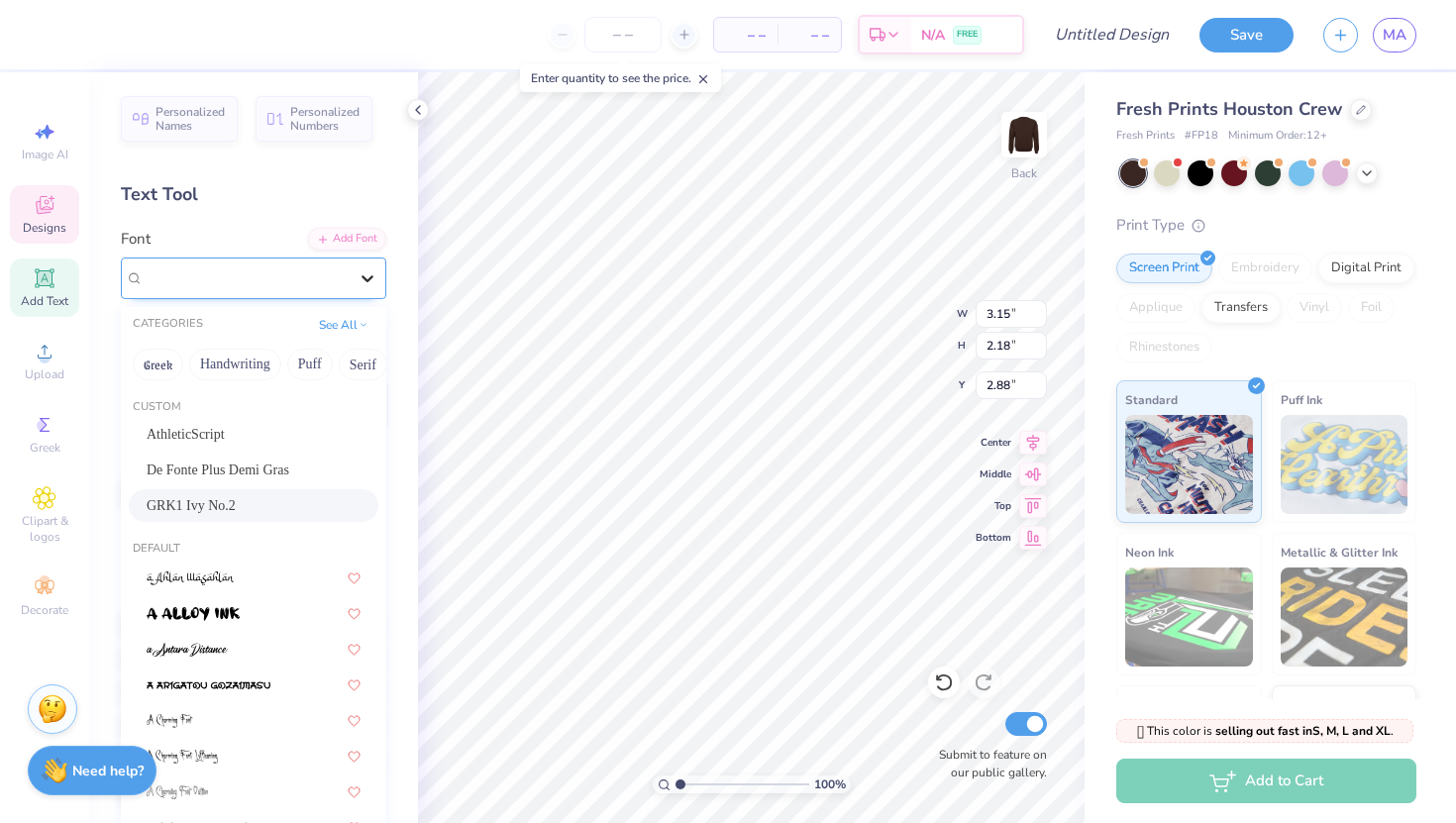 click 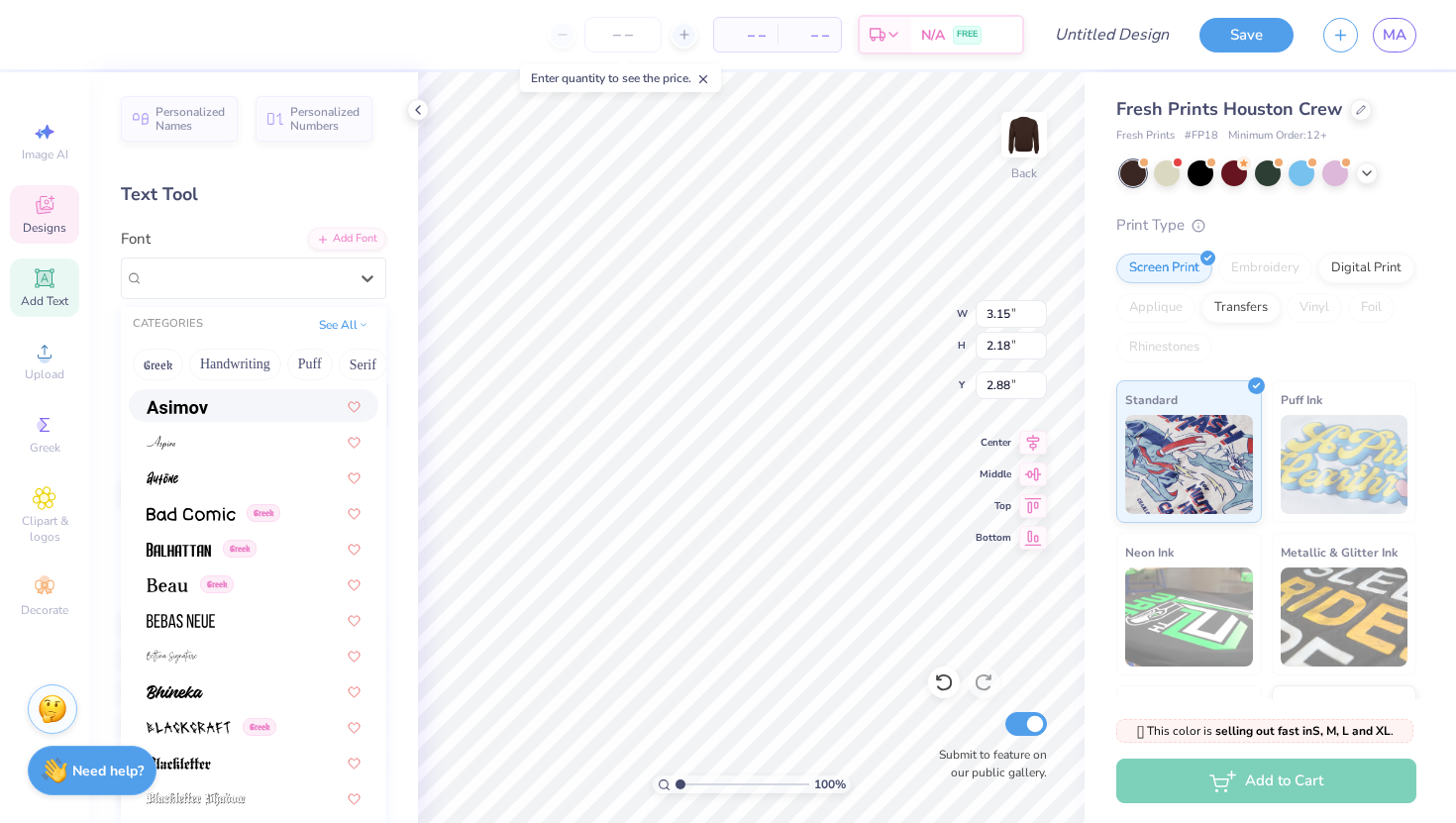 scroll, scrollTop: 887, scrollLeft: 0, axis: vertical 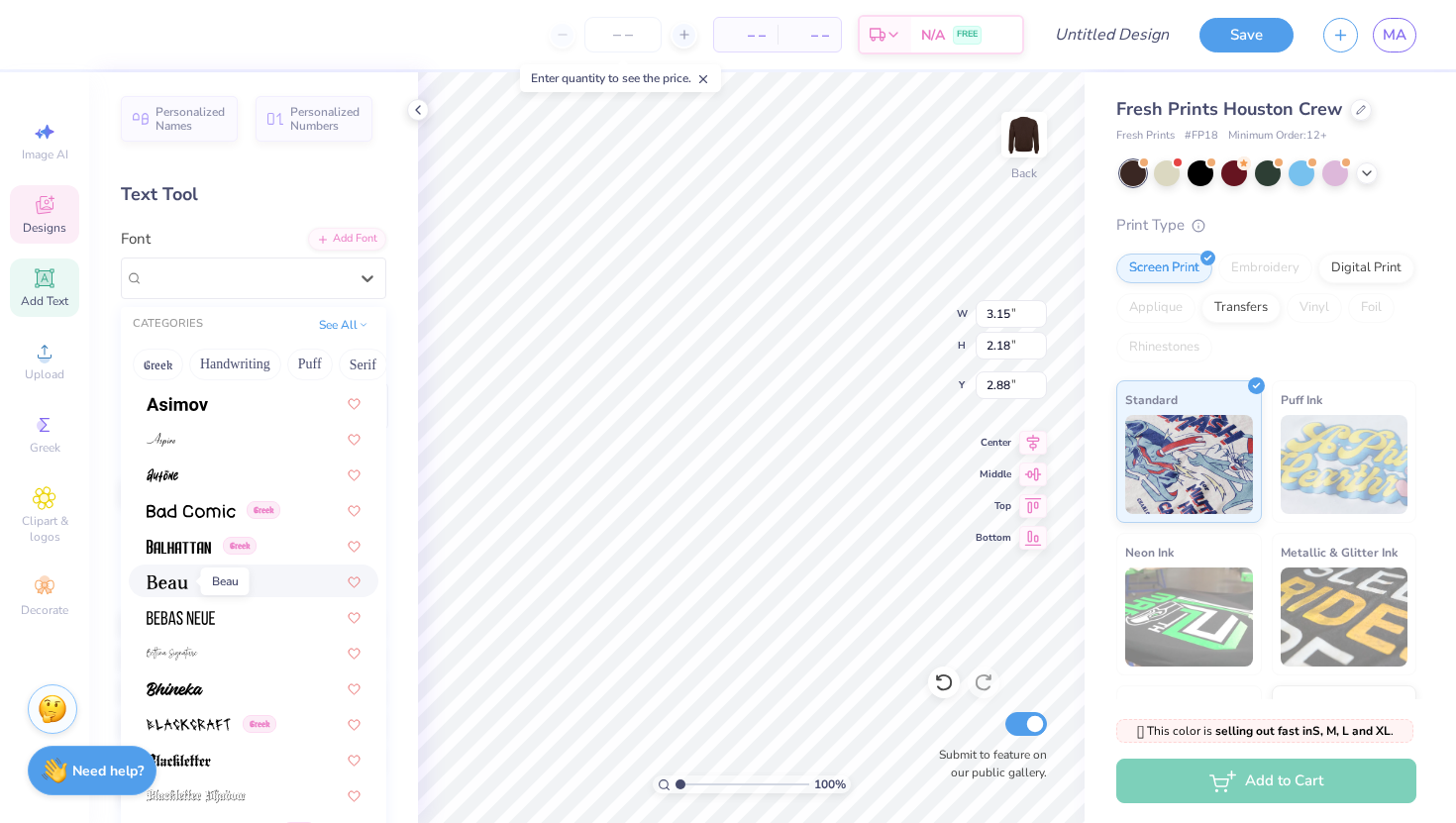 click at bounding box center [167, 580] 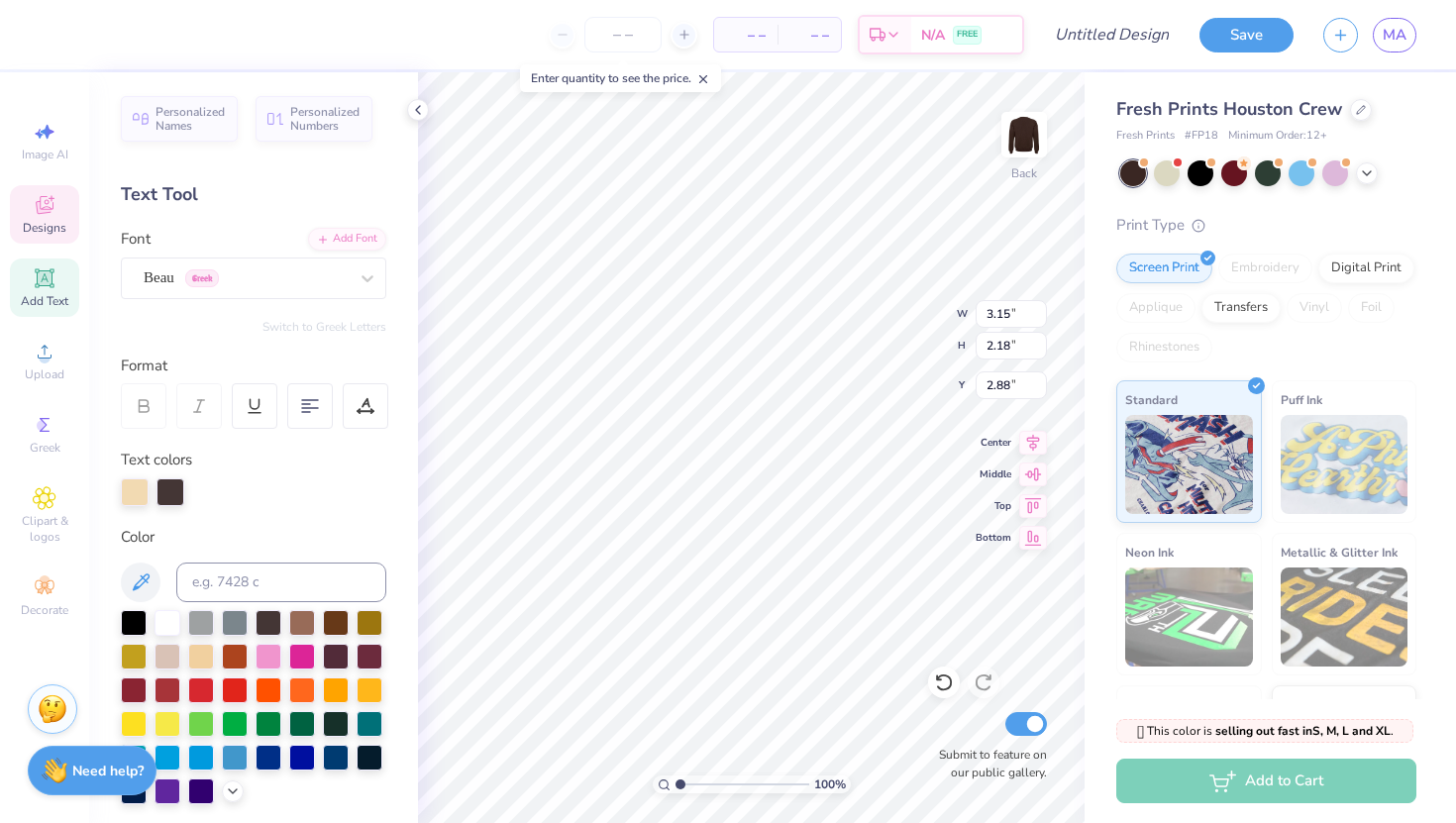 scroll, scrollTop: 0, scrollLeft: 1, axis: horizontal 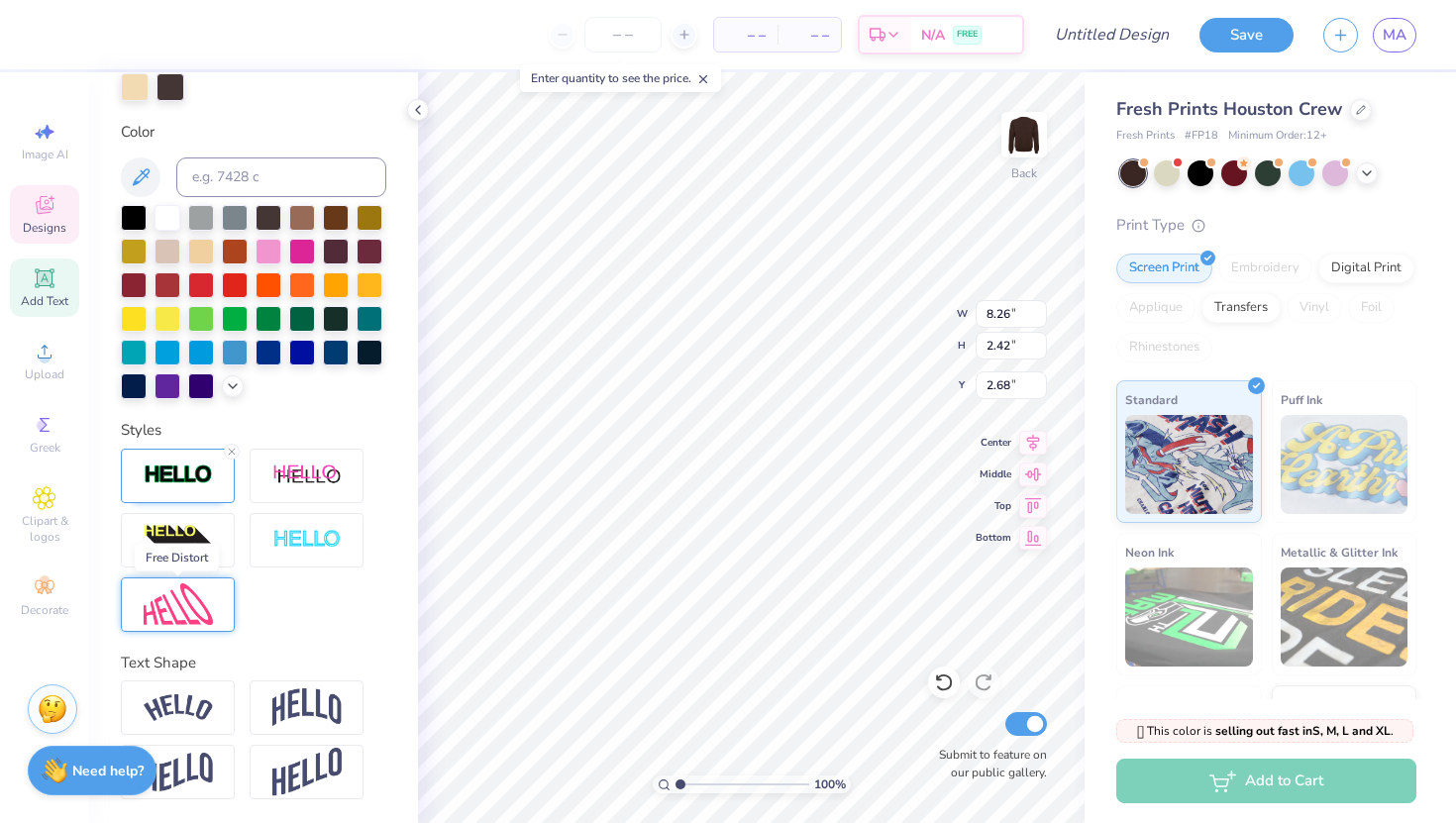 click at bounding box center [178, 604] 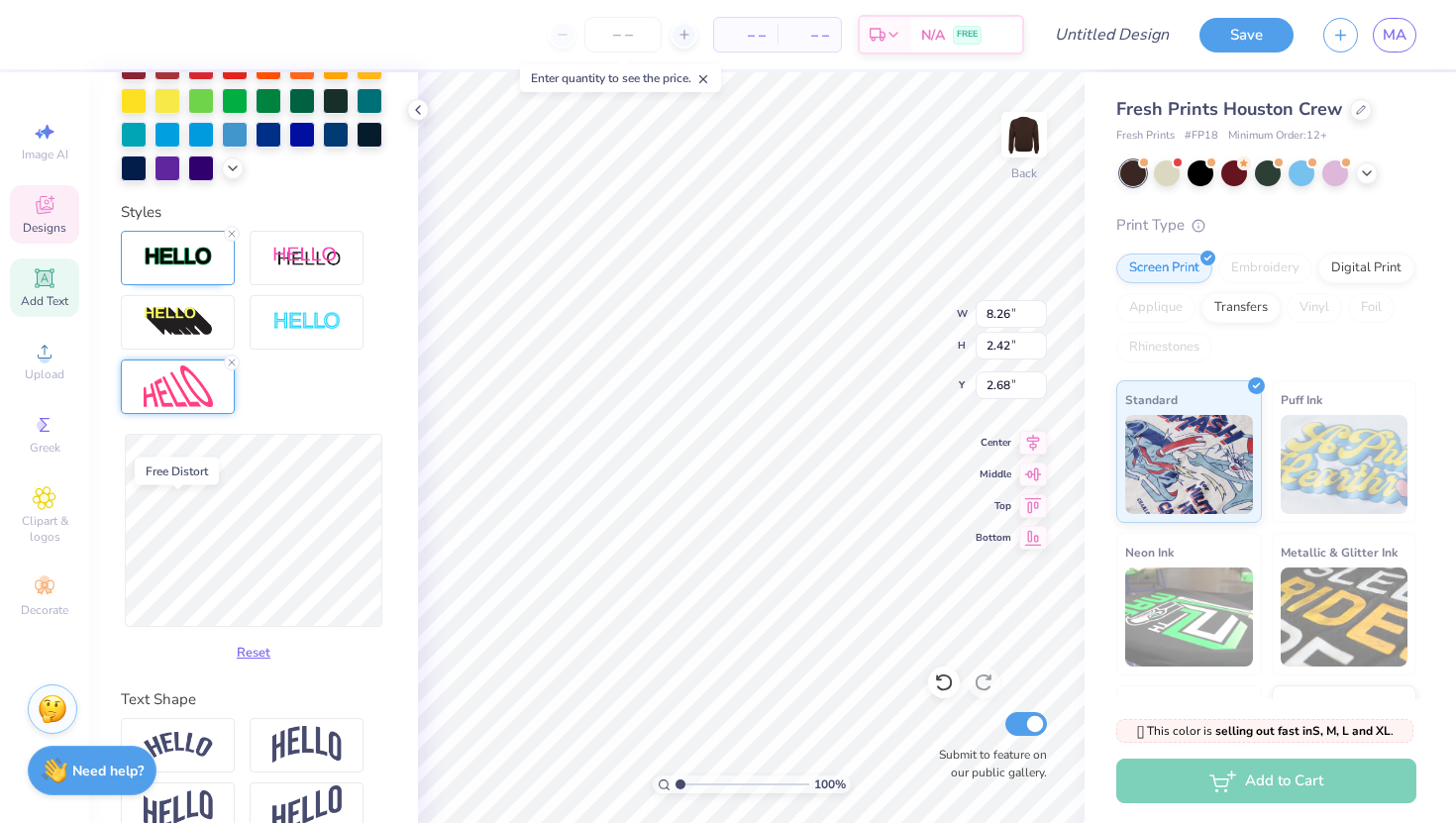 scroll, scrollTop: 625, scrollLeft: 0, axis: vertical 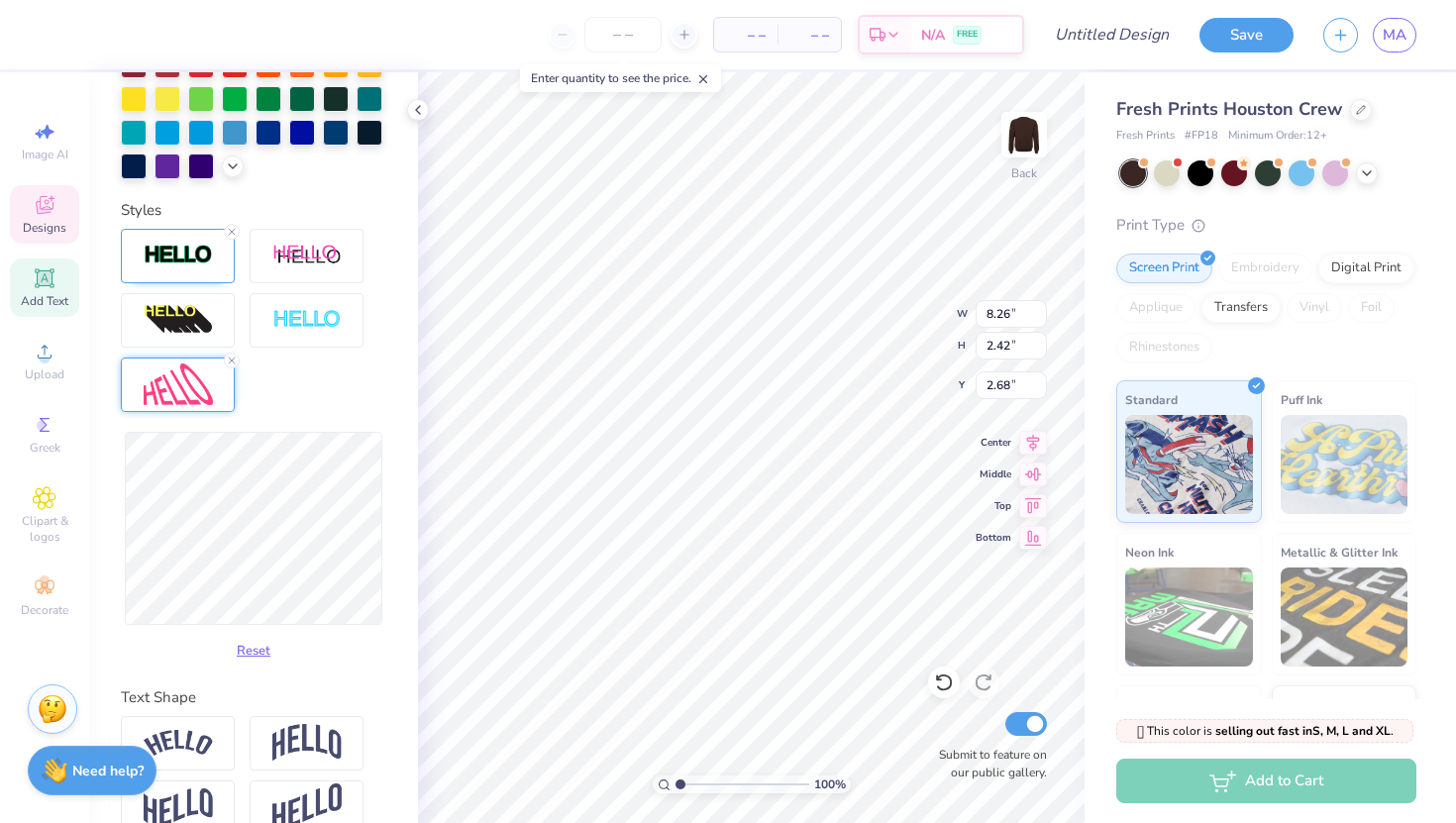 type on "7.70" 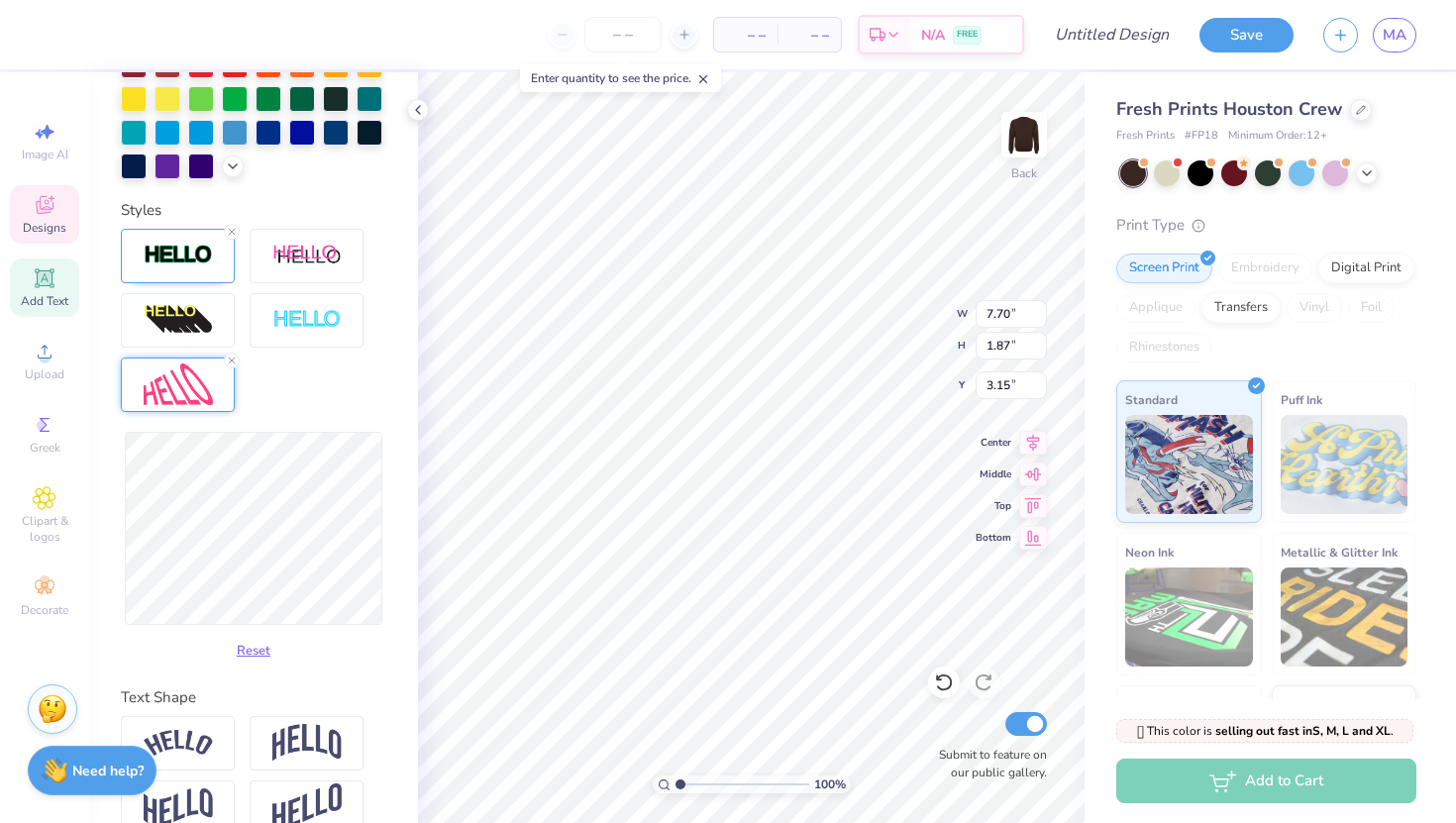 type on "7.48" 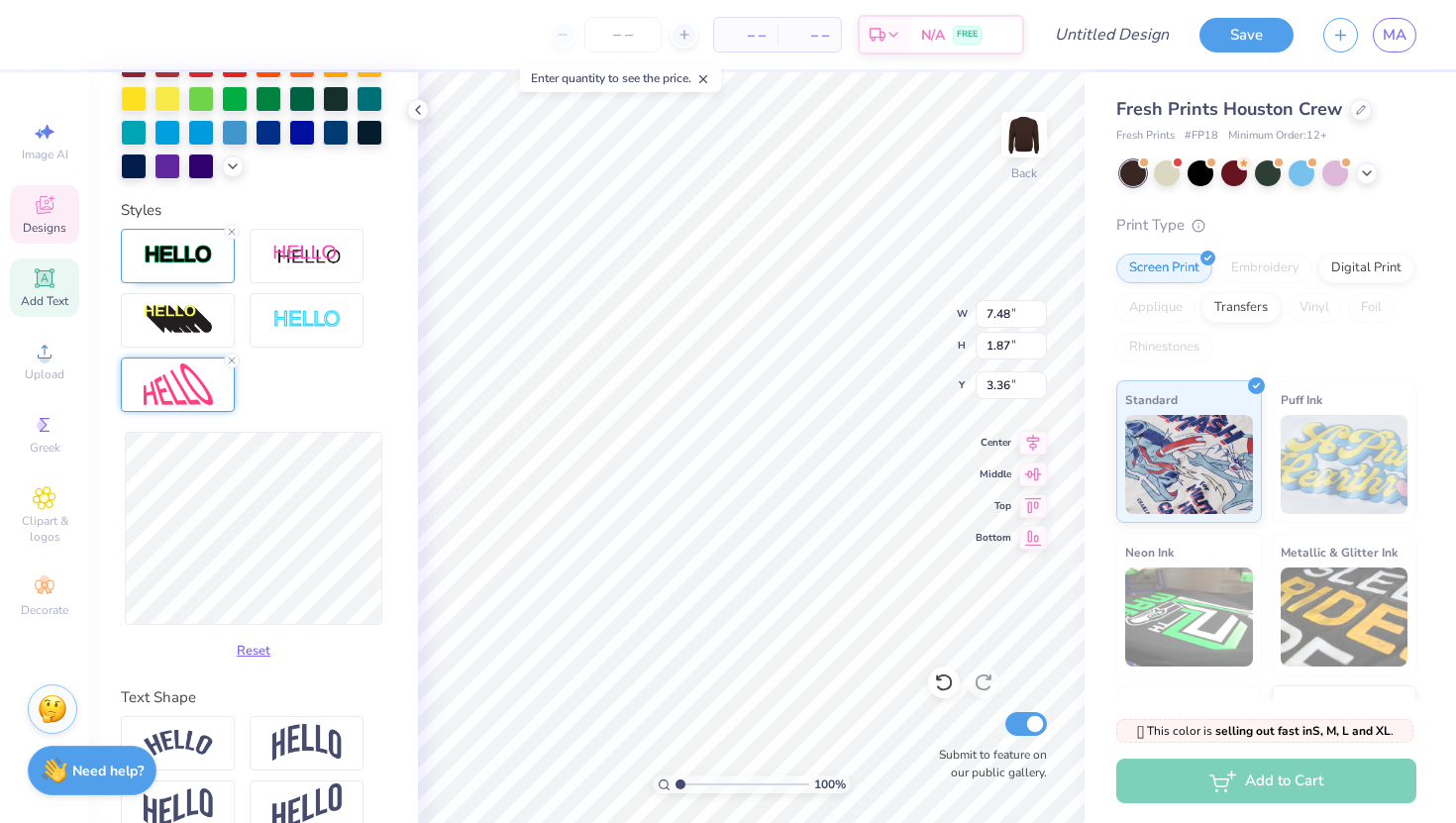 type on "2.93" 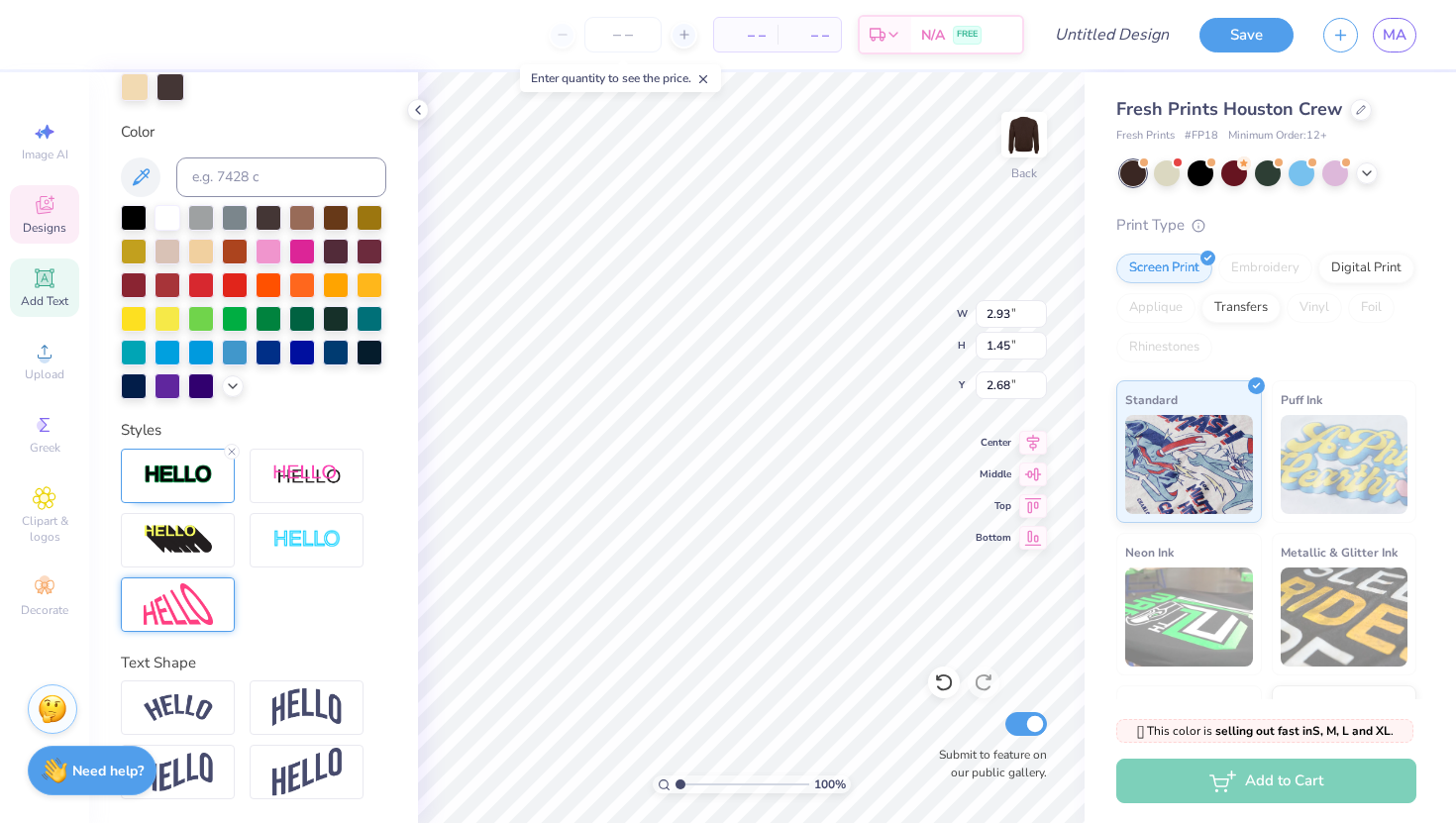 scroll, scrollTop: 405, scrollLeft: 0, axis: vertical 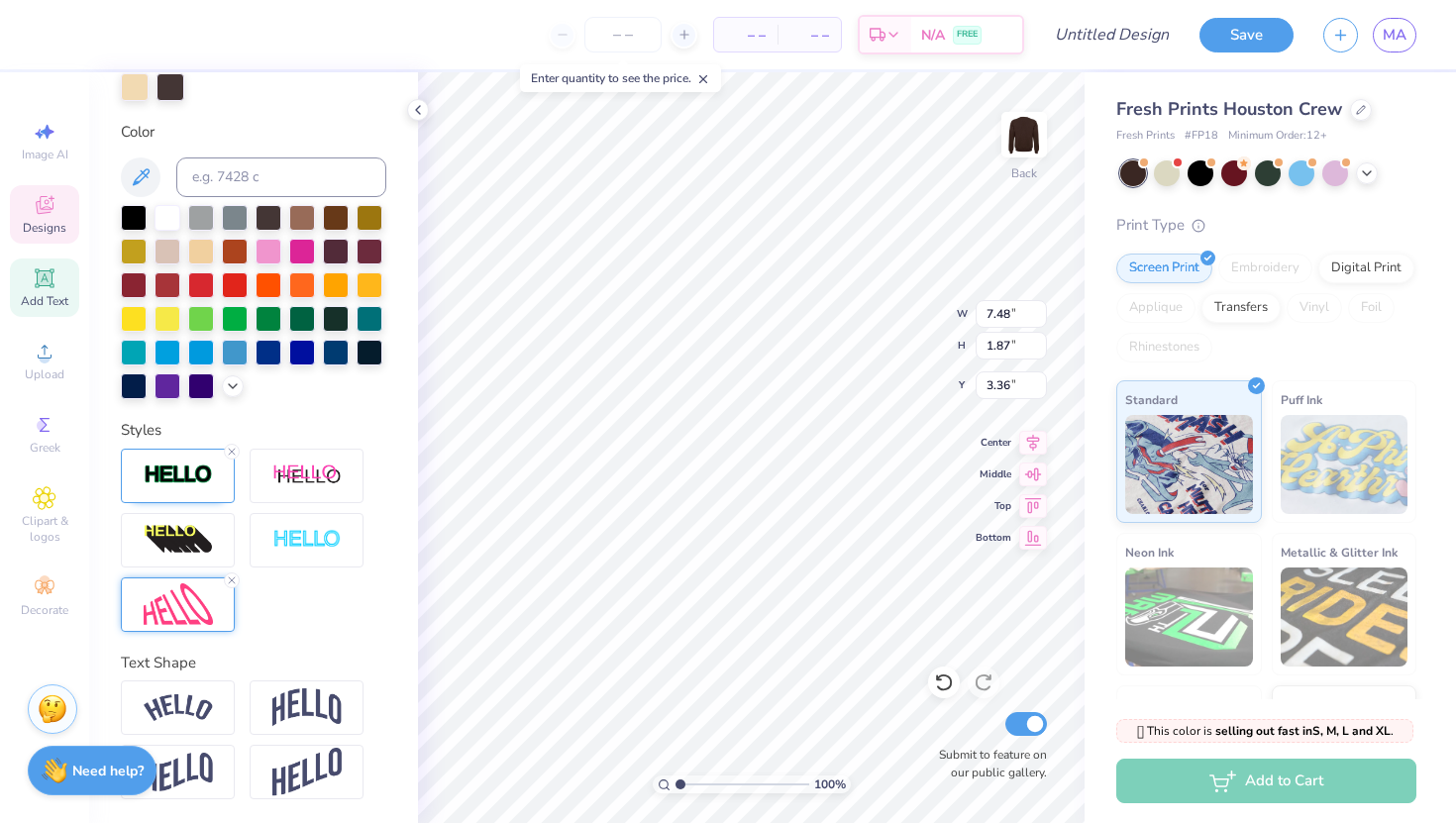 type on "3.00" 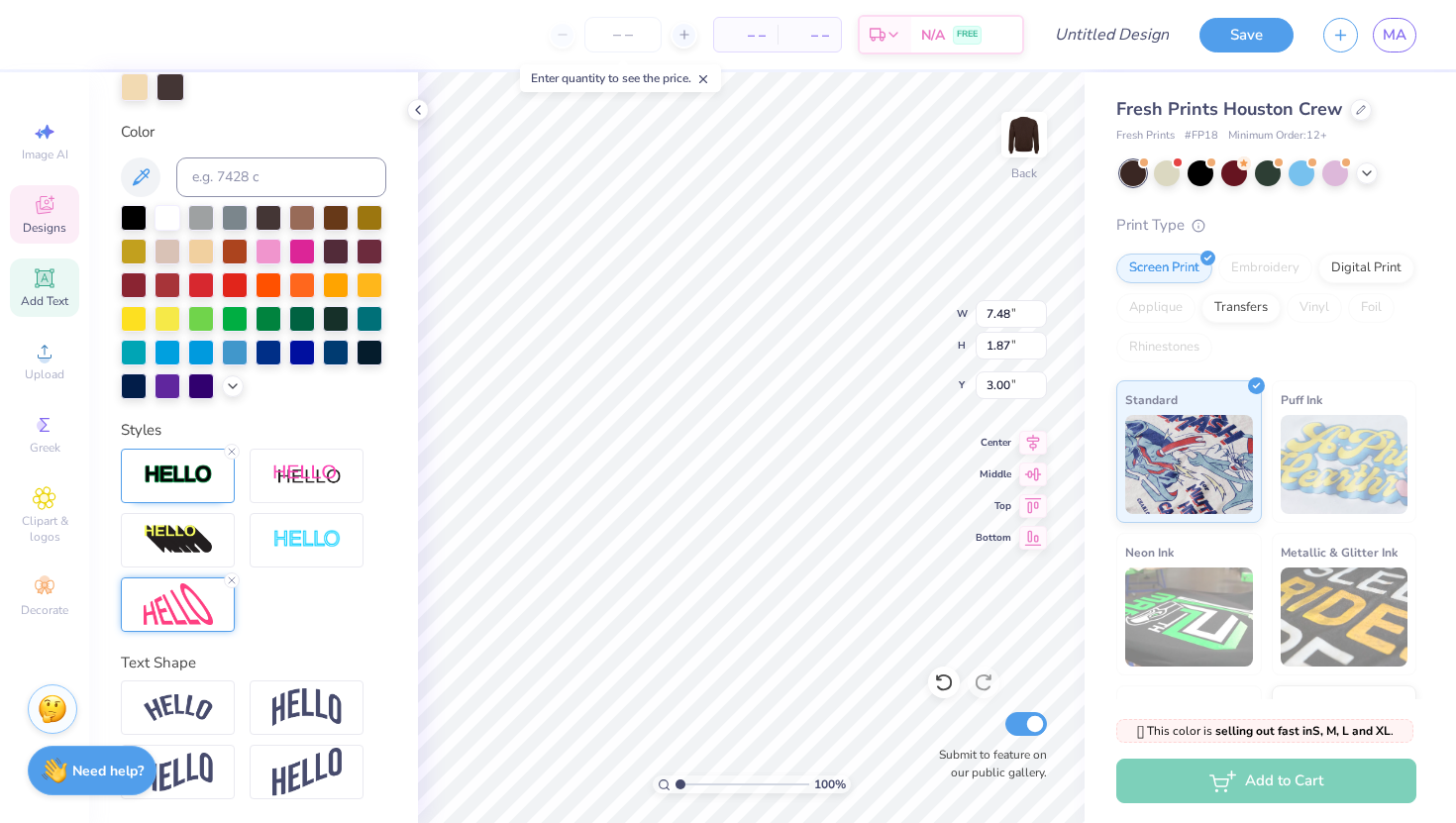 click at bounding box center [178, 604] 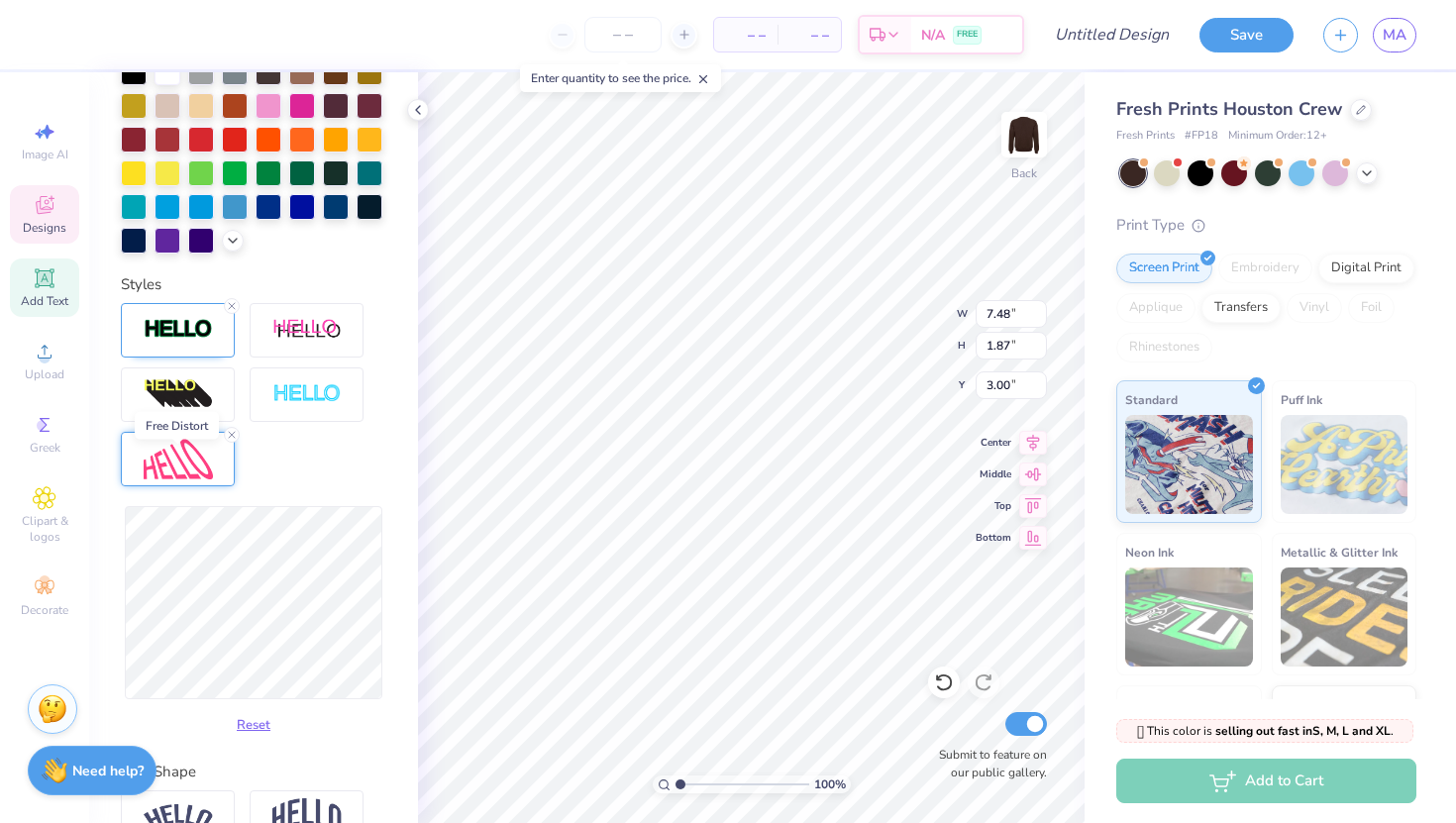 scroll, scrollTop: 553, scrollLeft: 0, axis: vertical 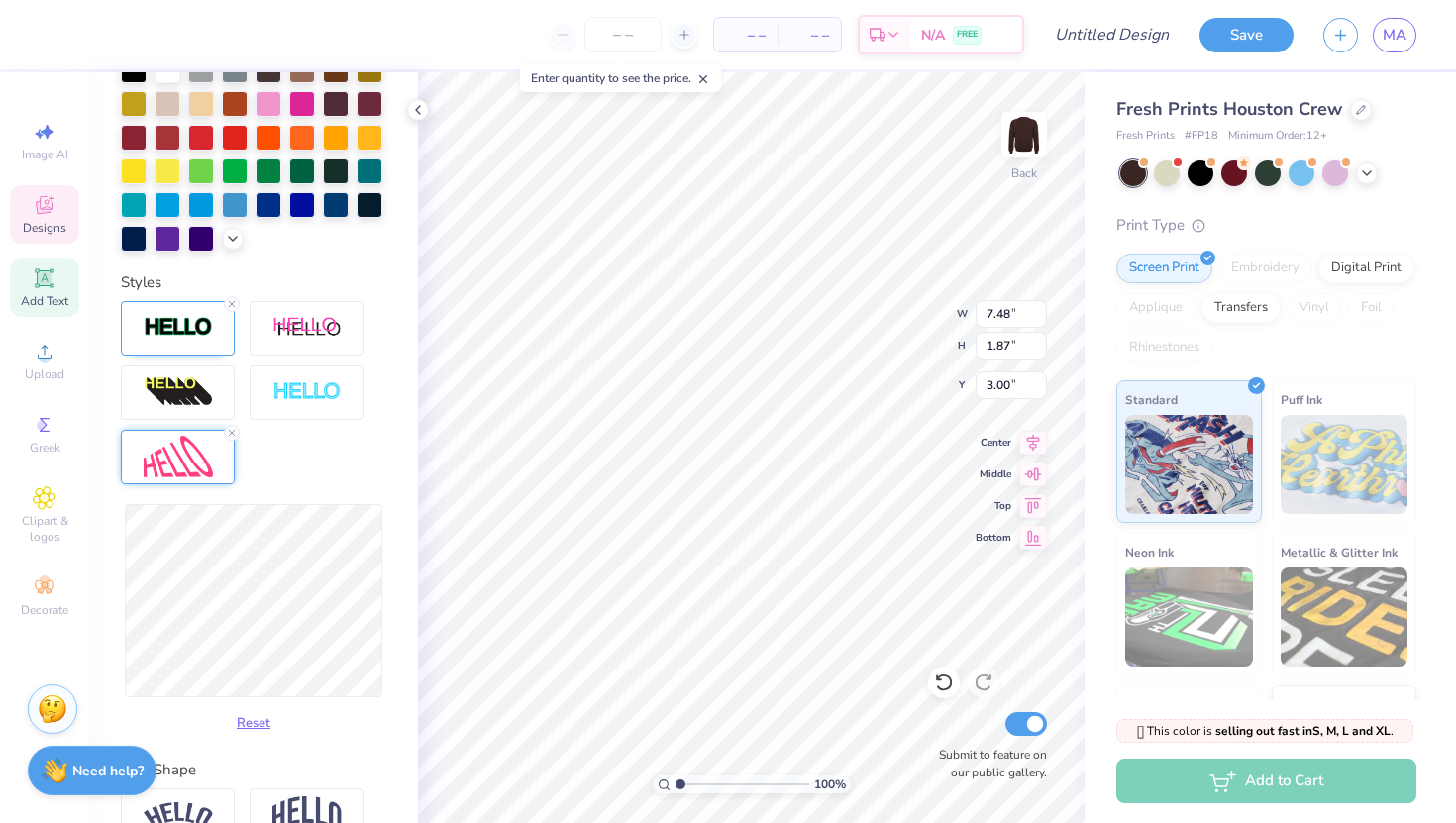 type on "7.43" 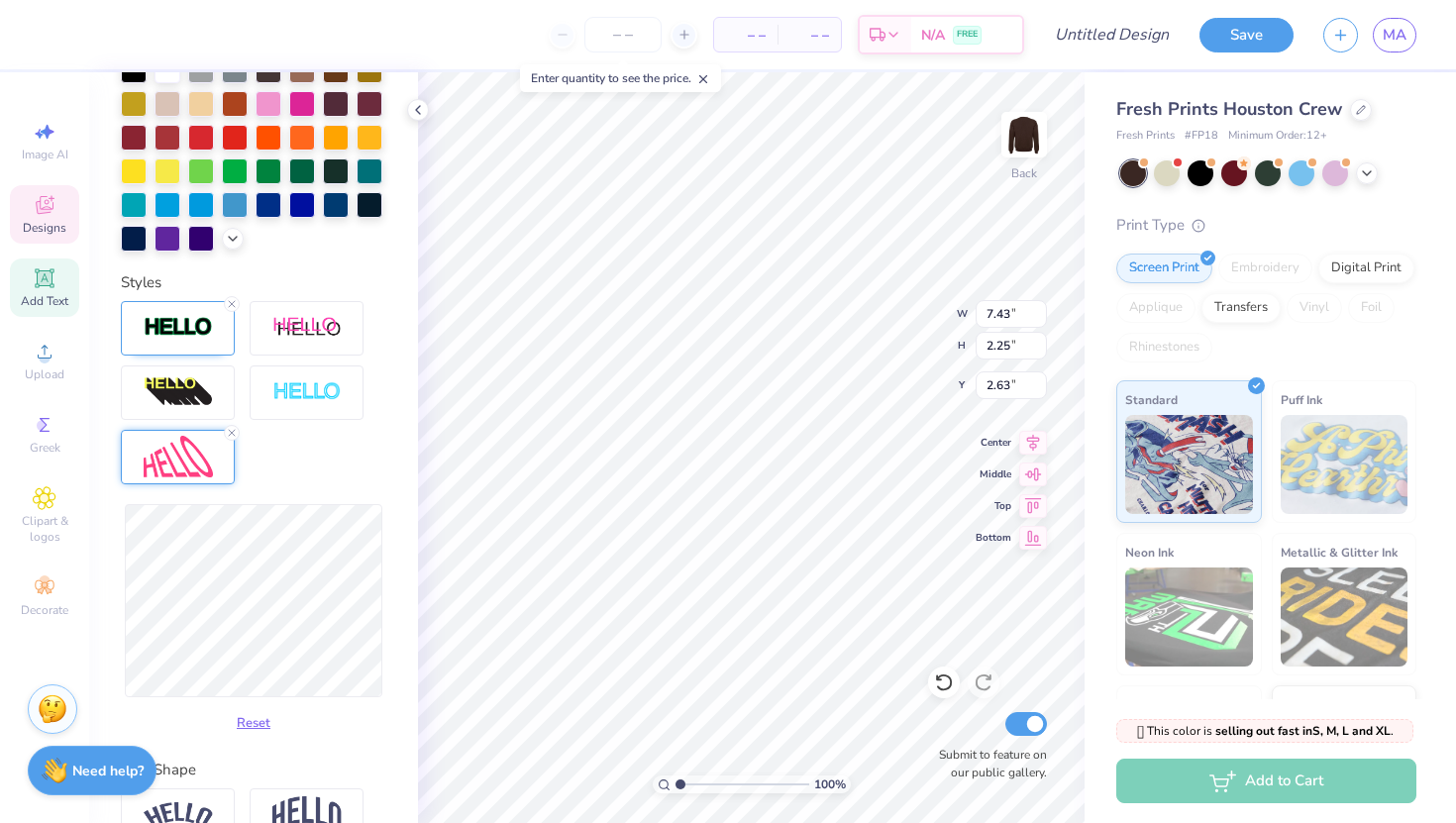 type on "2.36" 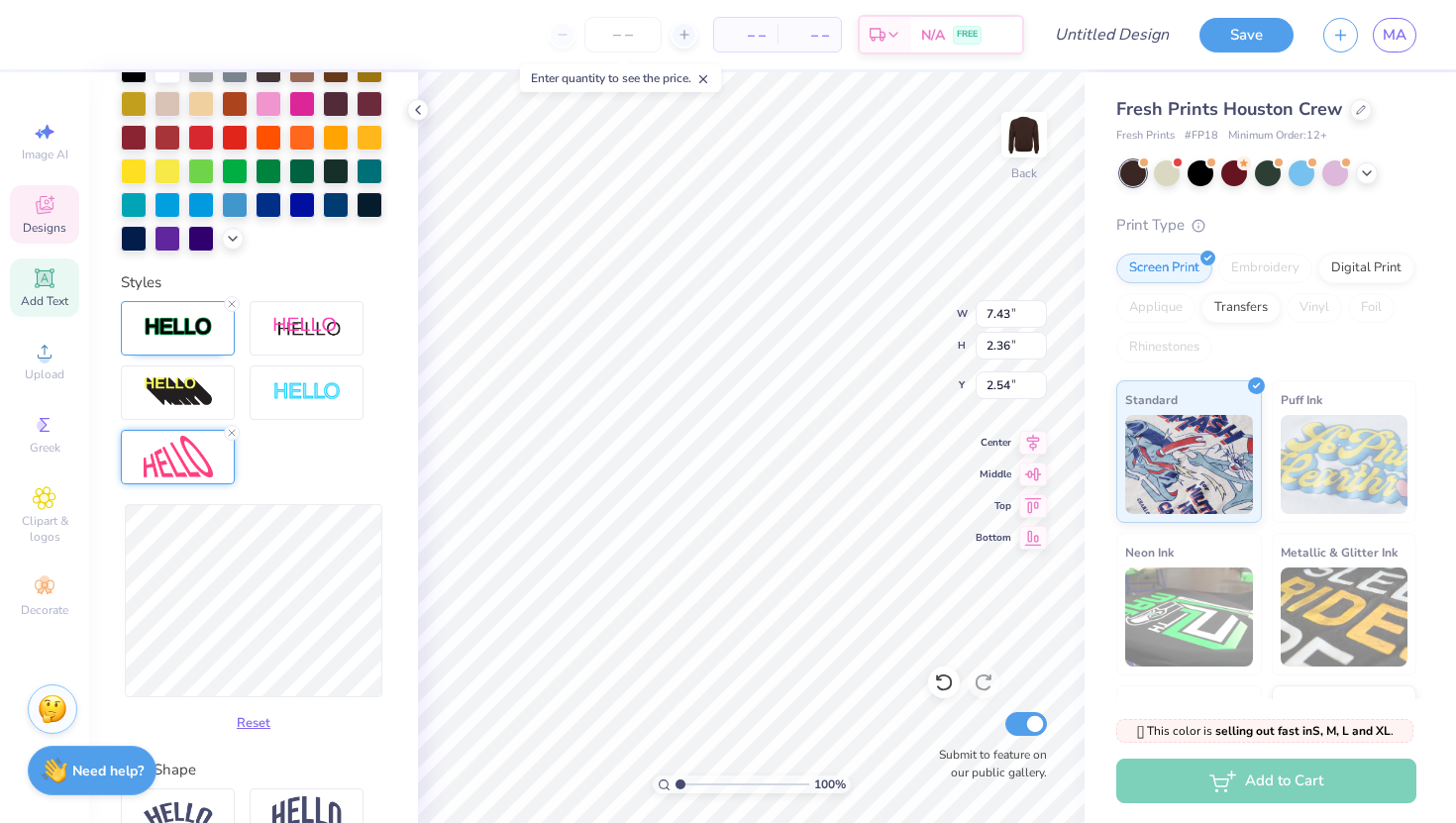 type on "7.31" 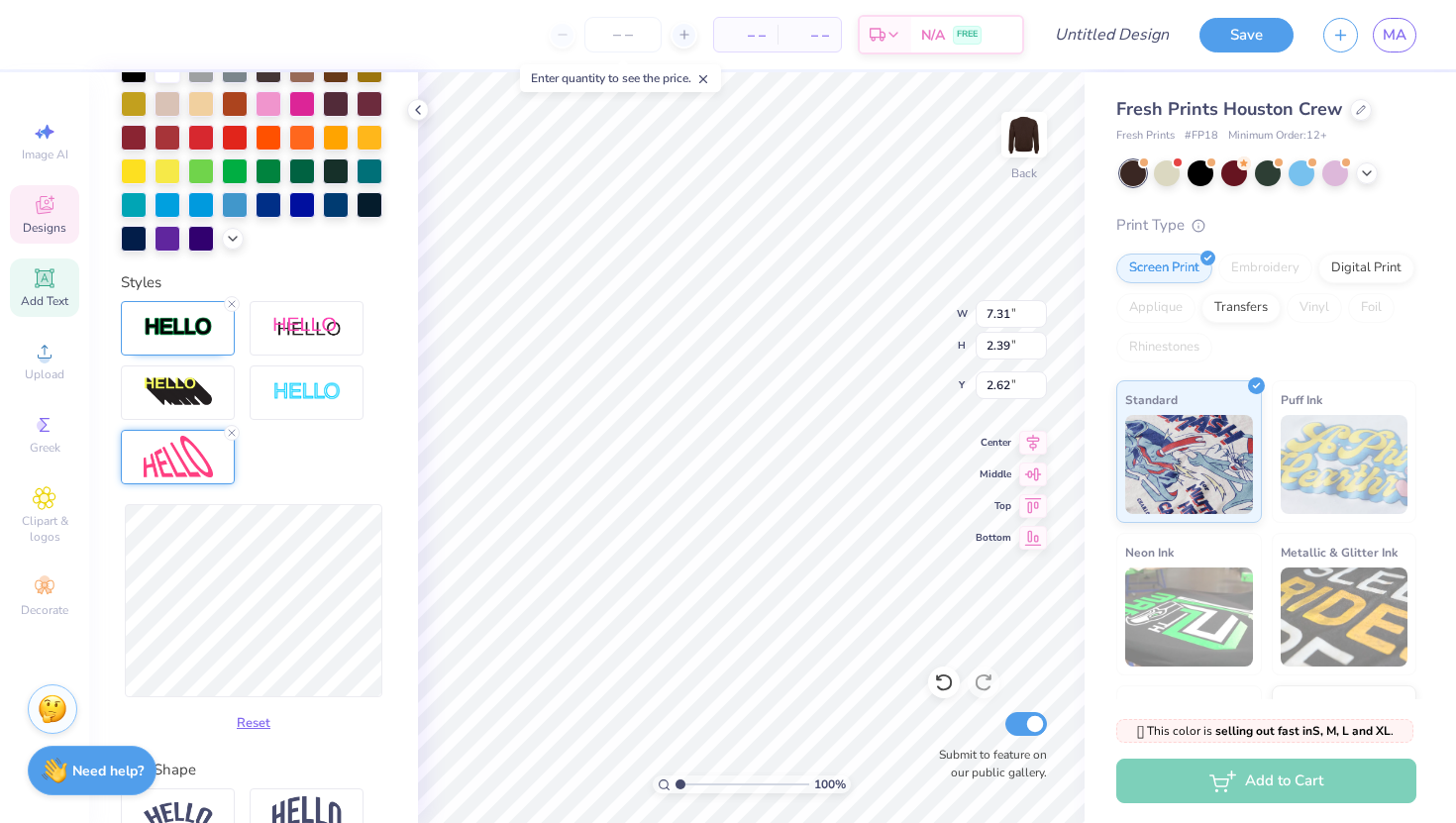 type on "2.62" 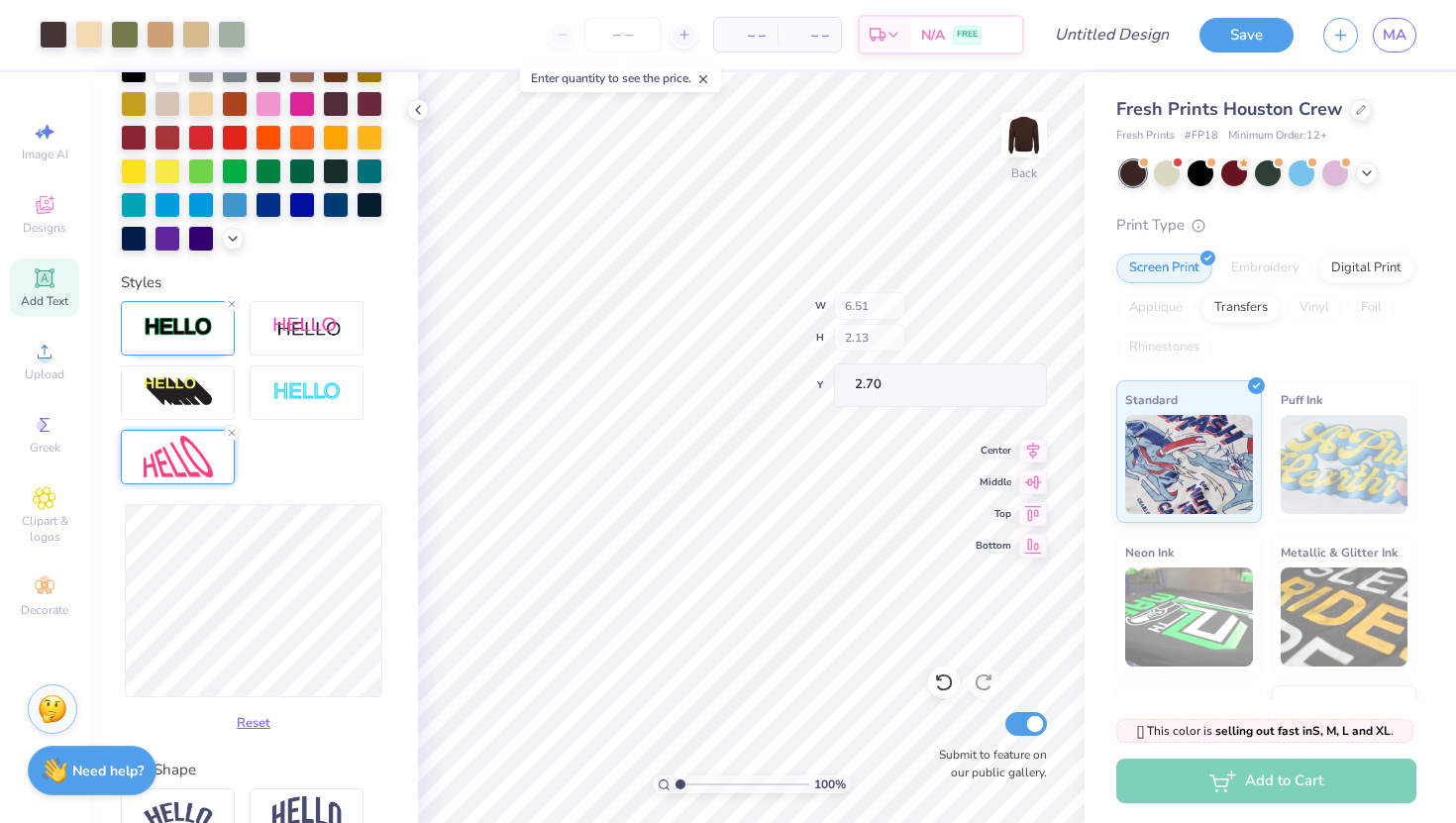 type on "6.51" 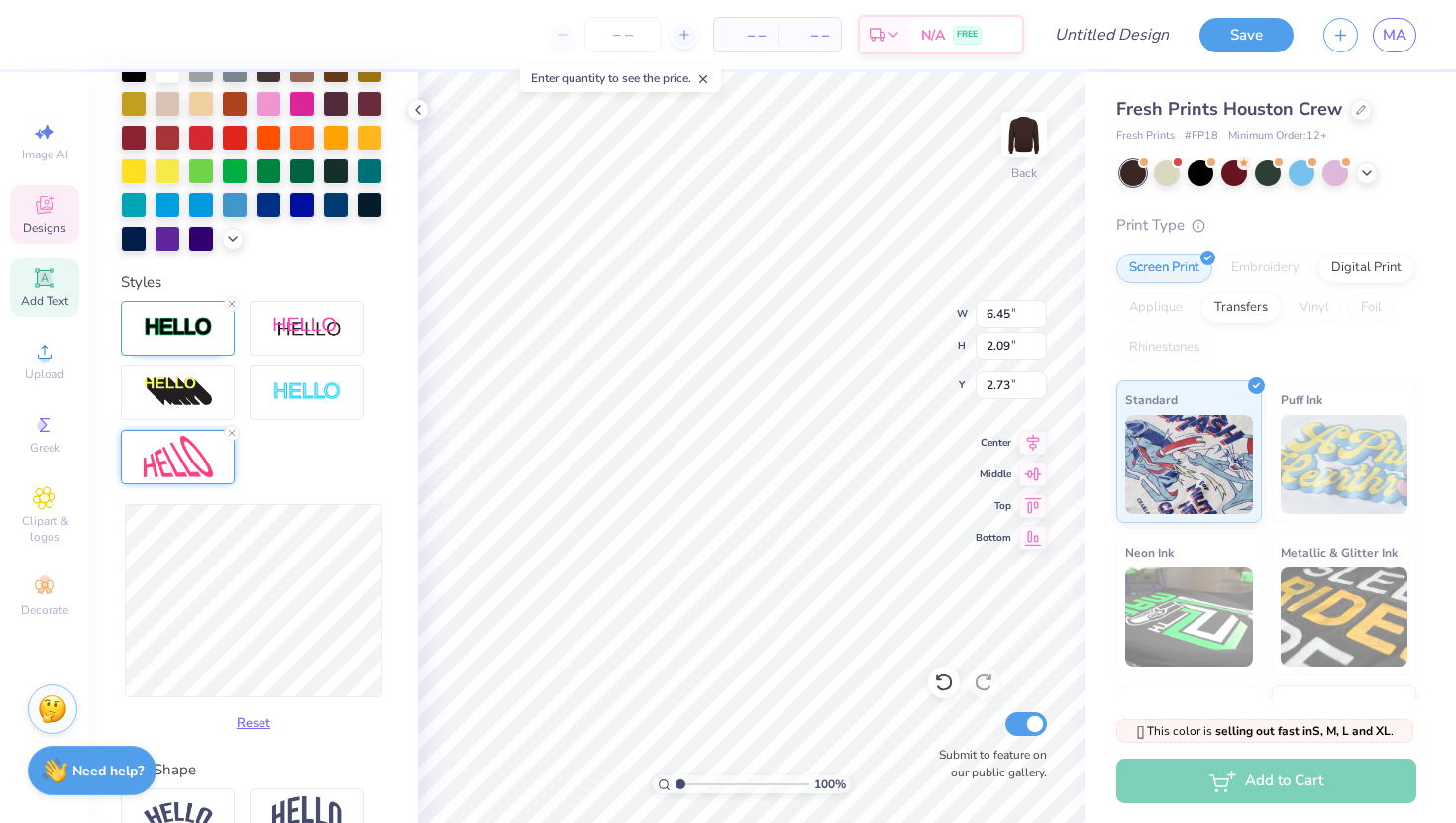 type on "6.52" 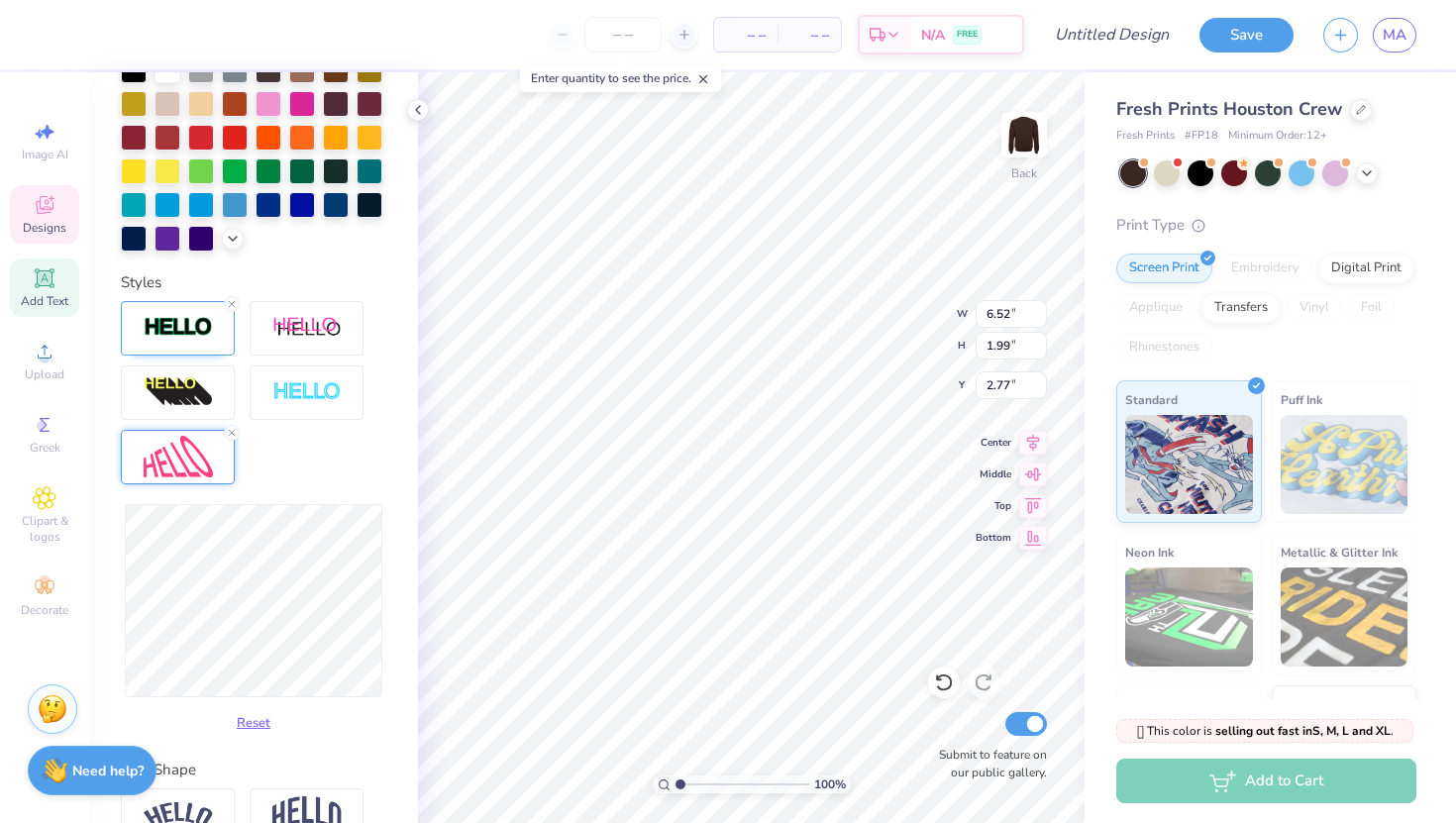 type on "6.50" 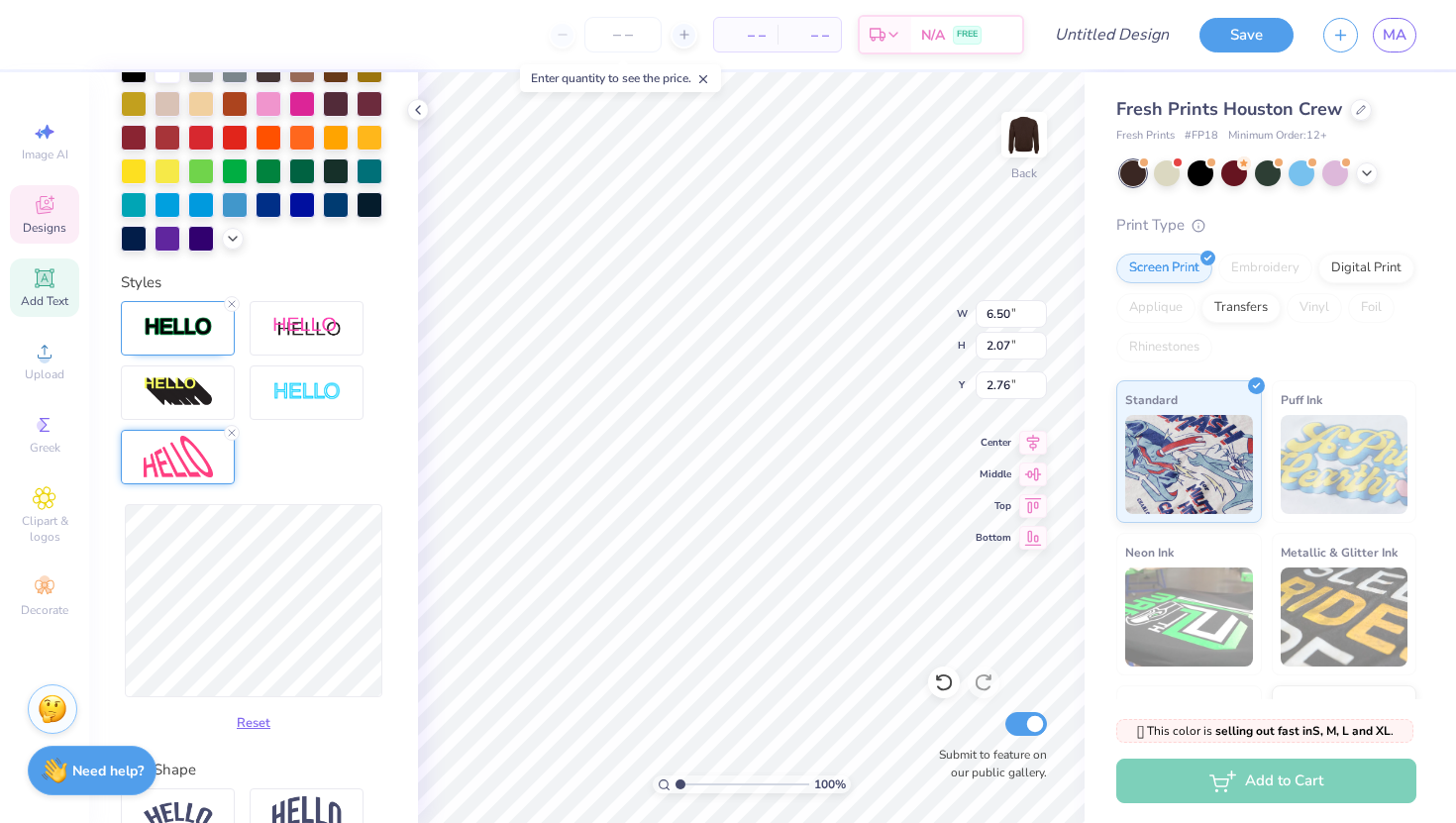 type on "5.88" 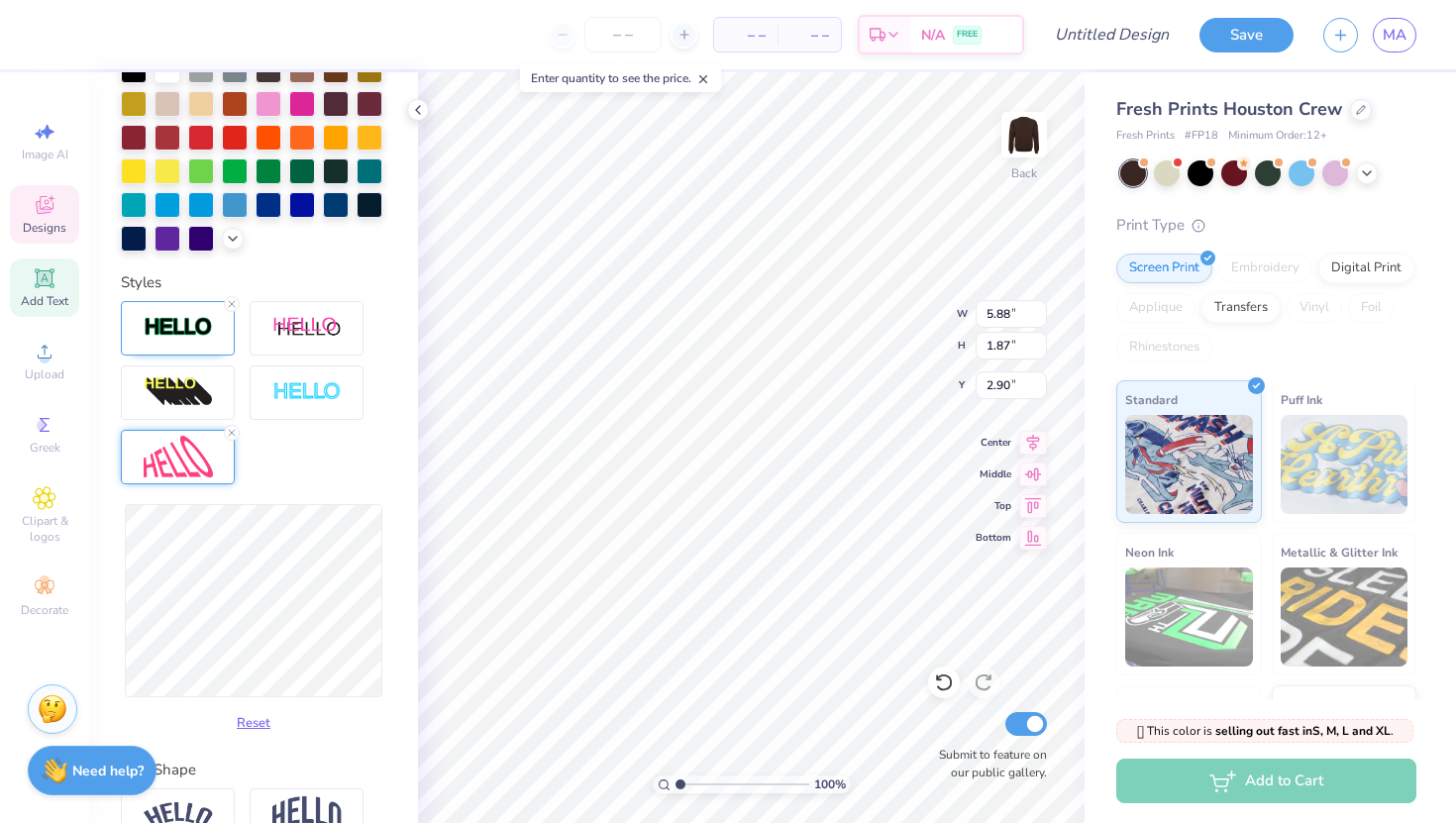 type on "4.94" 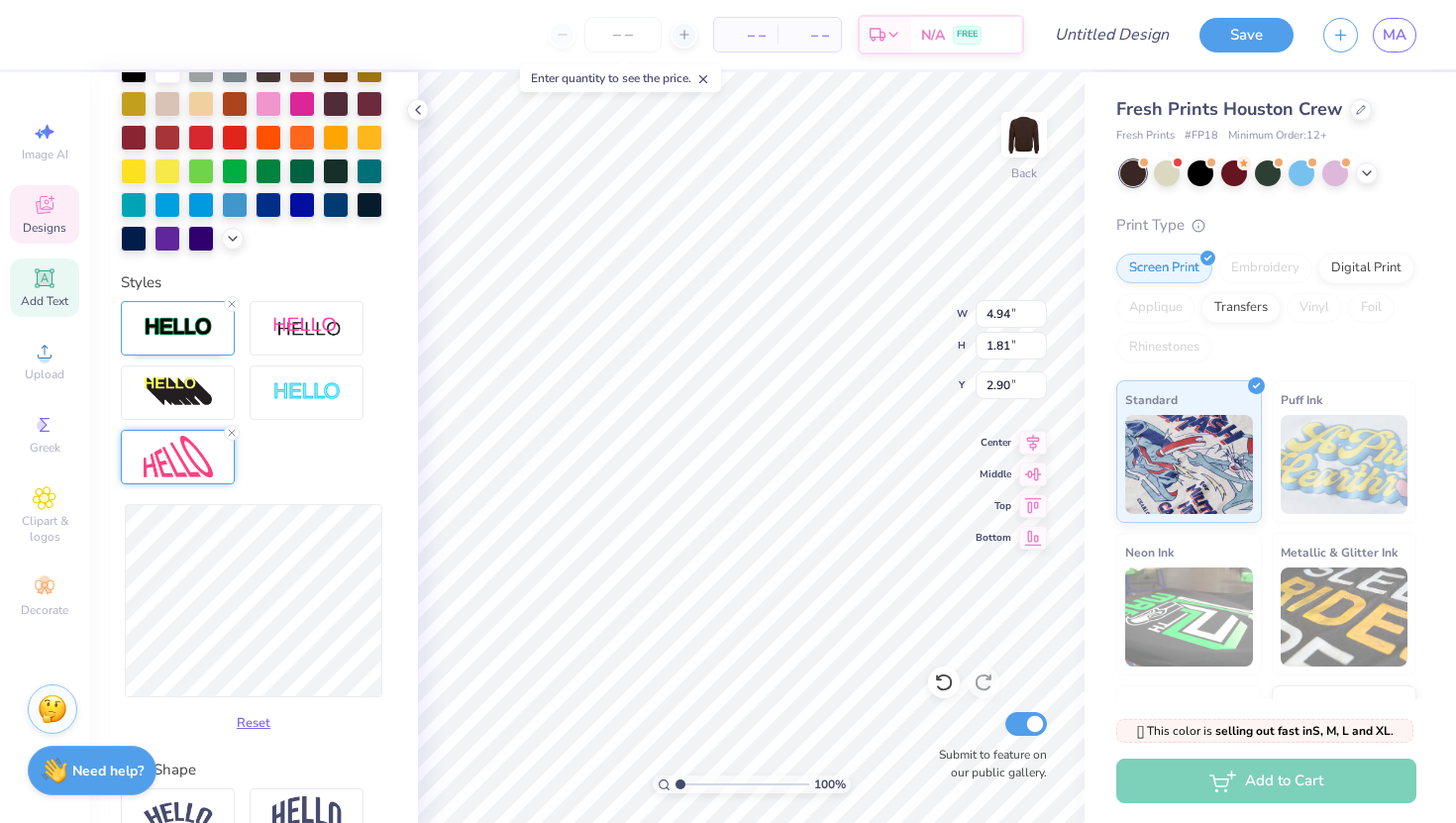 type on "5.13" 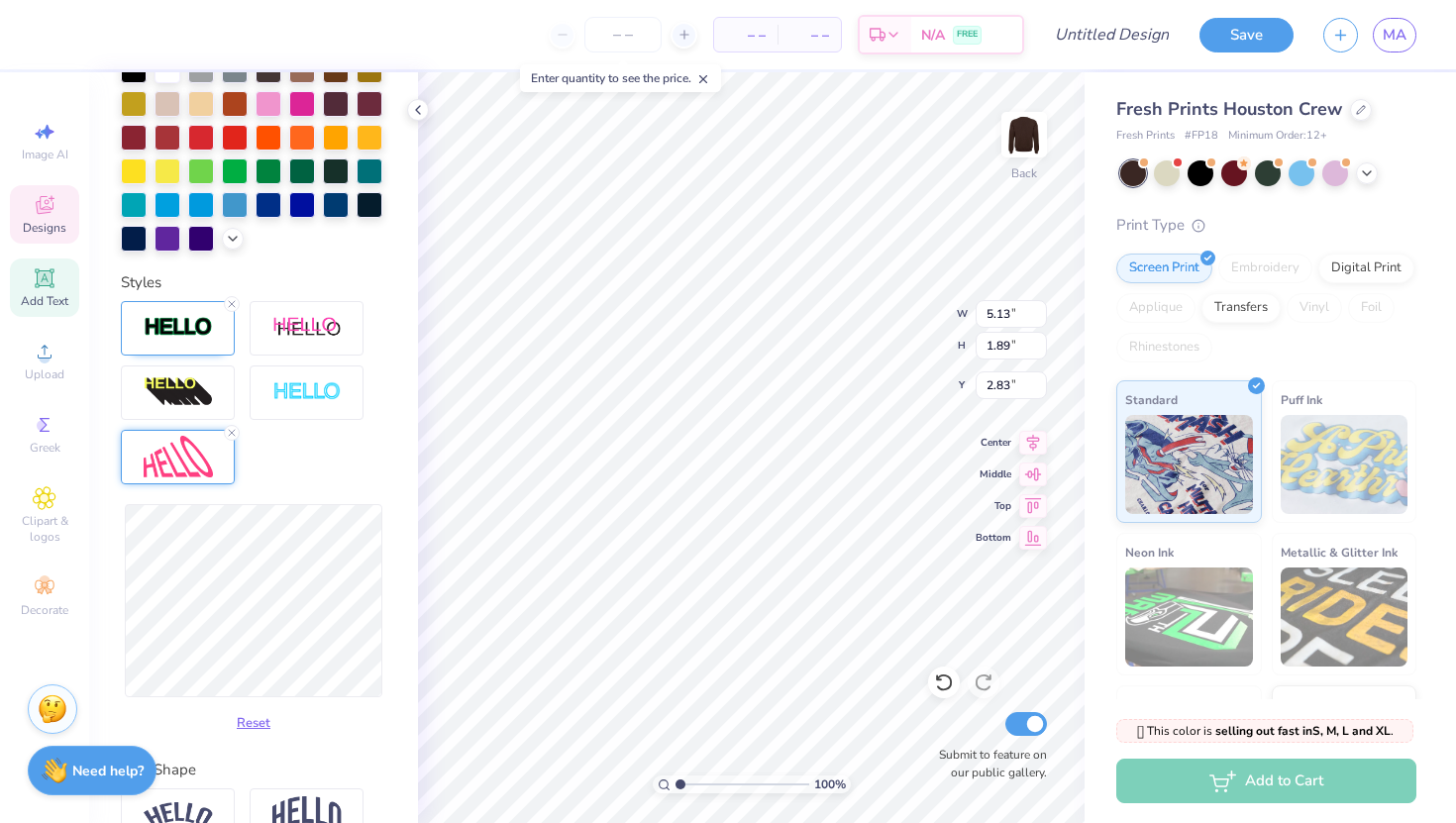 type on "2.67" 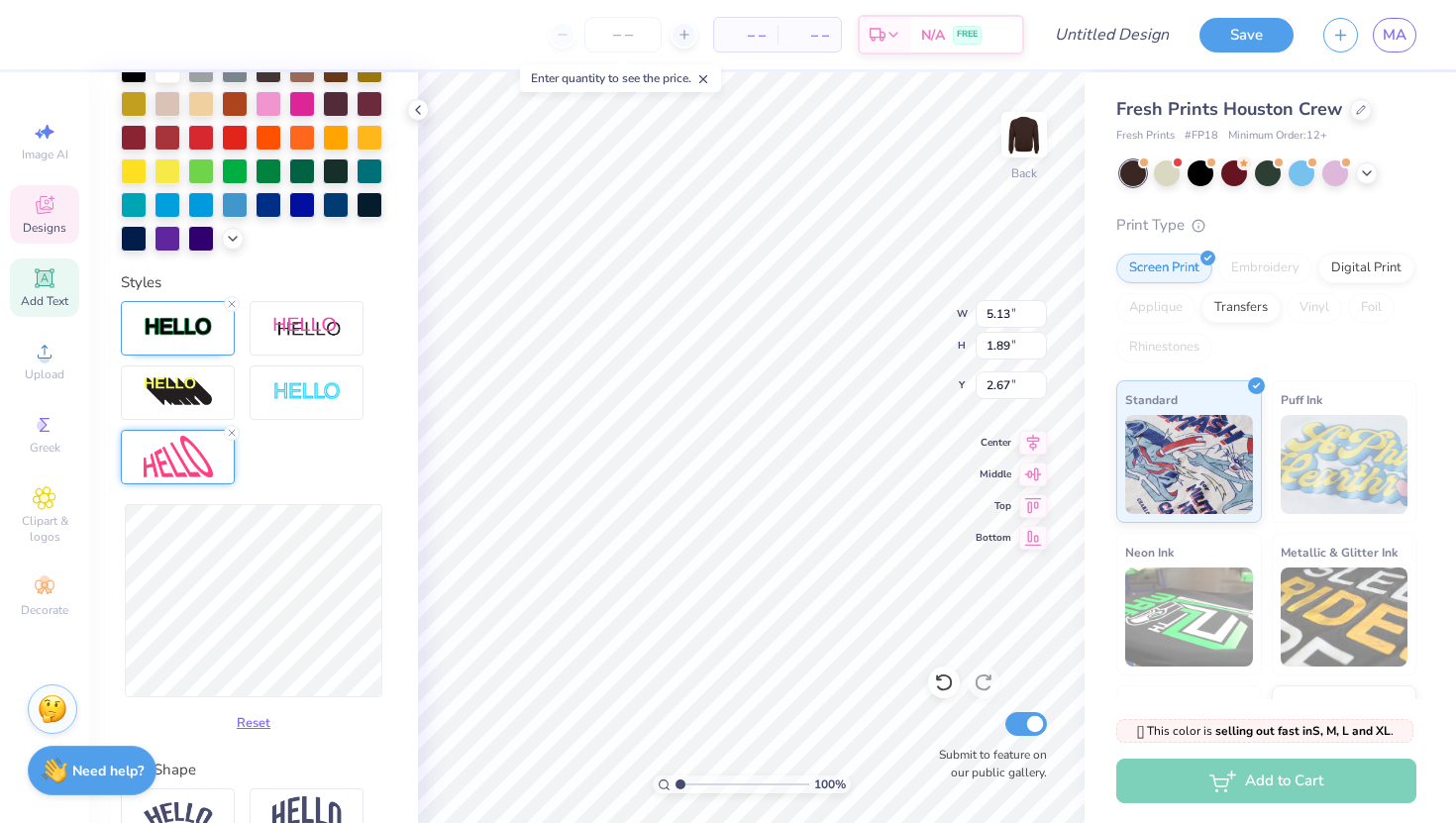 type on "4.86" 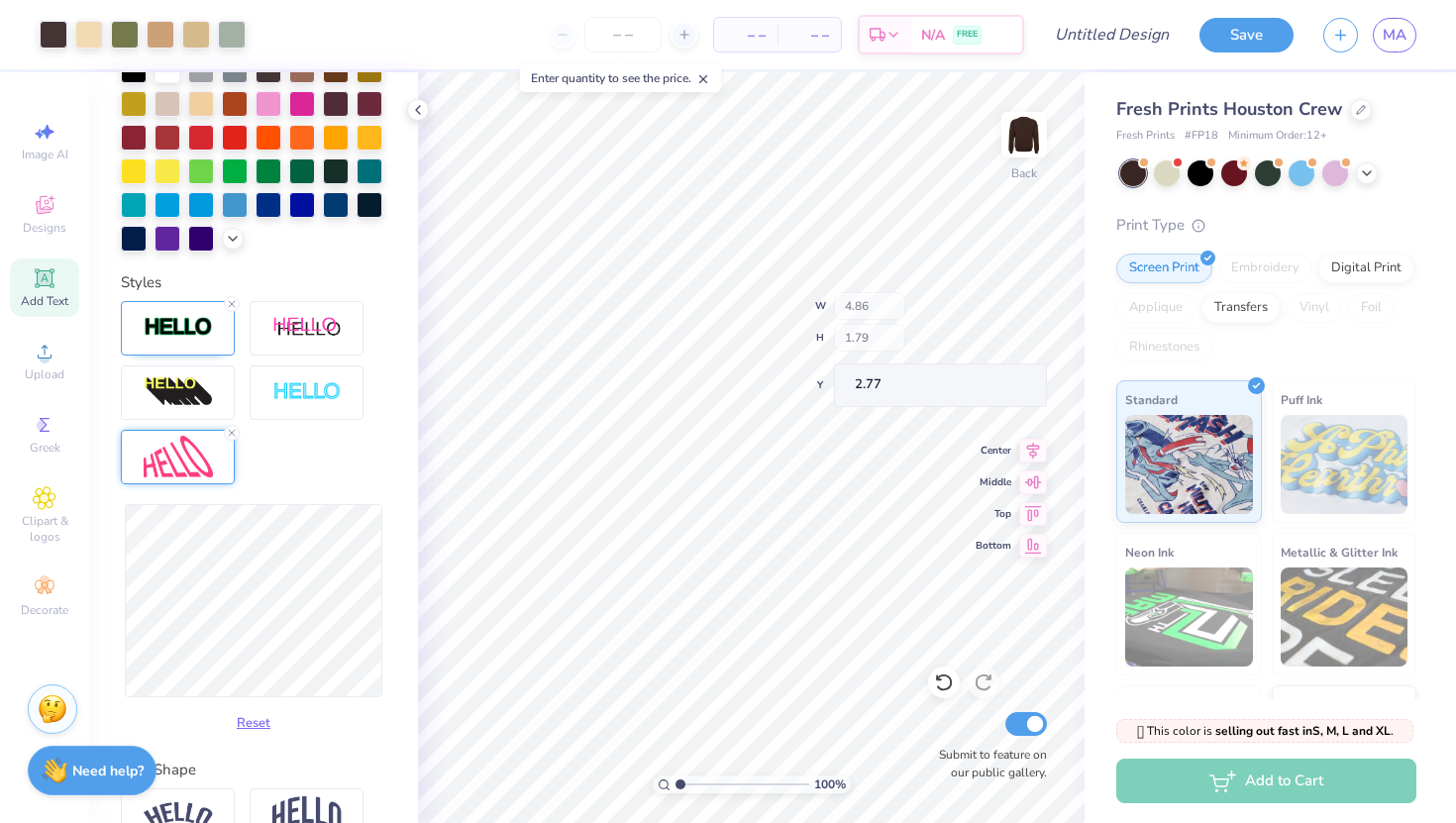 type on "4.83" 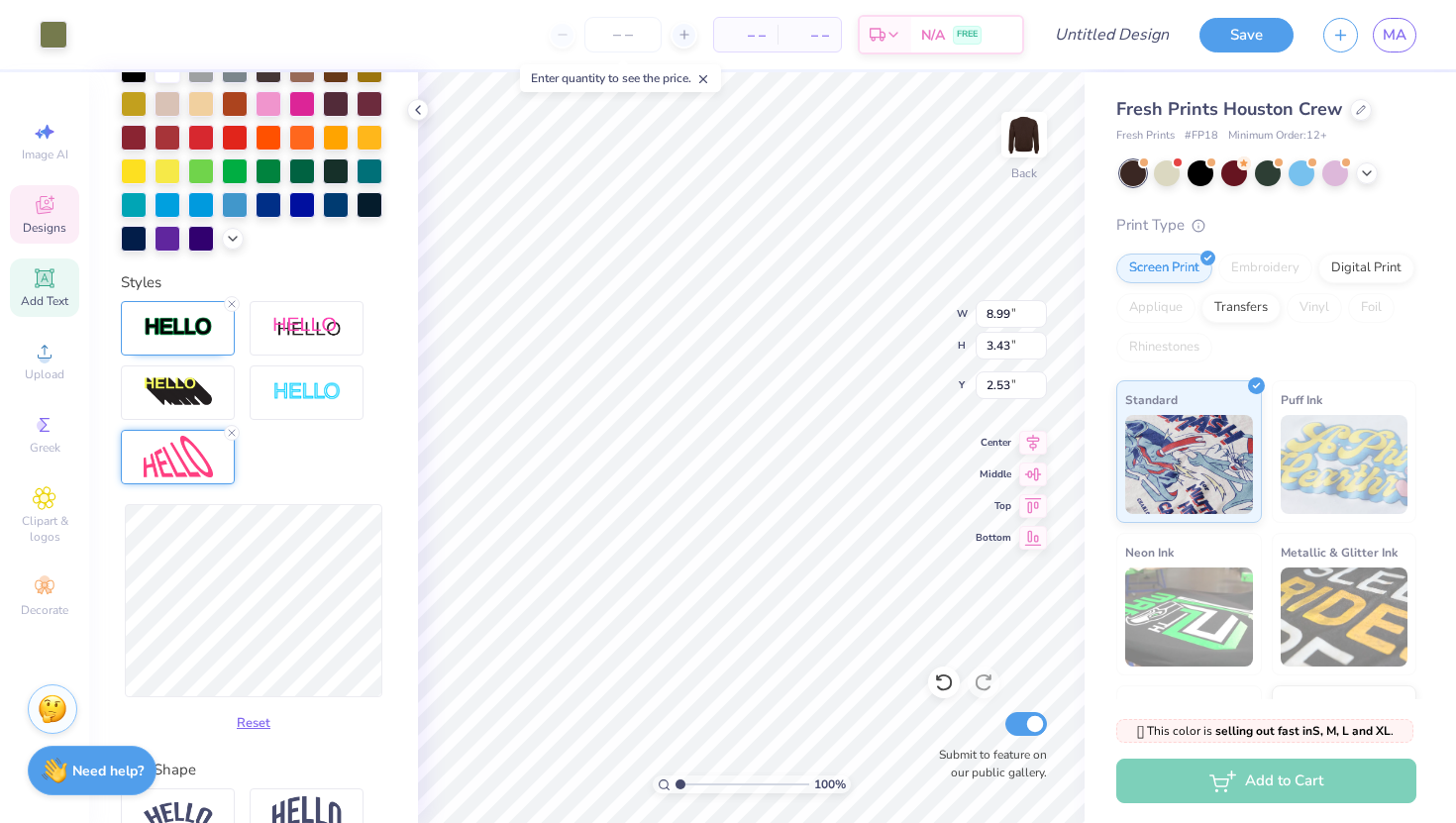 type on "4.83" 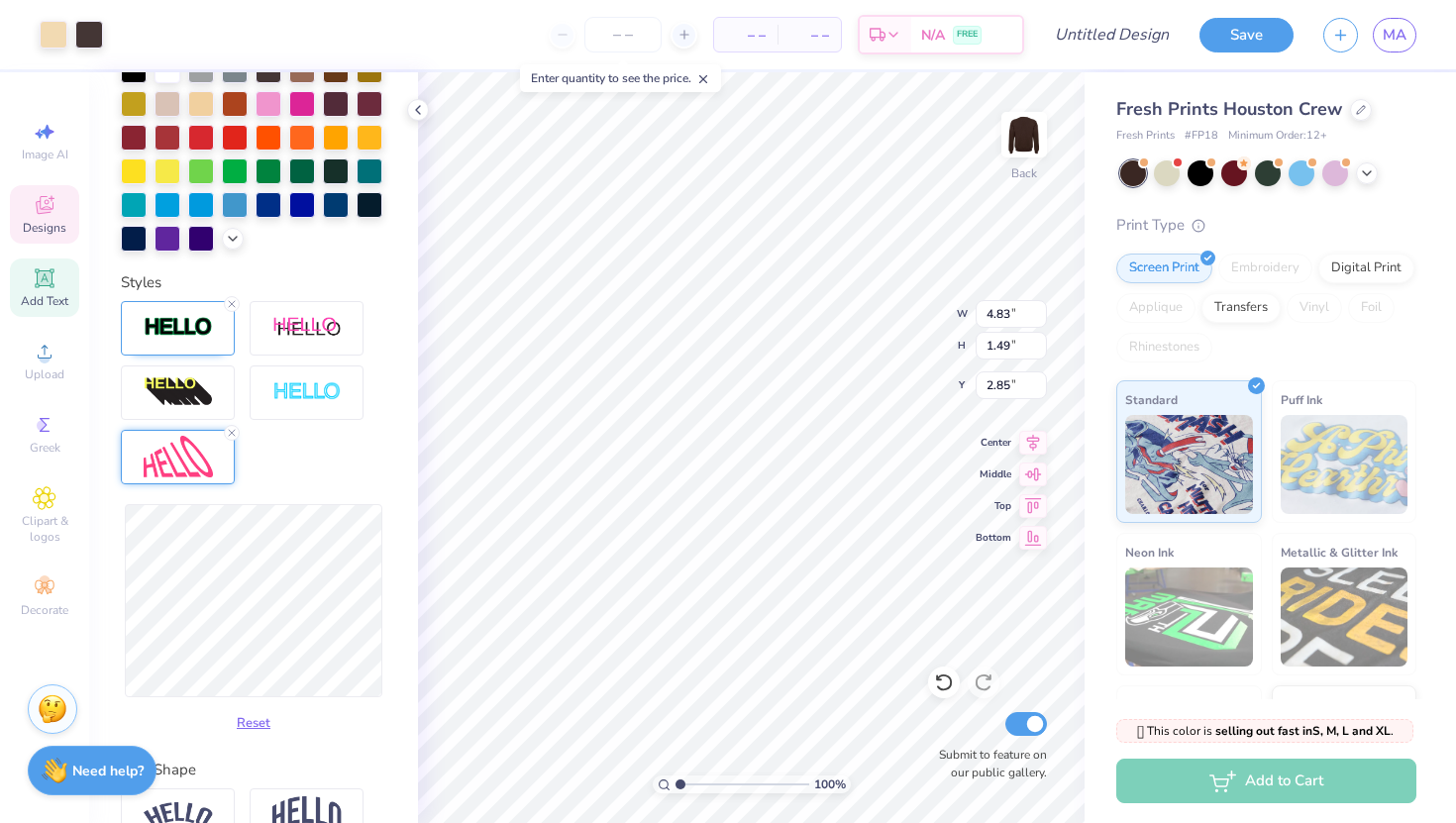 type on "3.00" 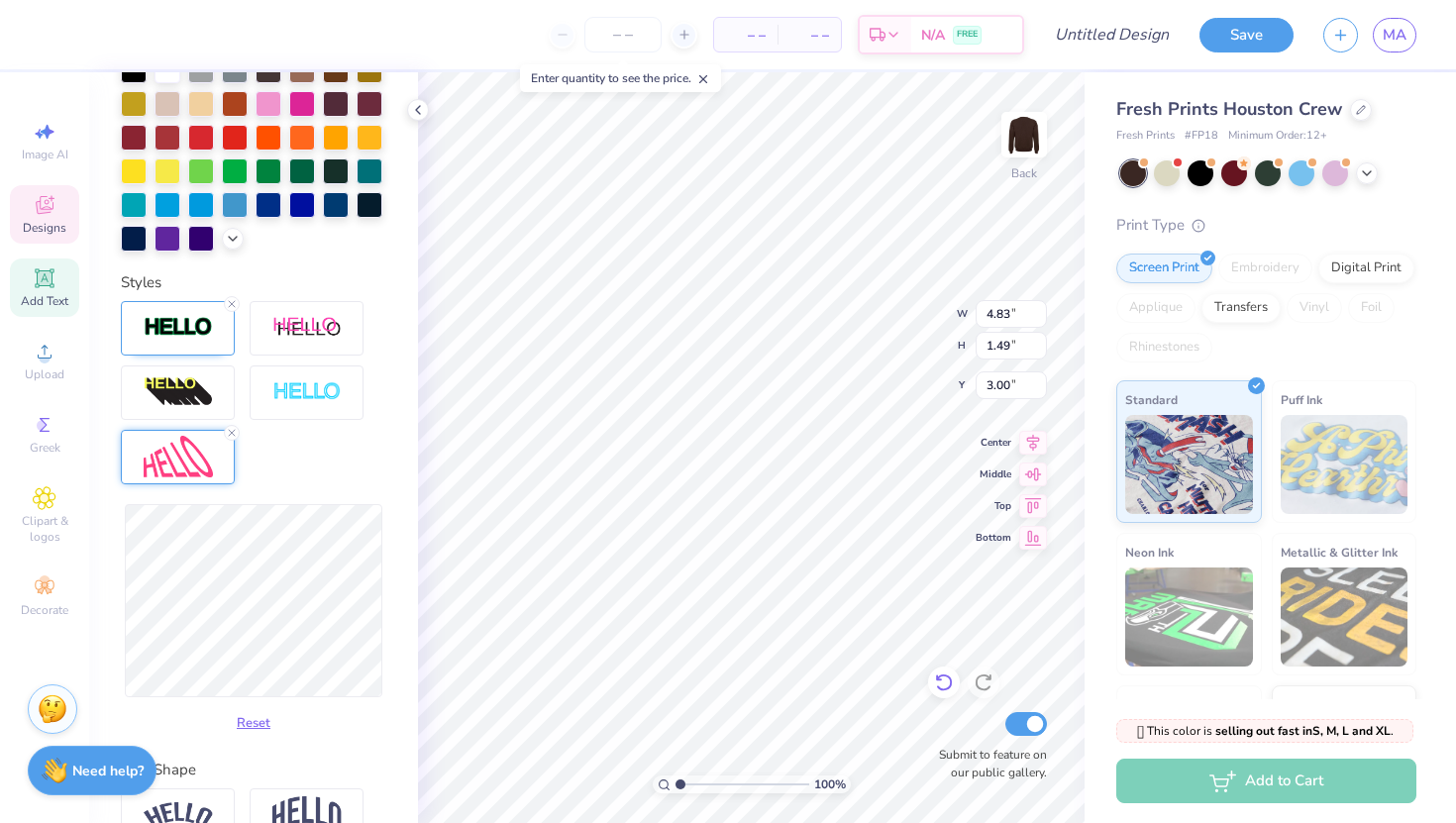 click 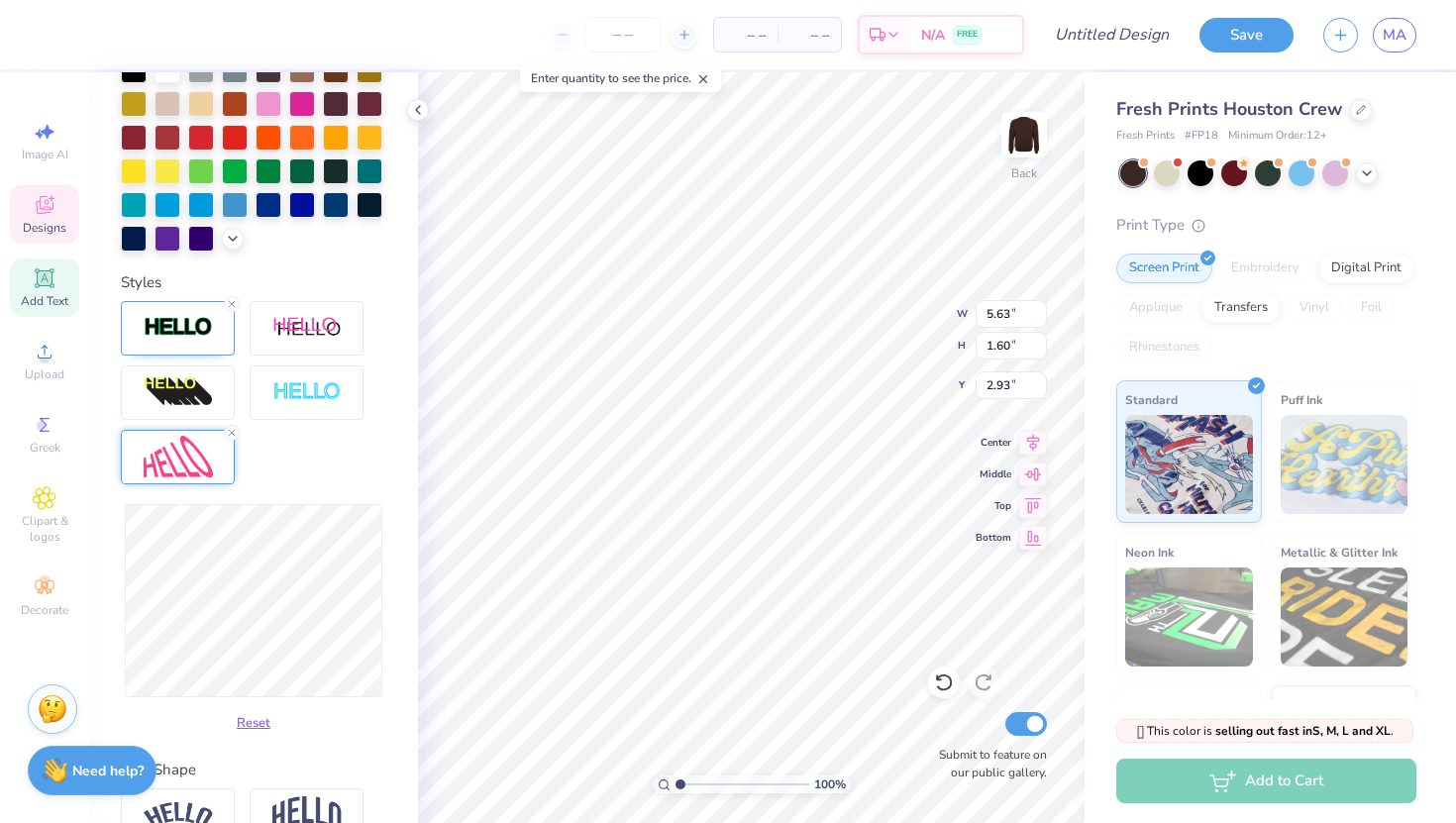 type on "2.59" 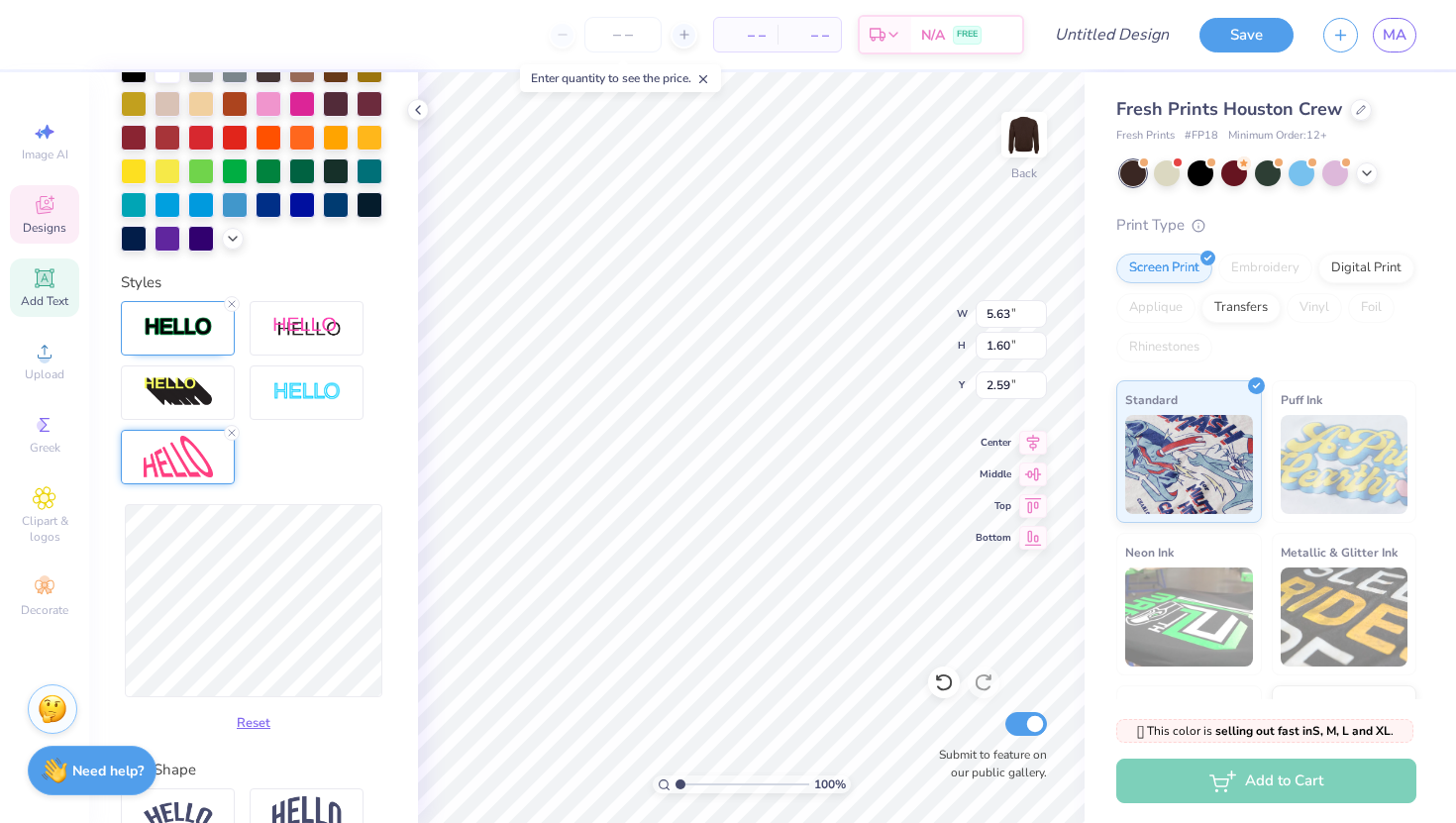 type on "3.00" 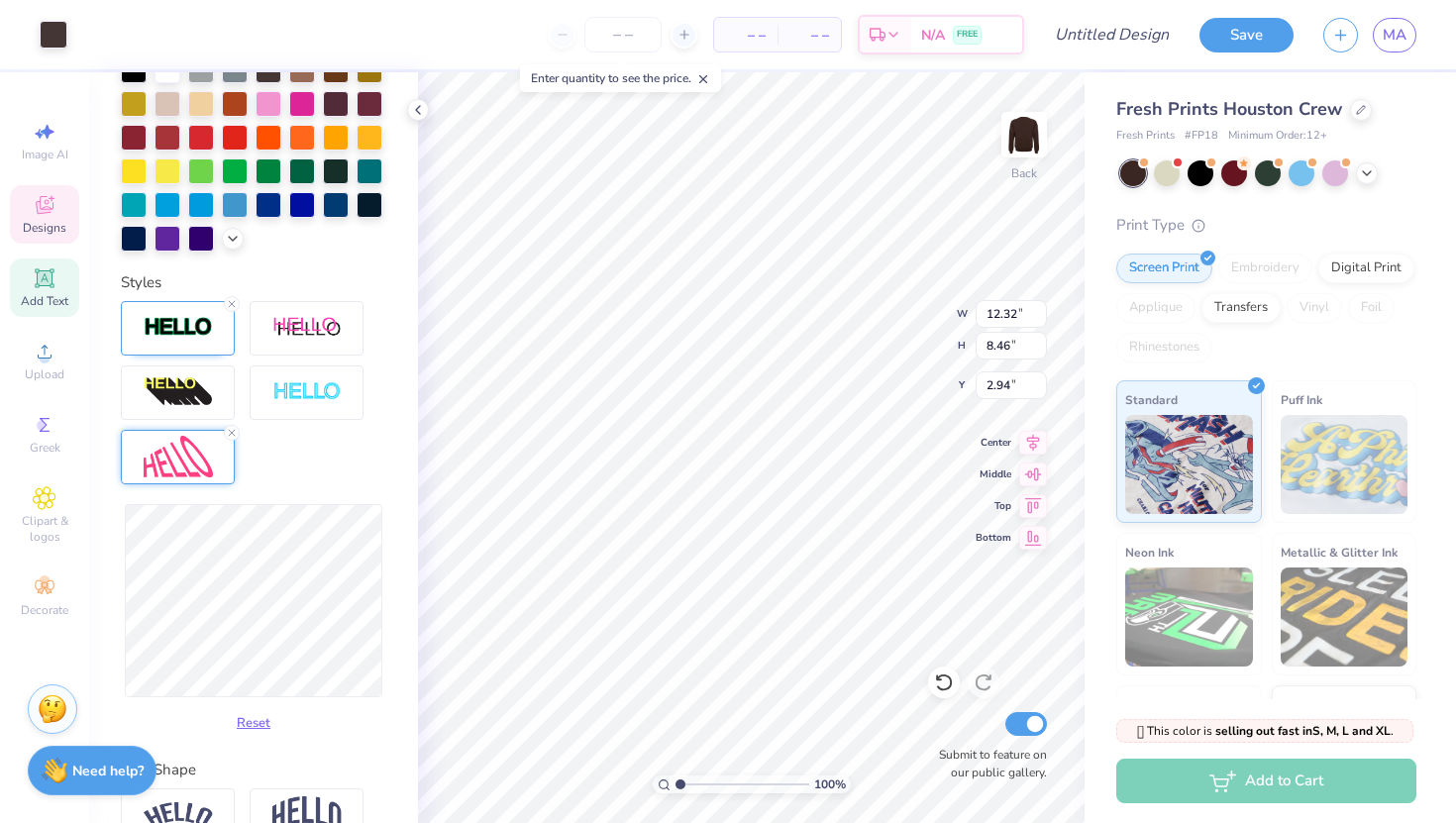 type on "12.32" 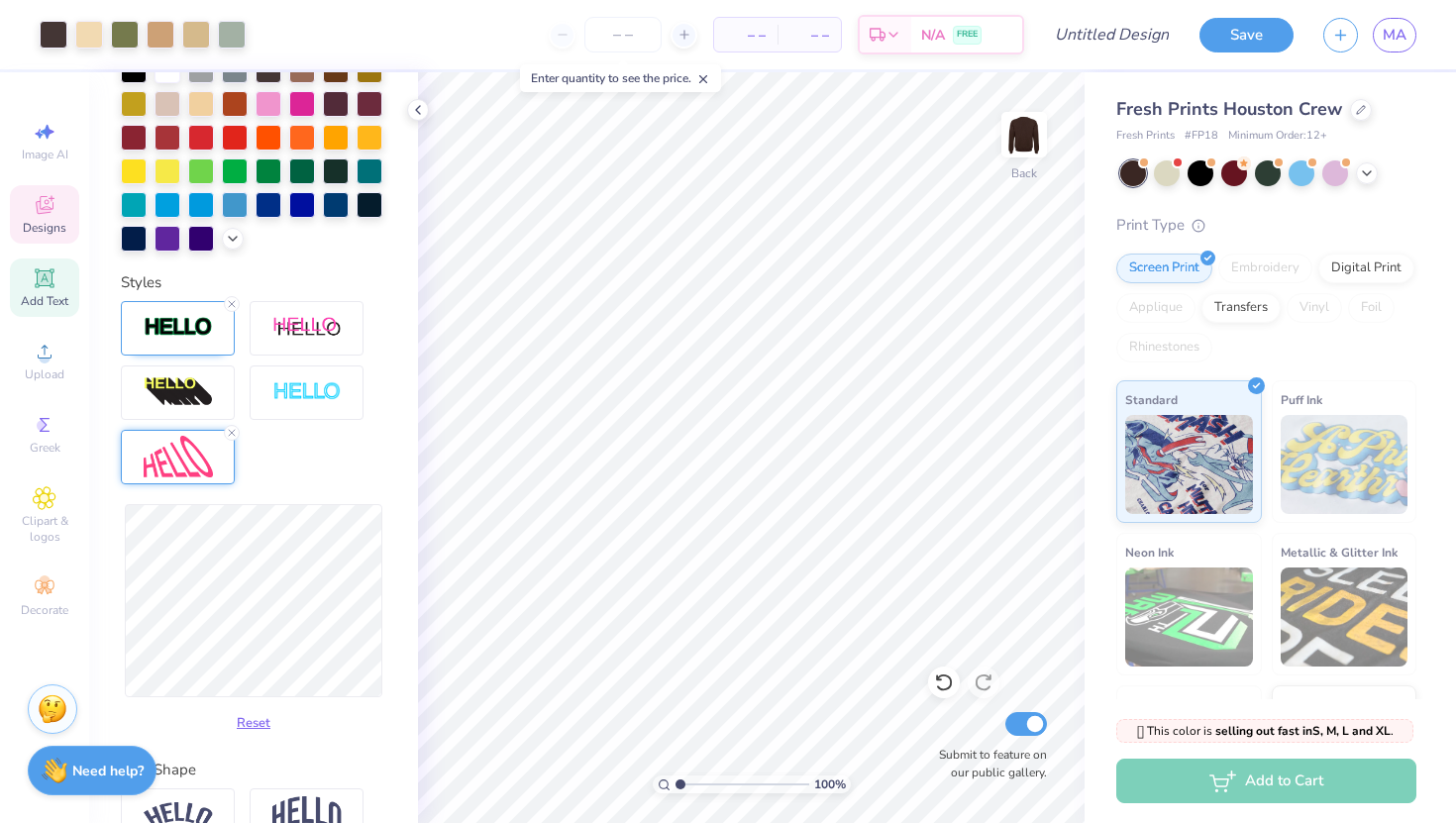 click 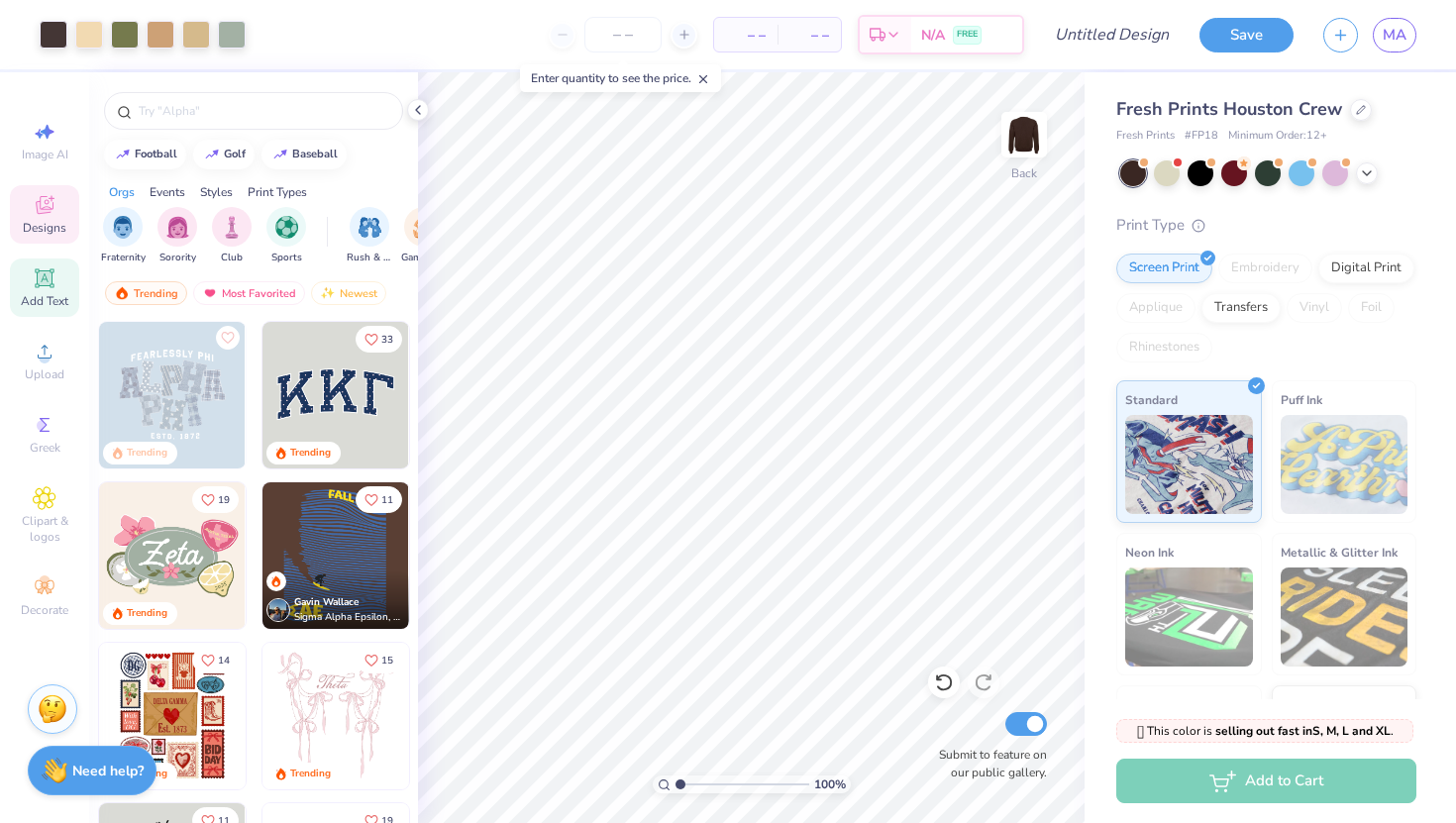 click 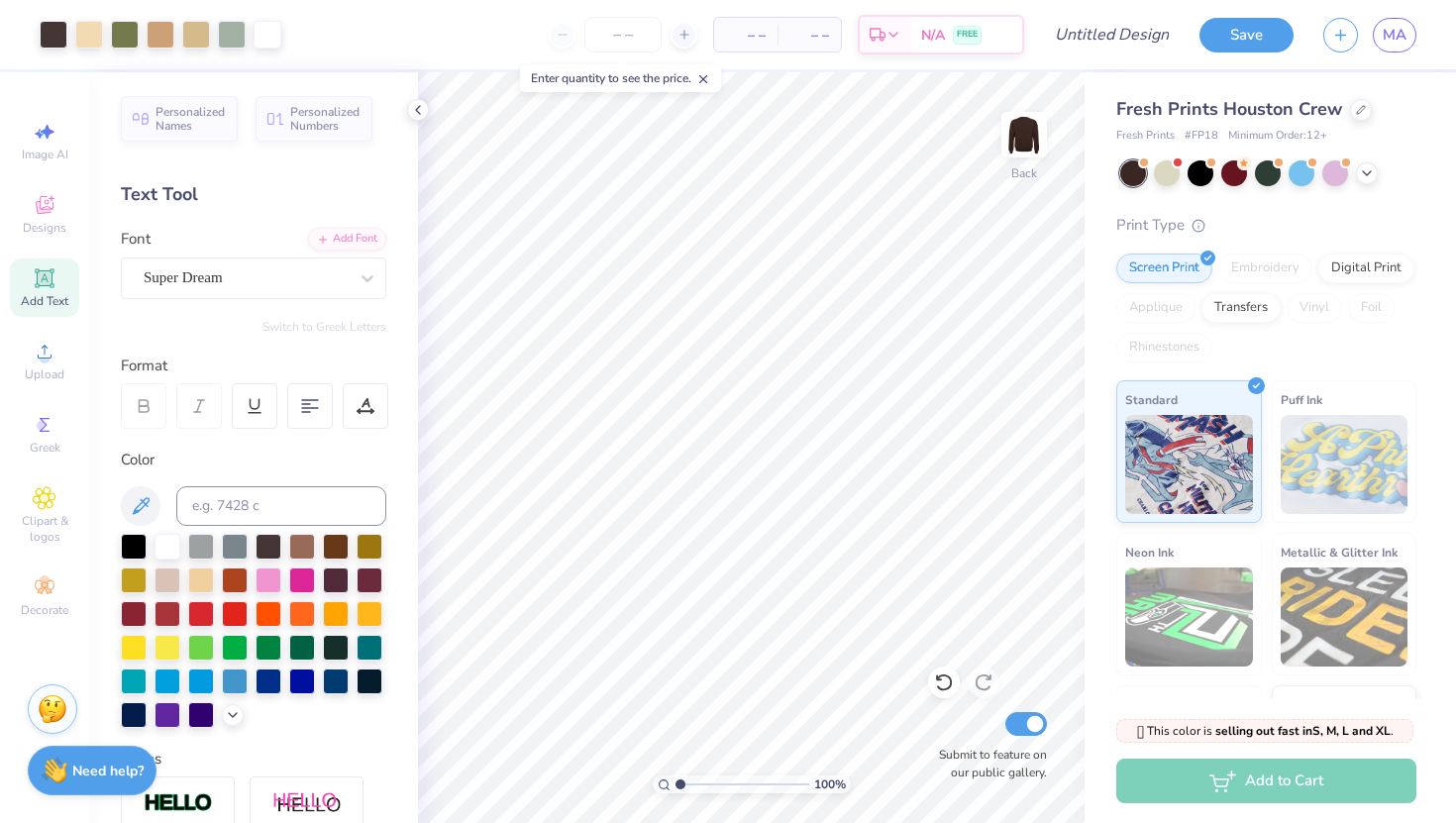 click on "Add Text" at bounding box center [45, 301] 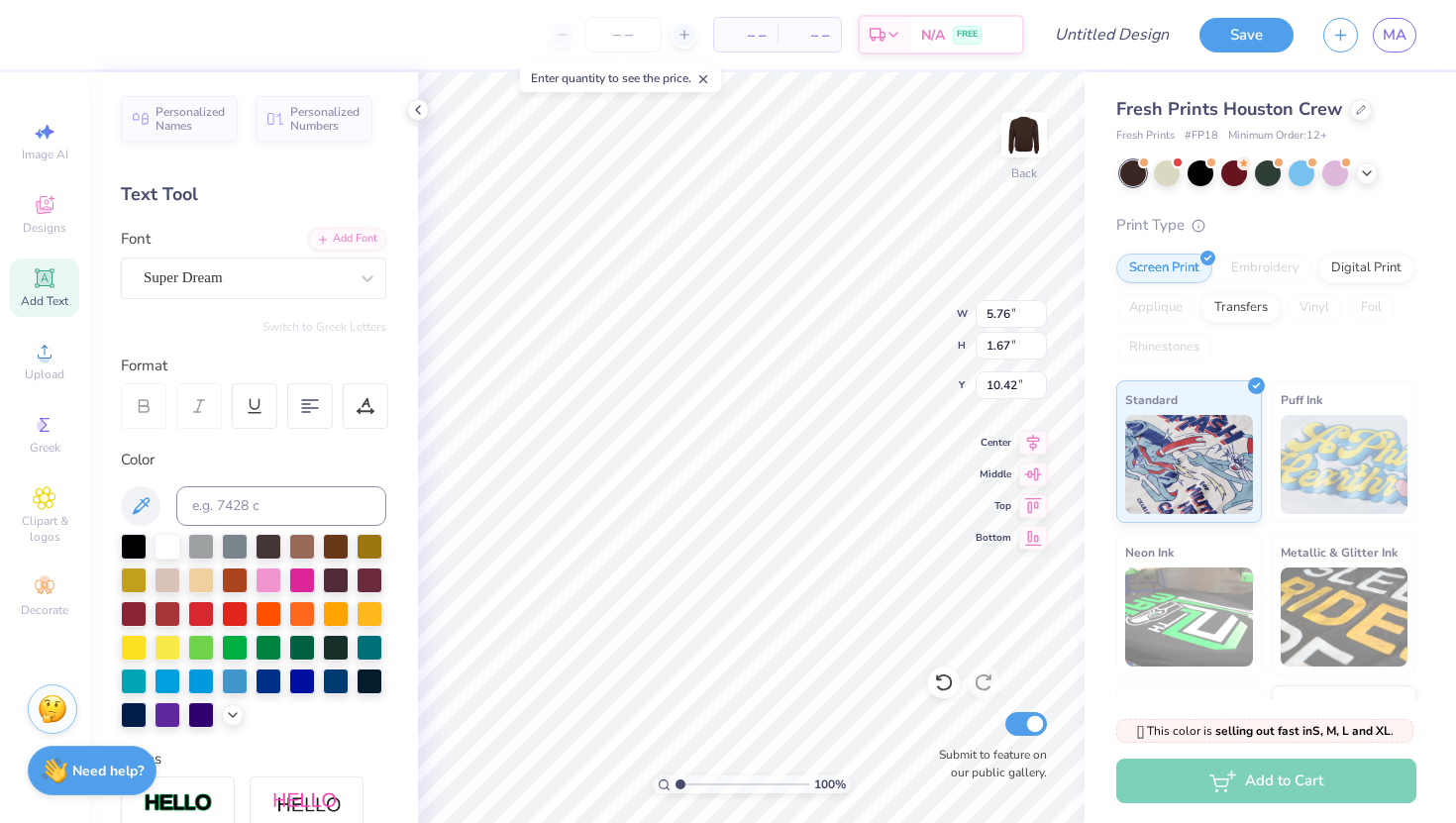 type on "13.01" 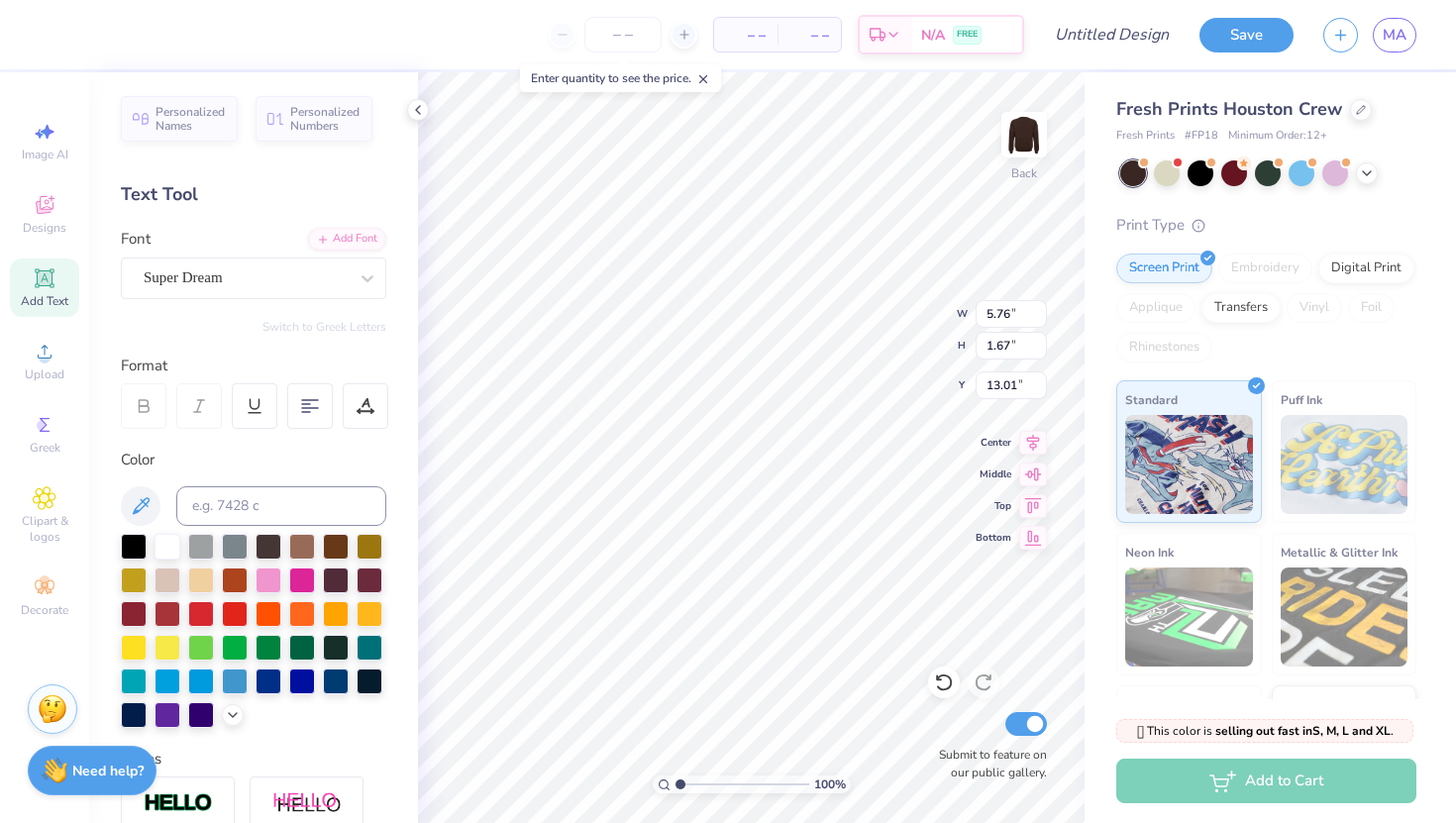 scroll, scrollTop: 0, scrollLeft: 0, axis: both 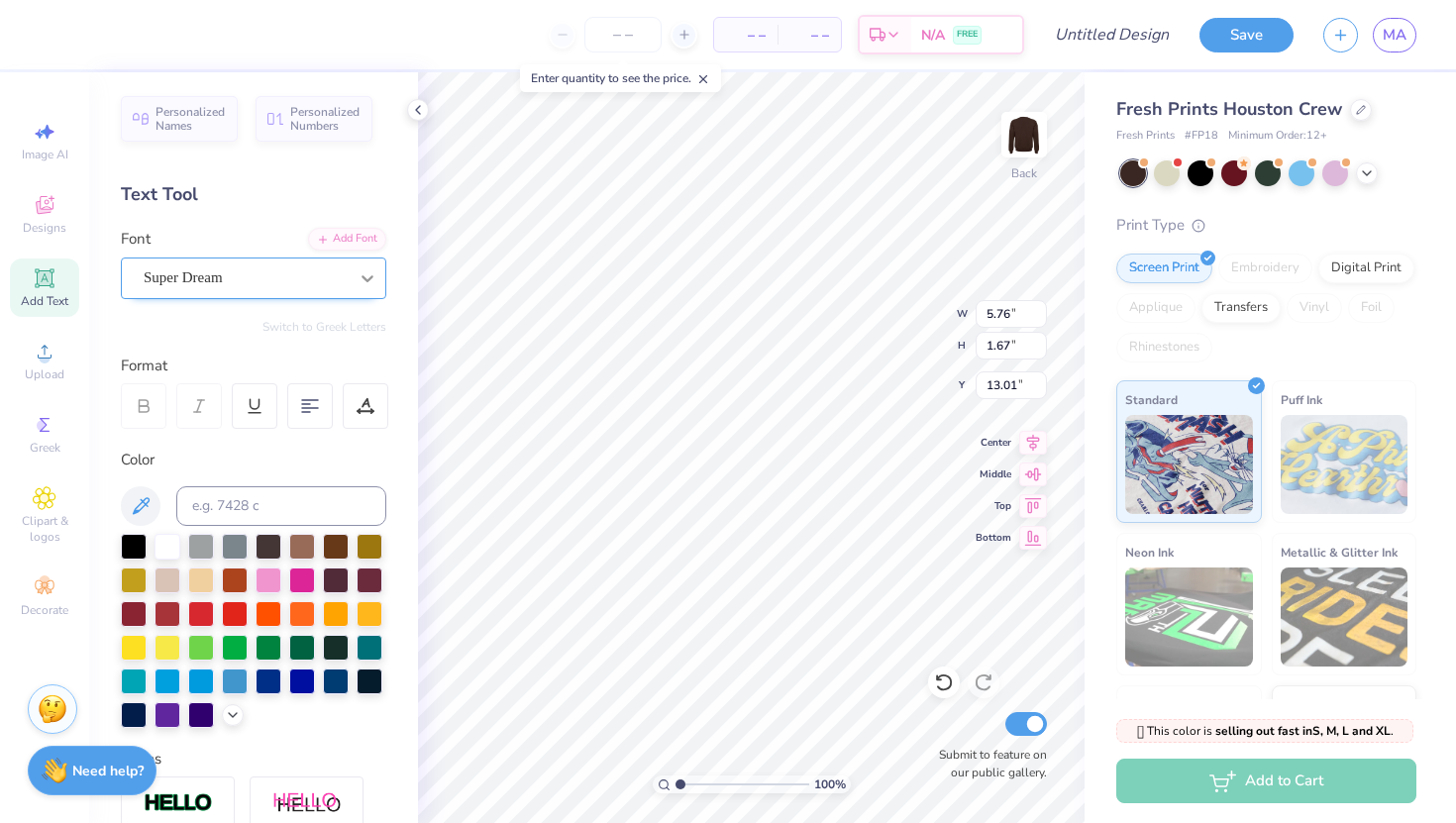 type on "Bears" 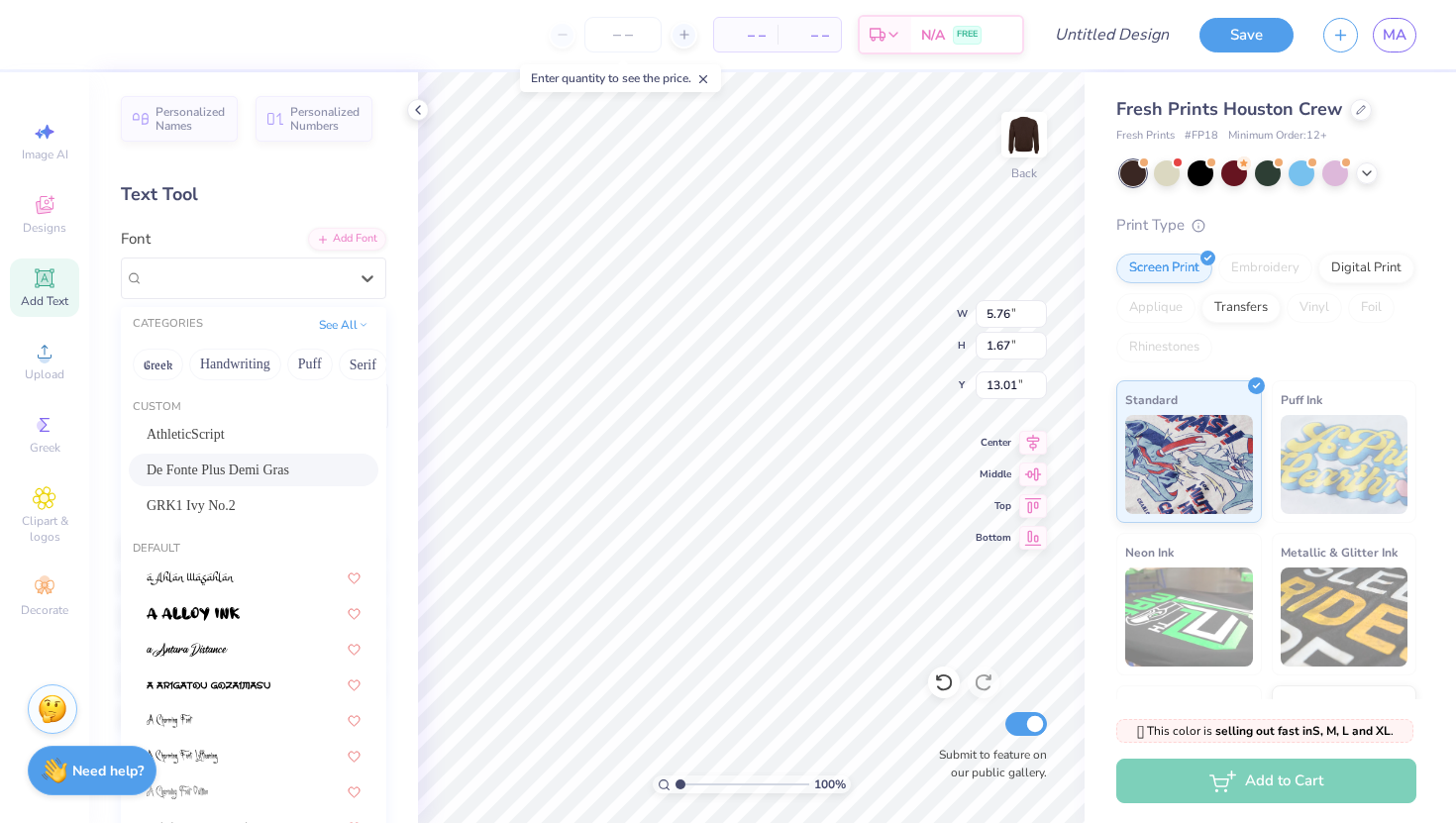 click on "De Fonte Plus Demi Gras" at bounding box center [218, 469] 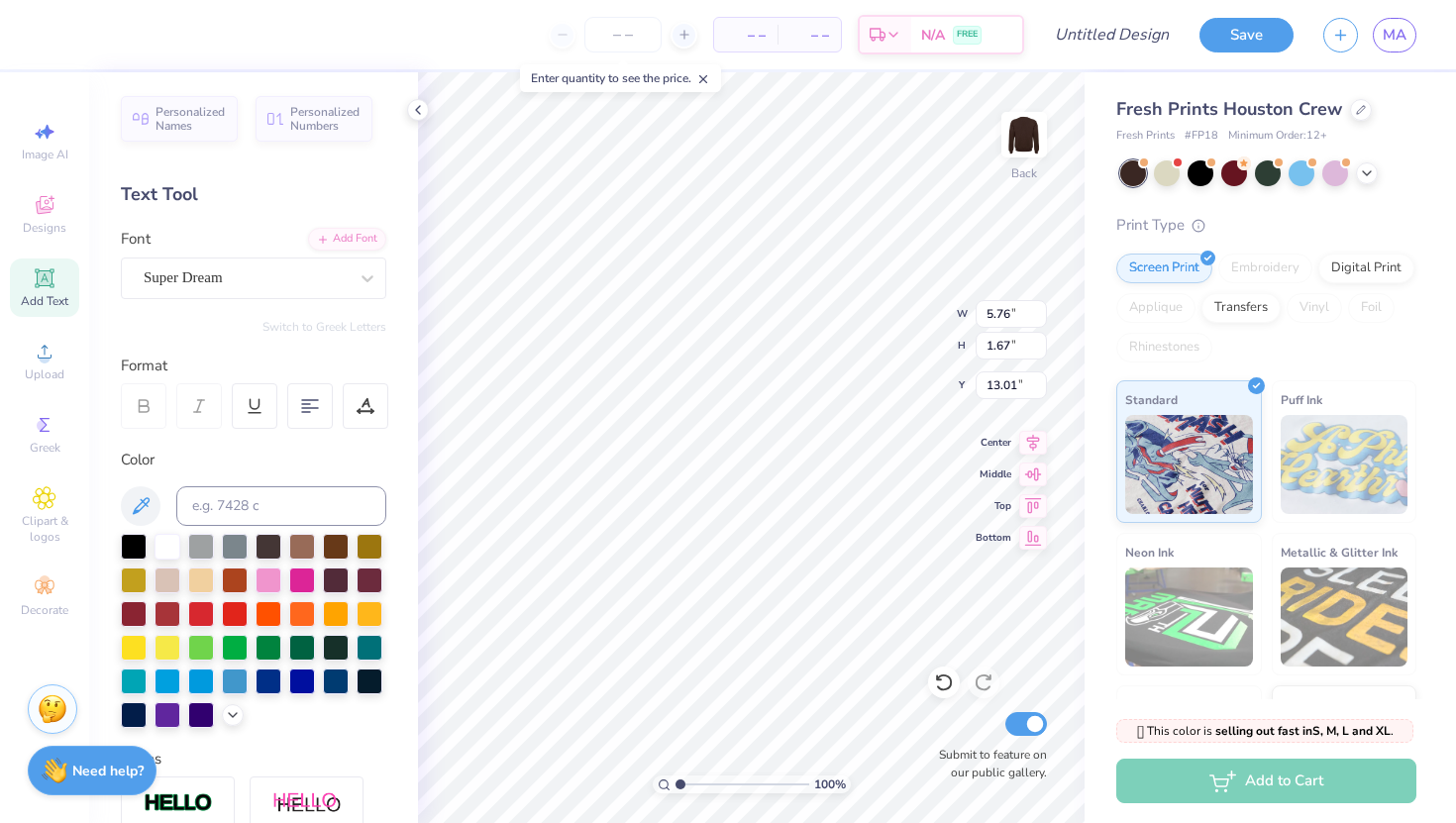 type on "10.42" 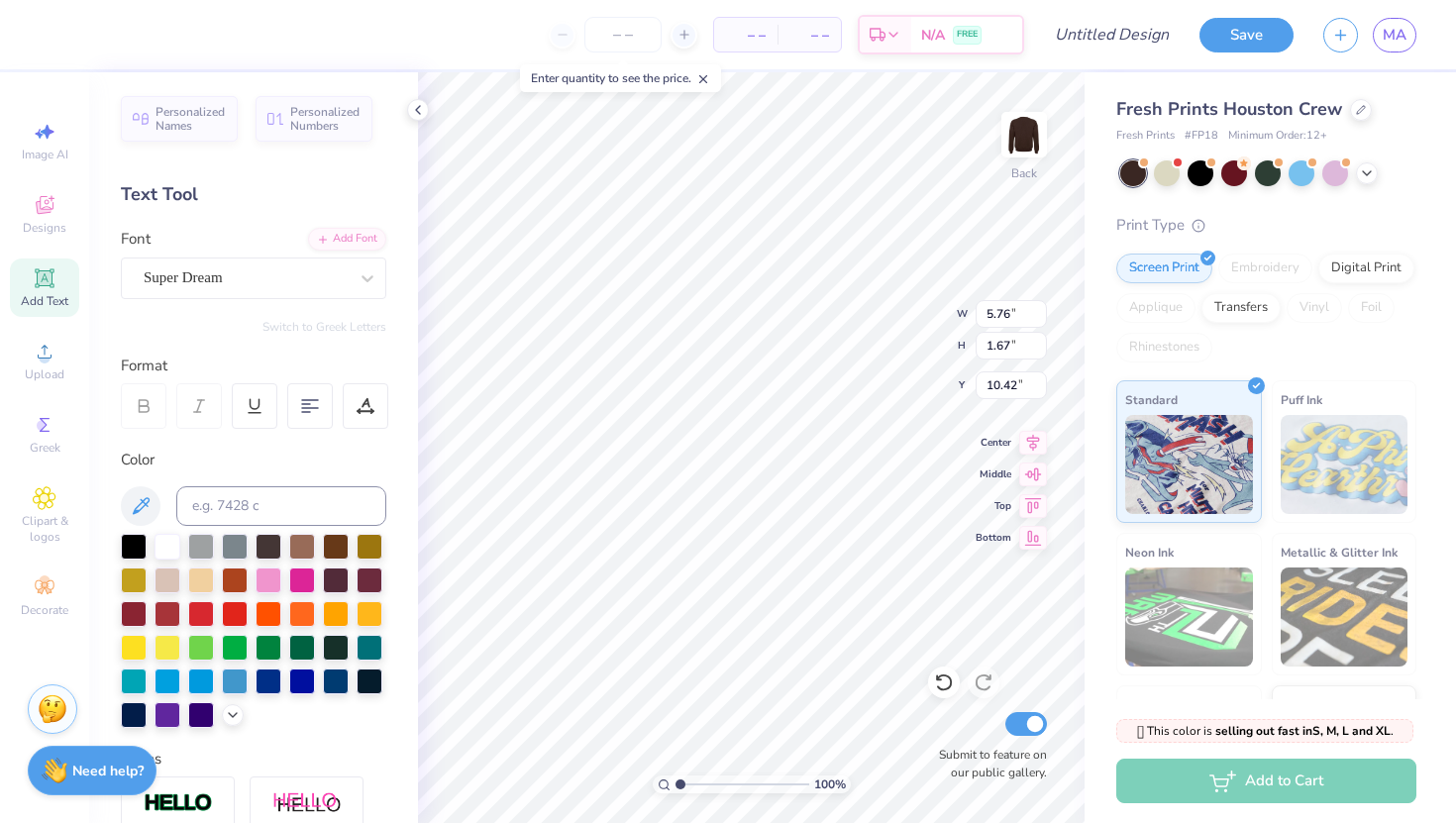 type on "T" 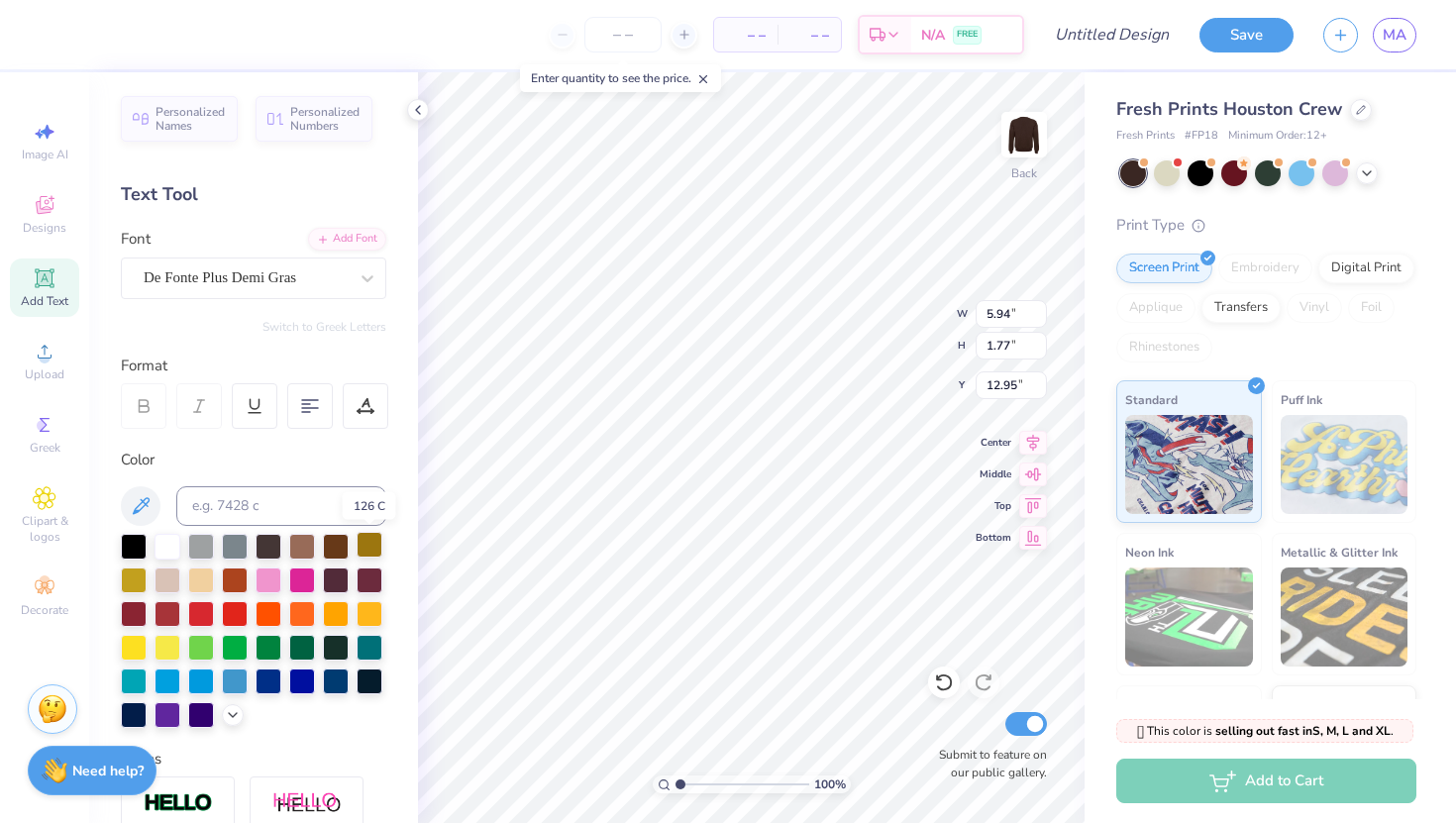 click at bounding box center (369, 545) 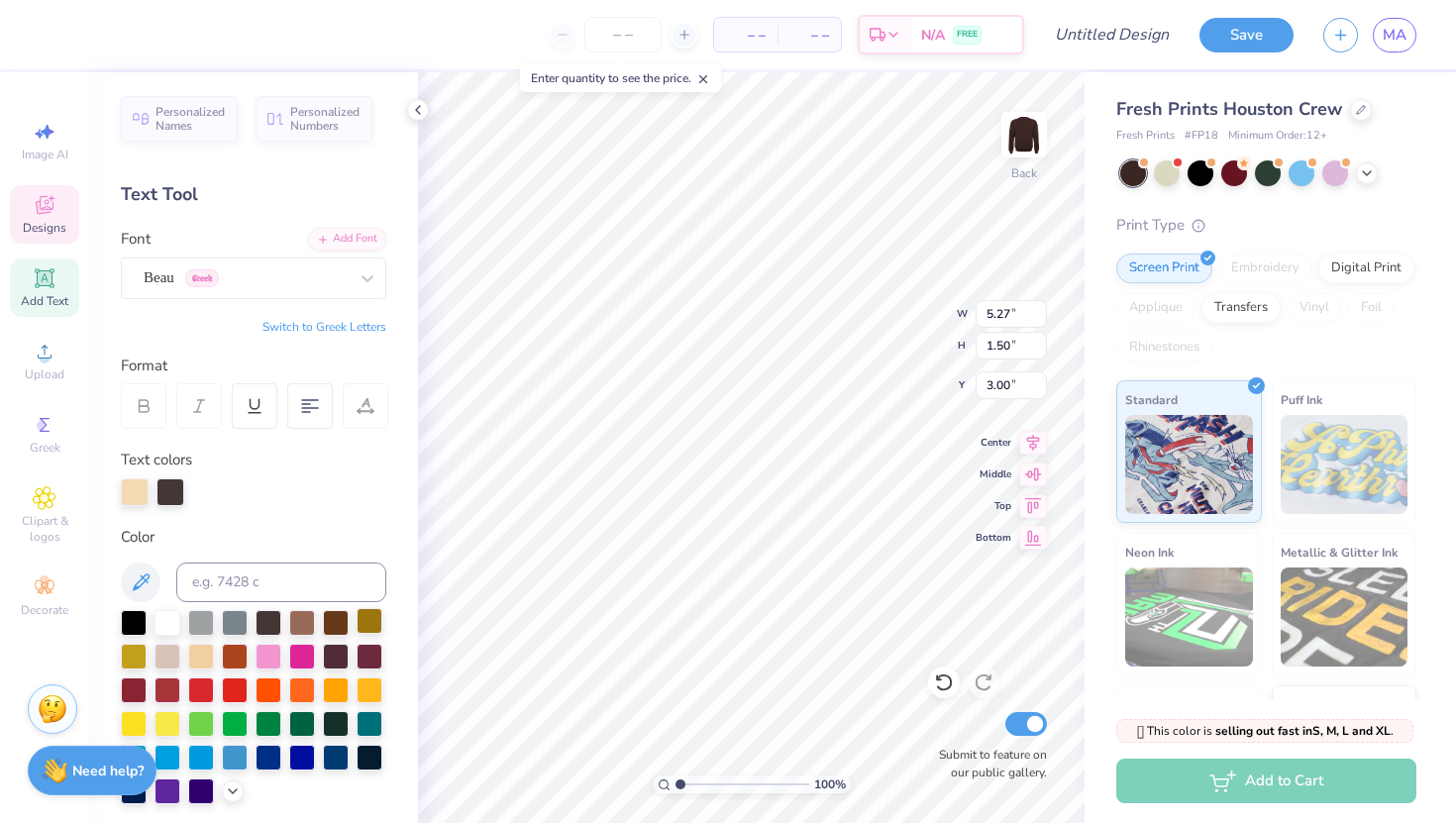 type on "3.61" 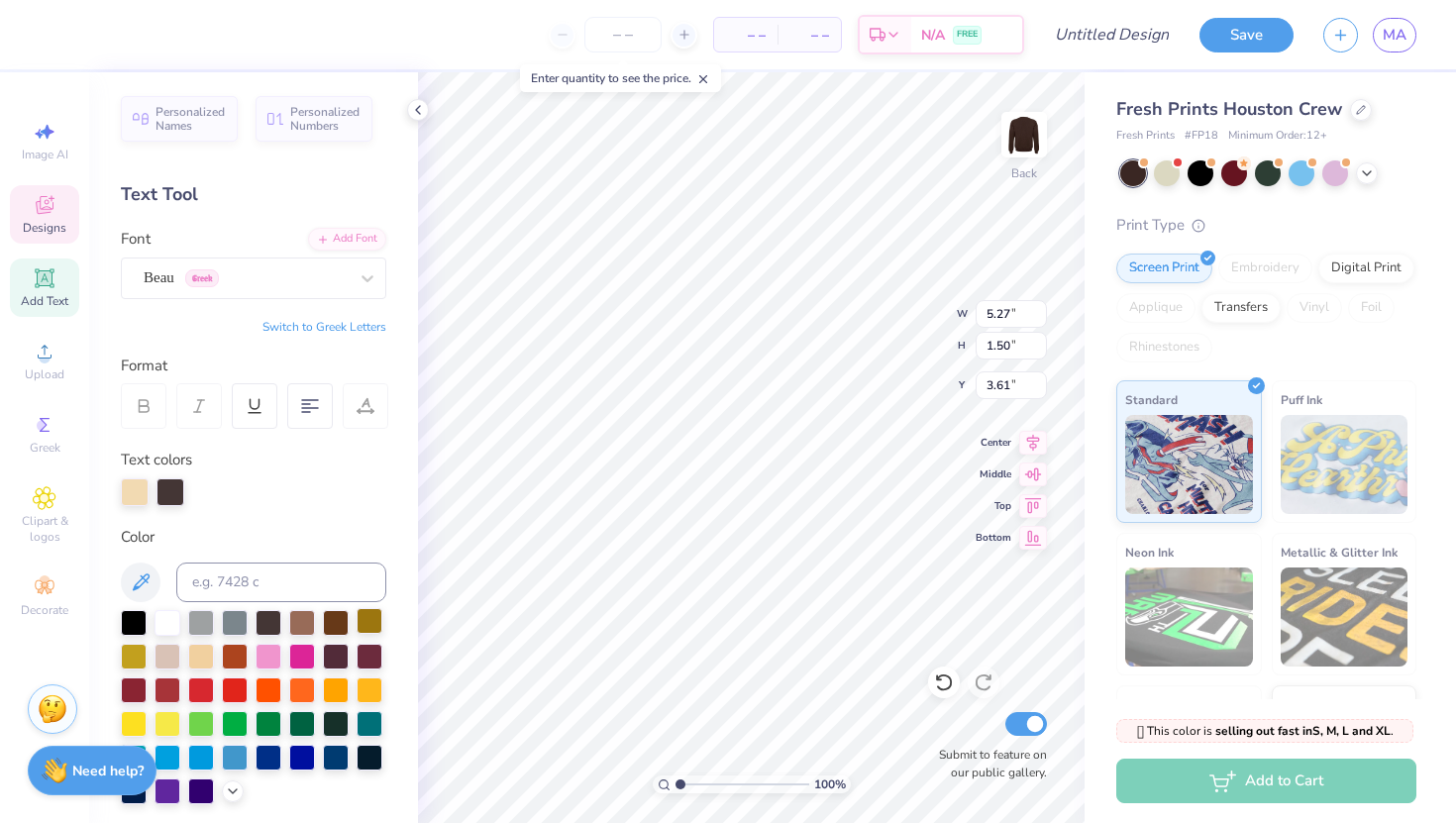 type on "5.20" 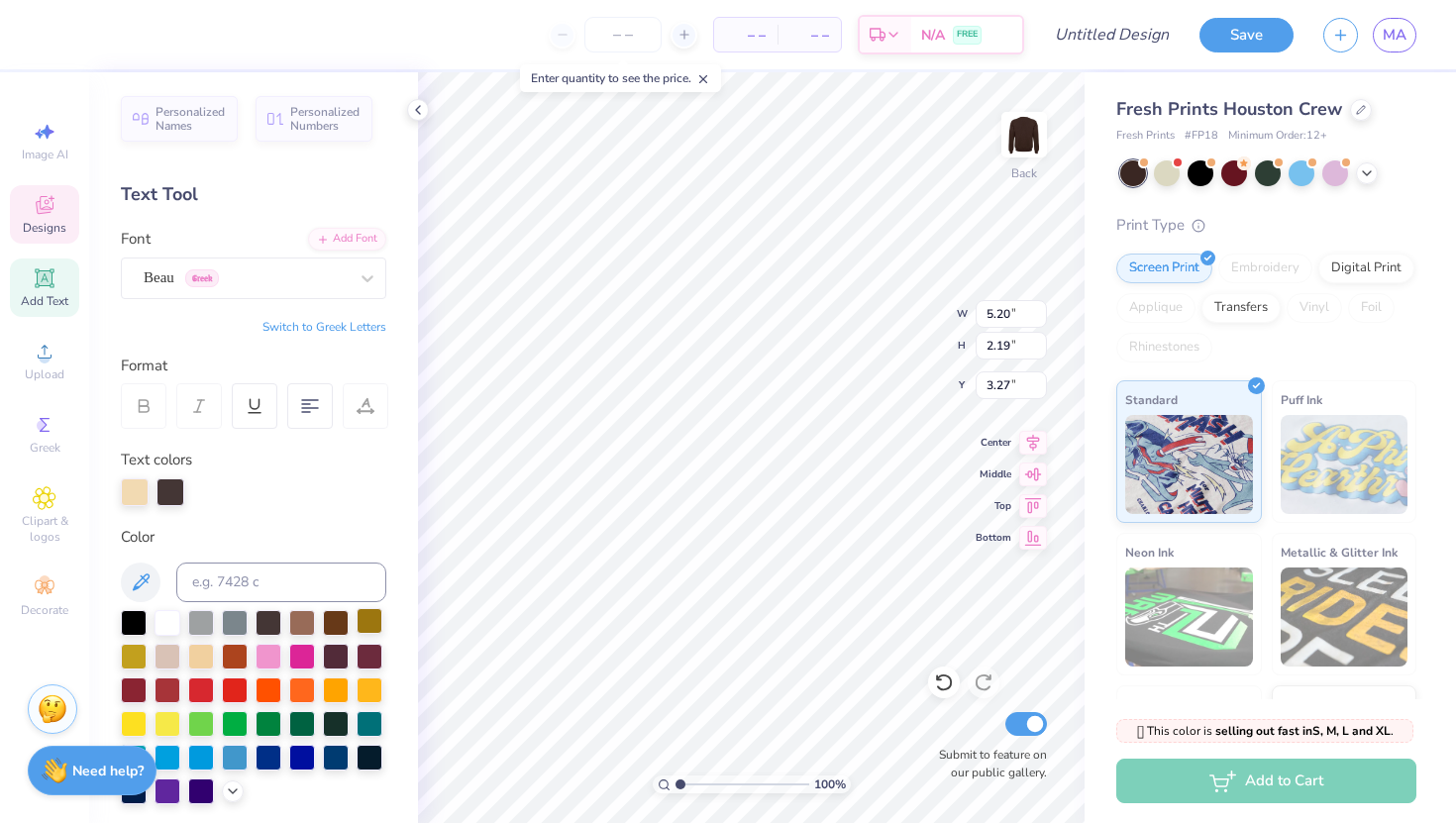 type on "3.00" 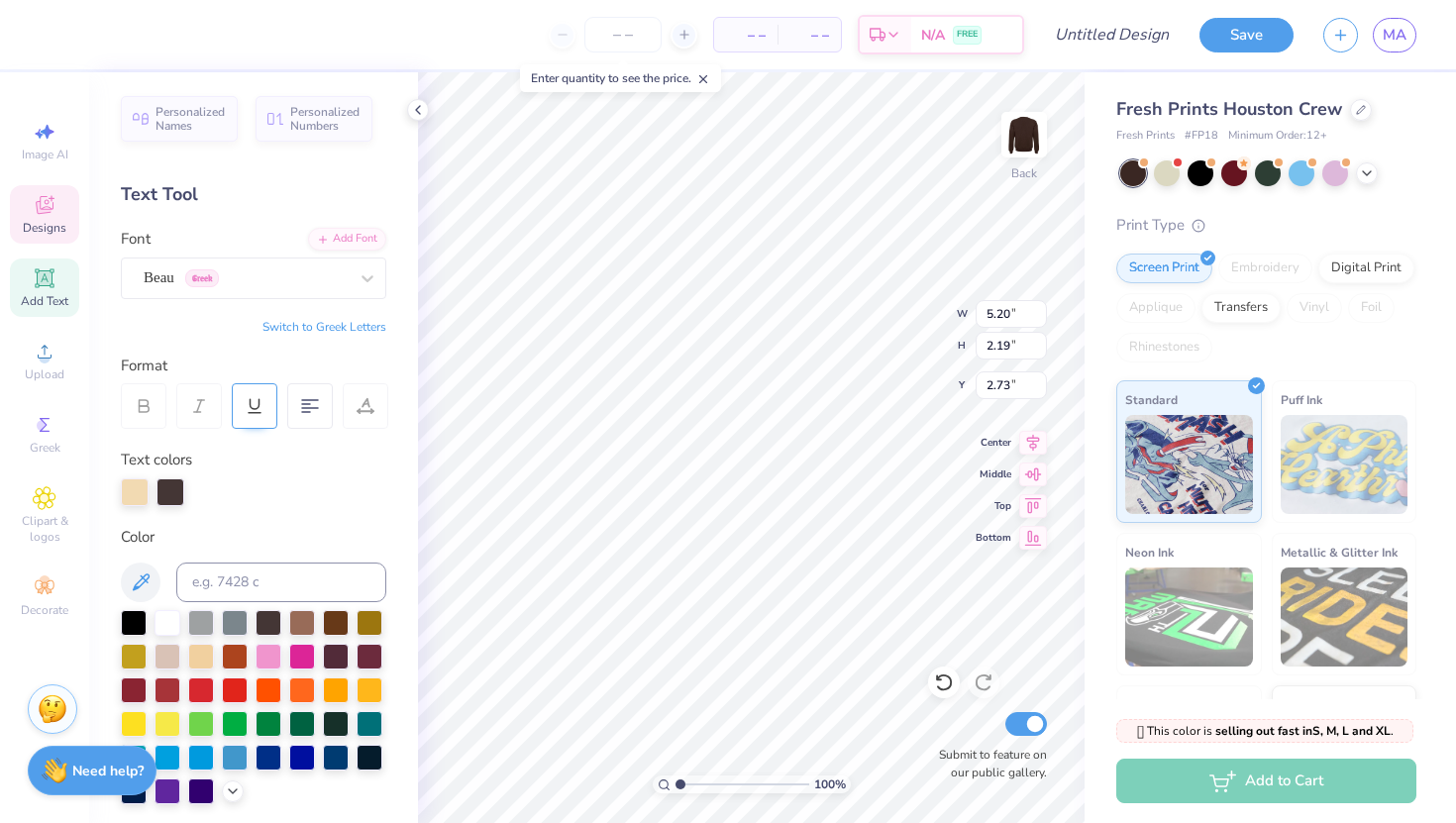 type on "2.73" 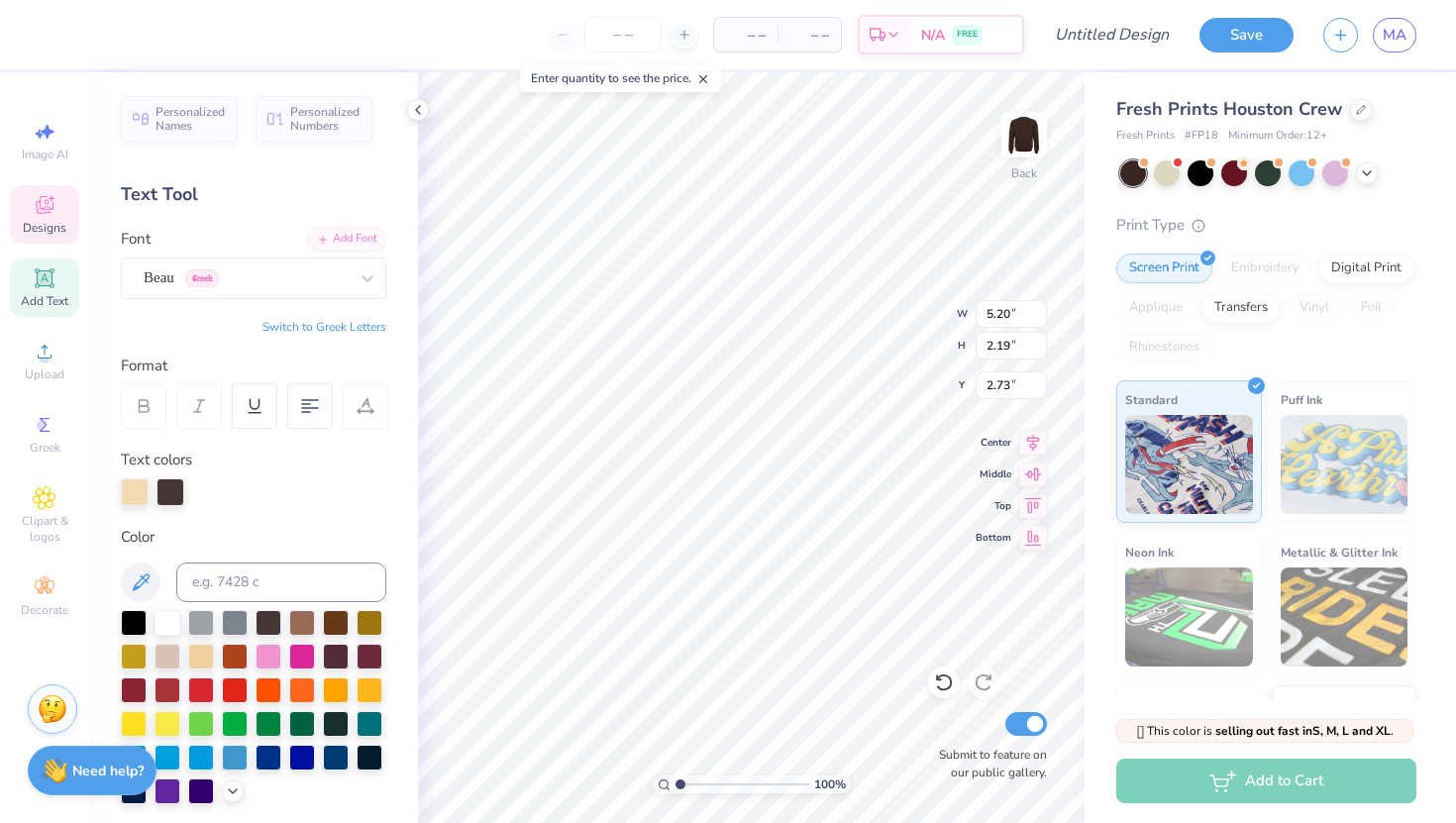 scroll, scrollTop: 405, scrollLeft: 0, axis: vertical 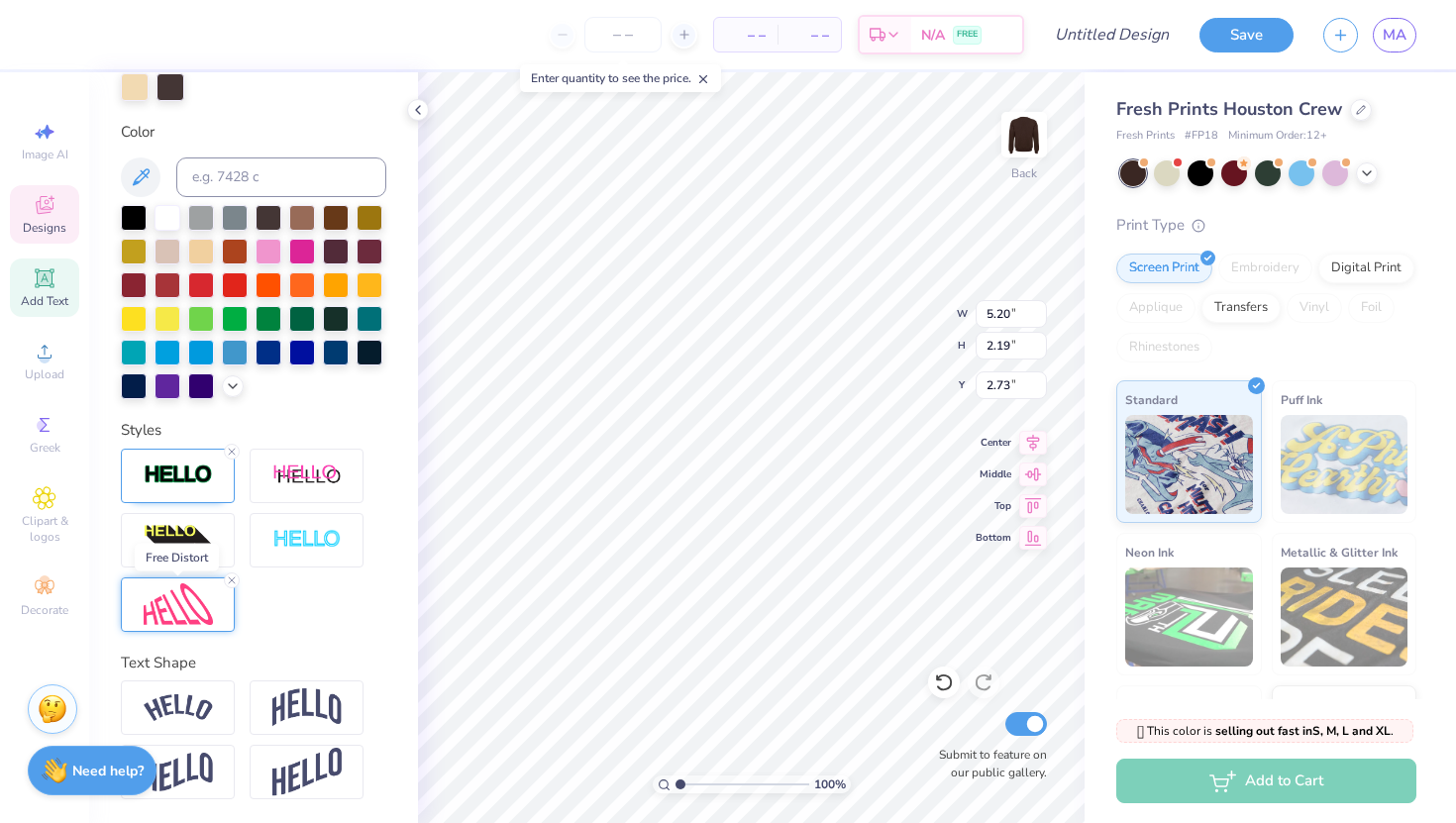 click at bounding box center [178, 604] 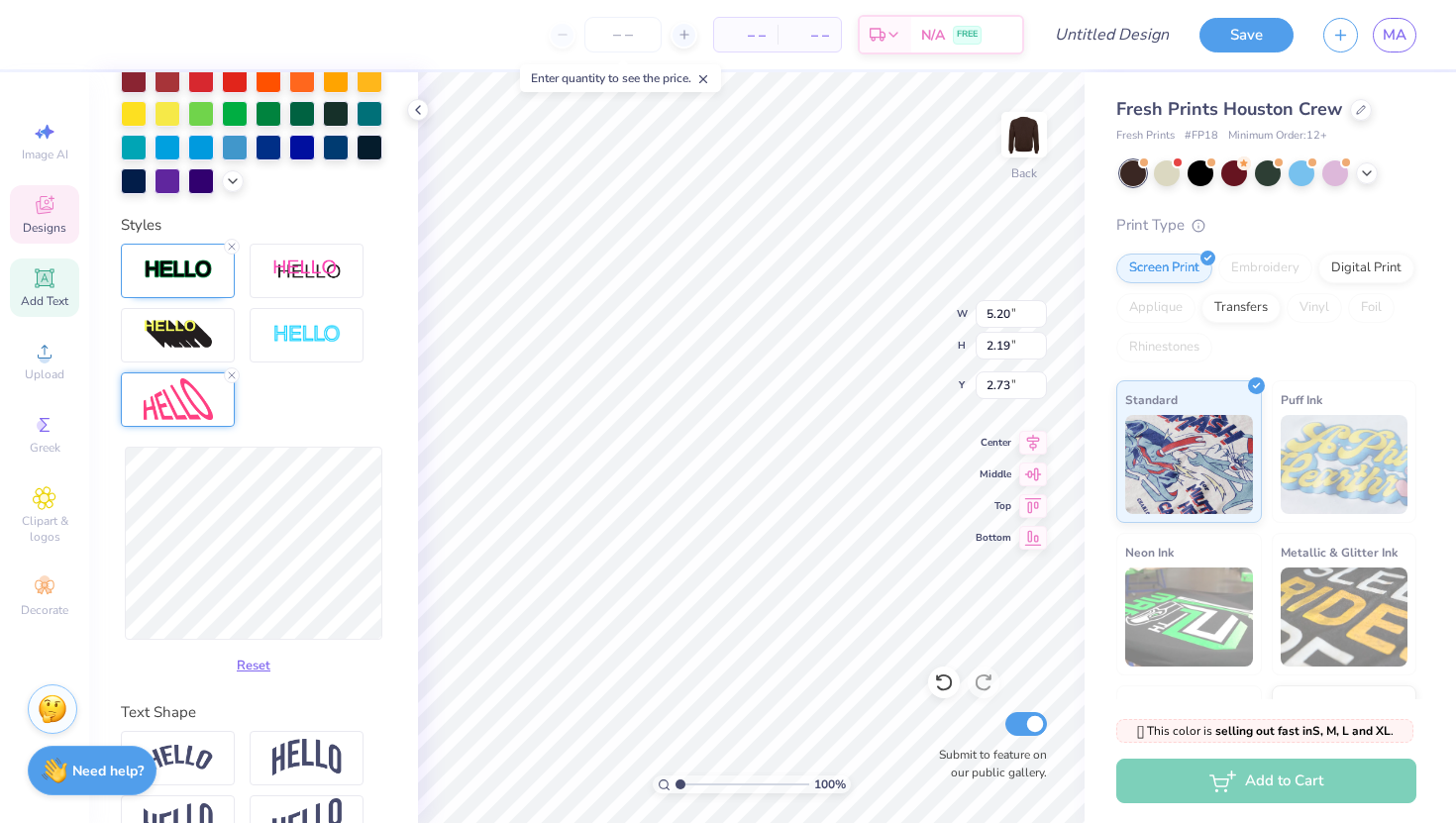 scroll, scrollTop: 660, scrollLeft: 0, axis: vertical 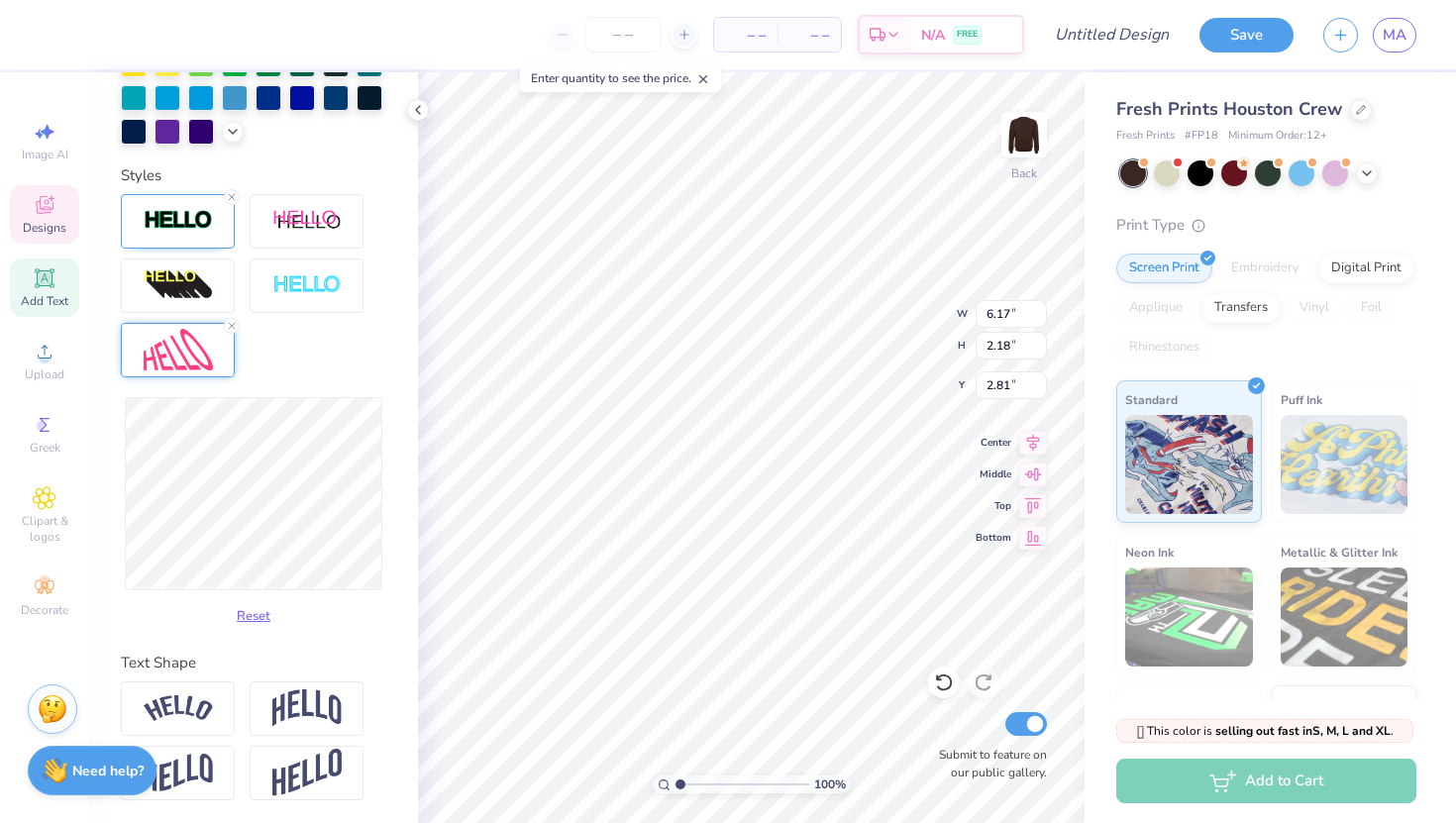 type on "3.00" 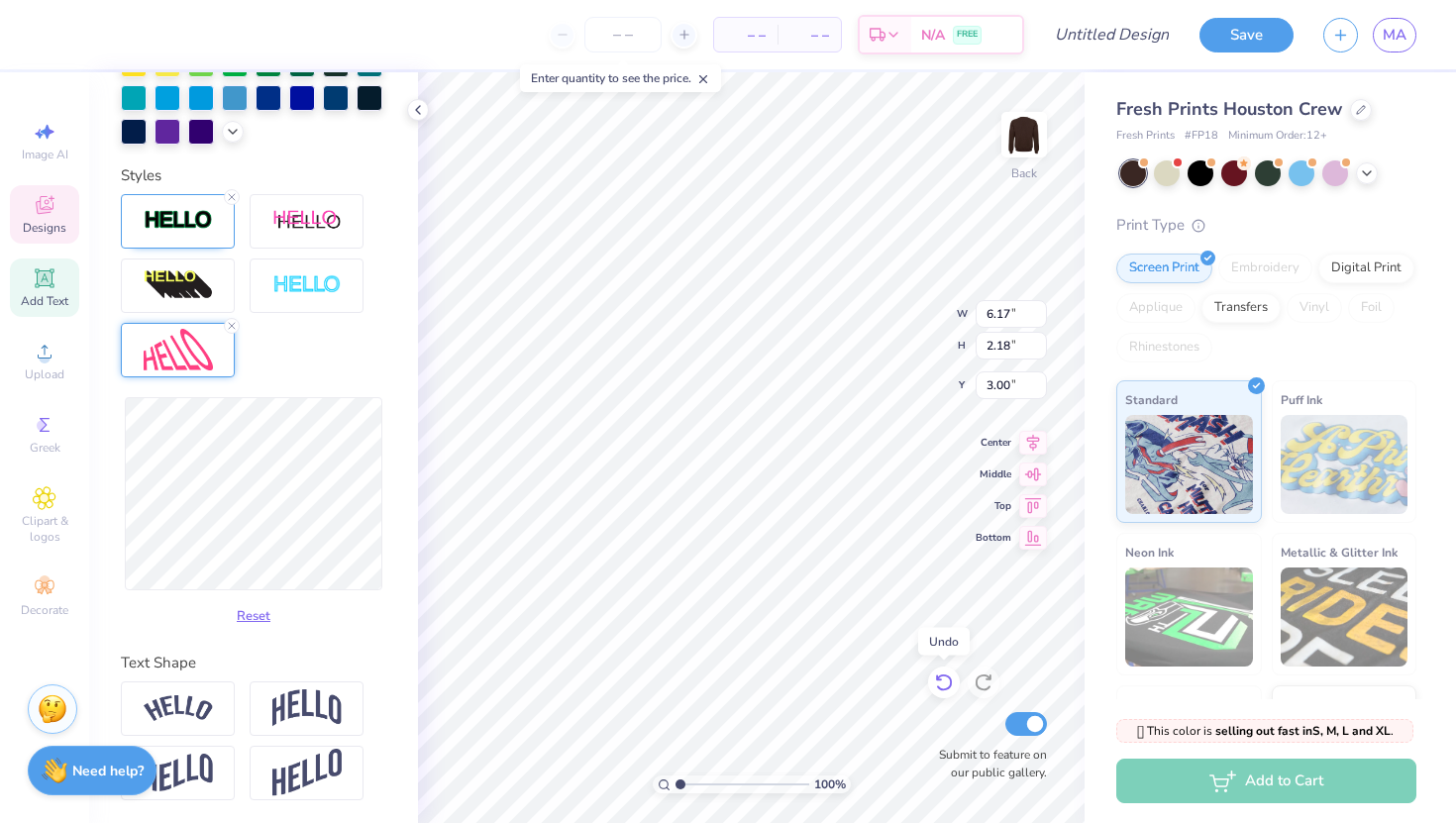 click 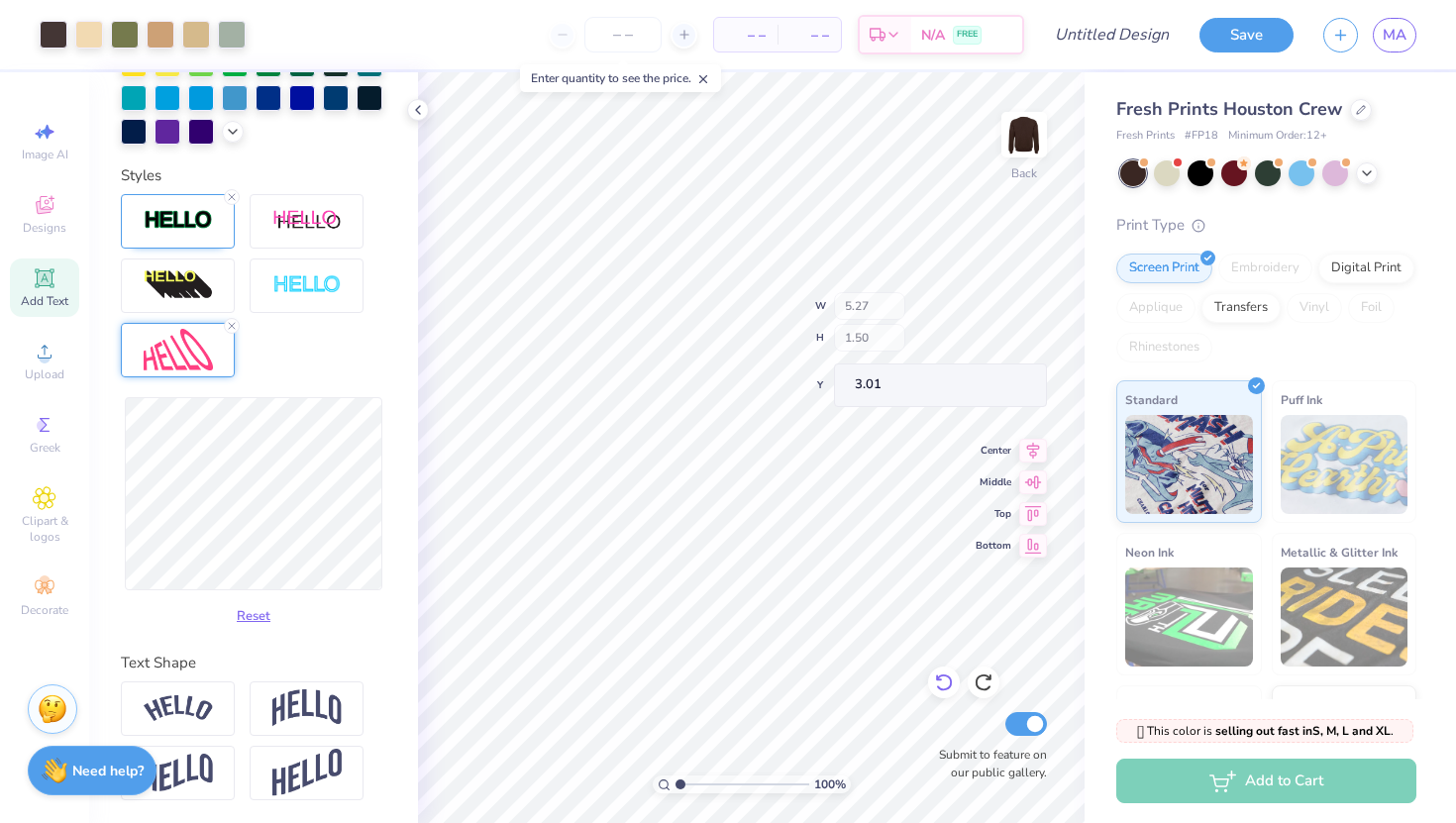 type on "5.27" 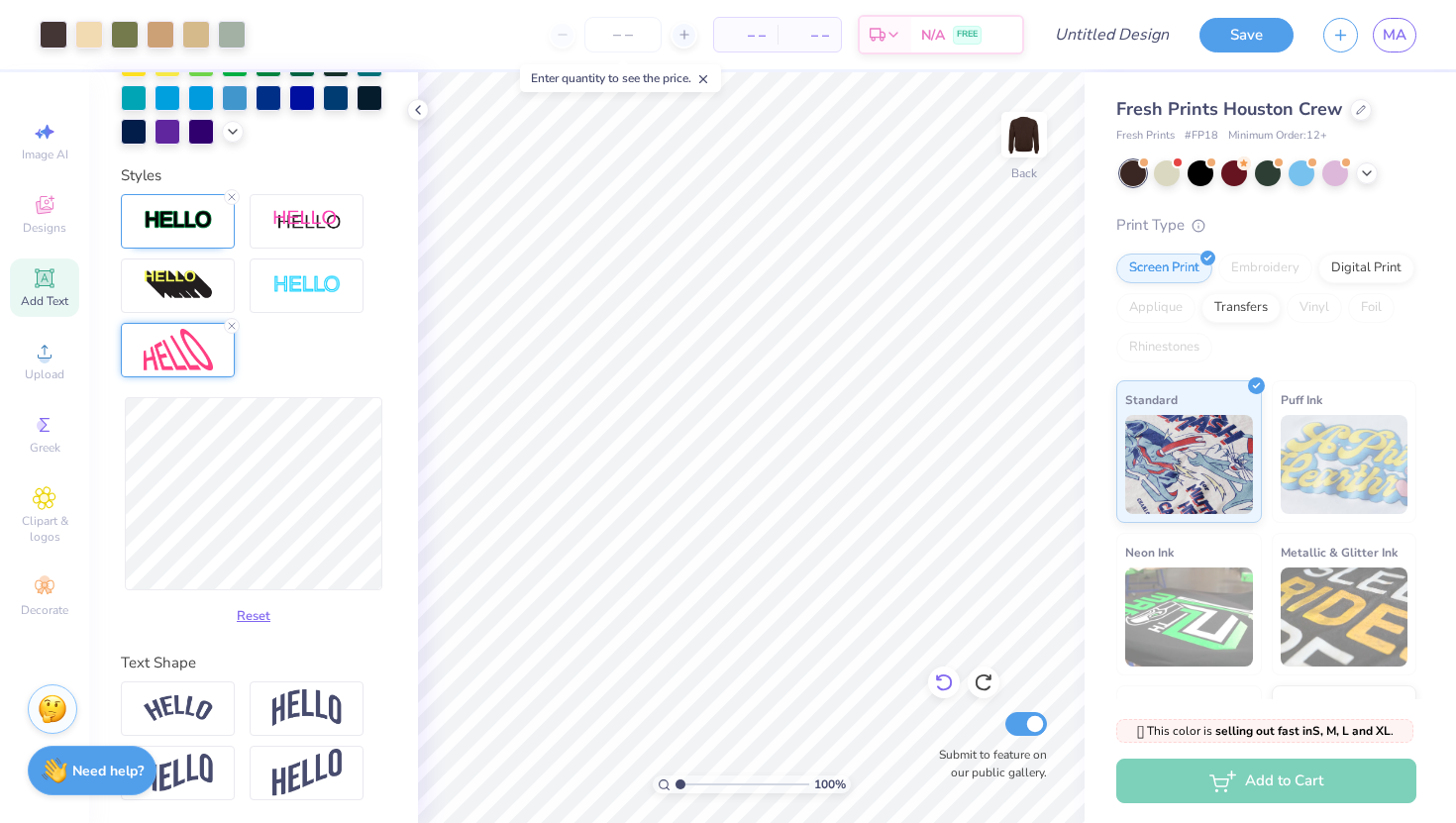 drag, startPoint x: 944, startPoint y: 693, endPoint x: 935, endPoint y: 680, distance: 15.811388 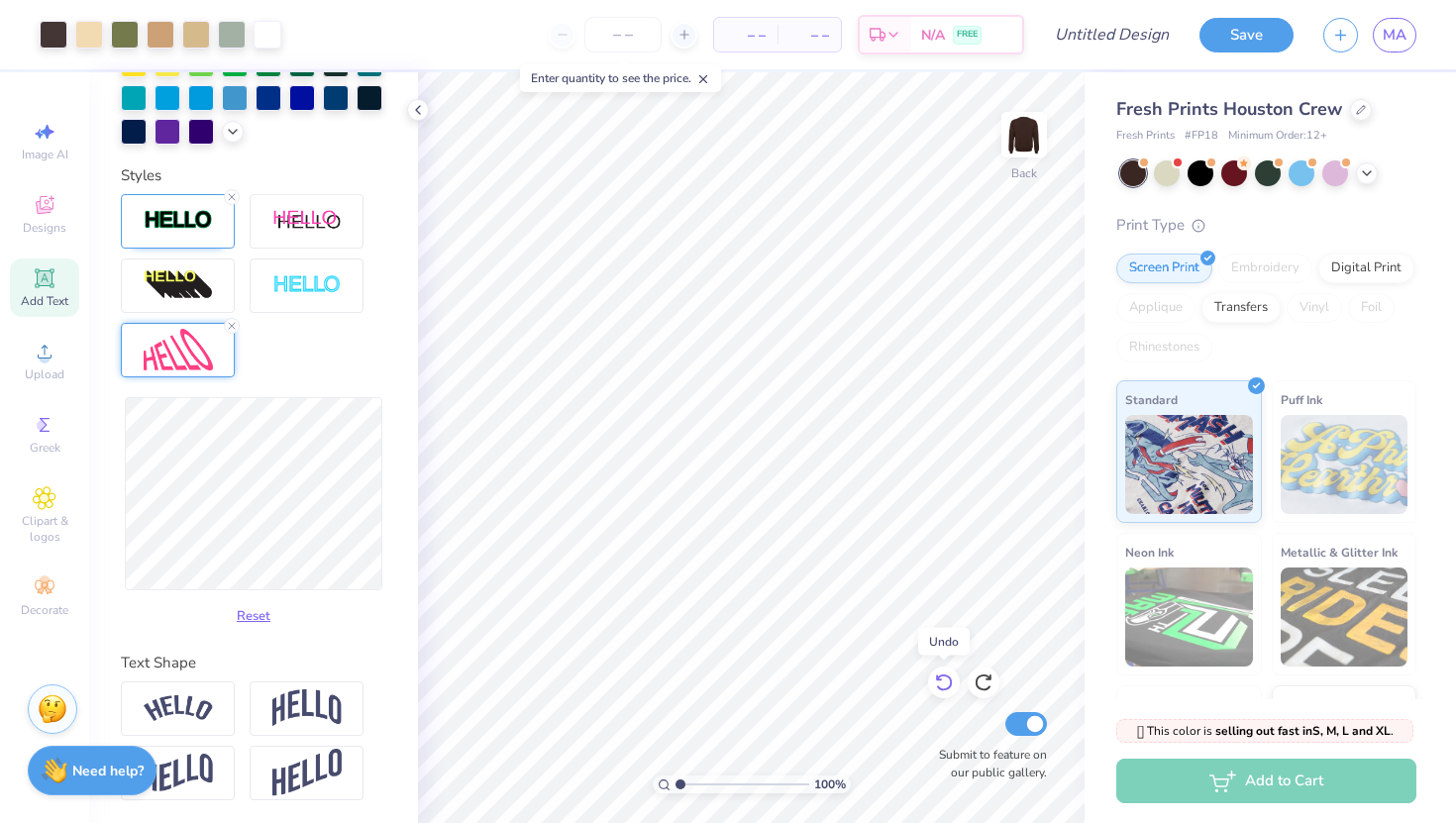 click 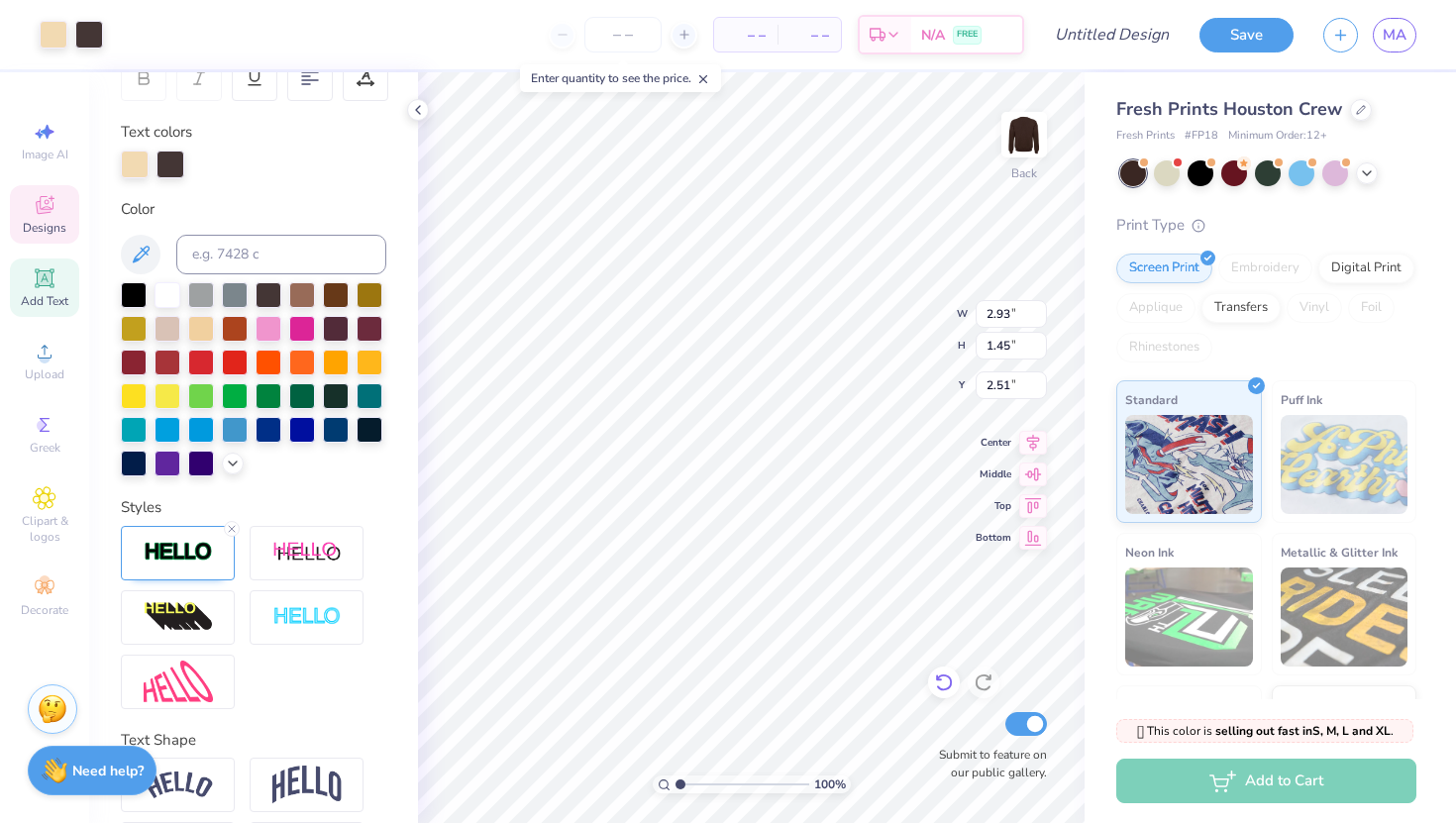 scroll, scrollTop: 405, scrollLeft: 0, axis: vertical 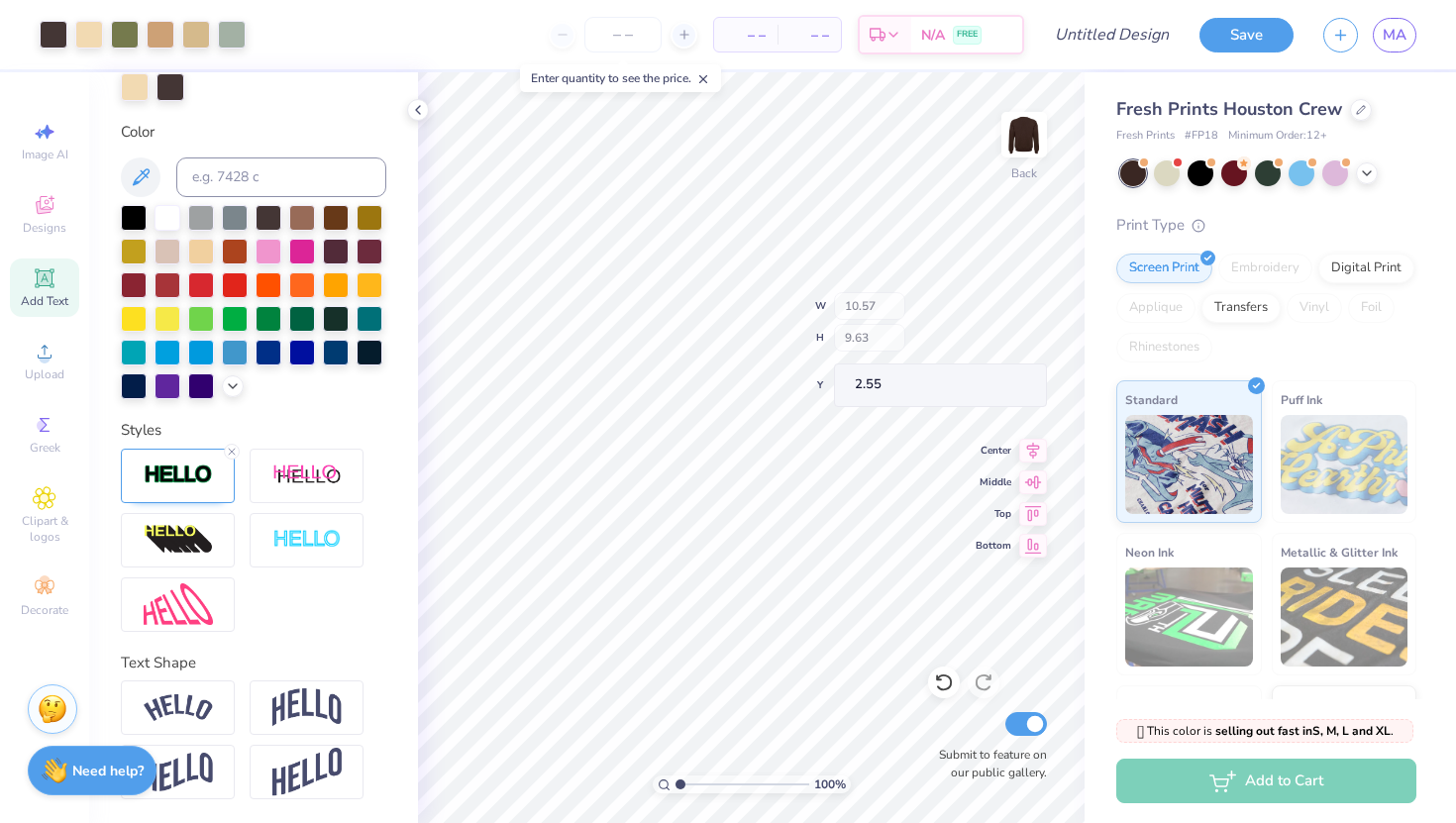 type on "2.50" 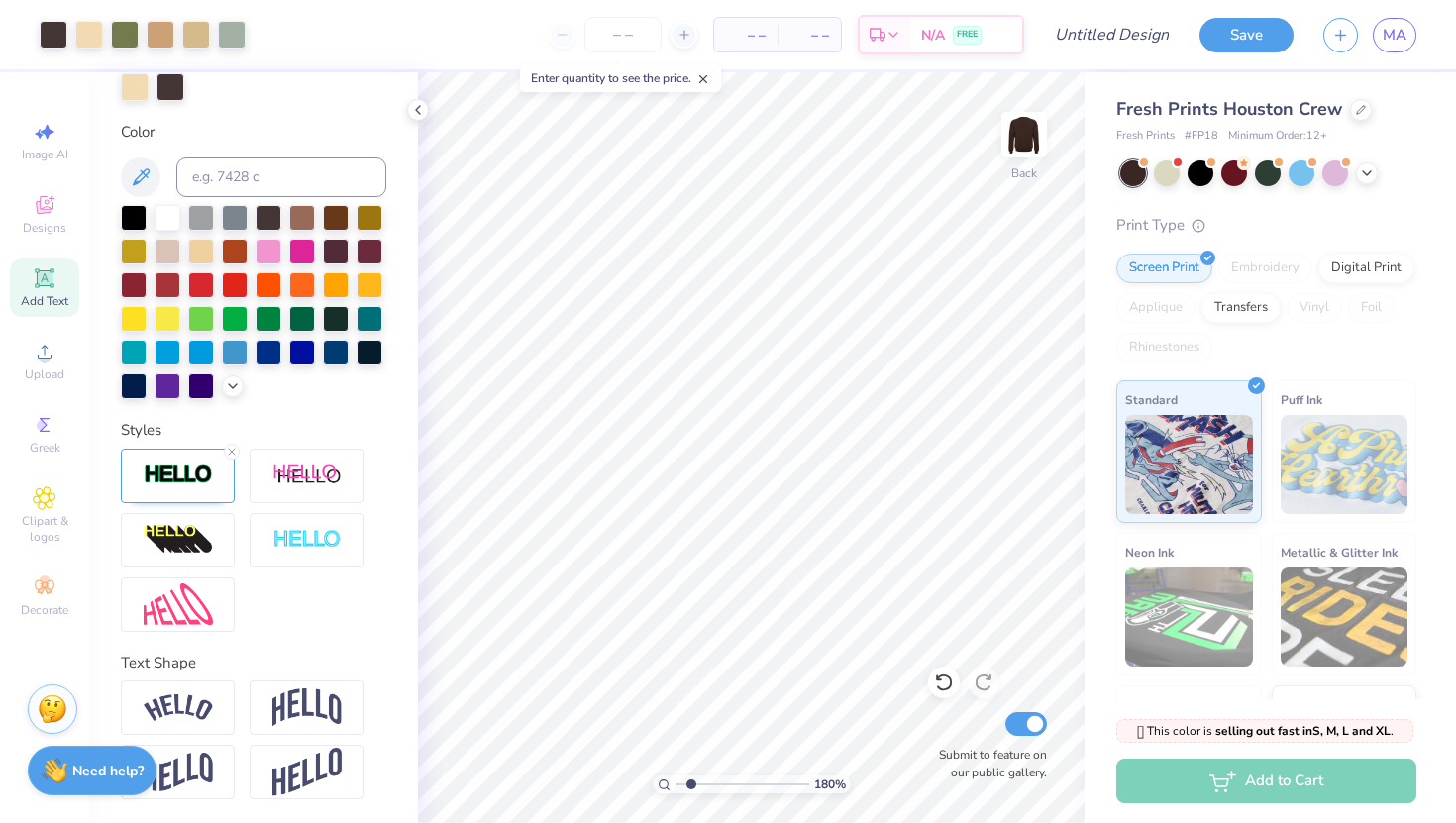 drag, startPoint x: 678, startPoint y: 783, endPoint x: 690, endPoint y: 782, distance: 12.0415946 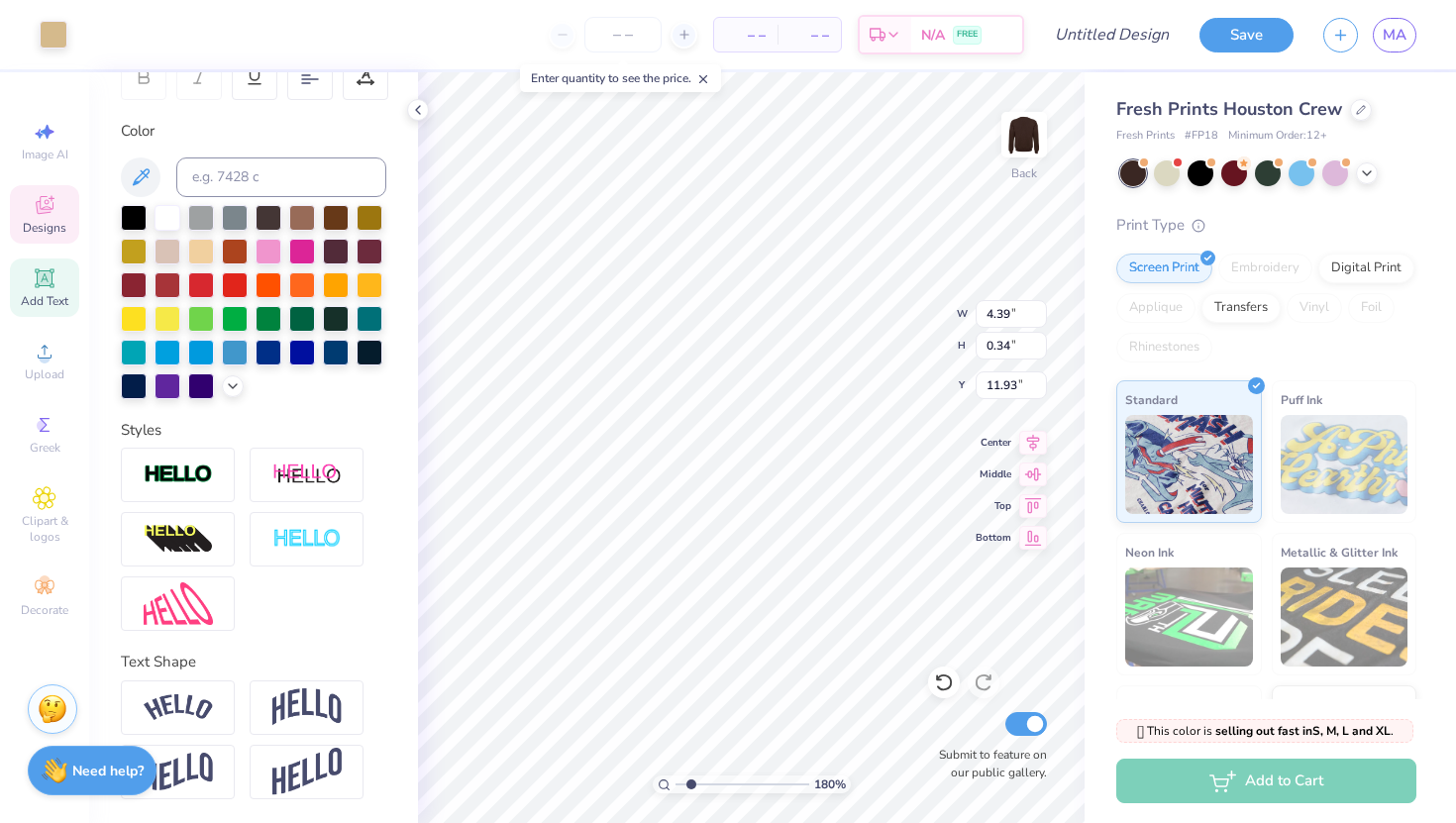scroll, scrollTop: 328, scrollLeft: 0, axis: vertical 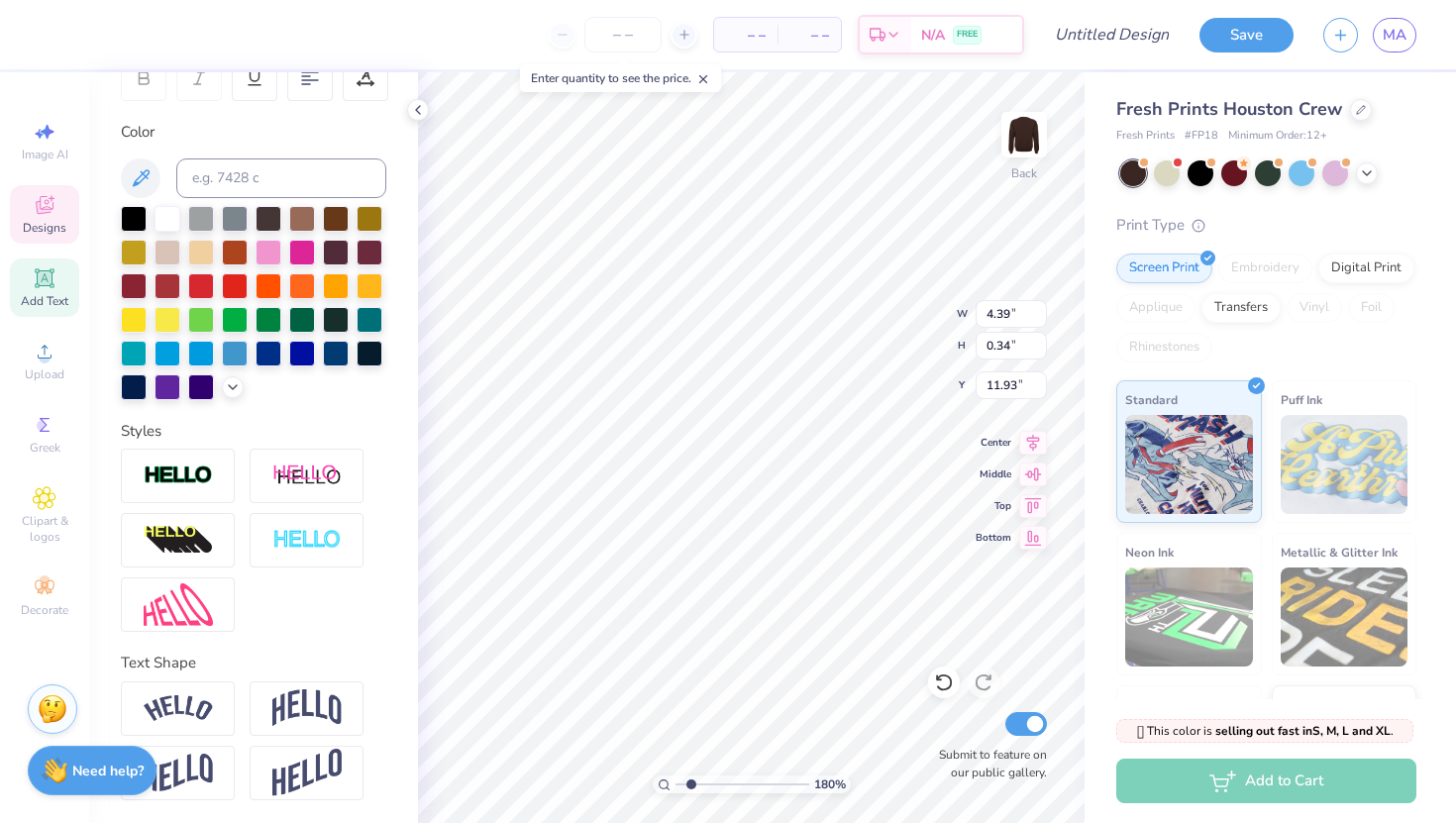 type on "FLAHERTY HALL" 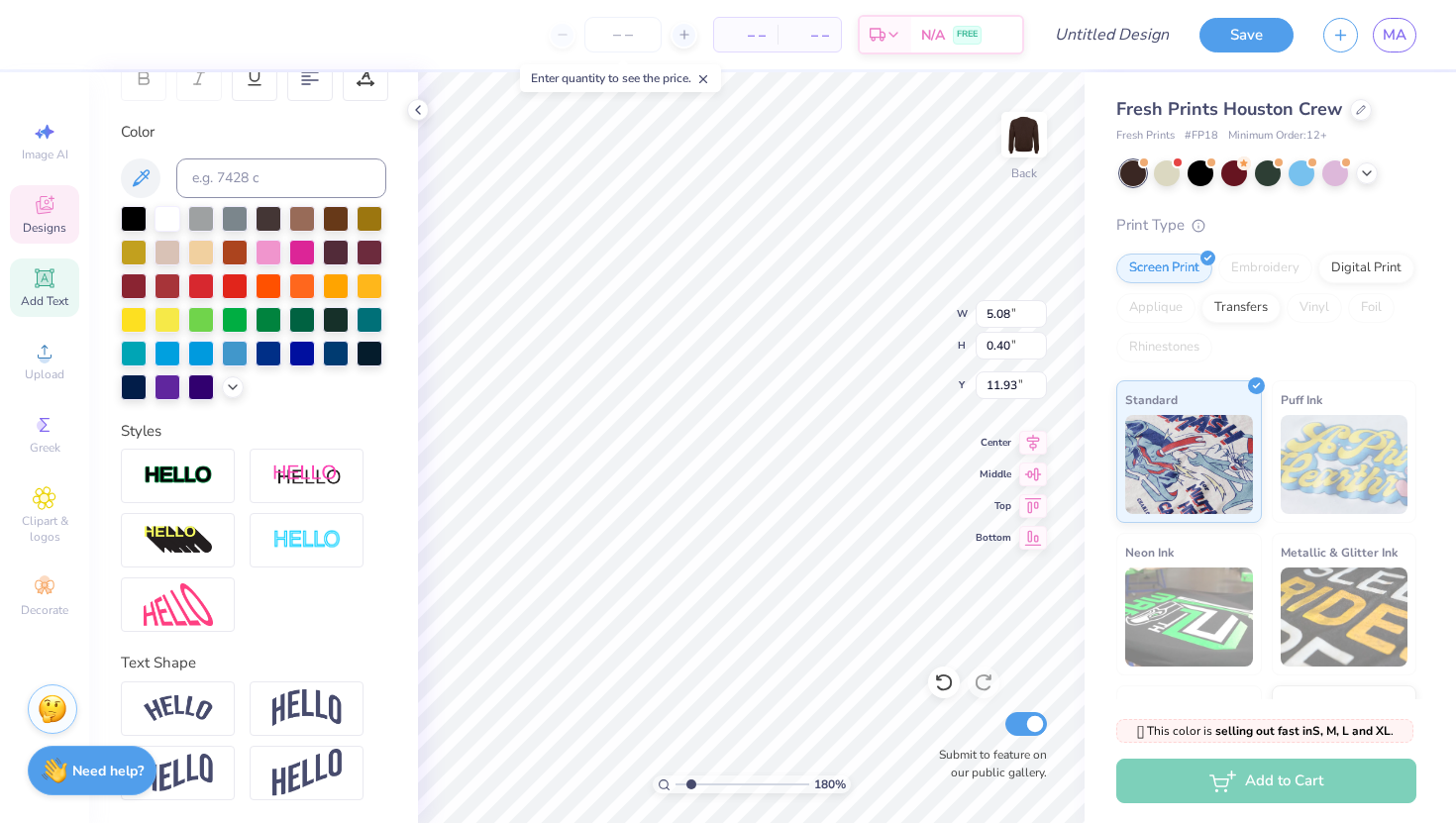 scroll, scrollTop: 0, scrollLeft: 0, axis: both 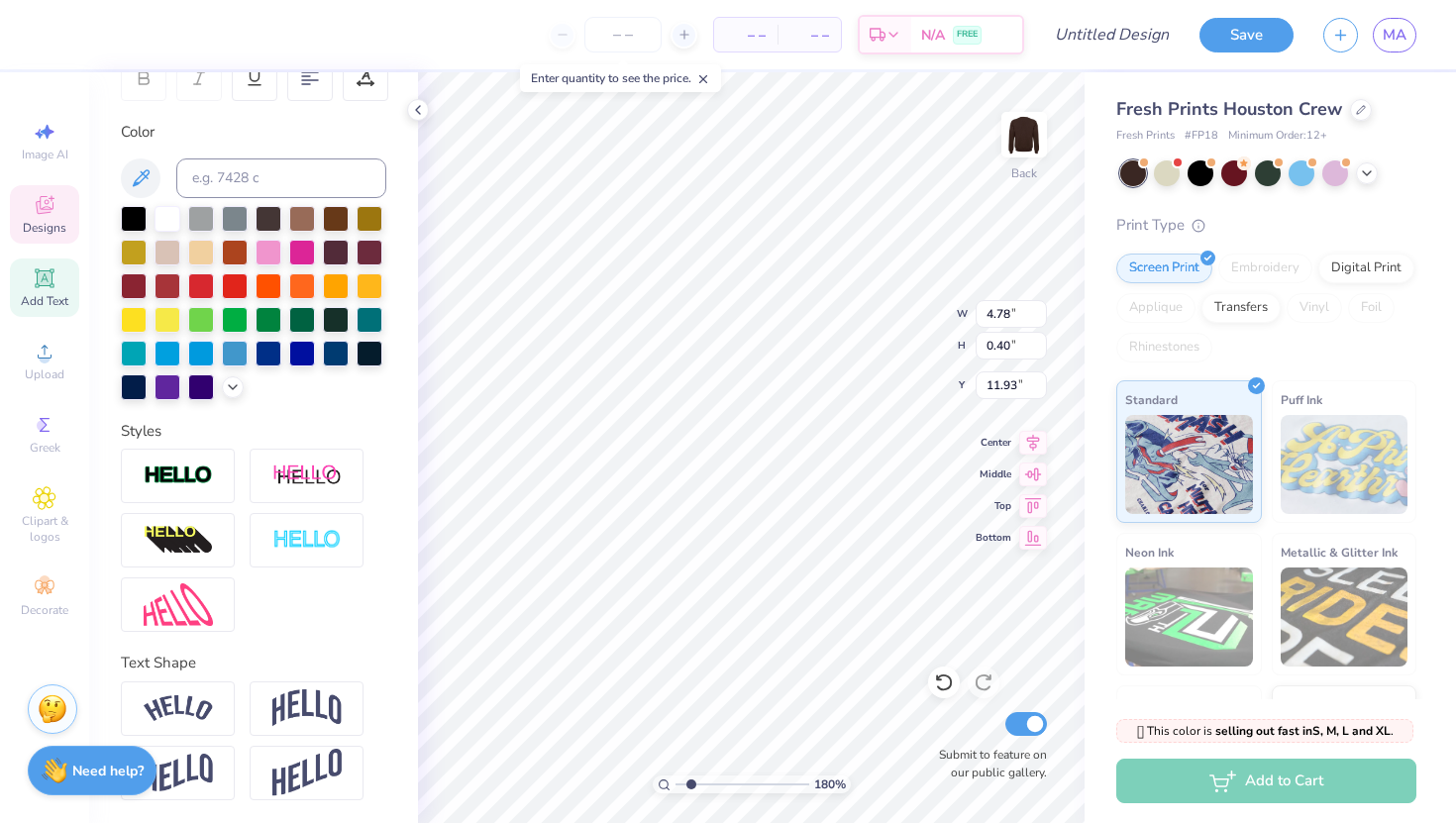 type on "12.06" 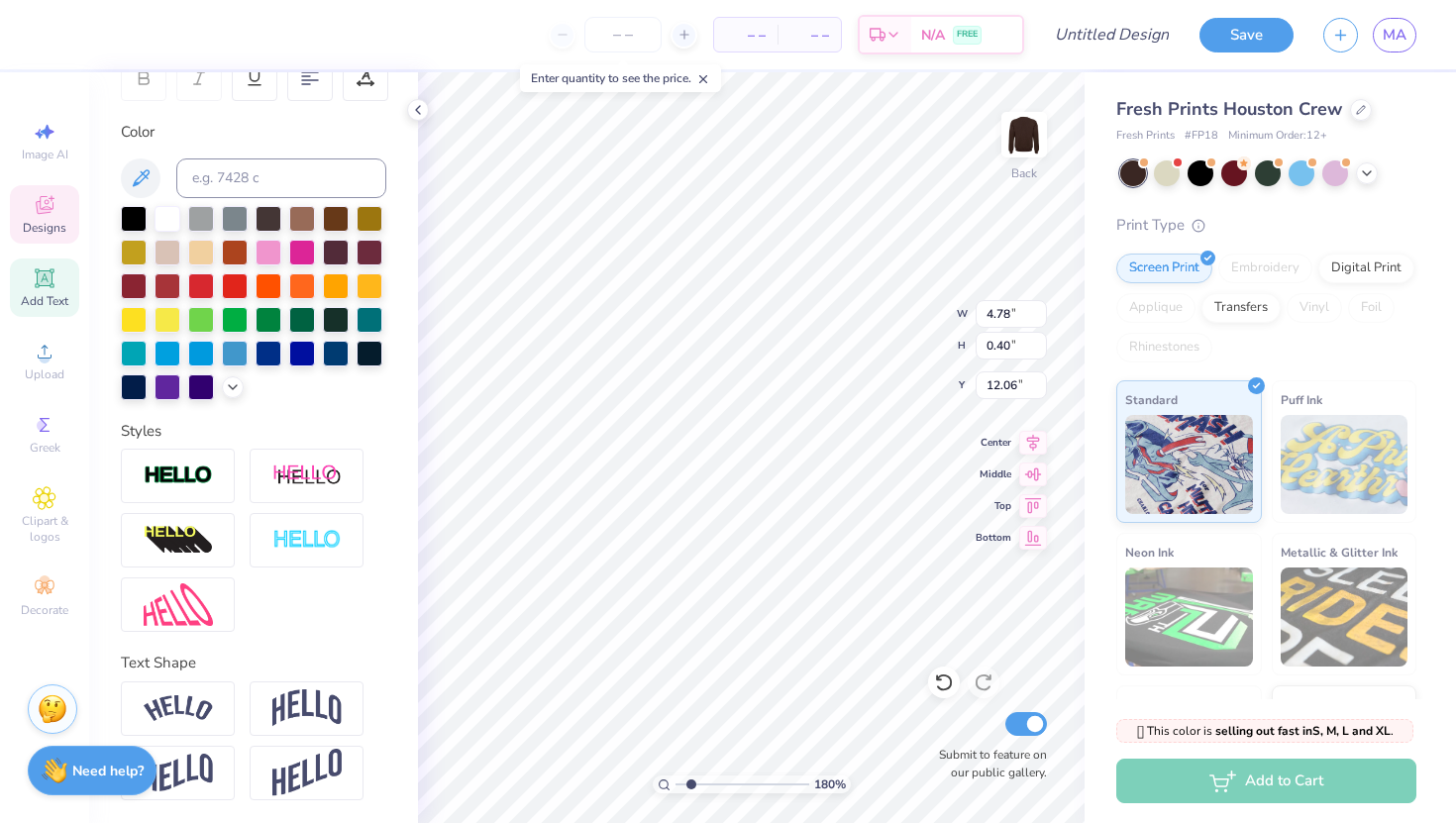 type on "3.42" 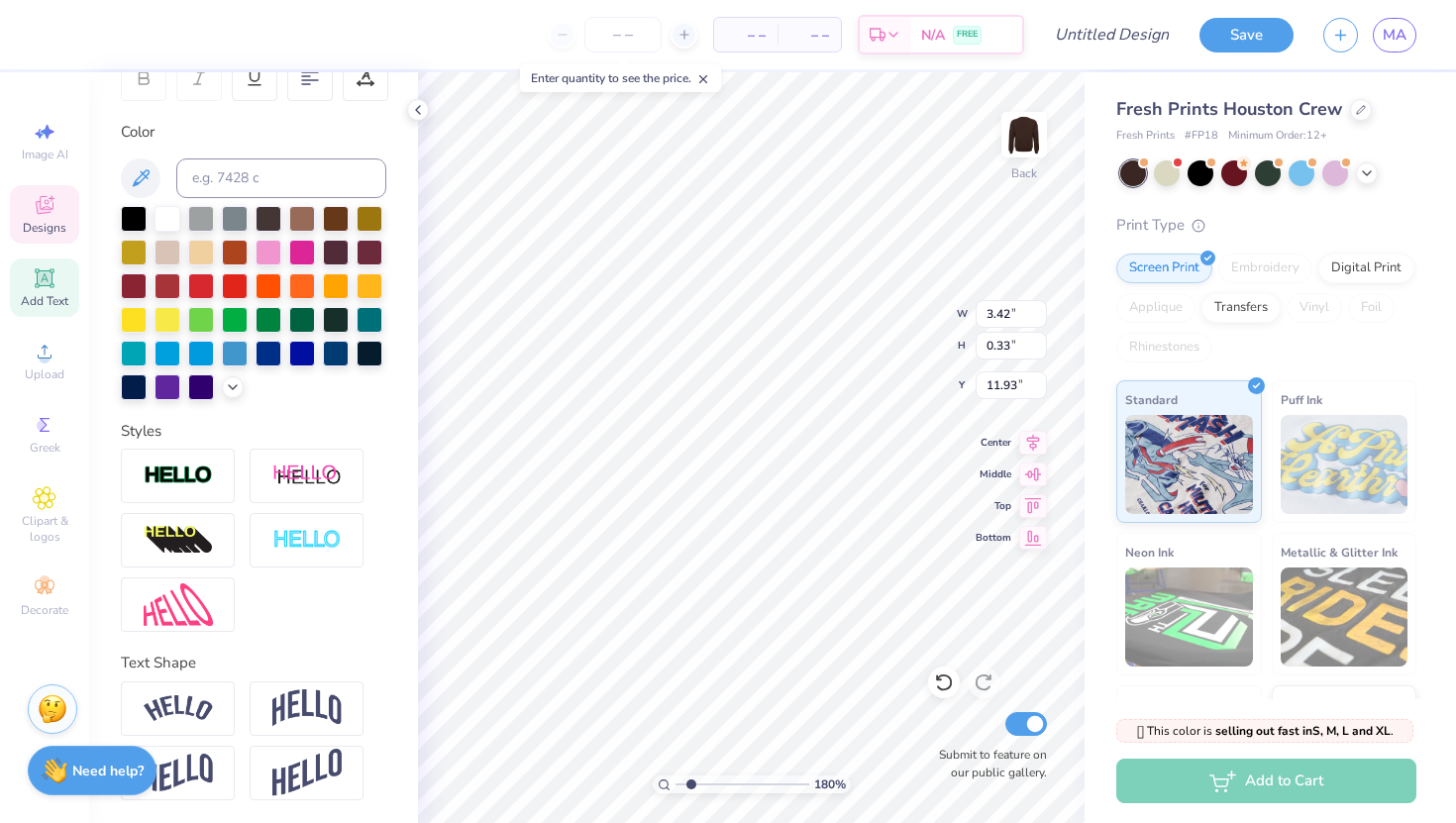 type on "12.06" 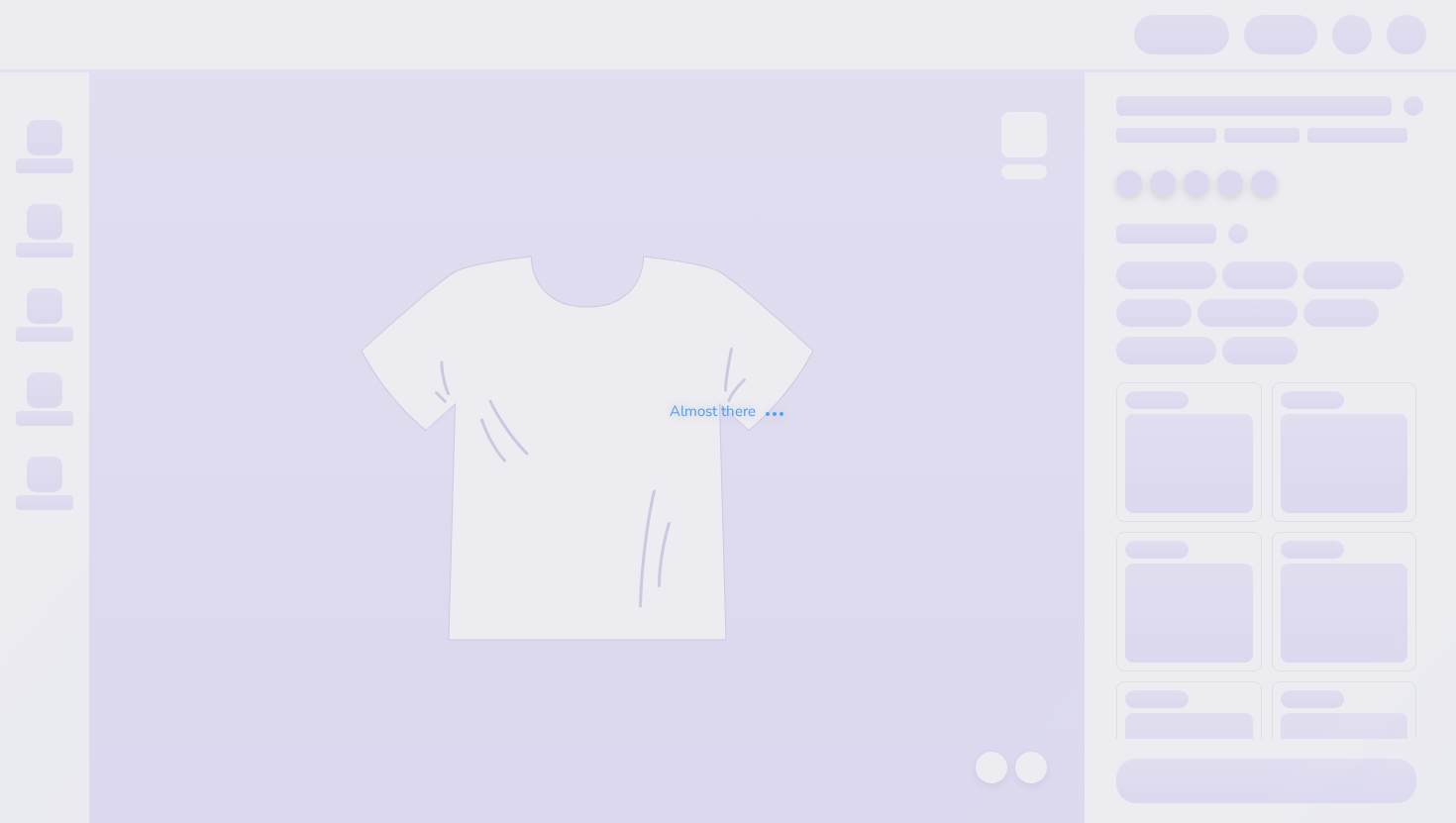 scroll, scrollTop: 0, scrollLeft: 0, axis: both 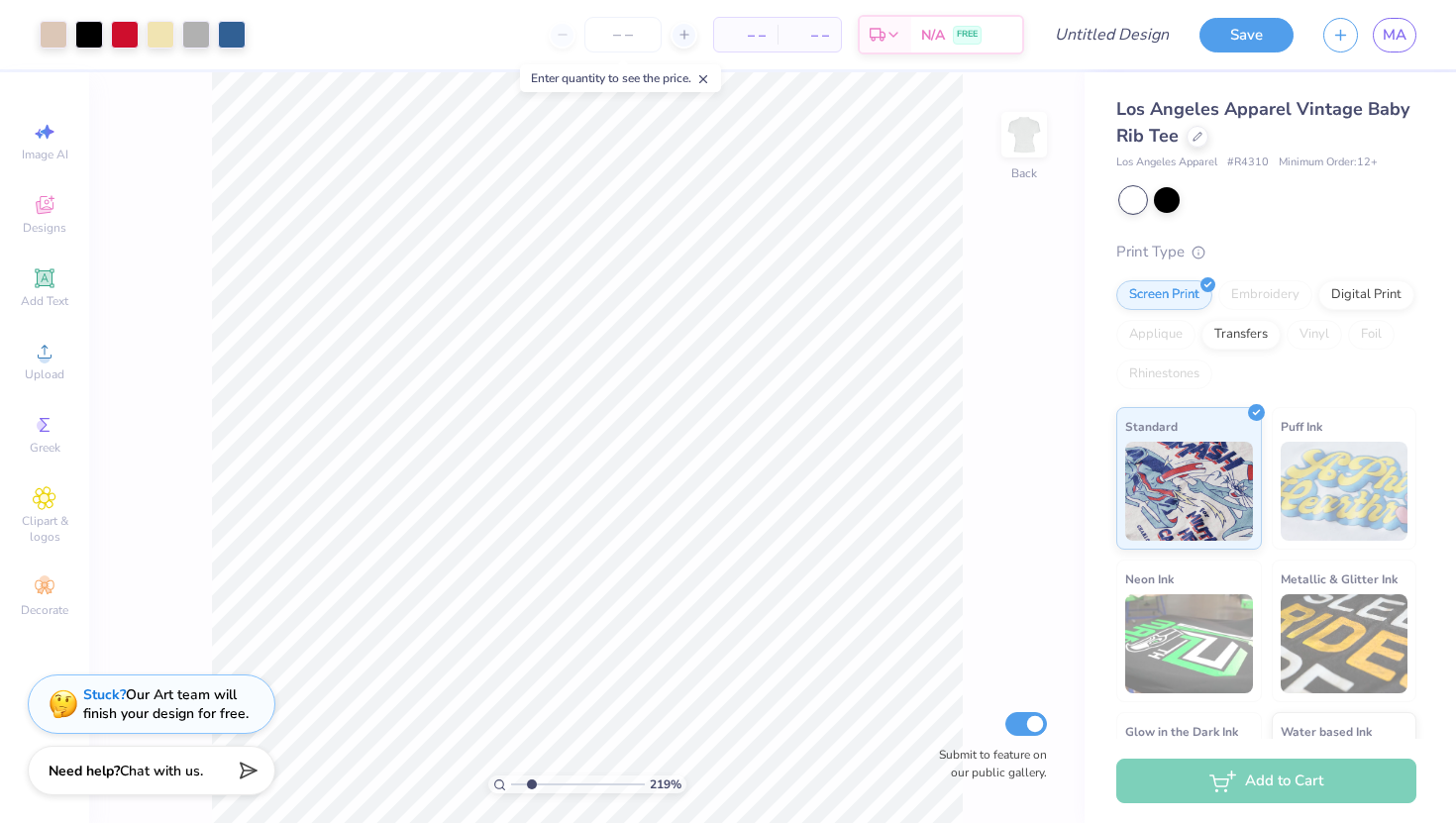 drag, startPoint x: 520, startPoint y: 784, endPoint x: 531, endPoint y: 785, distance: 11.045361 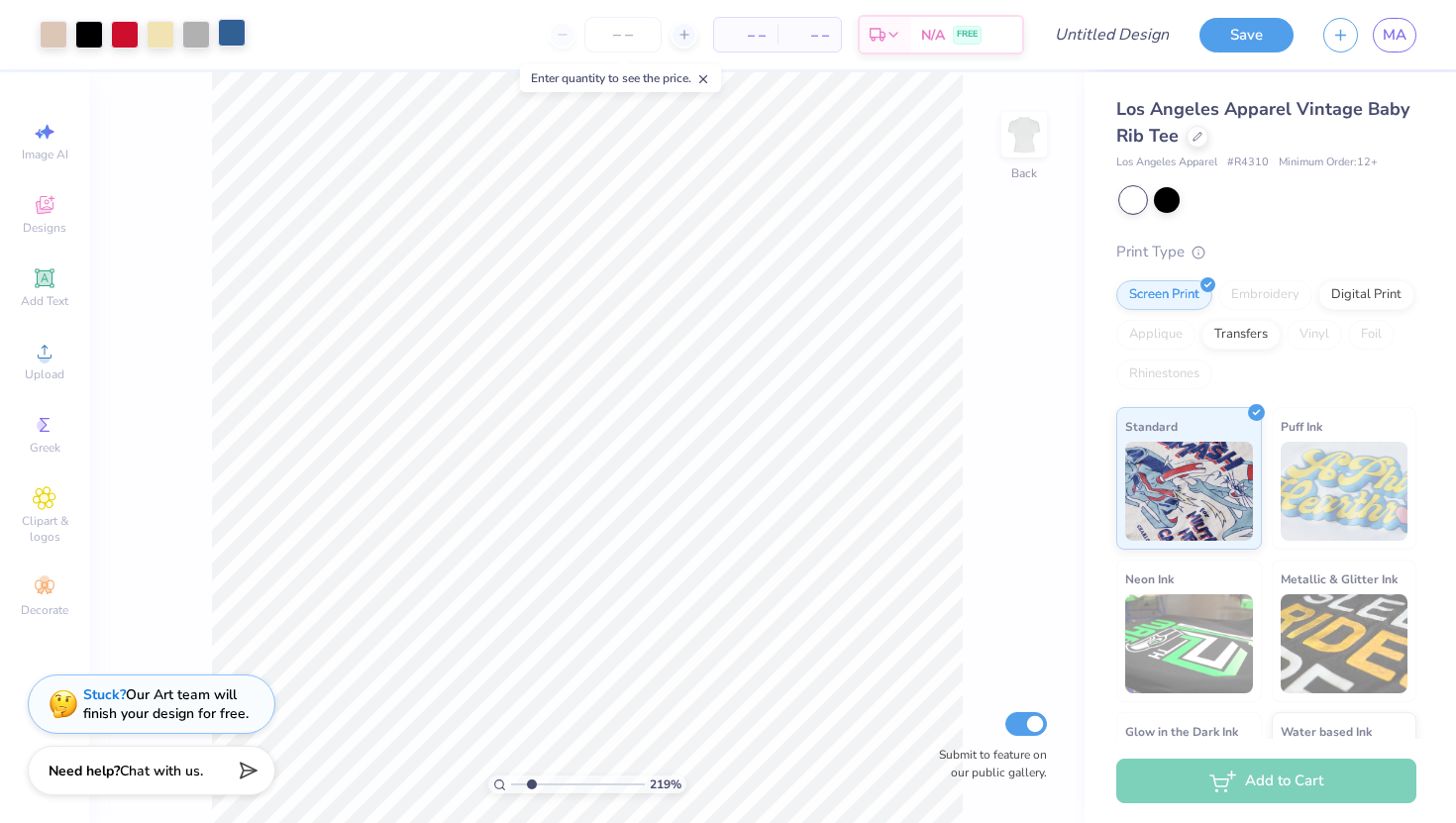 click at bounding box center (232, 33) 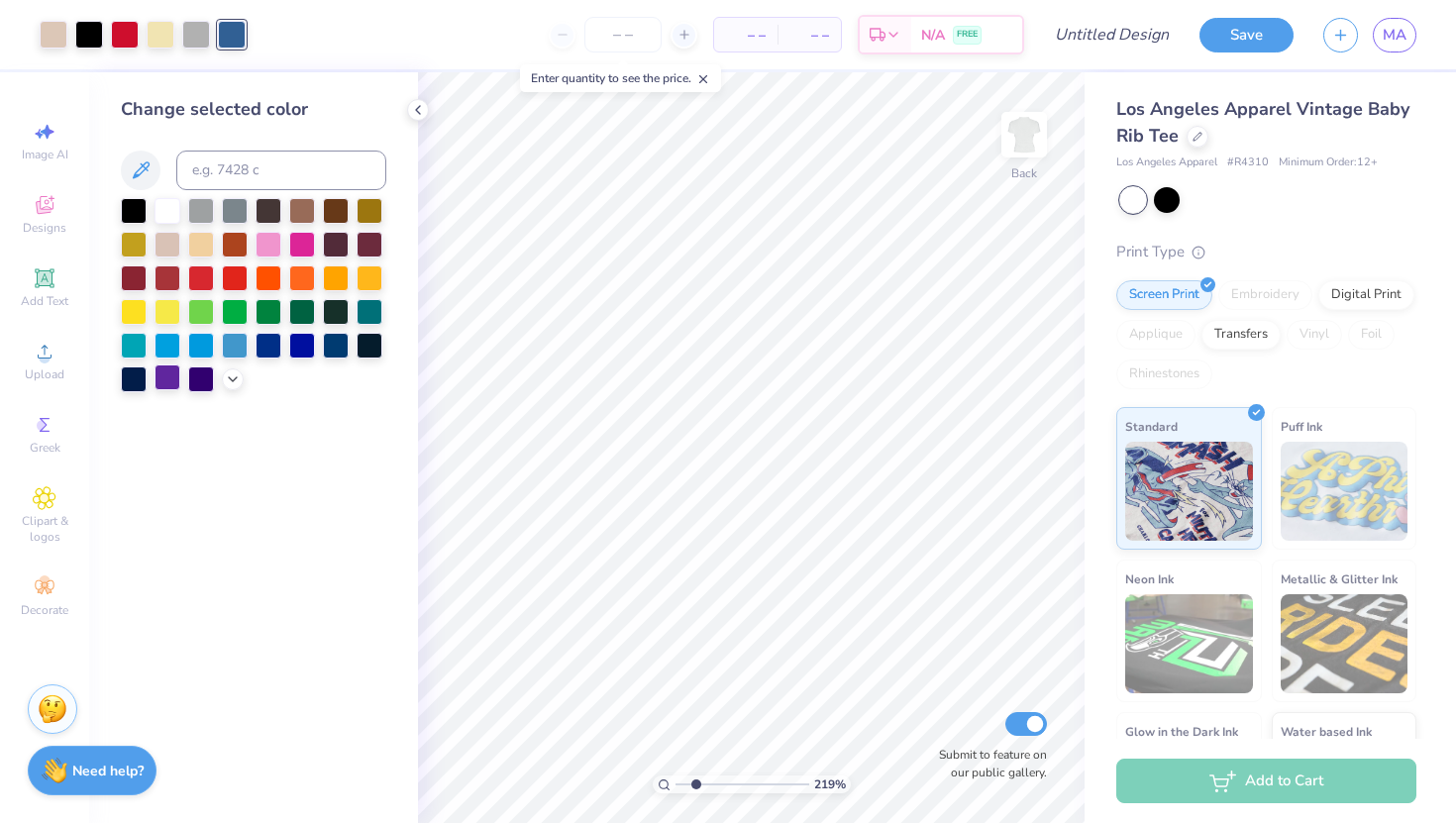 click at bounding box center (167, 377) 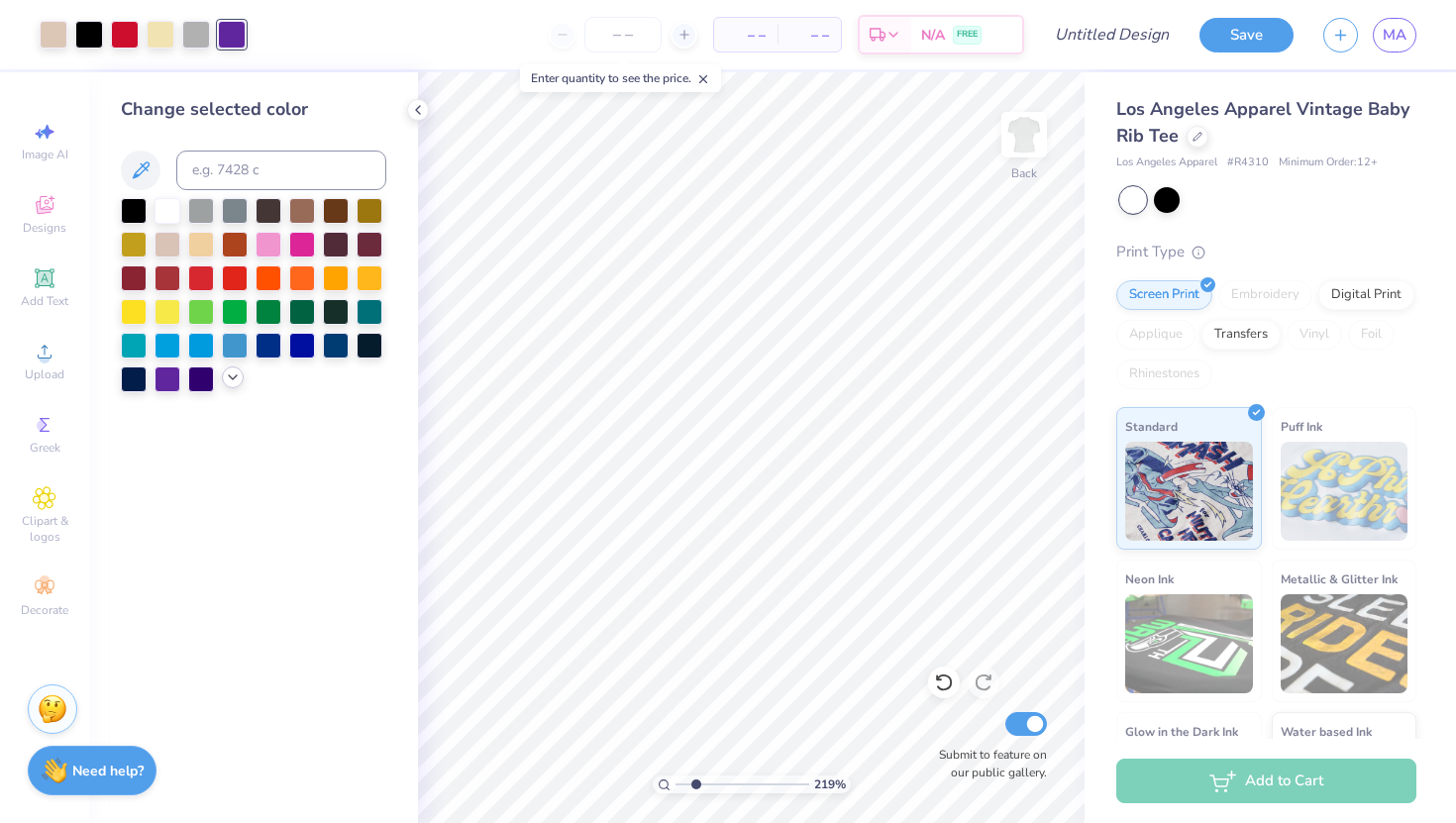 click 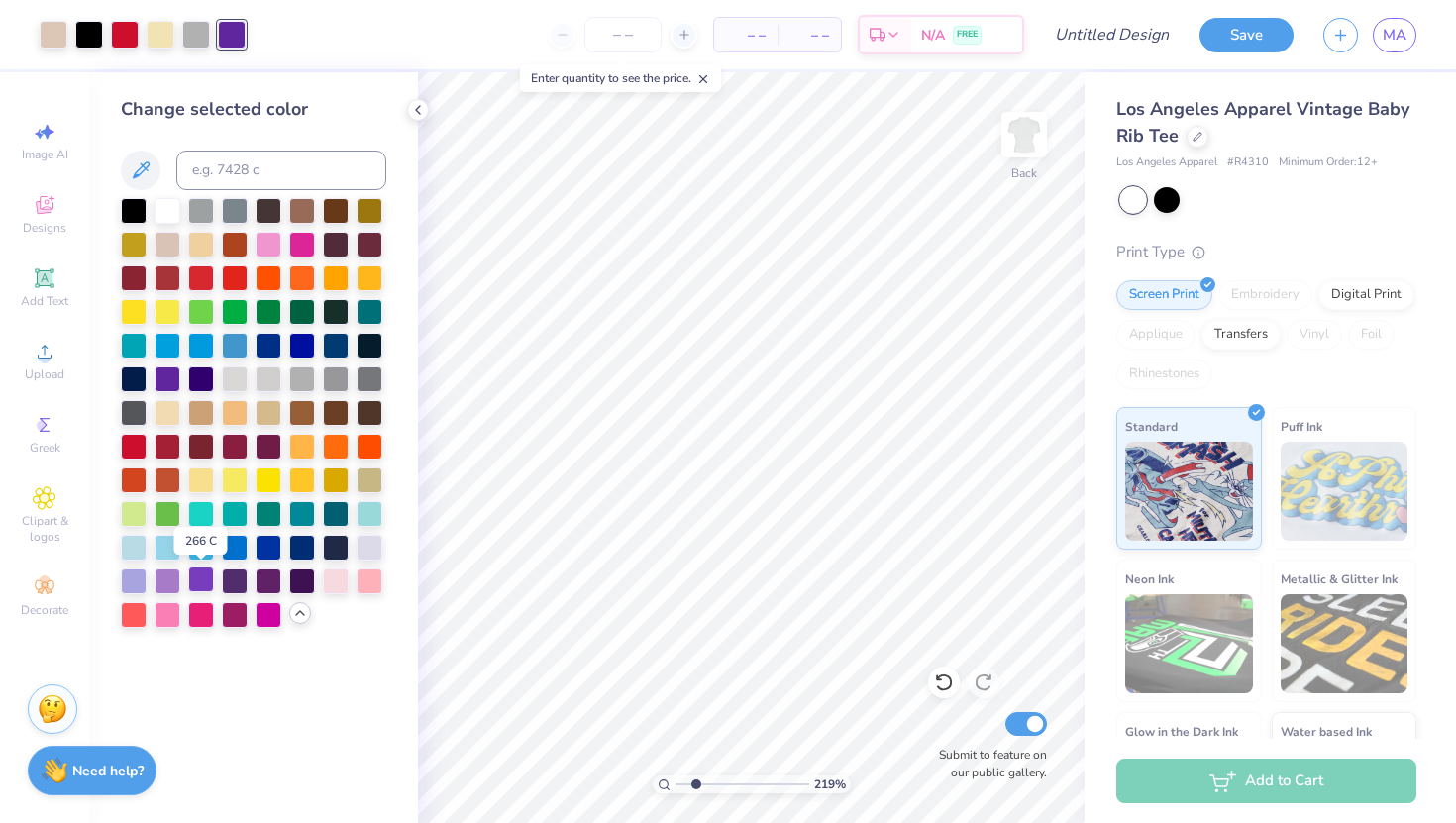 click at bounding box center (201, 579) 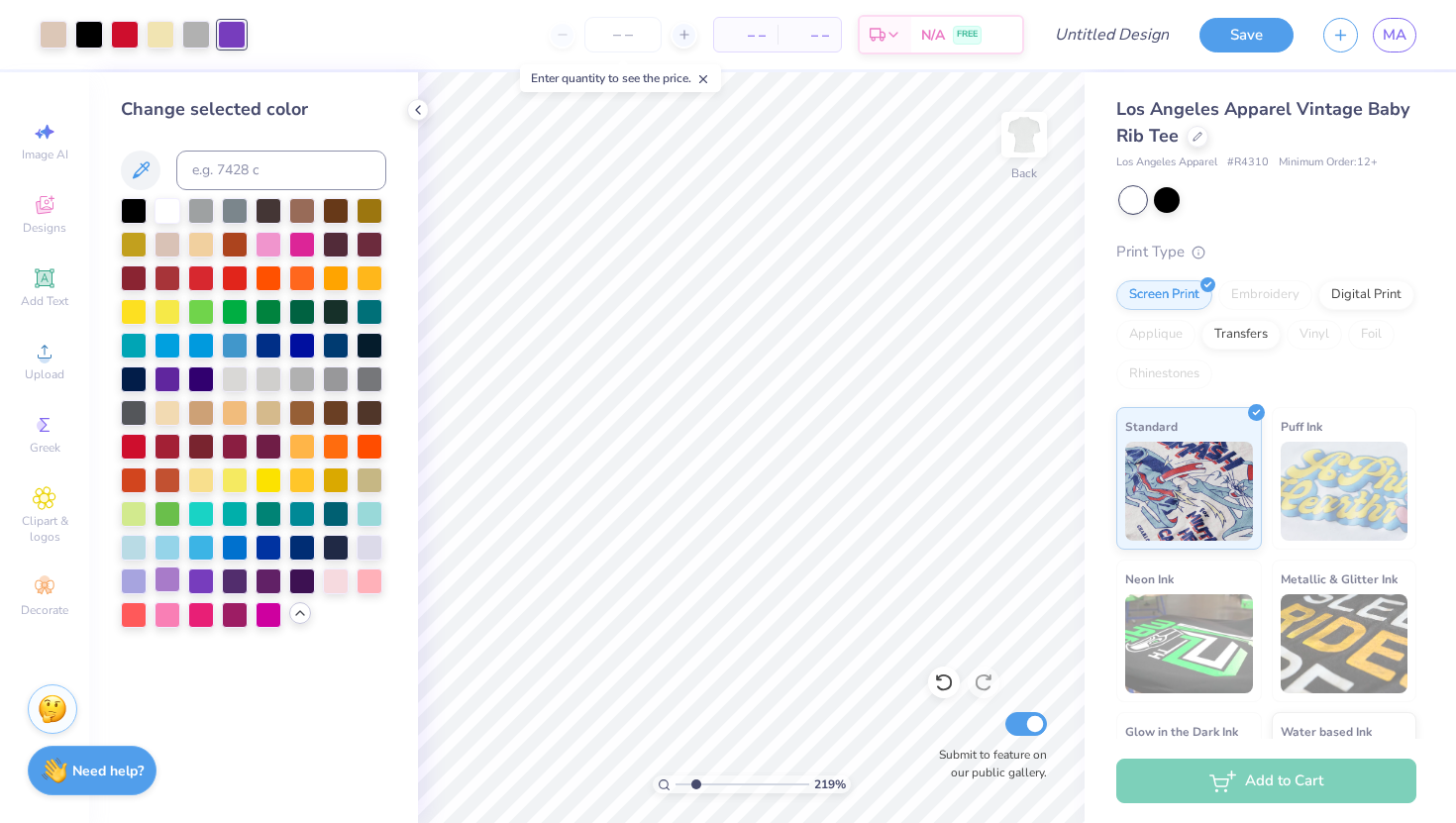 click at bounding box center [167, 579] 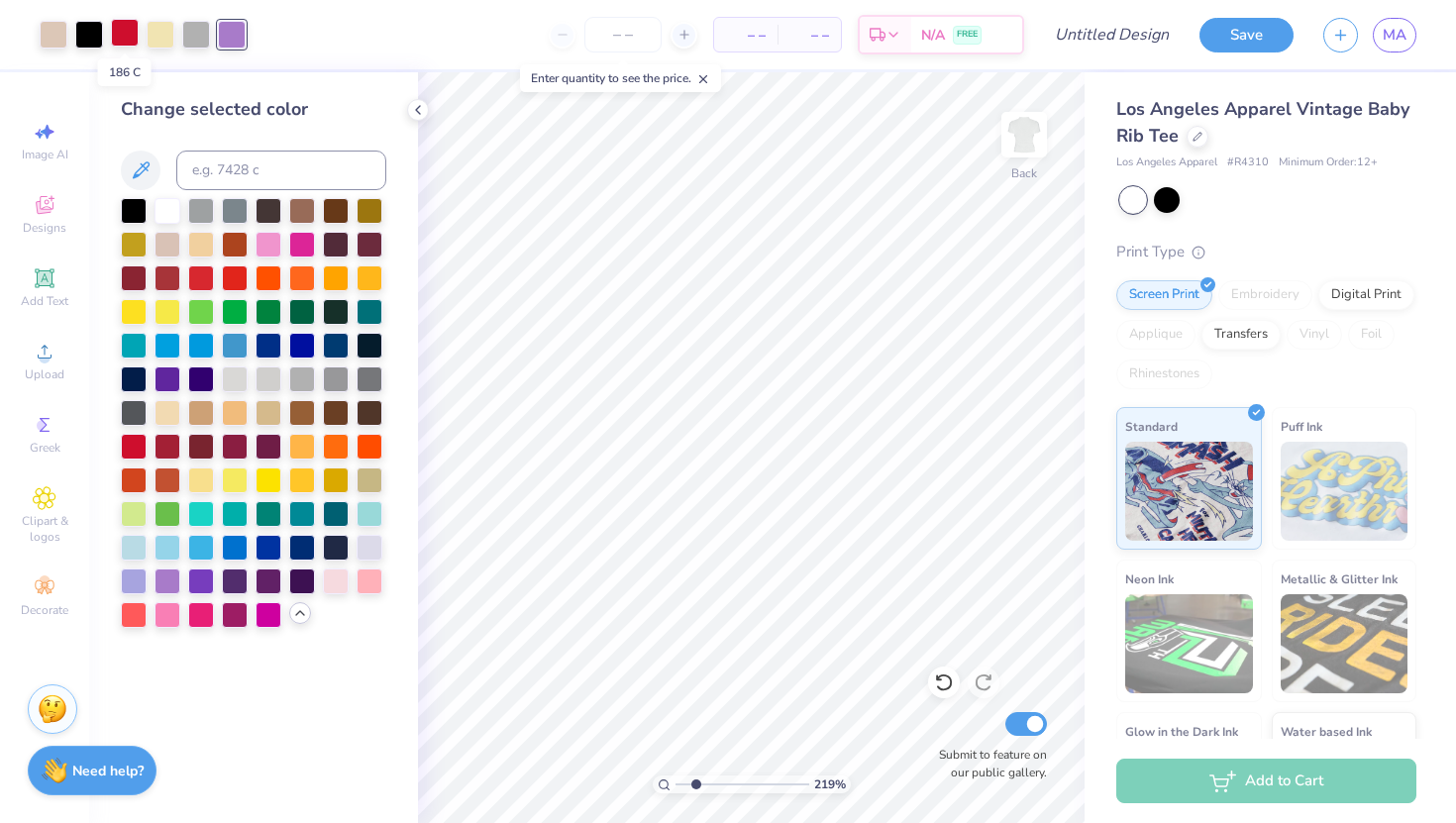 click at bounding box center [125, 33] 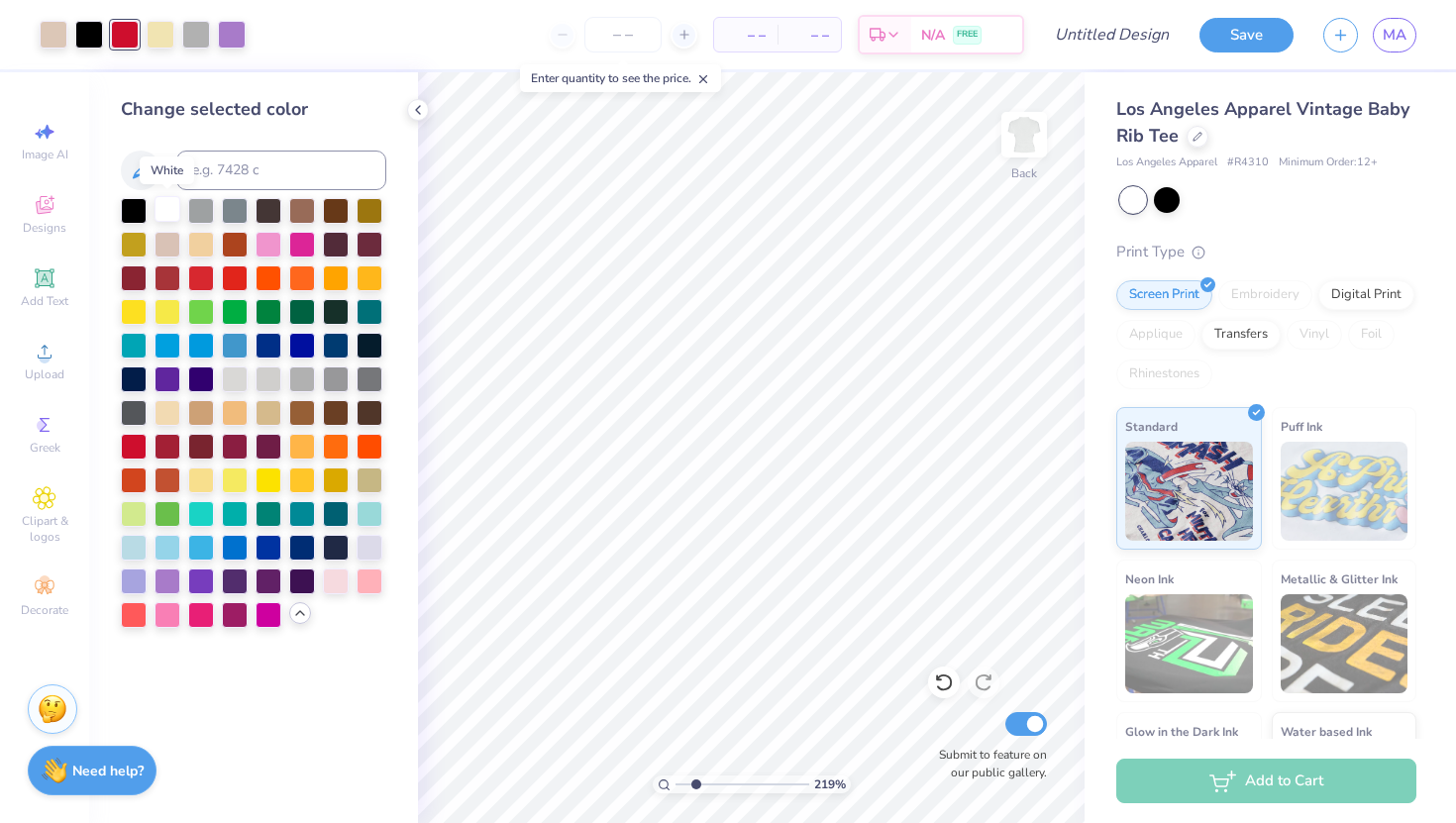 click at bounding box center [167, 209] 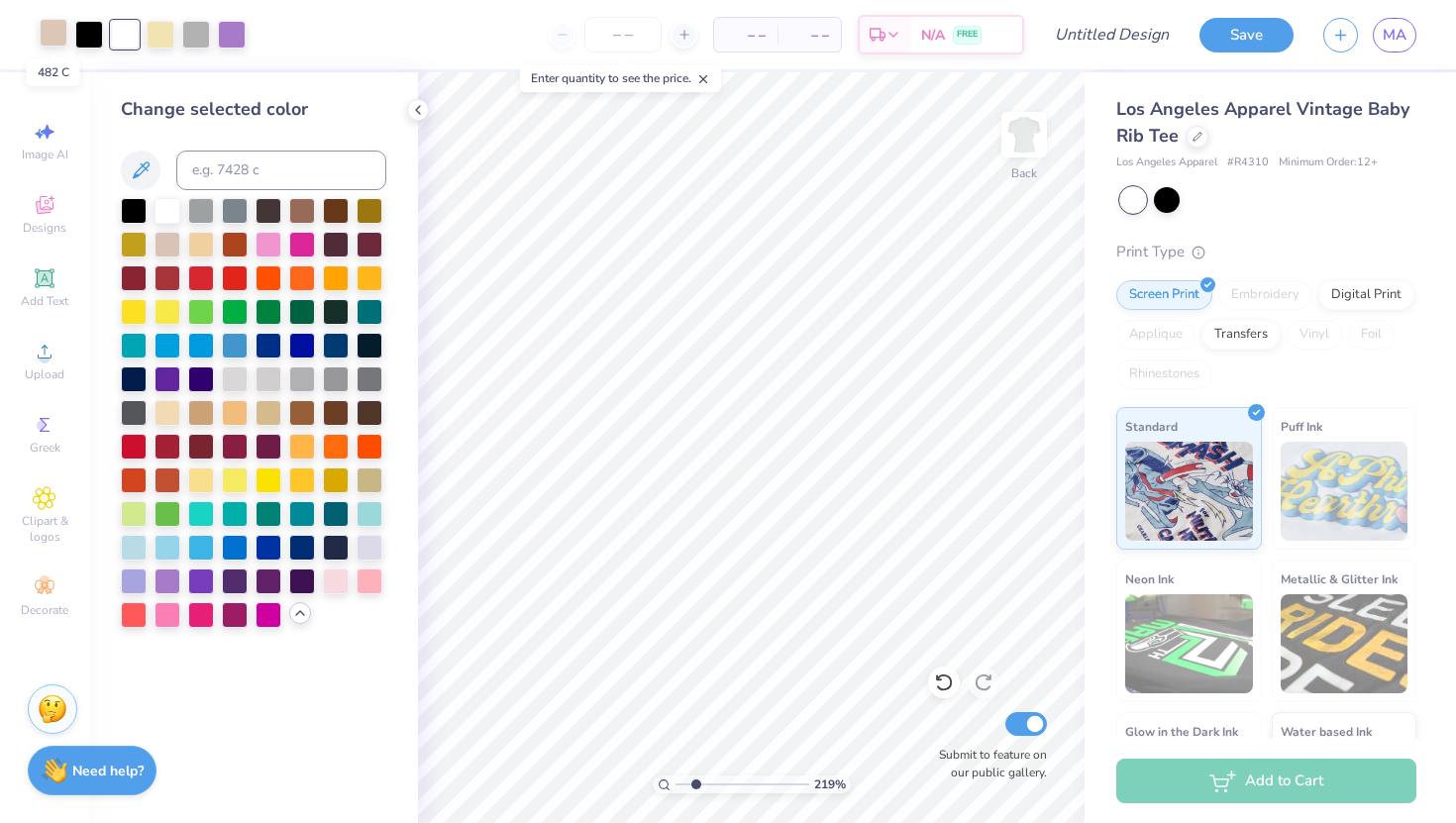 click at bounding box center (53, 33) 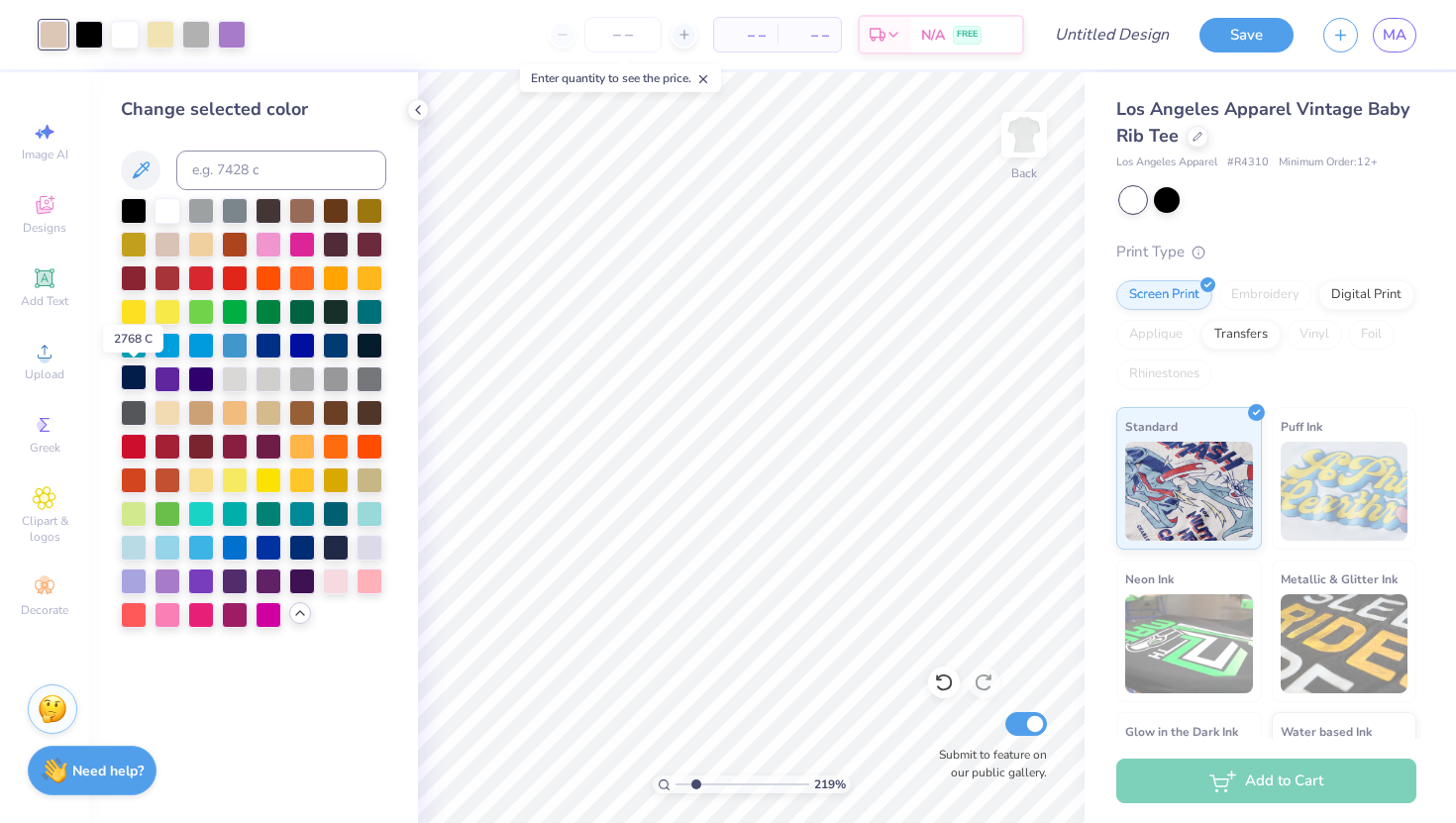 click at bounding box center (134, 377) 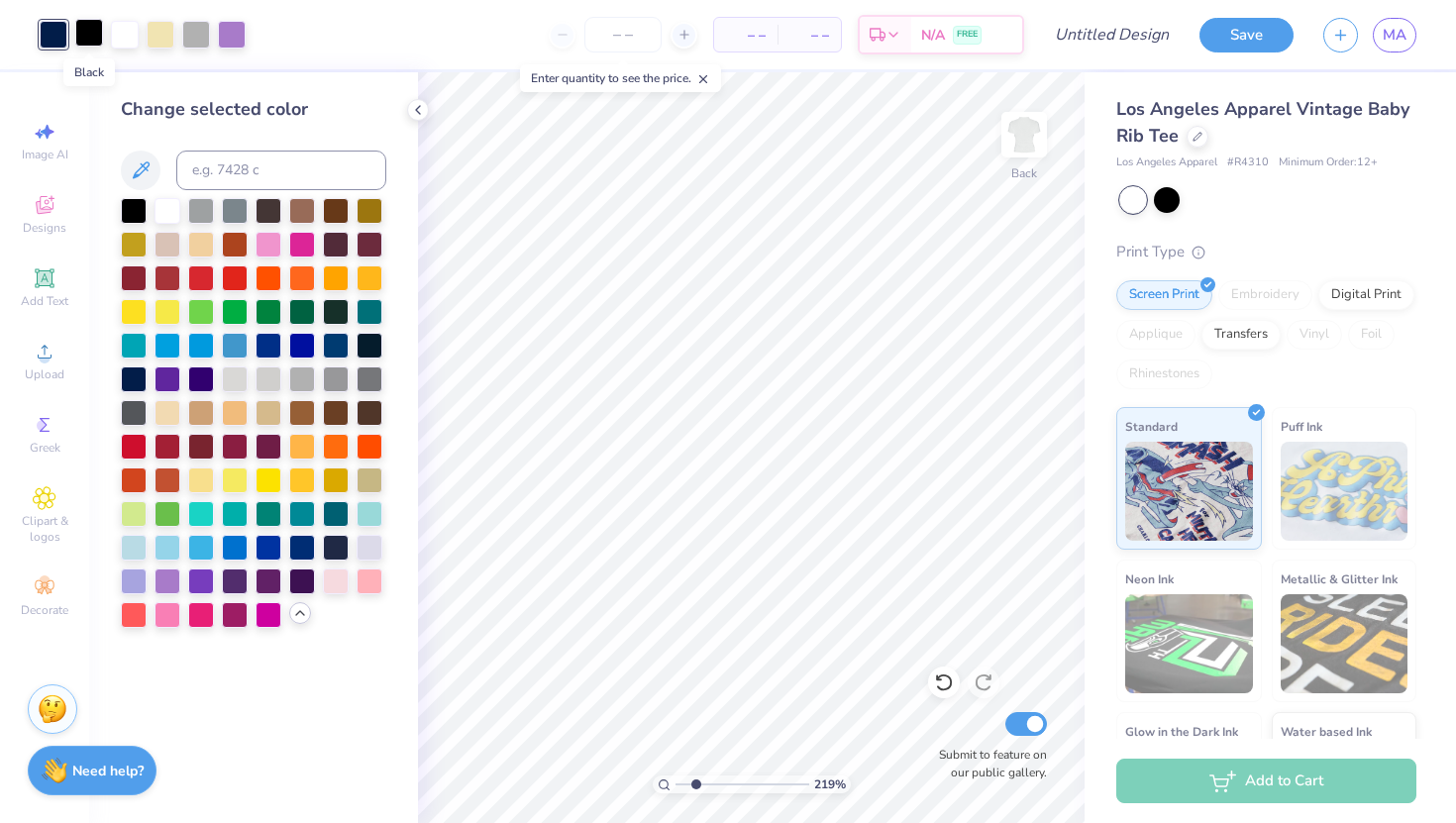 click at bounding box center (89, 33) 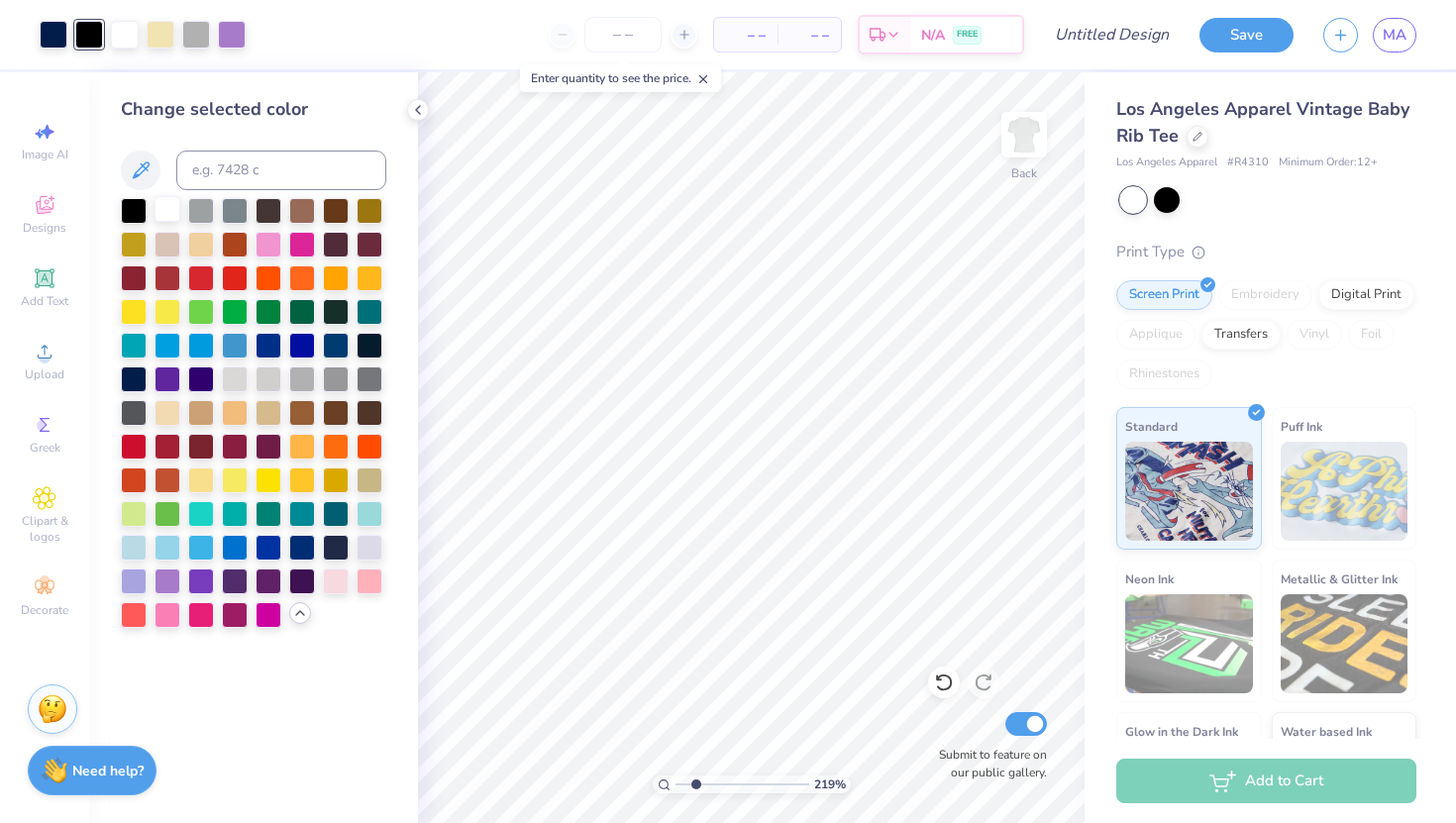 click at bounding box center [167, 209] 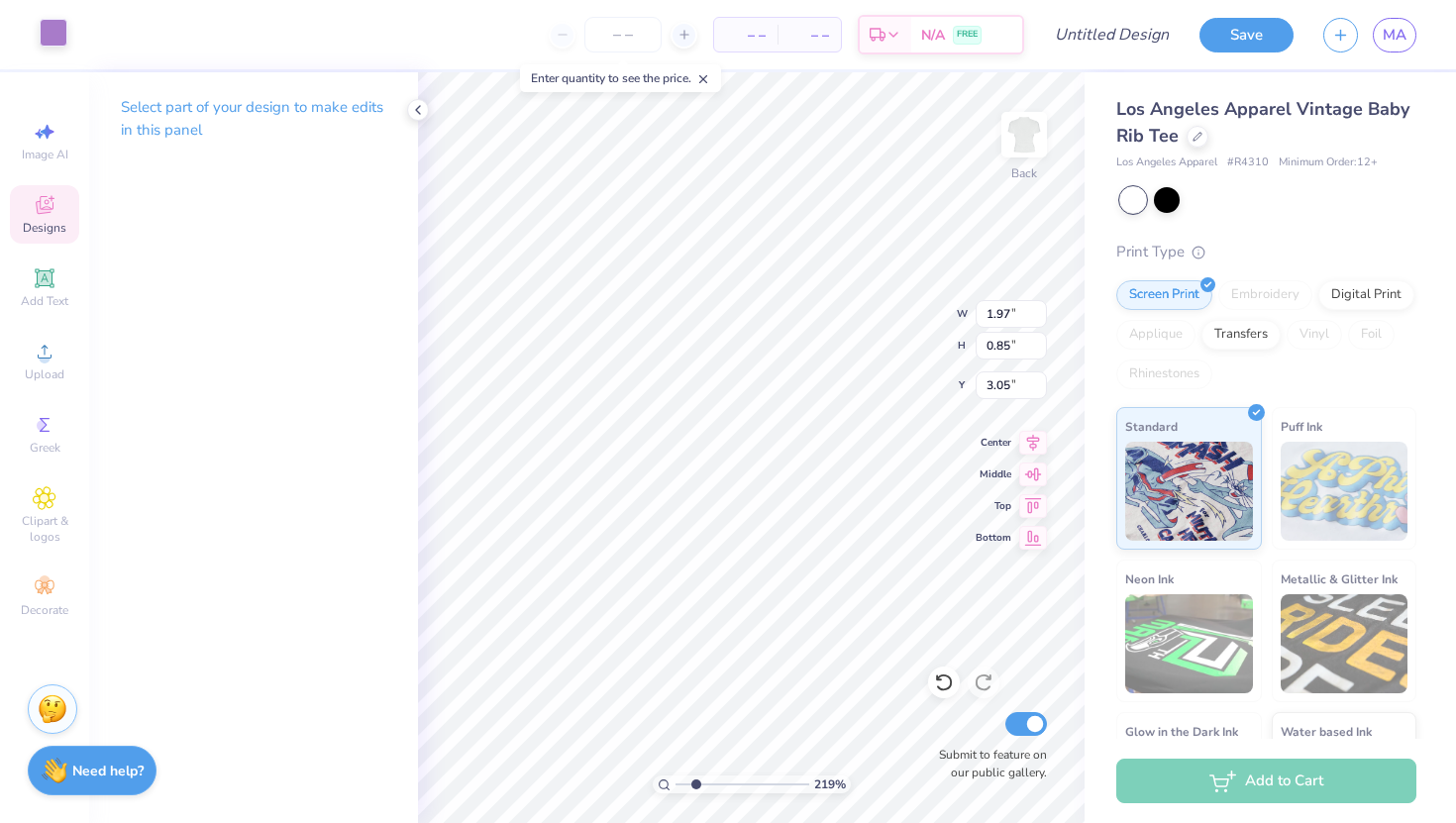 click at bounding box center [53, 33] 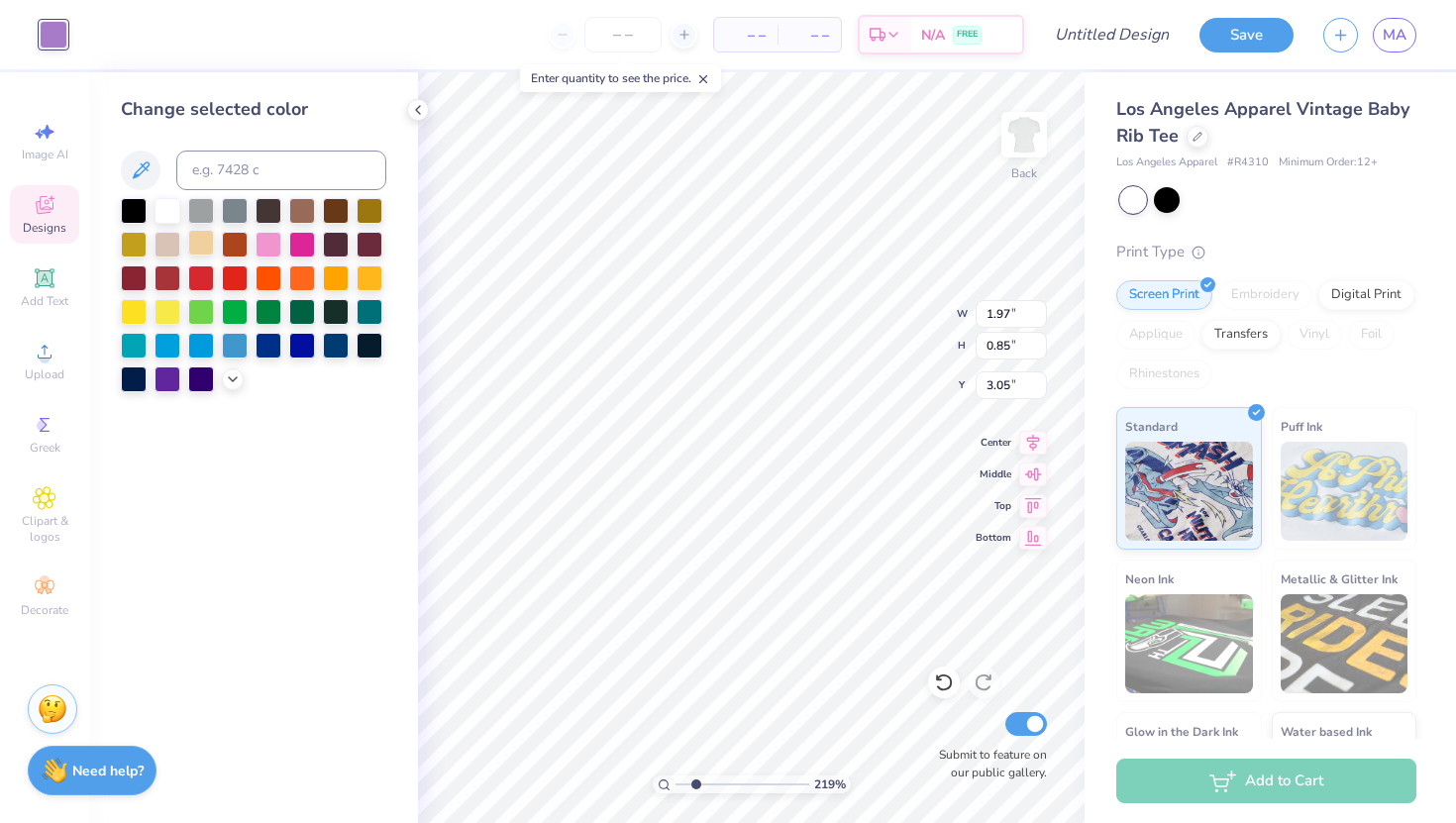 click at bounding box center [201, 243] 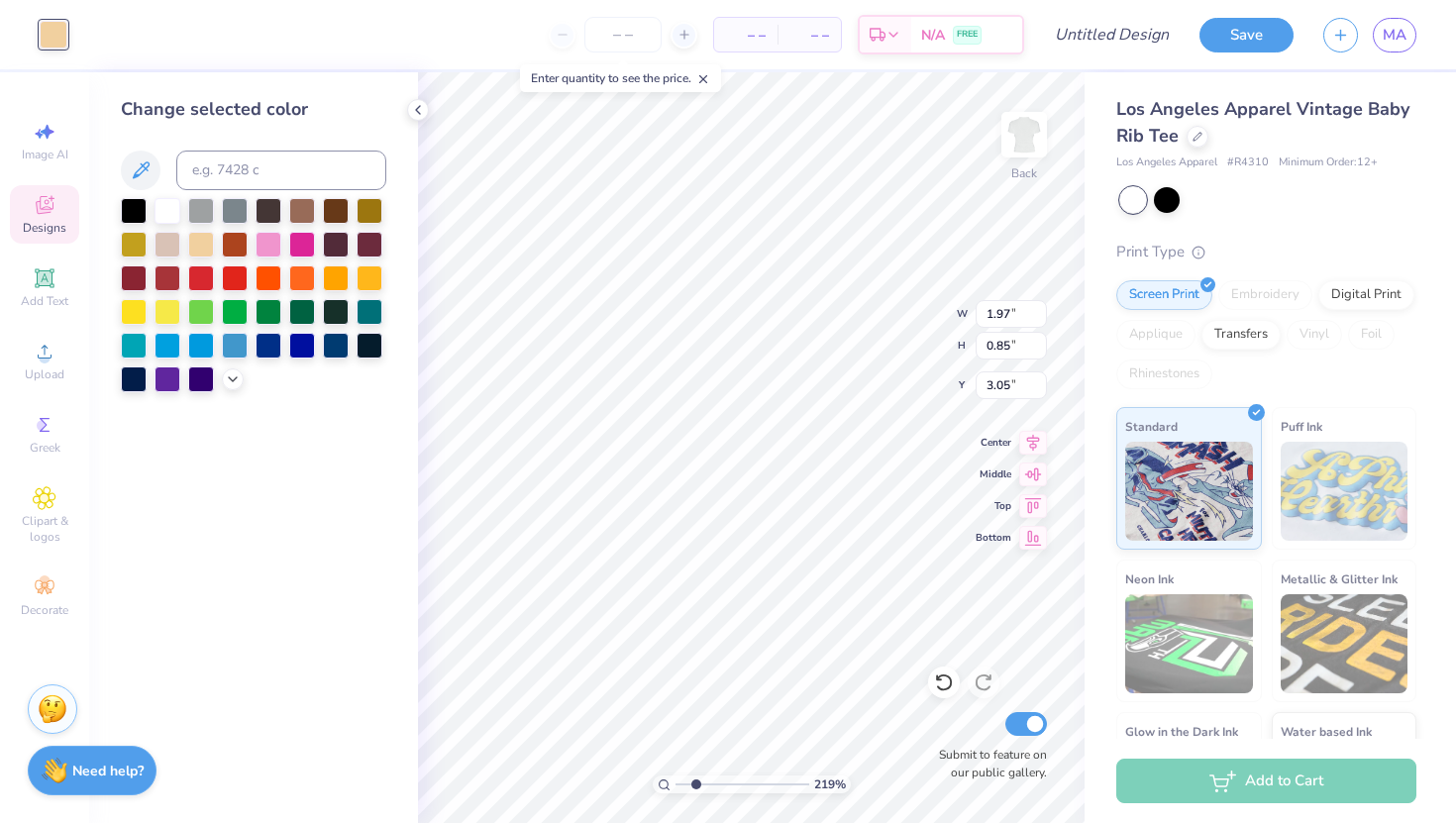 click on "Change selected color" at bounding box center [254, 448] 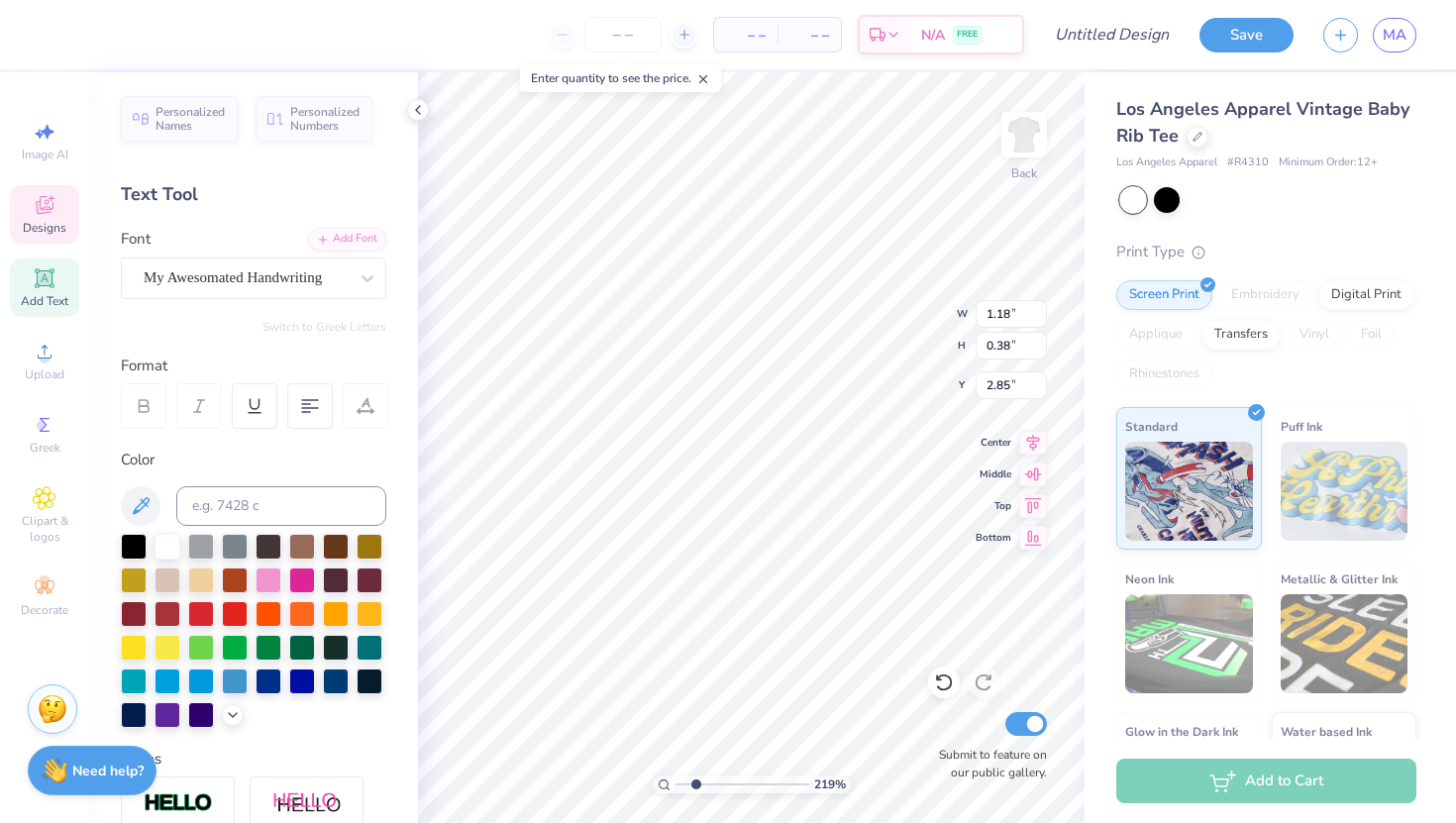 scroll, scrollTop: 0, scrollLeft: 0, axis: both 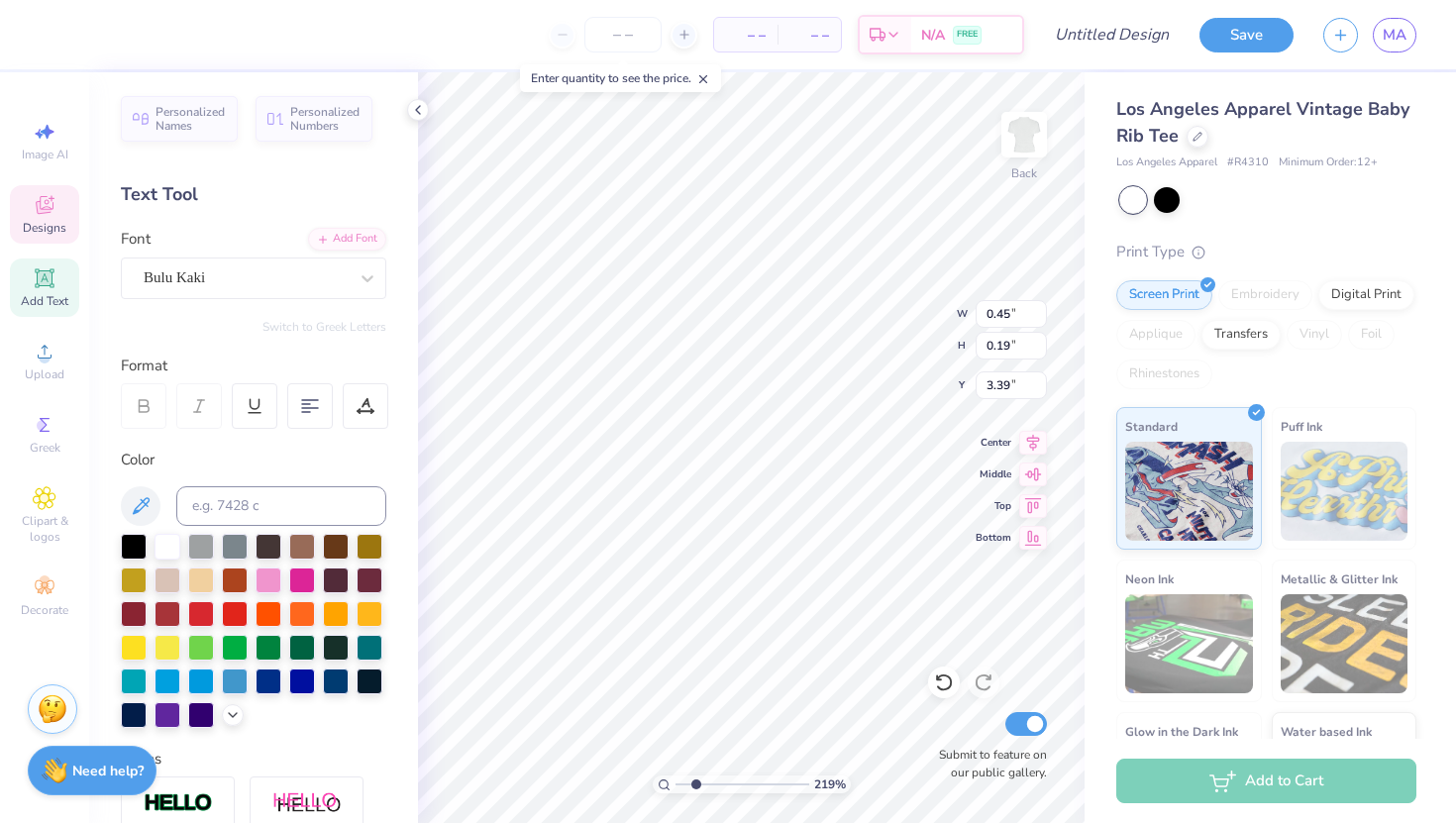 type on "0.45" 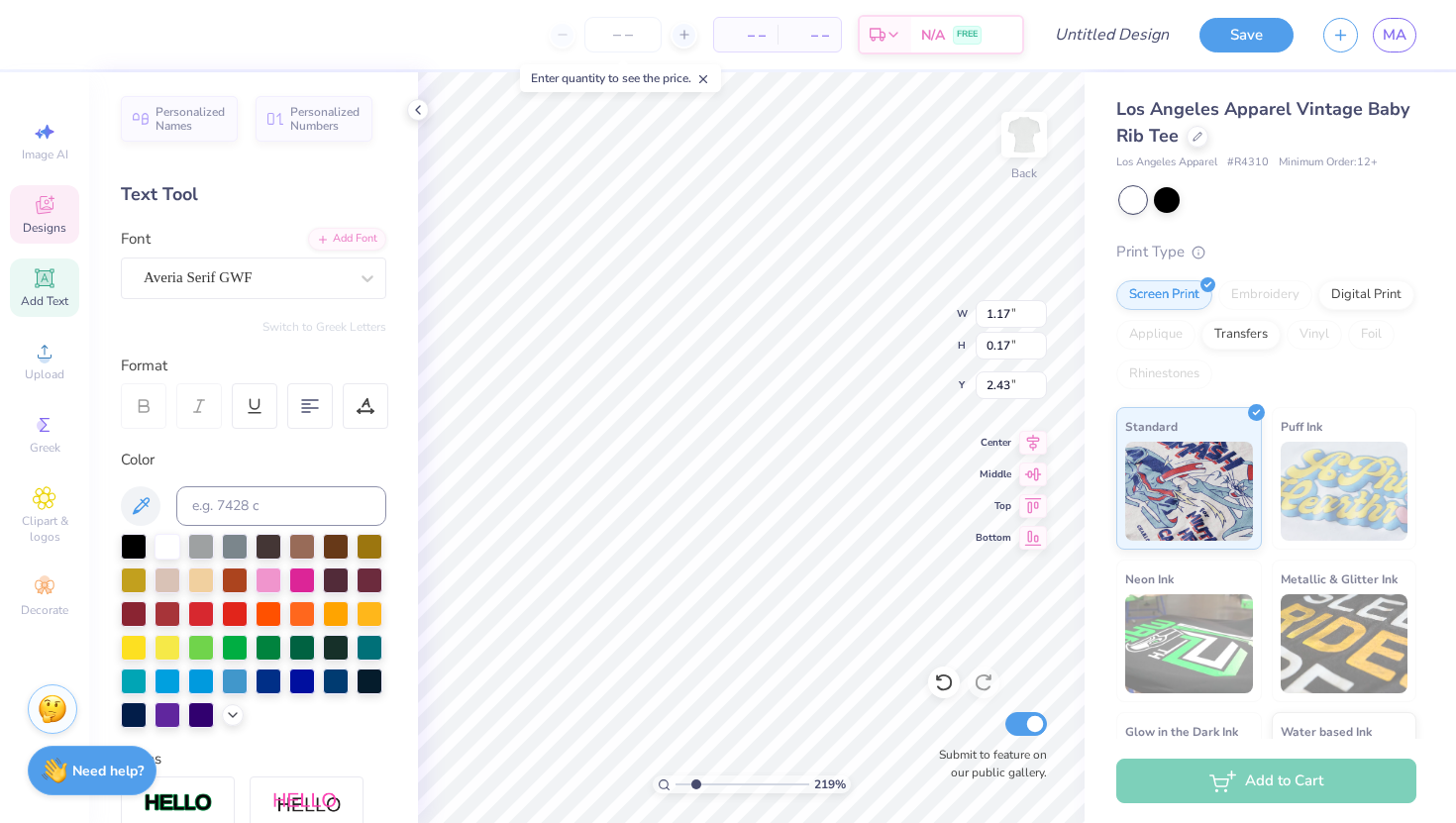 scroll, scrollTop: 0, scrollLeft: 1, axis: horizontal 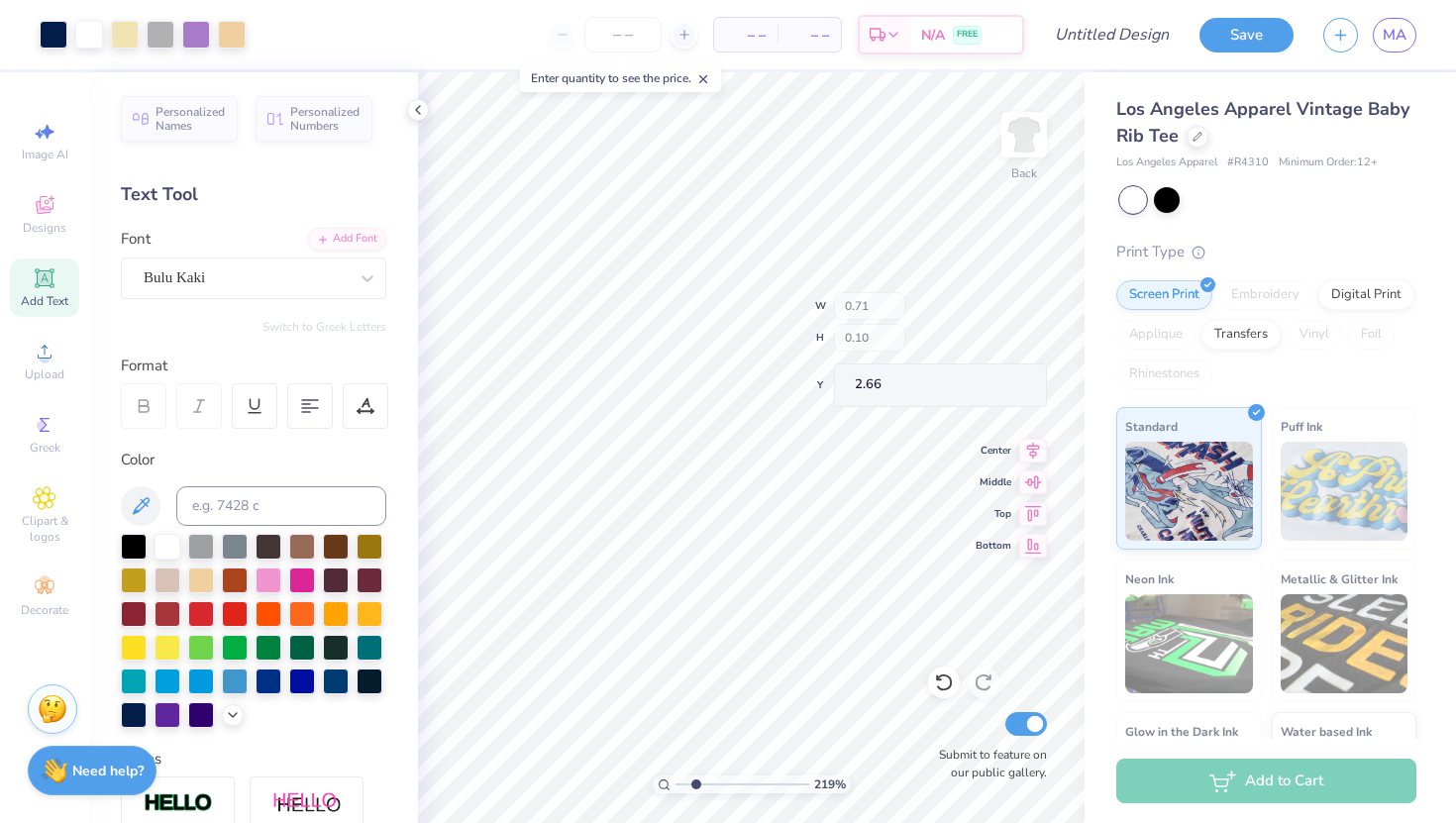 type on "0.71" 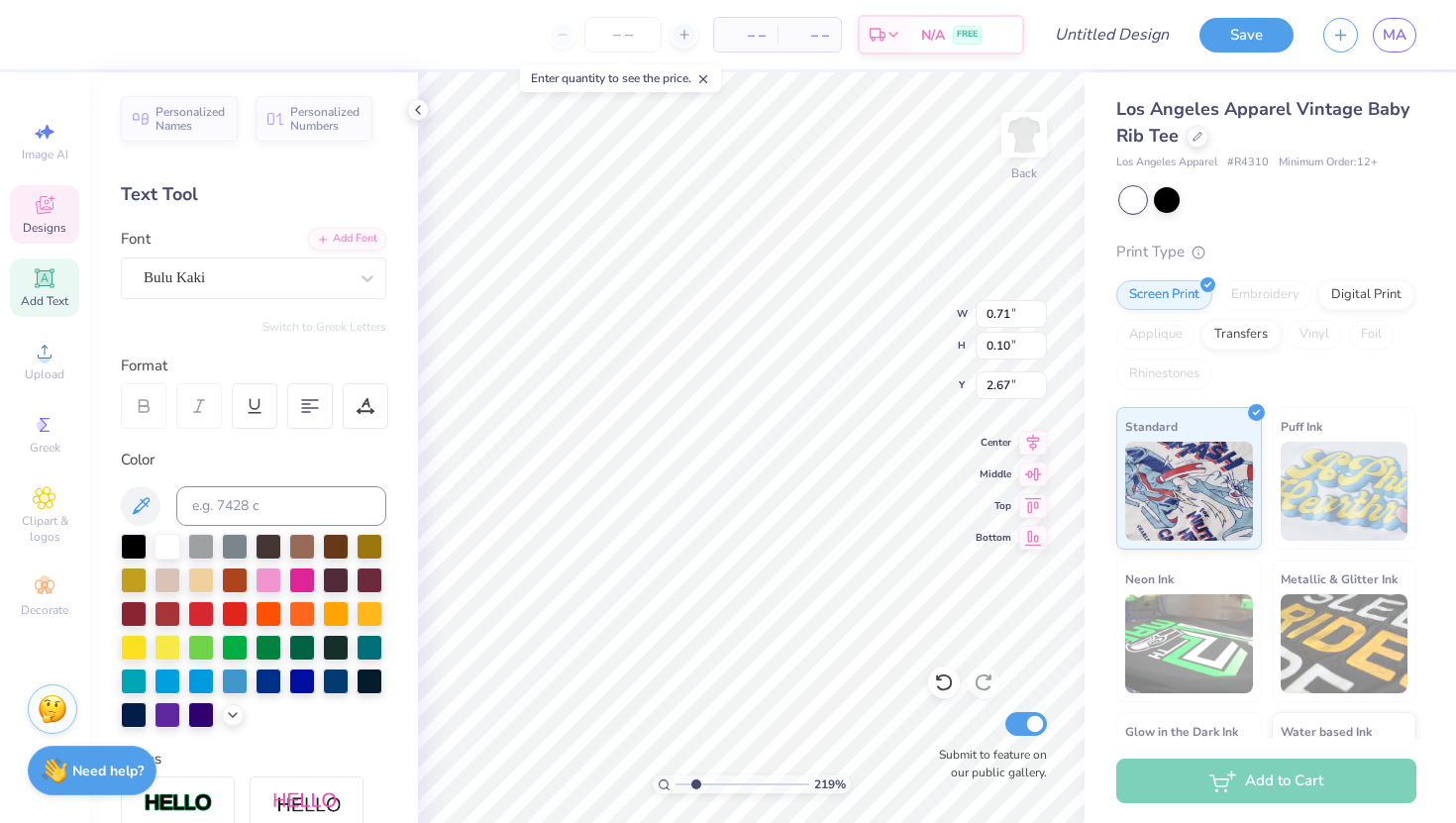 scroll, scrollTop: 0, scrollLeft: 1, axis: horizontal 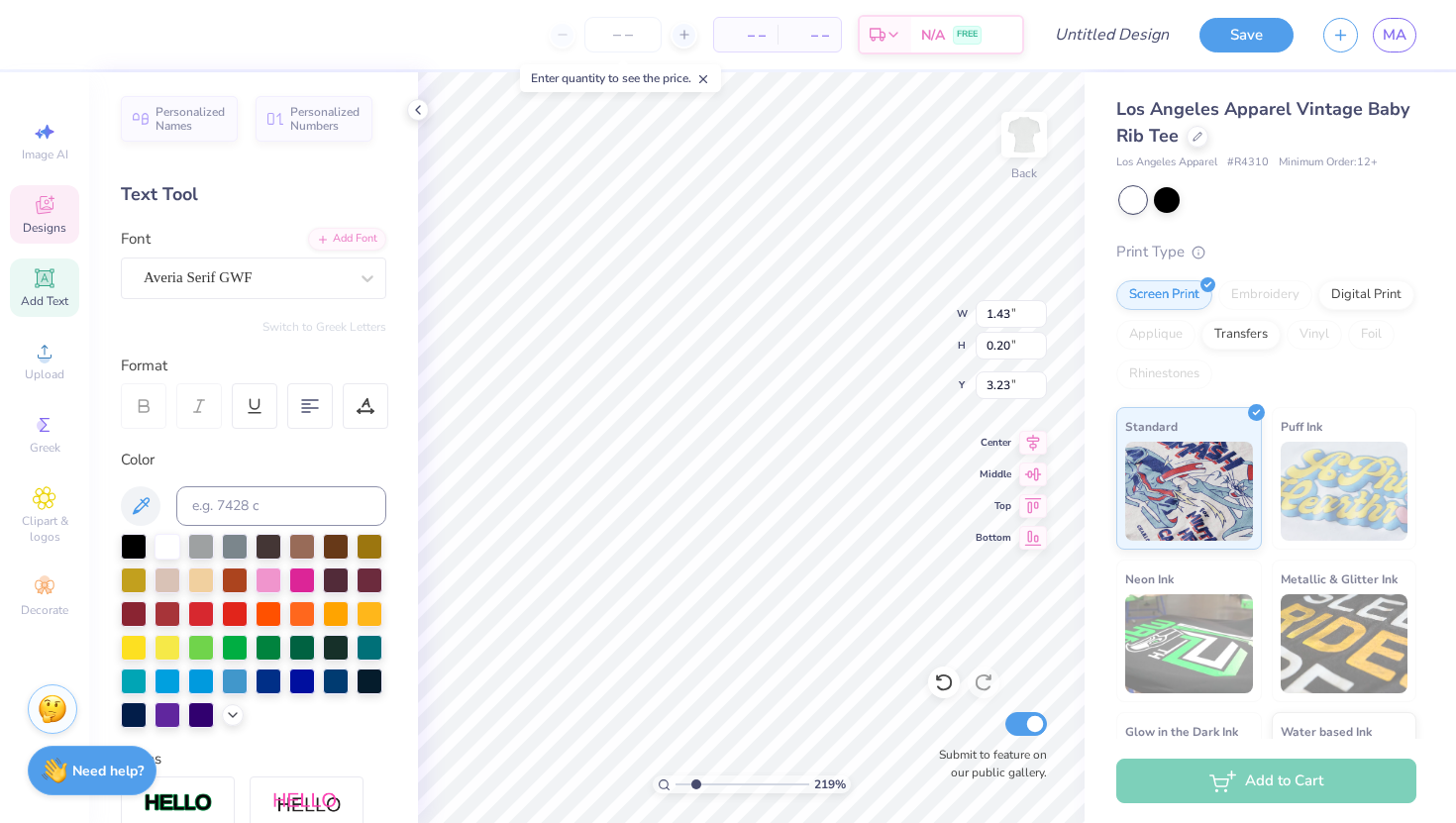 type on "LIBRARY LANE" 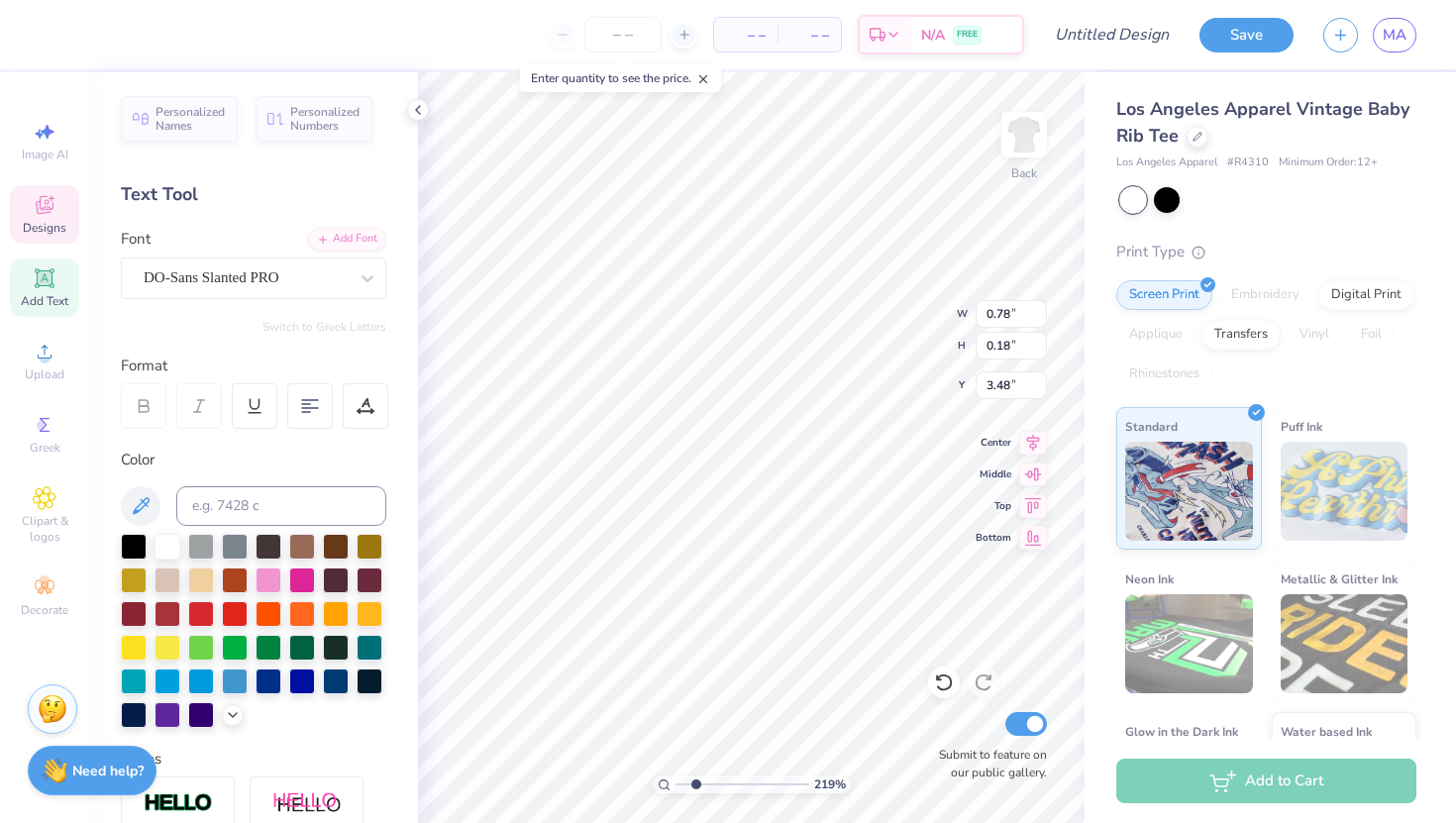 type on "0.78" 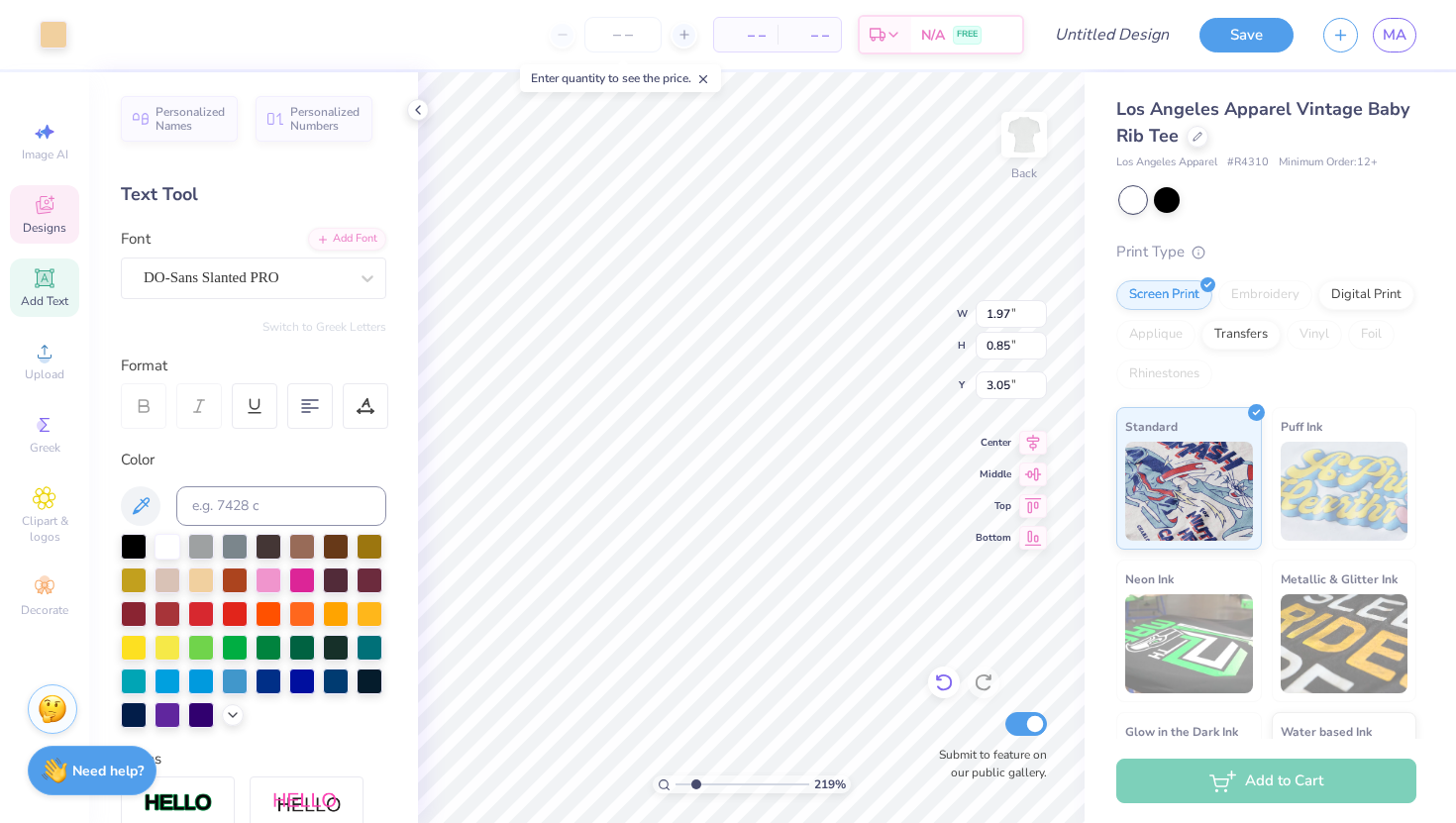 click 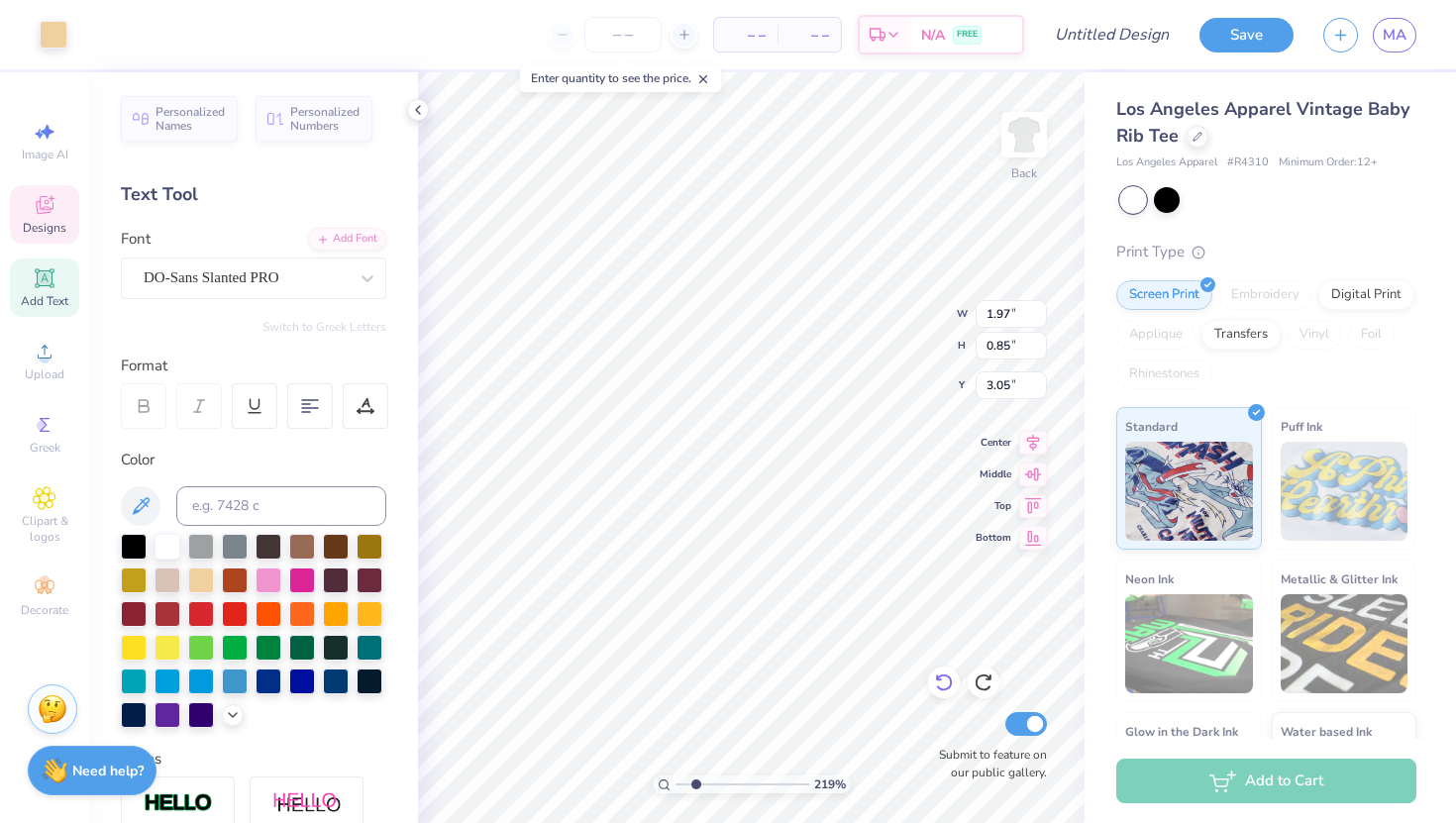 click 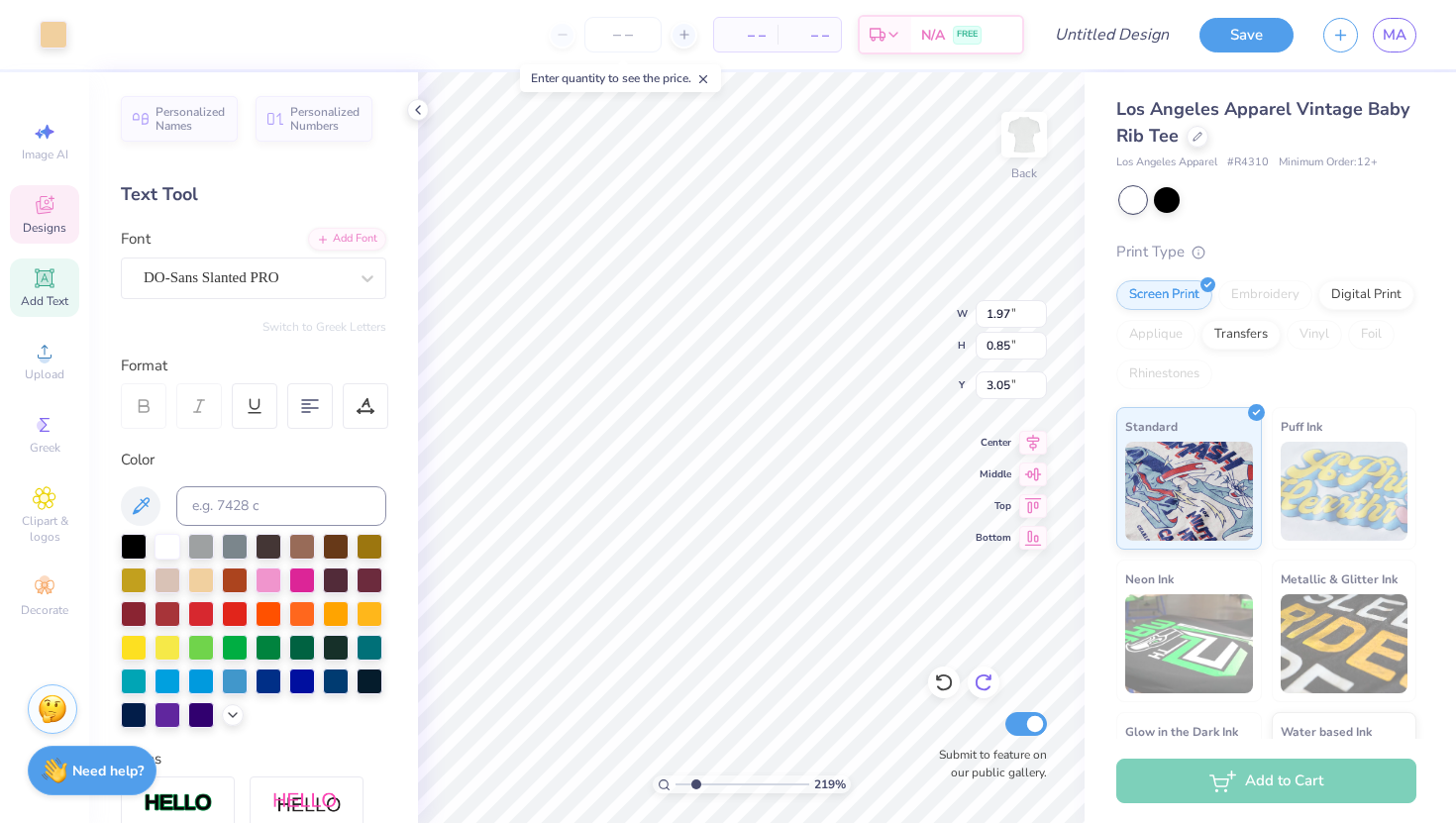 click 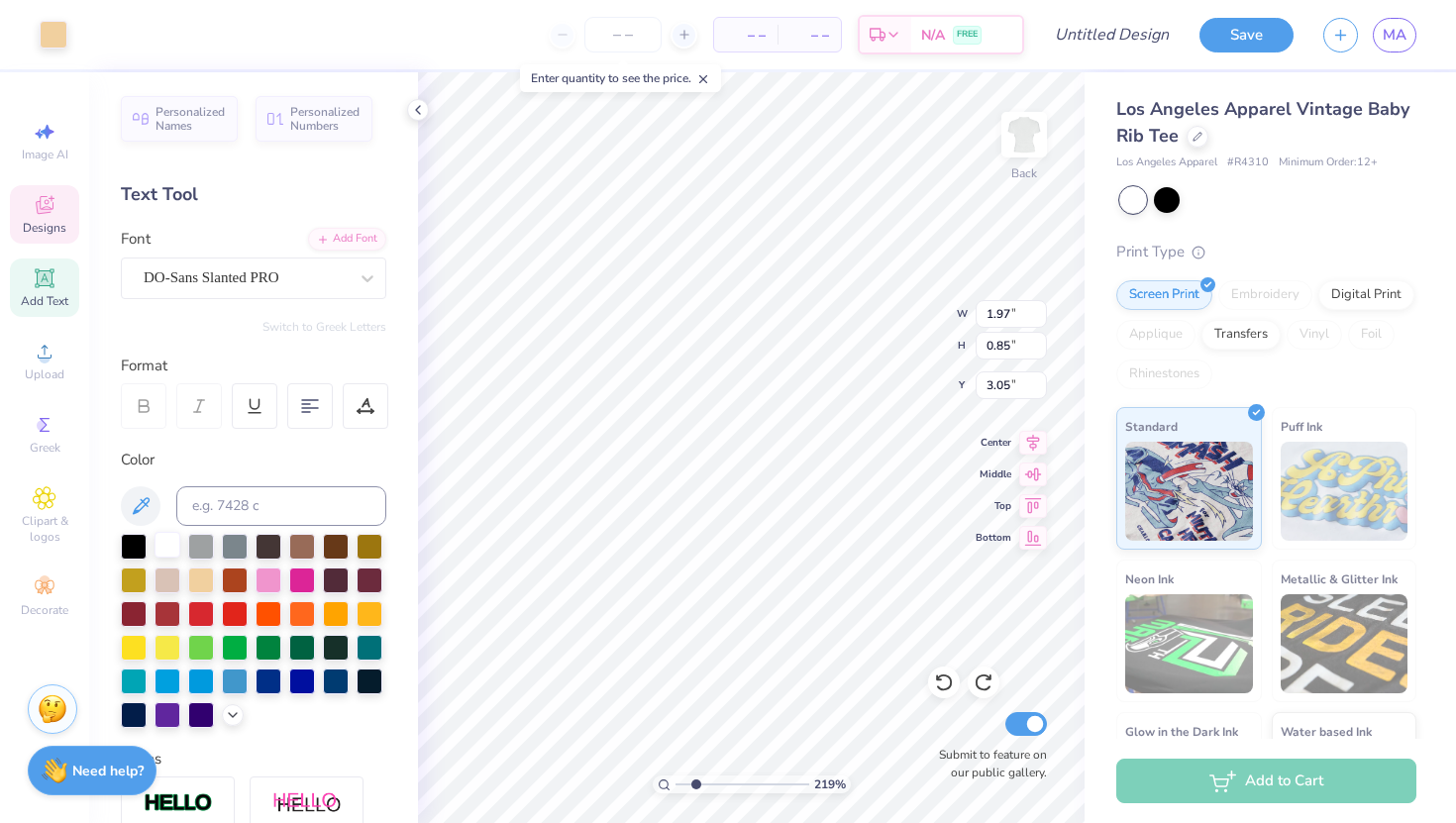 click at bounding box center [167, 545] 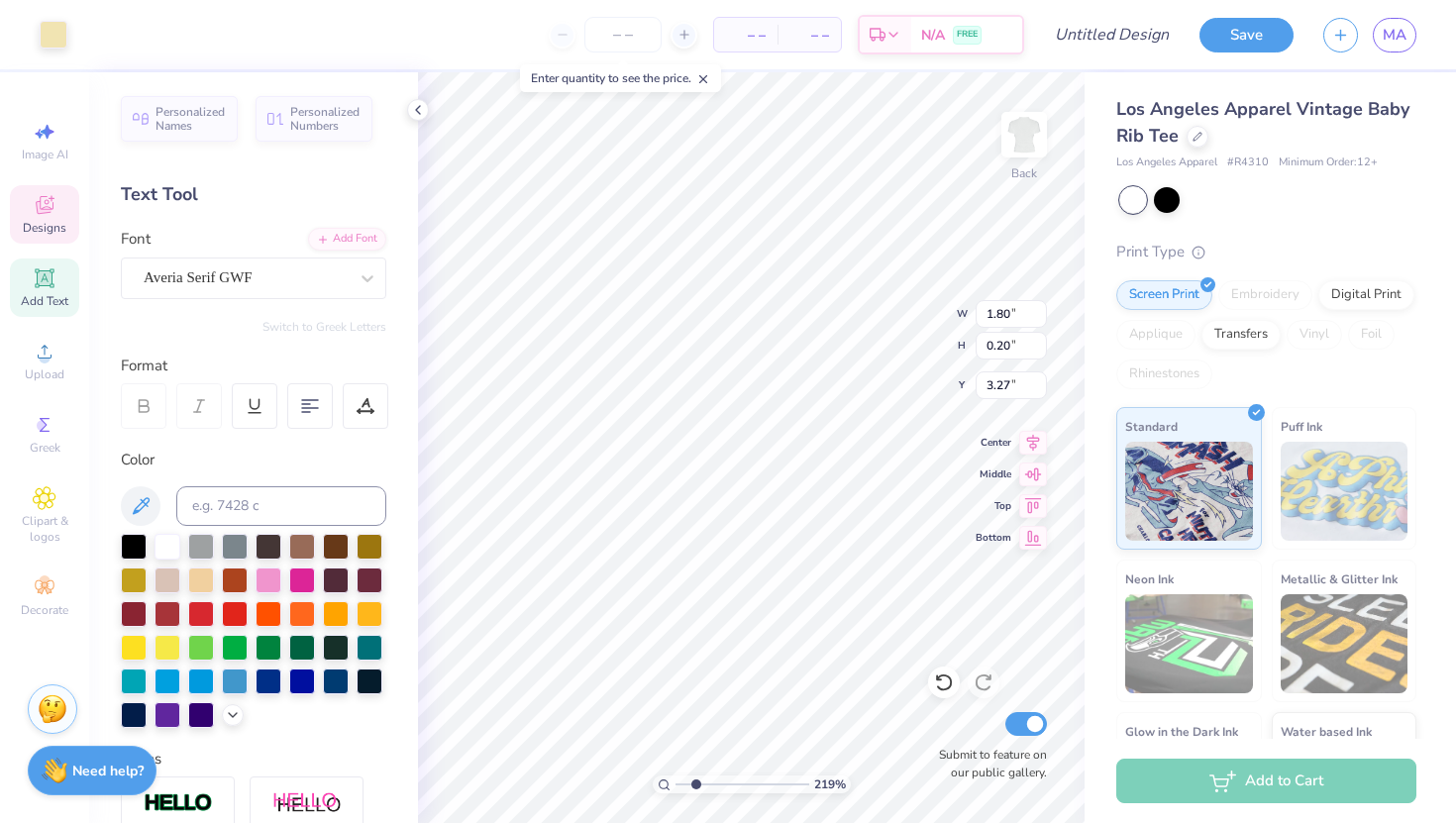 type on "1.80" 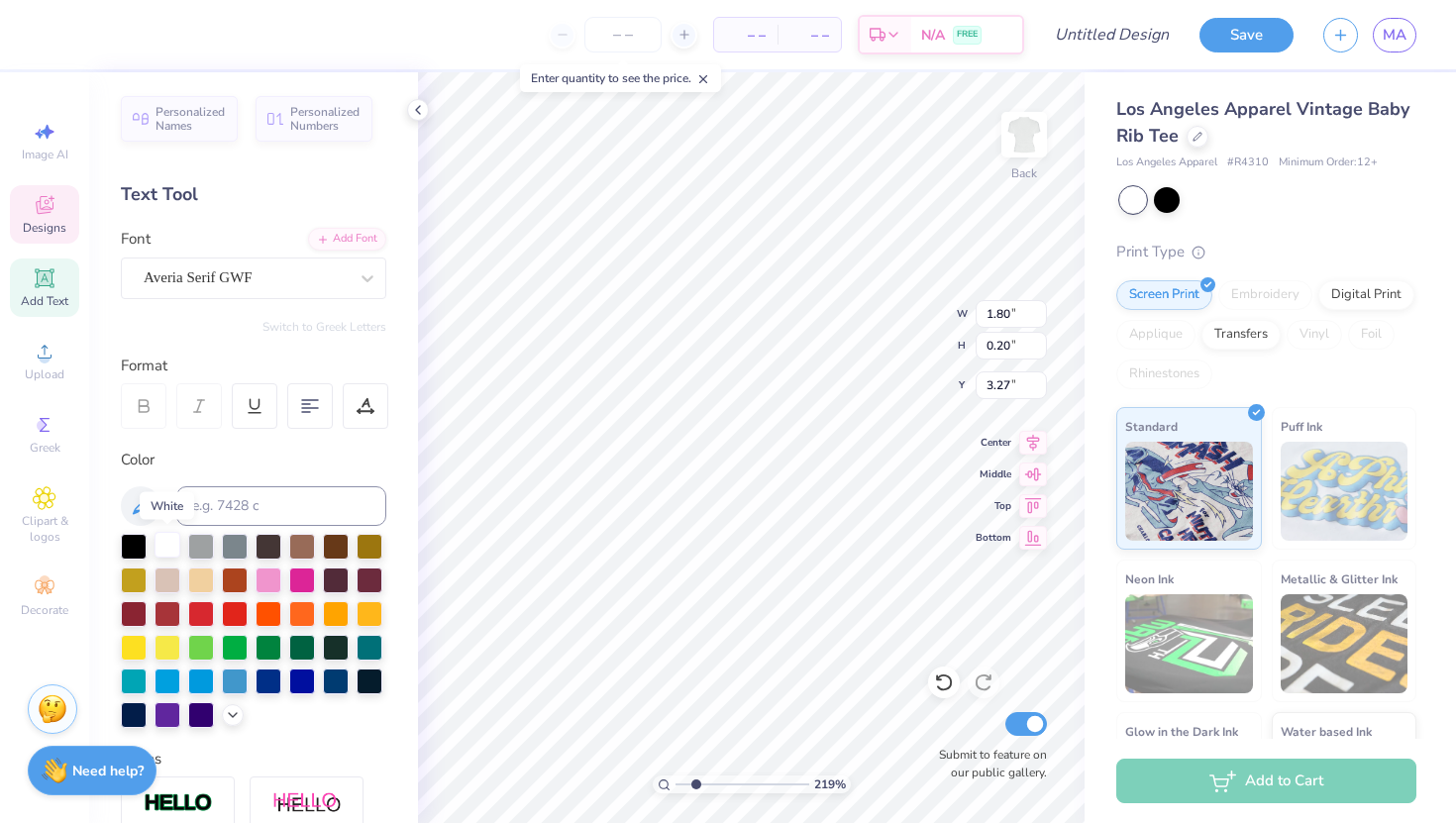 click at bounding box center [167, 545] 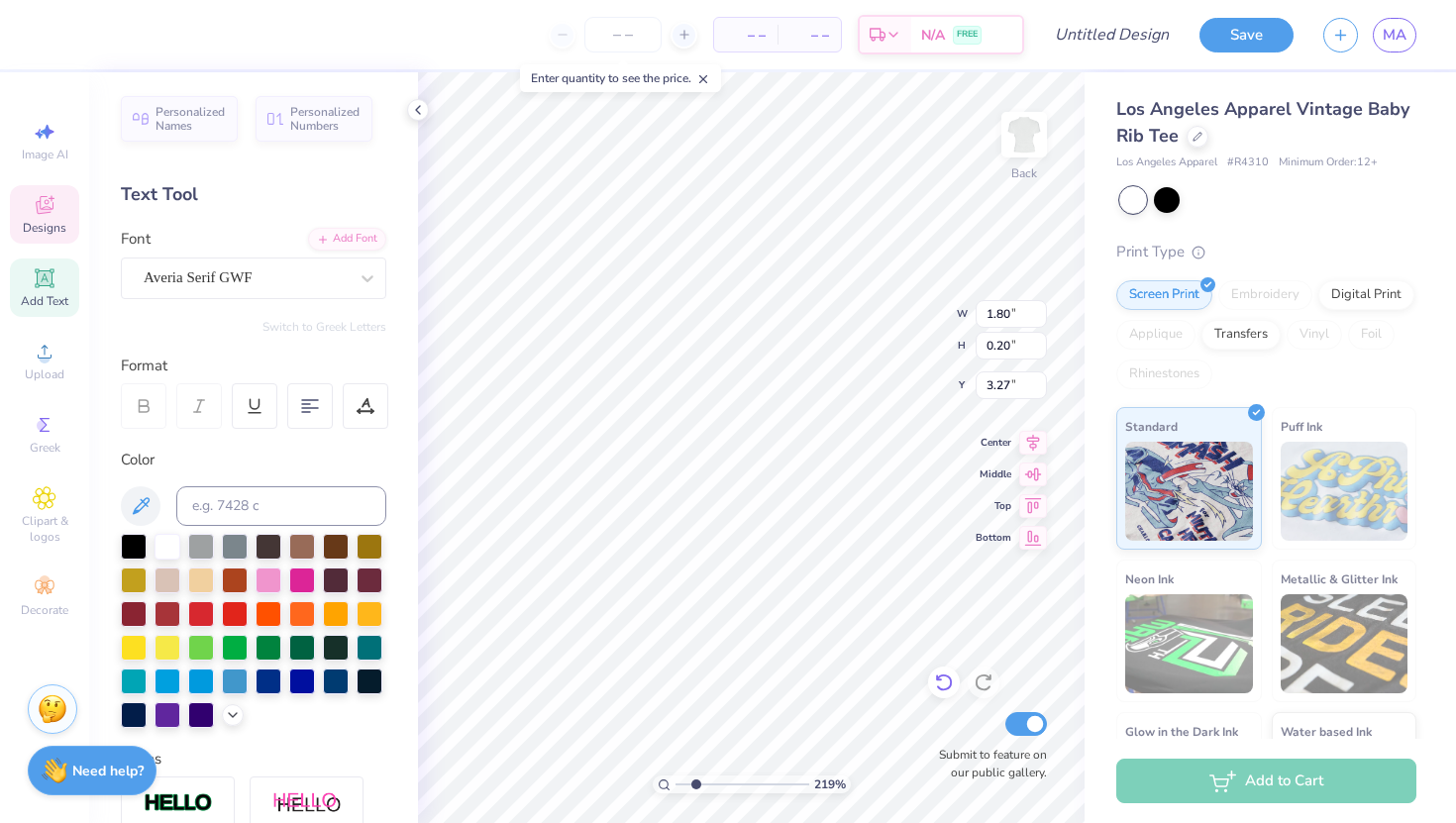 type on "1.97" 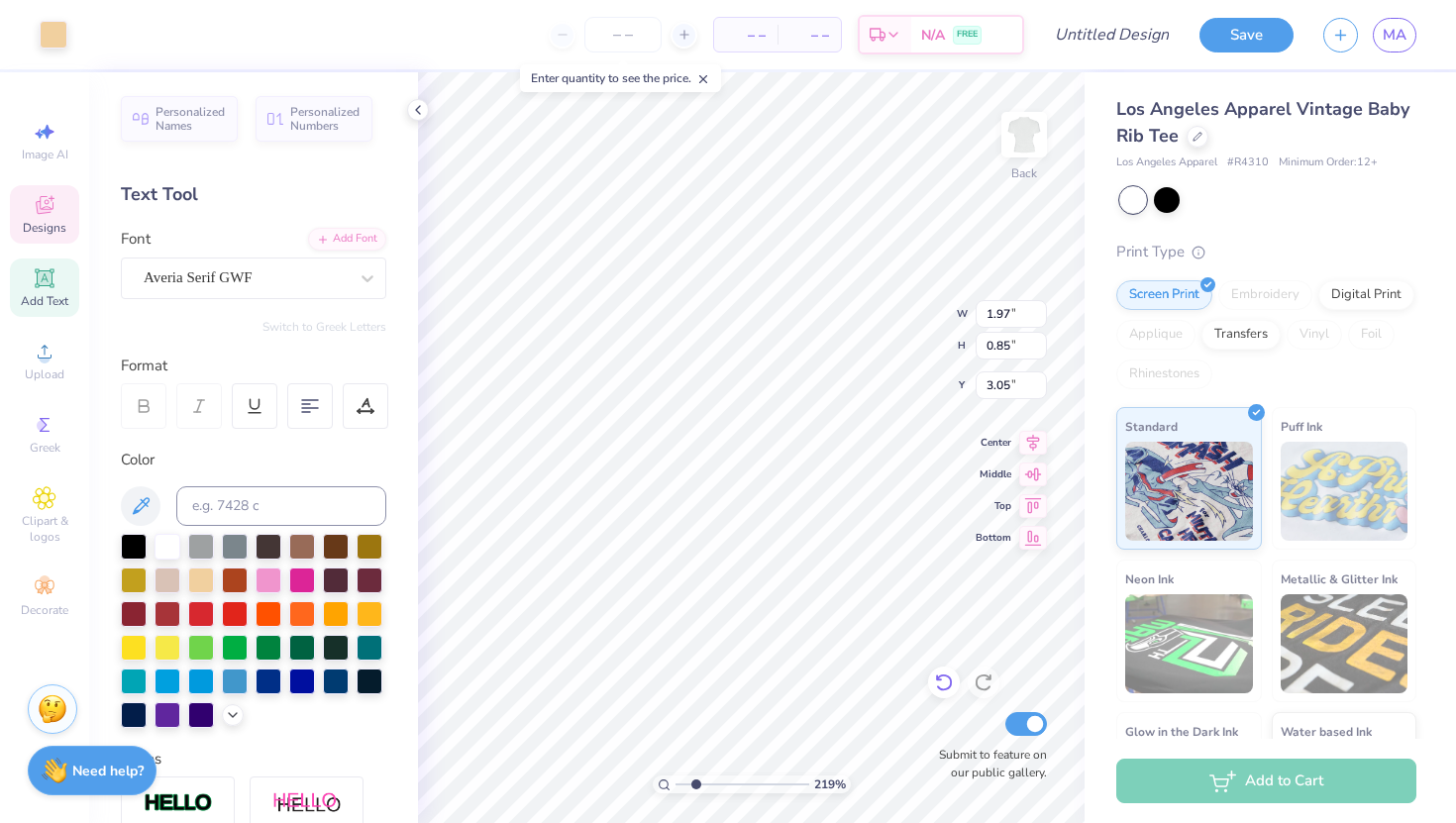 type on "3.08" 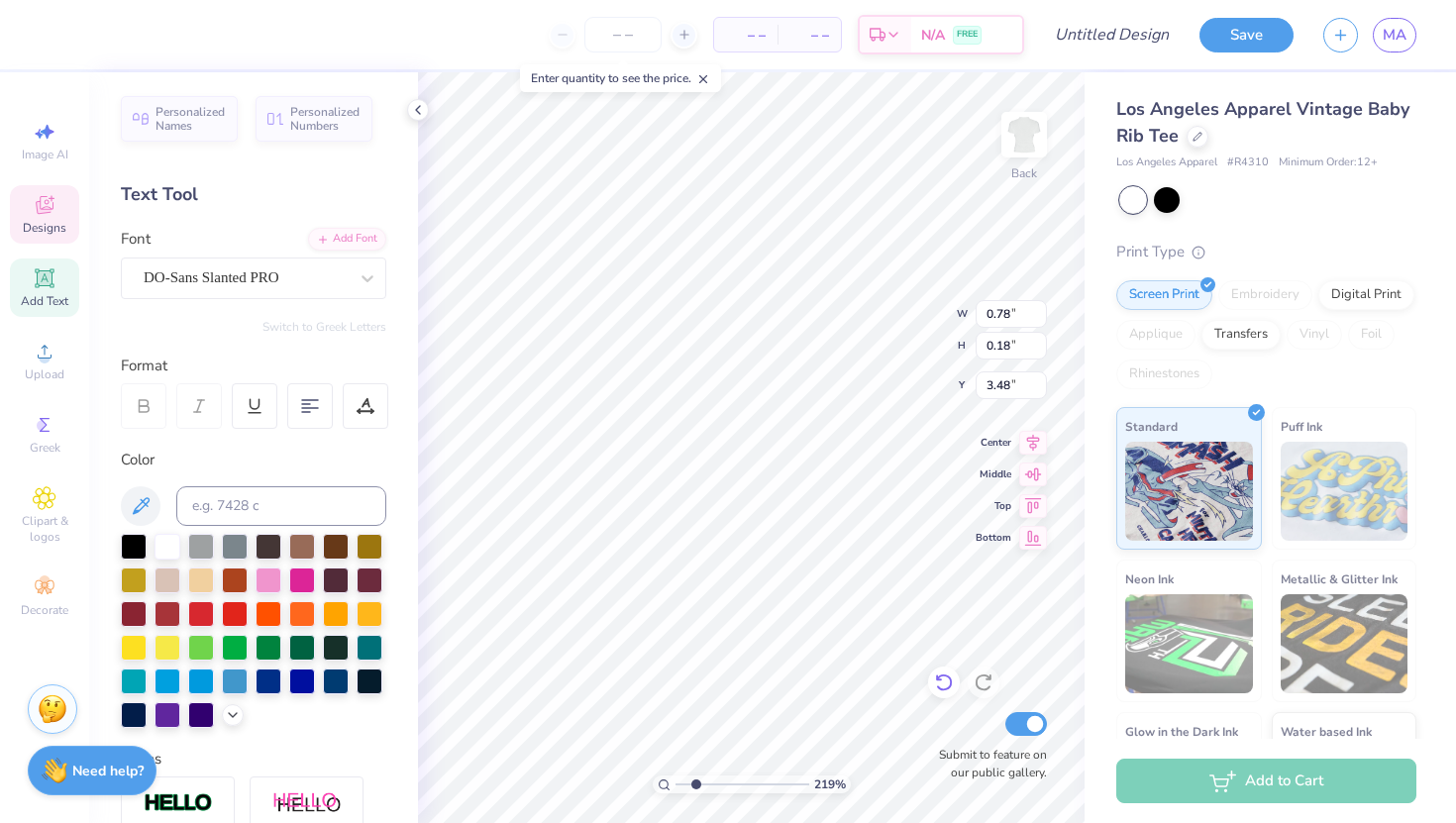 scroll, scrollTop: 0, scrollLeft: 2, axis: horizontal 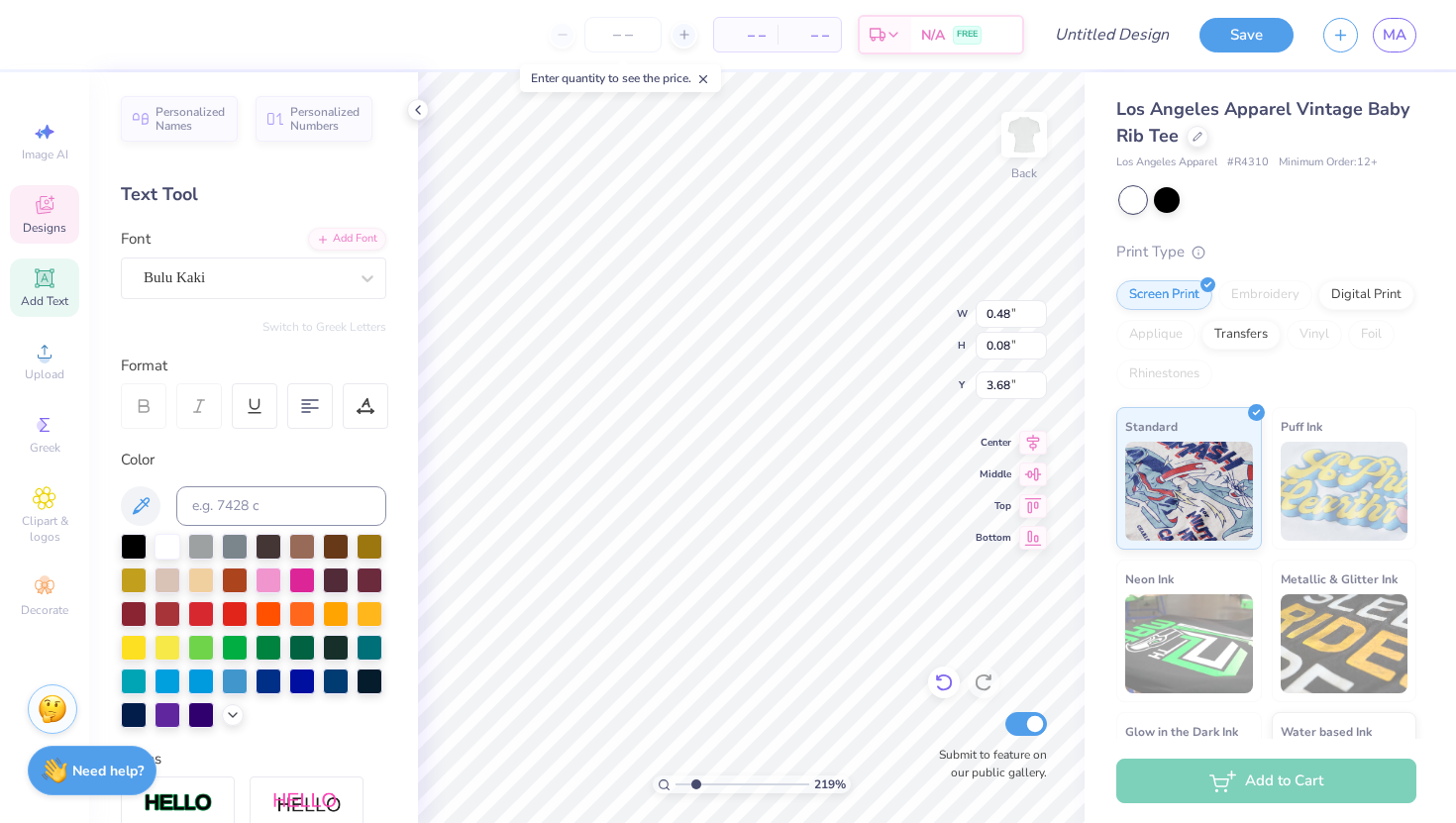 type on "0.48" 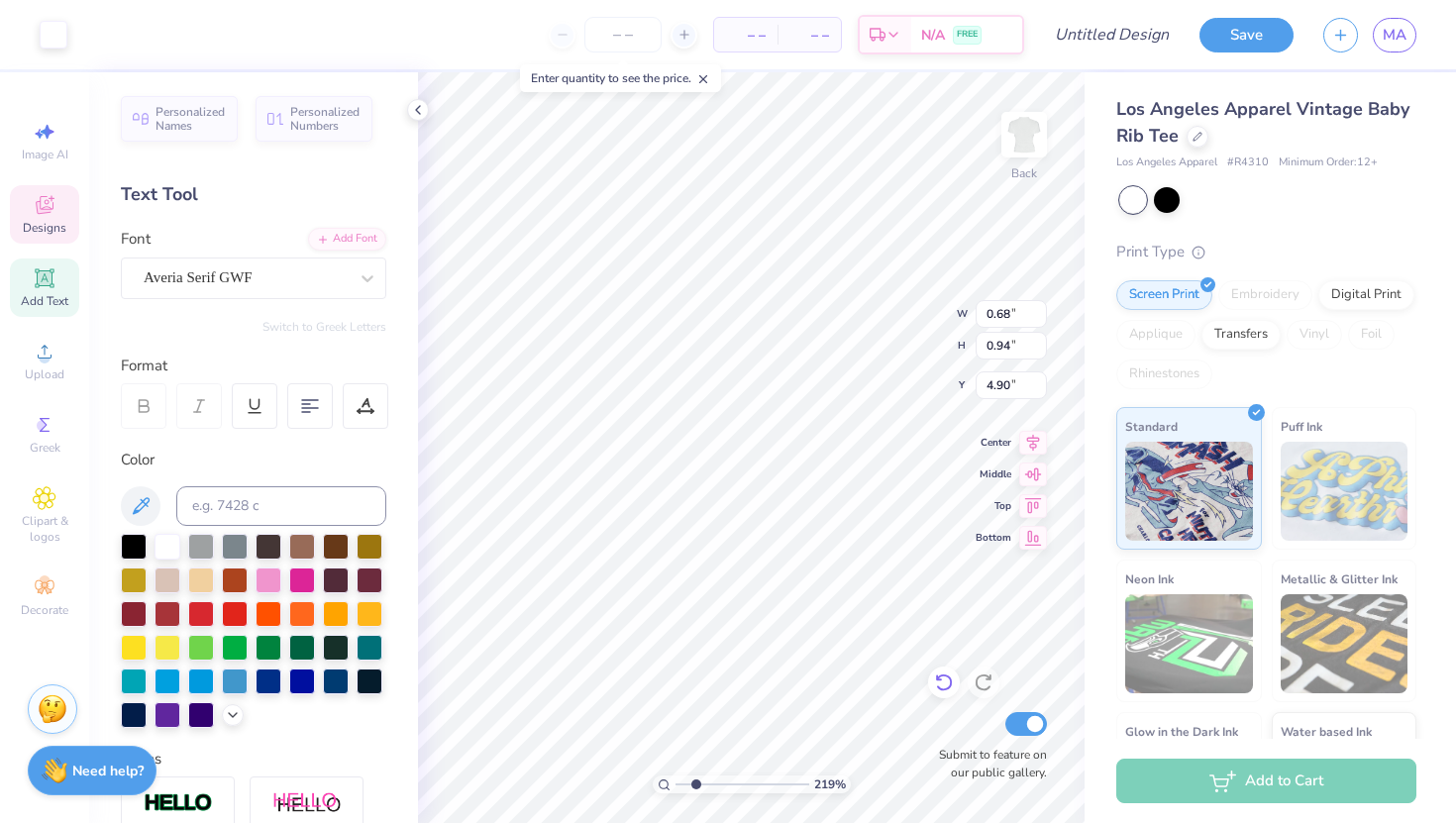 type on "0.68" 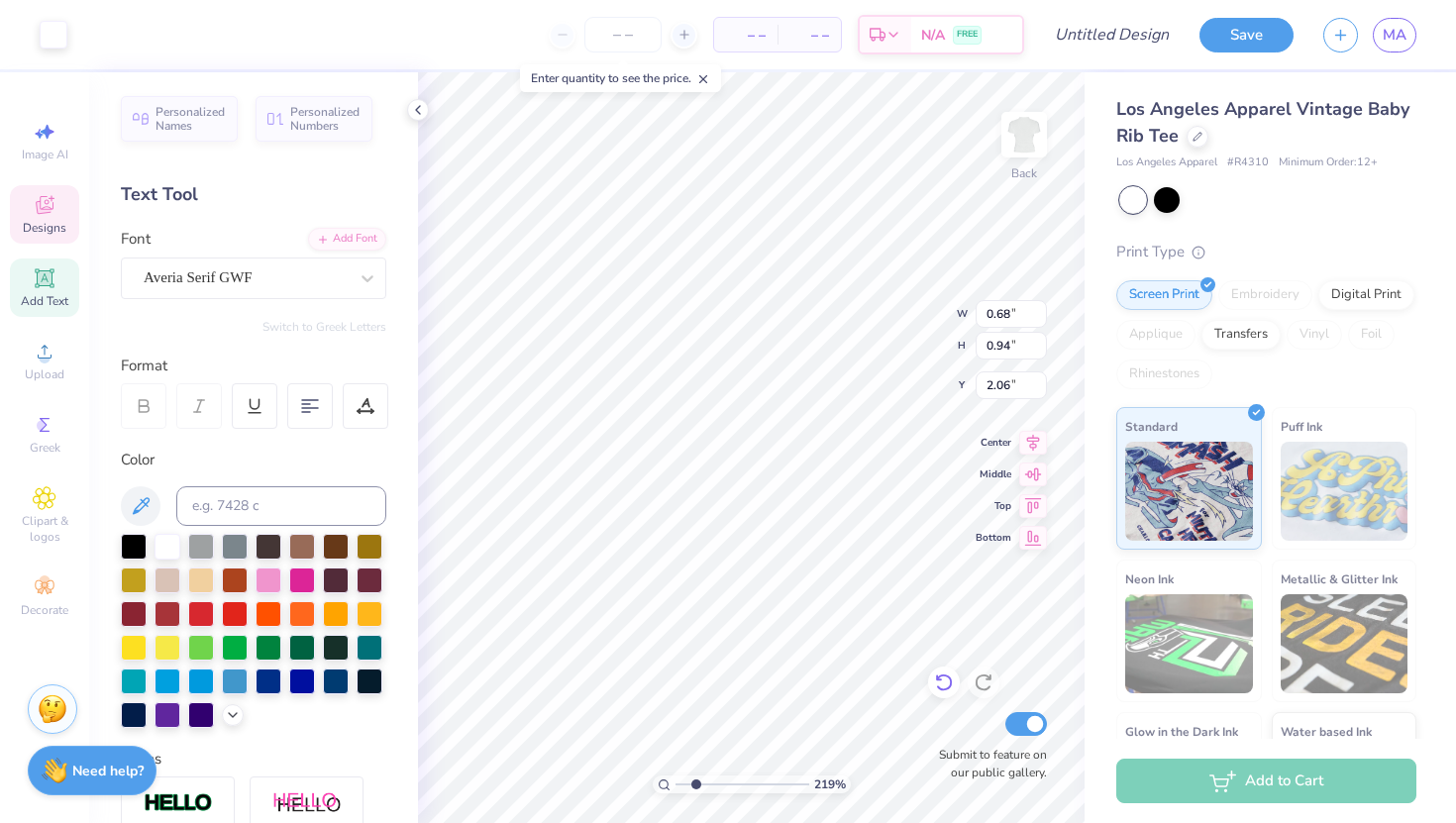 type on "0.37" 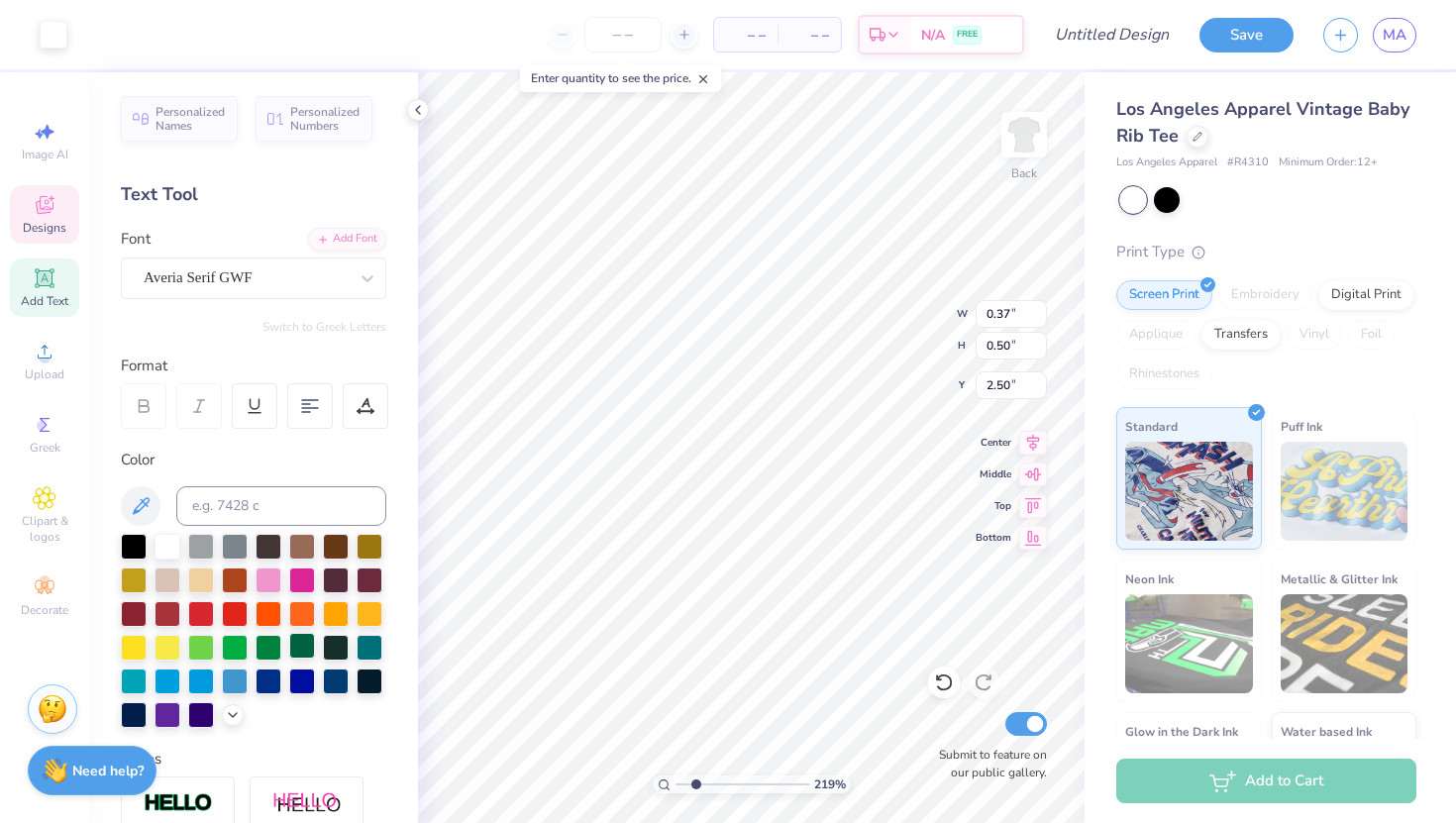 type on "2.61" 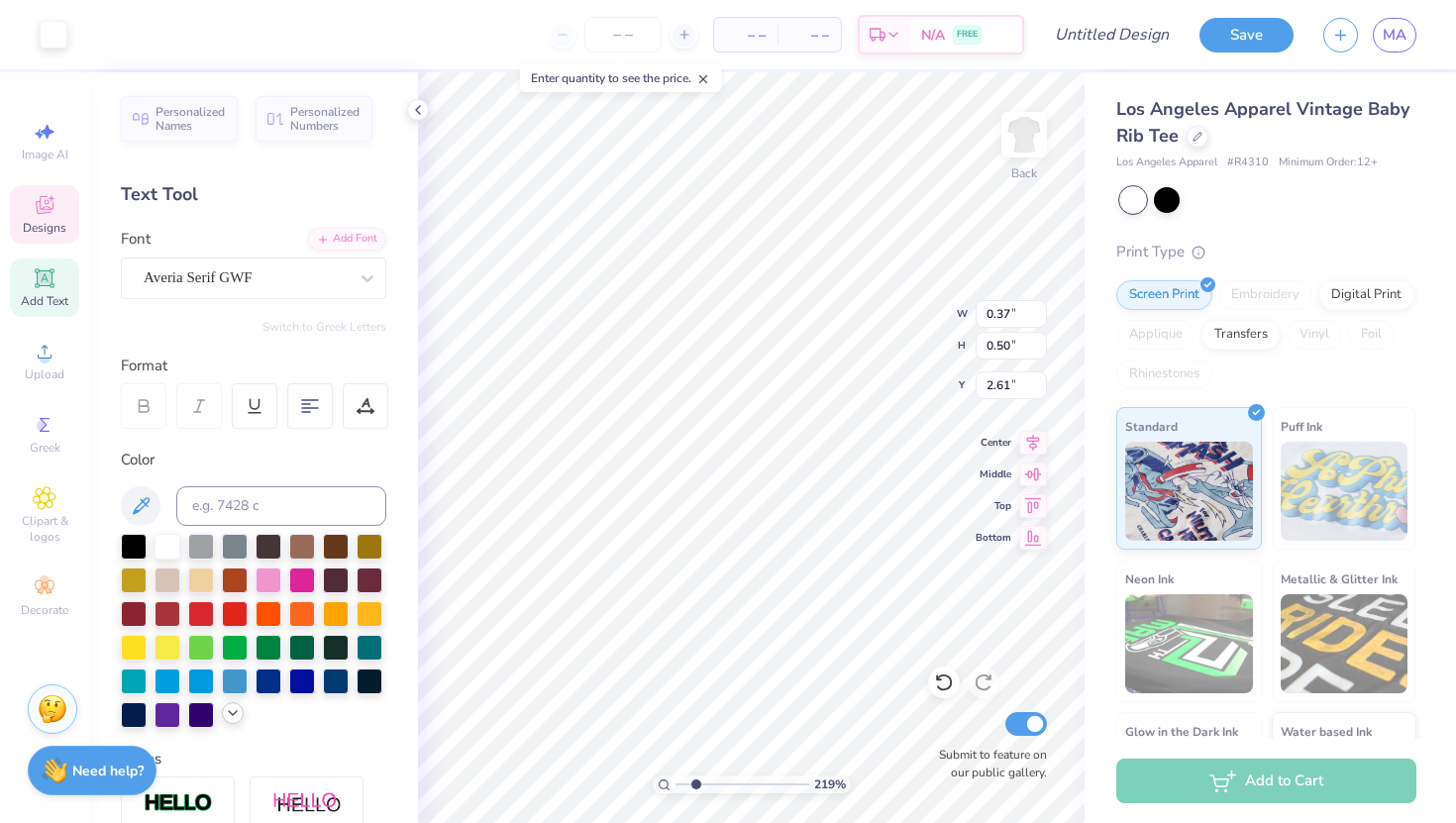 click 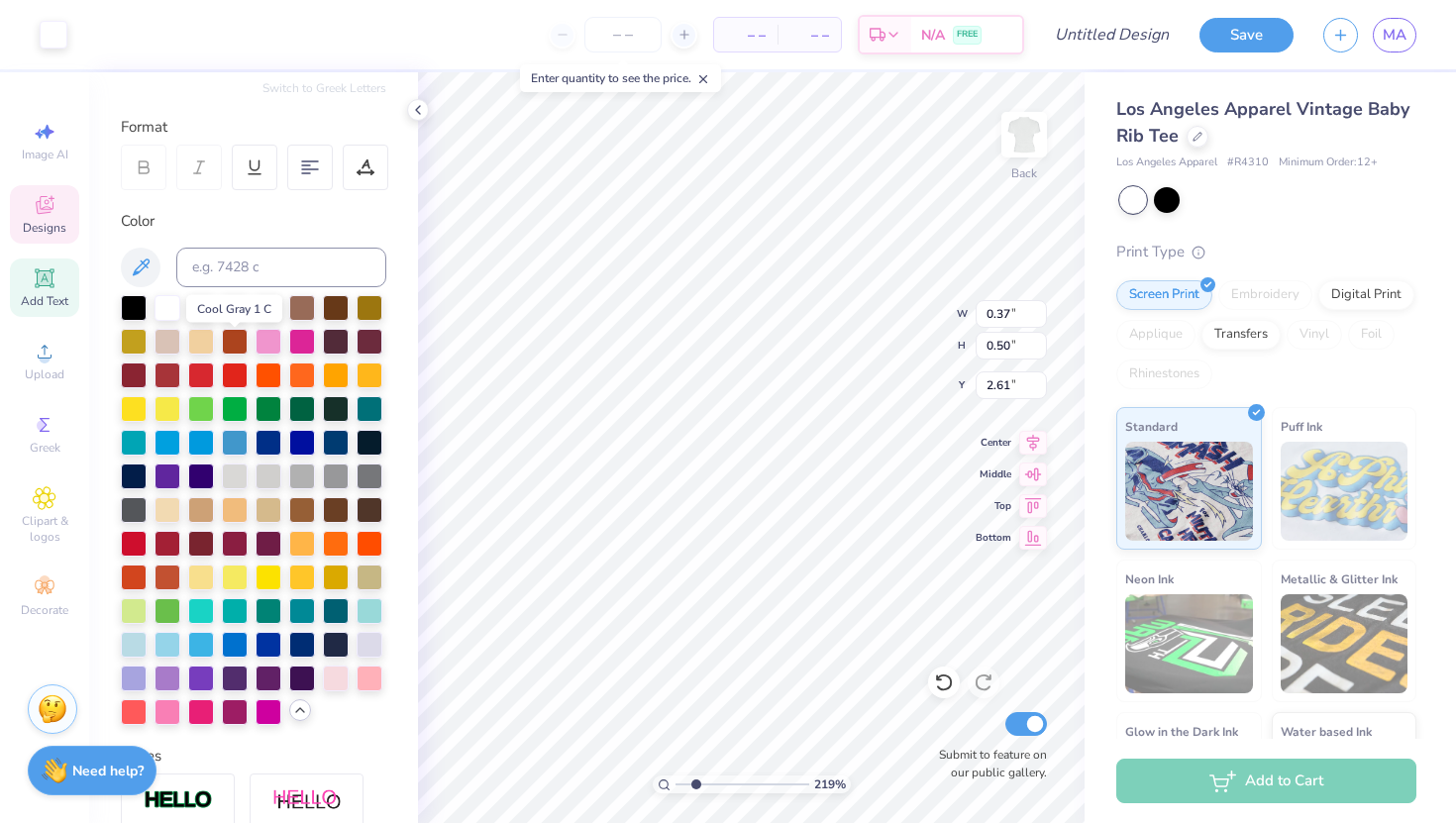 scroll, scrollTop: 385, scrollLeft: 0, axis: vertical 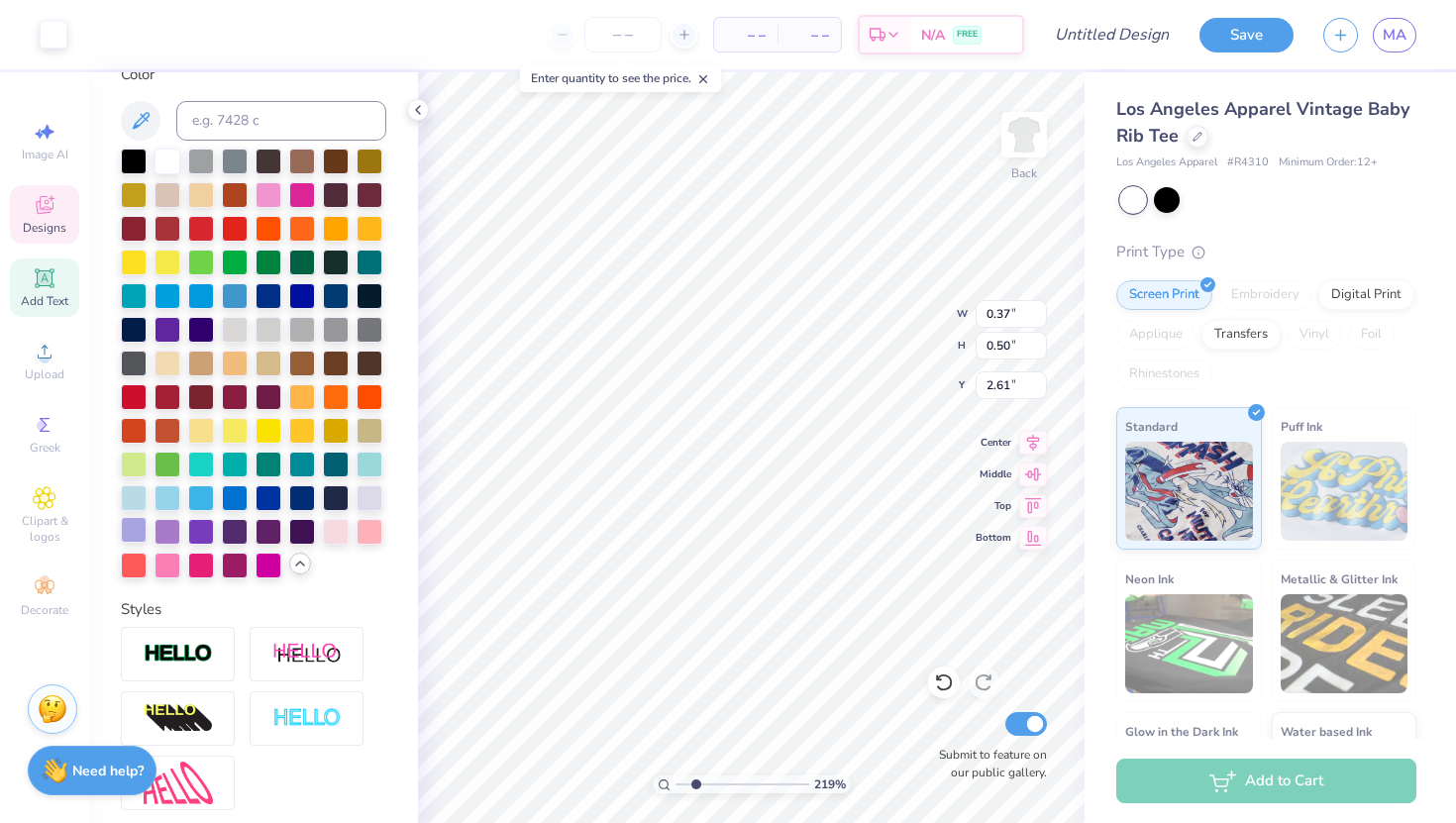 click at bounding box center (134, 530) 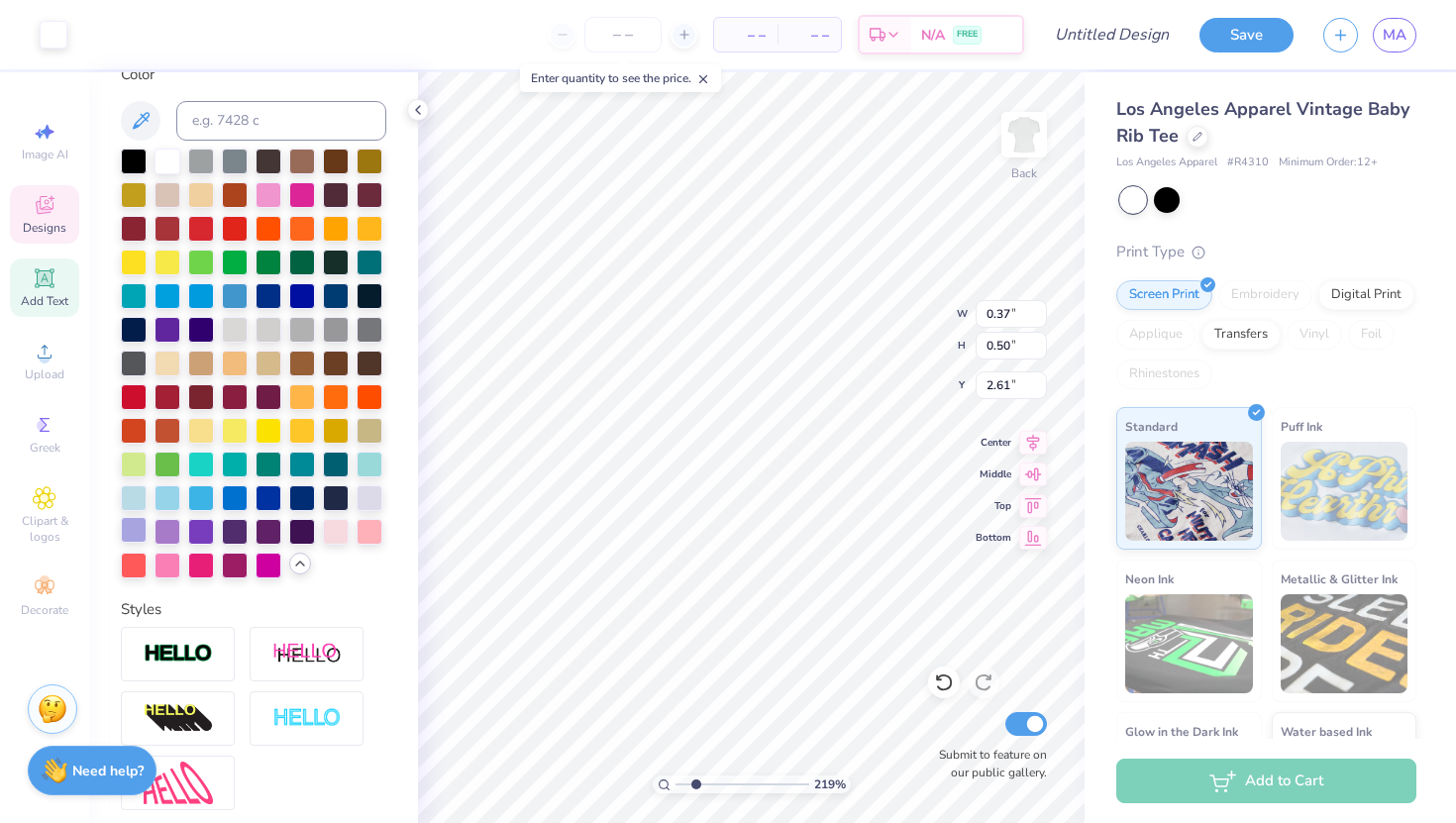 click at bounding box center (134, 530) 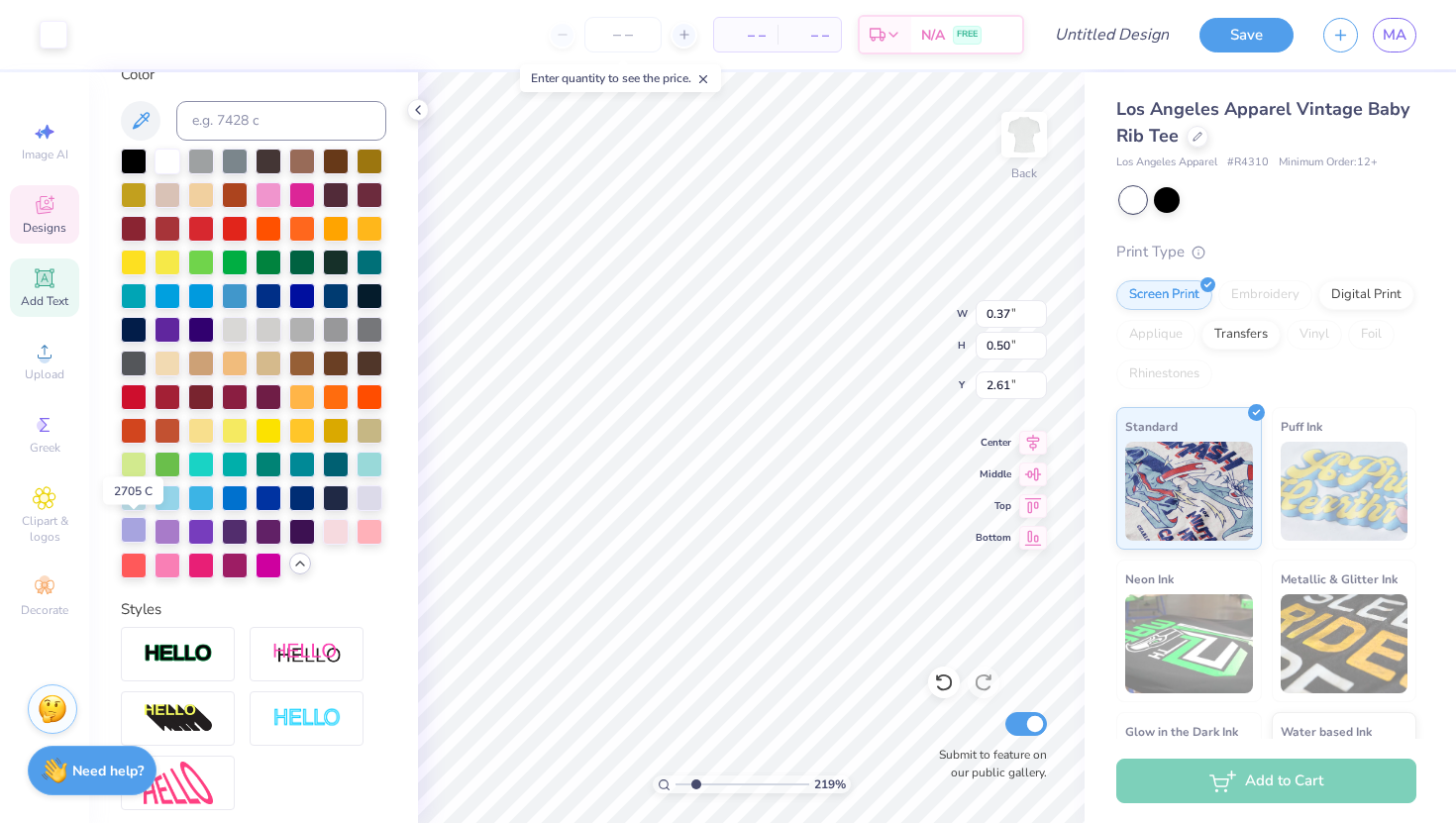 click at bounding box center (134, 530) 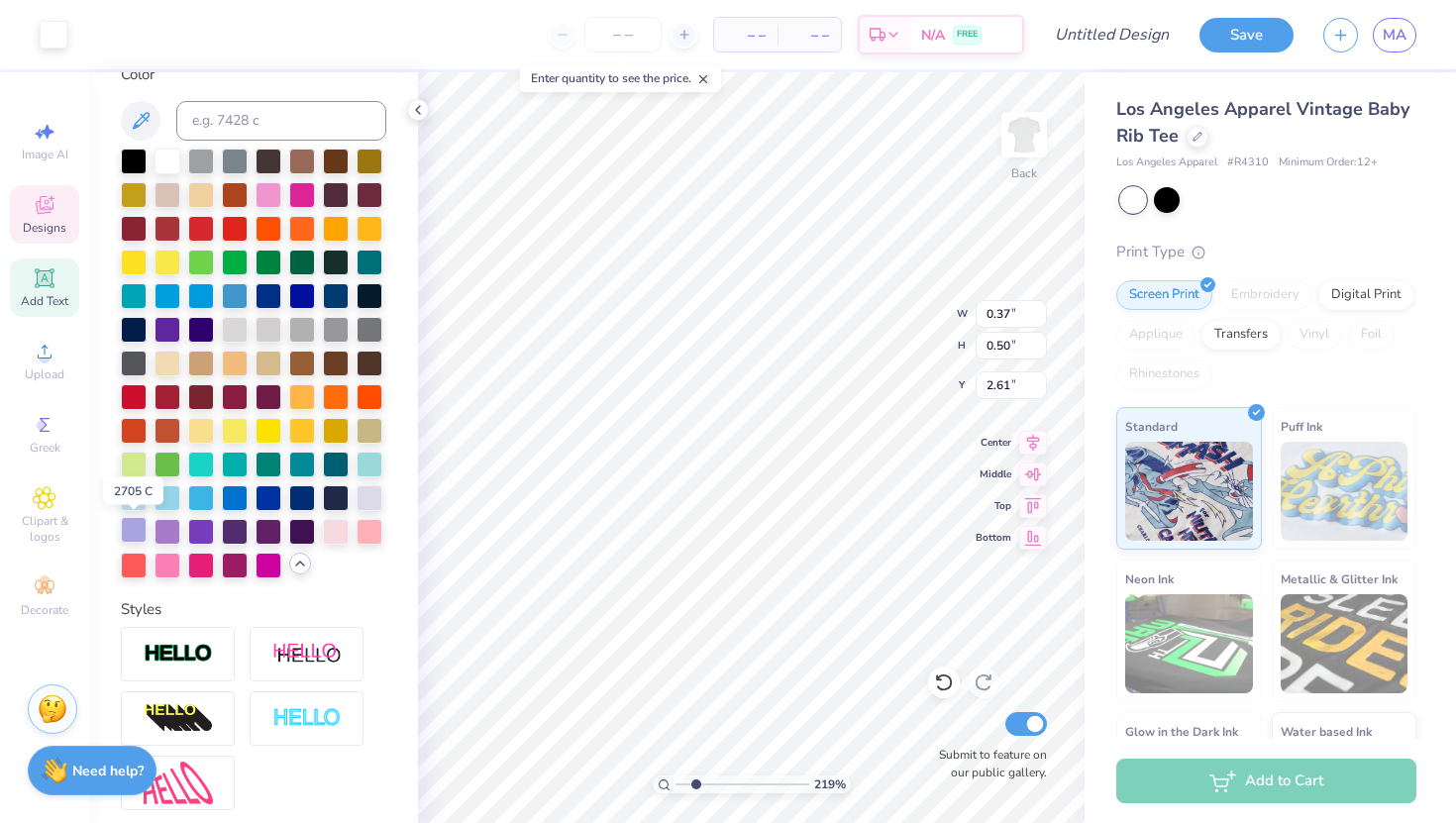 click at bounding box center (134, 530) 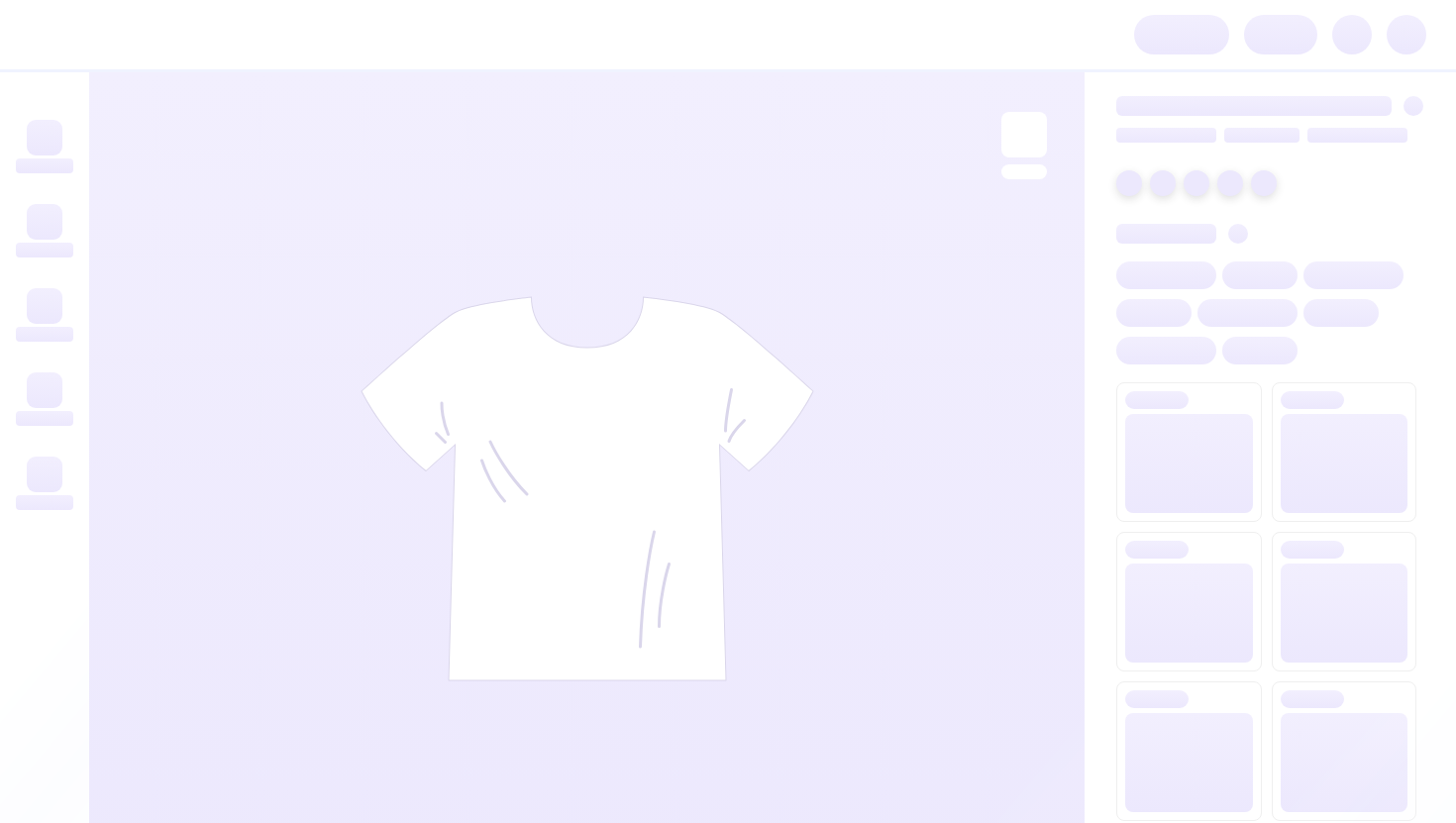 scroll, scrollTop: 0, scrollLeft: 0, axis: both 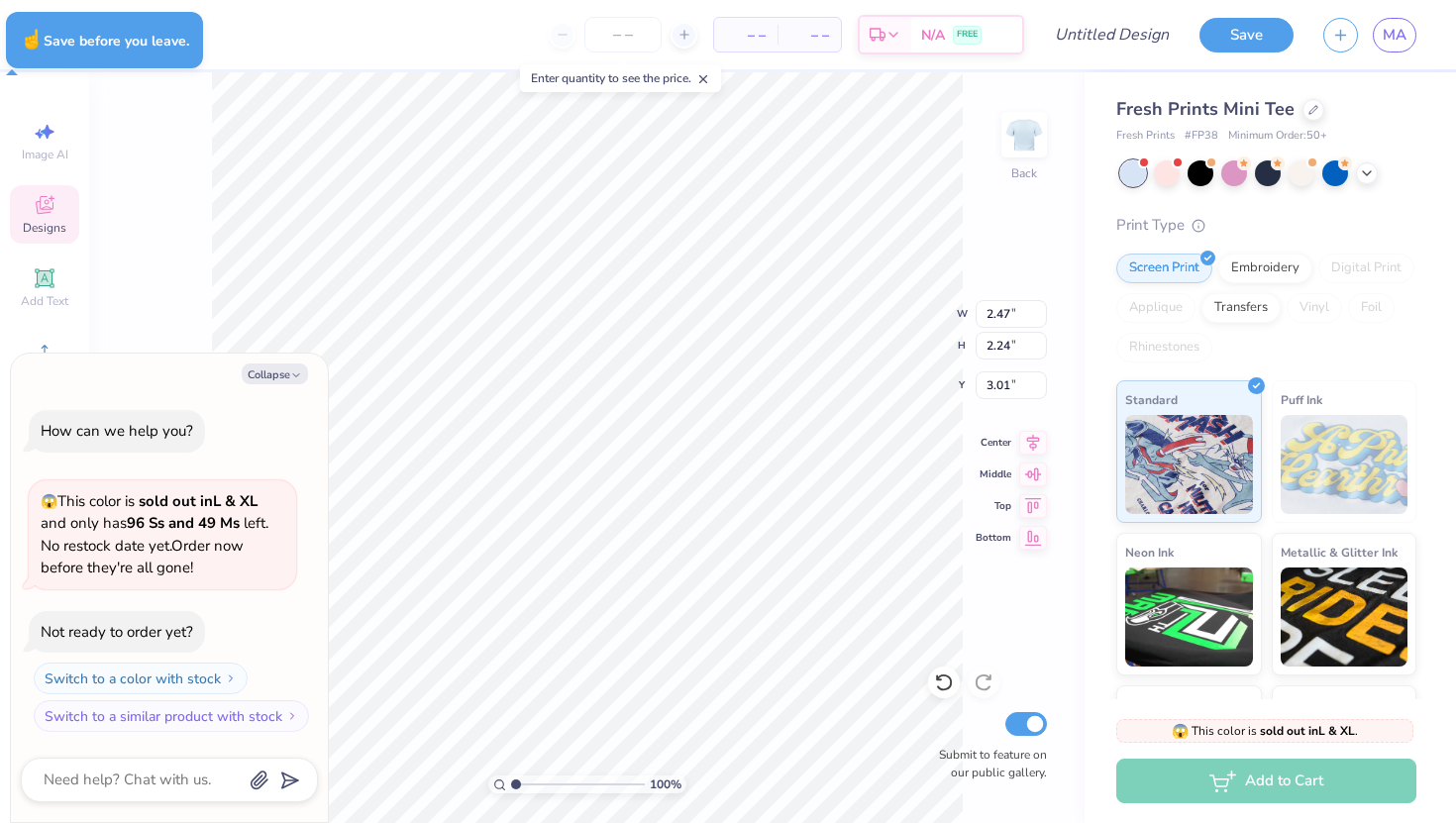 type on "x" 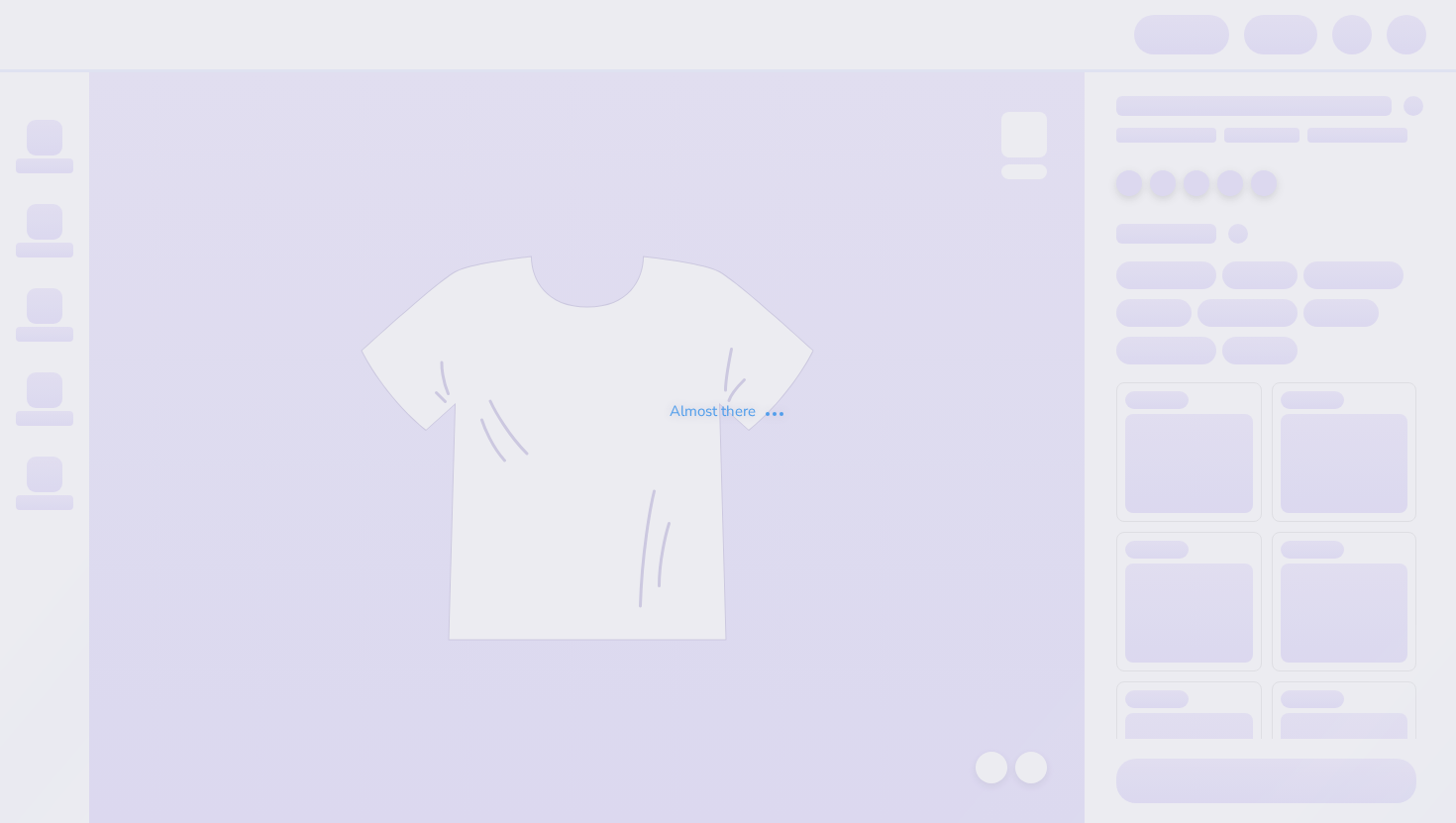 scroll, scrollTop: 0, scrollLeft: 0, axis: both 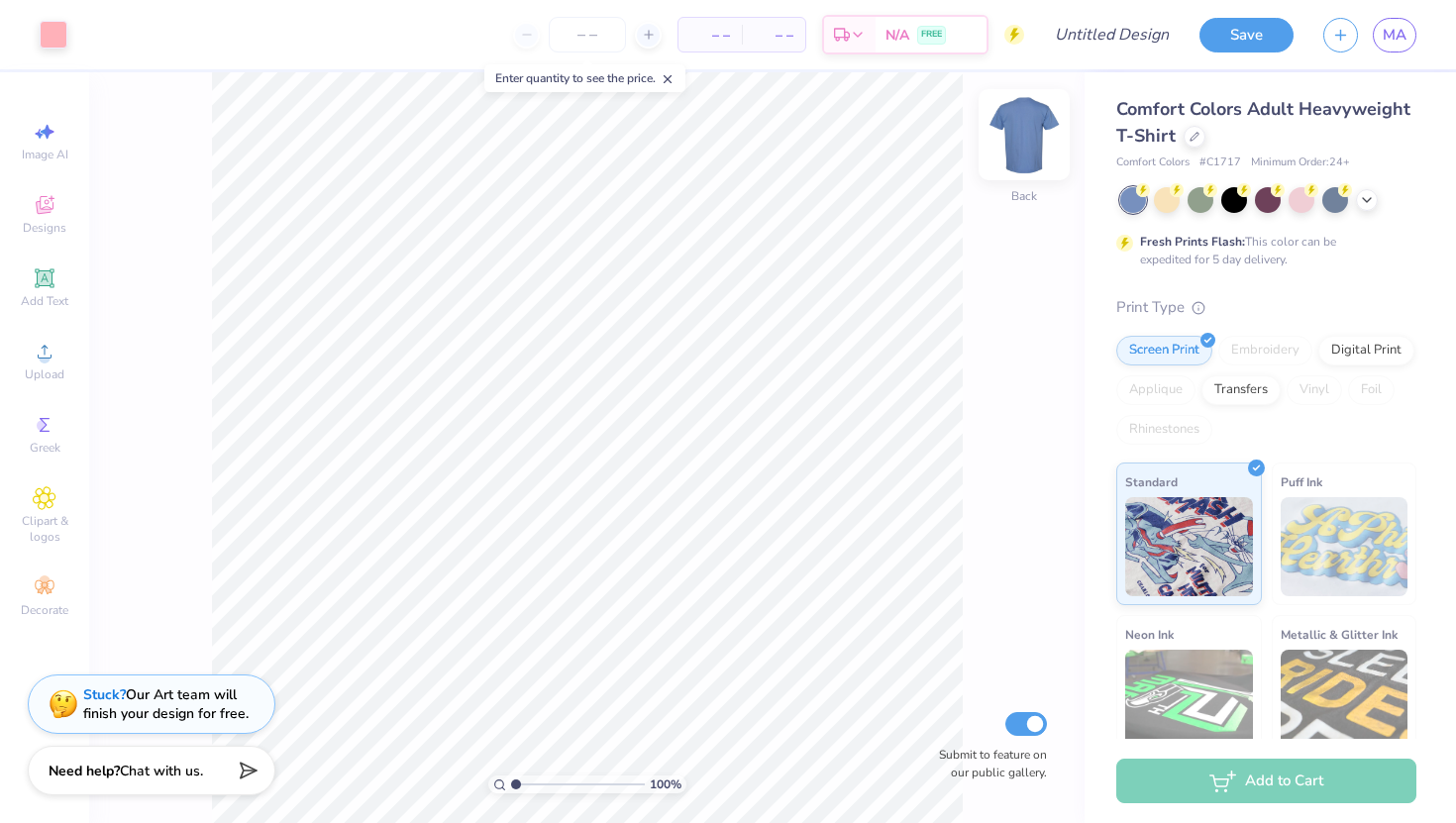 click at bounding box center [1024, 135] 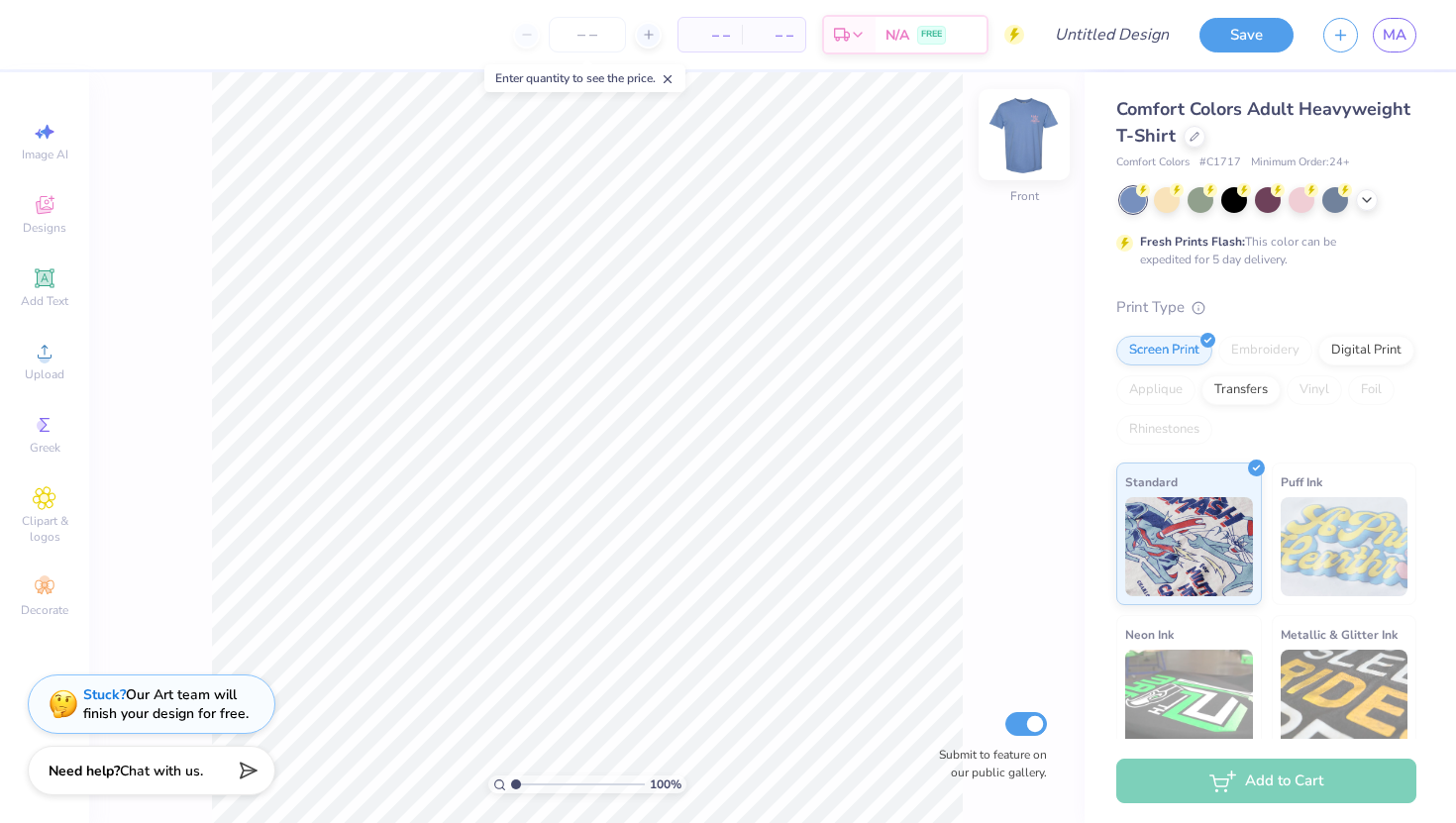 click at bounding box center (1024, 135) 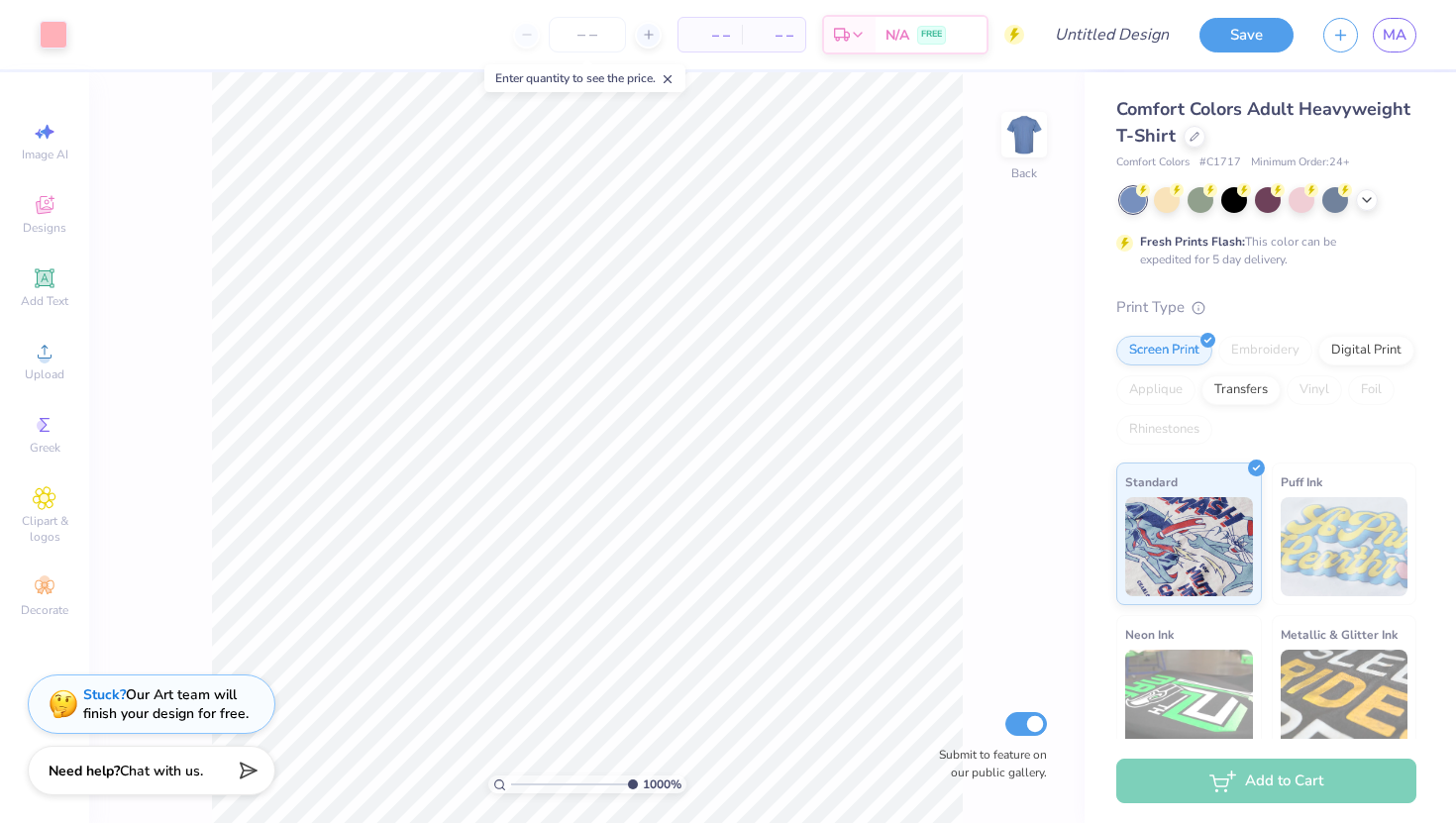 drag, startPoint x: 515, startPoint y: 783, endPoint x: 655, endPoint y: 765, distance: 141.1524 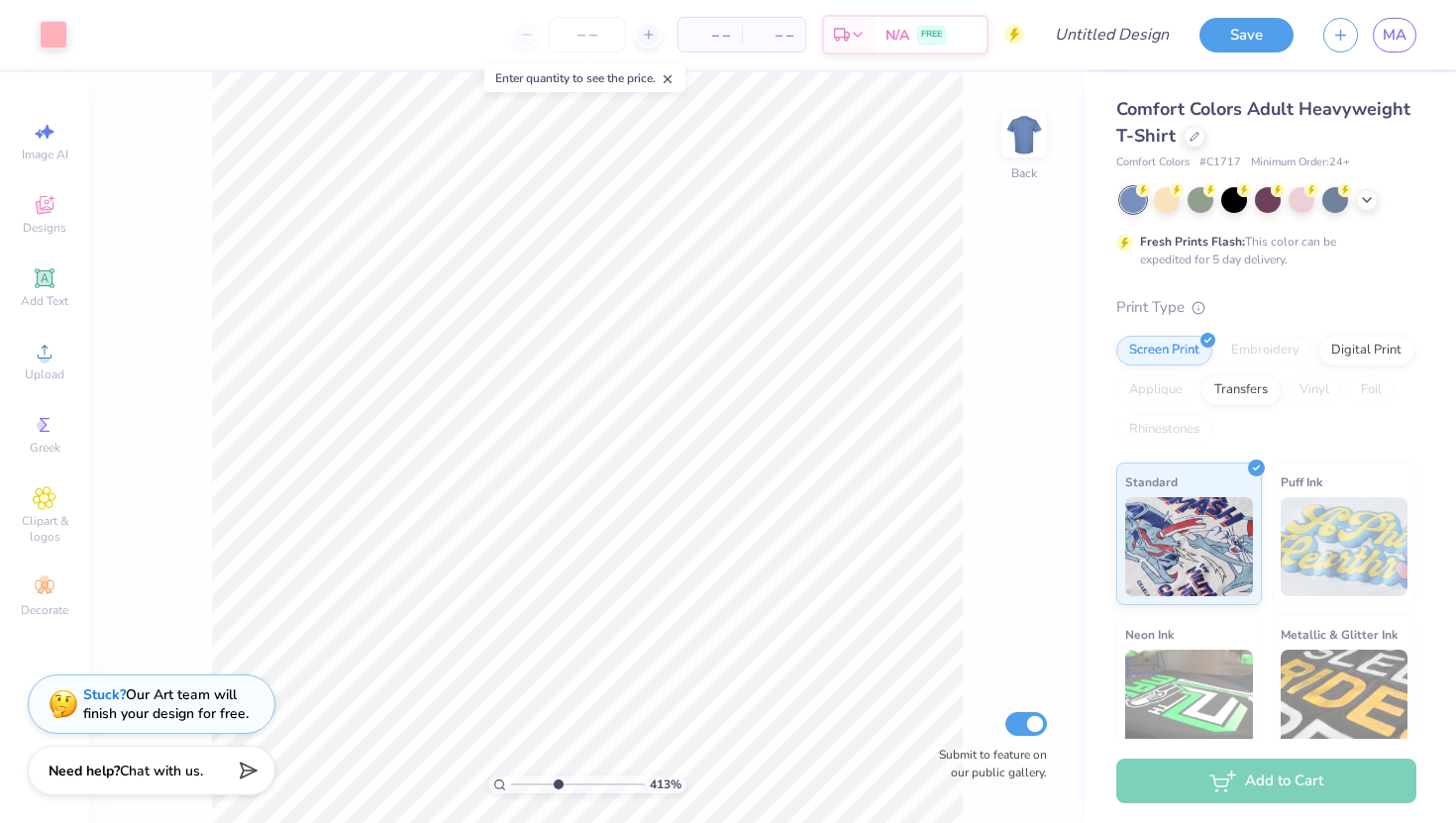 drag, startPoint x: 629, startPoint y: 786, endPoint x: 557, endPoint y: 786, distance: 72 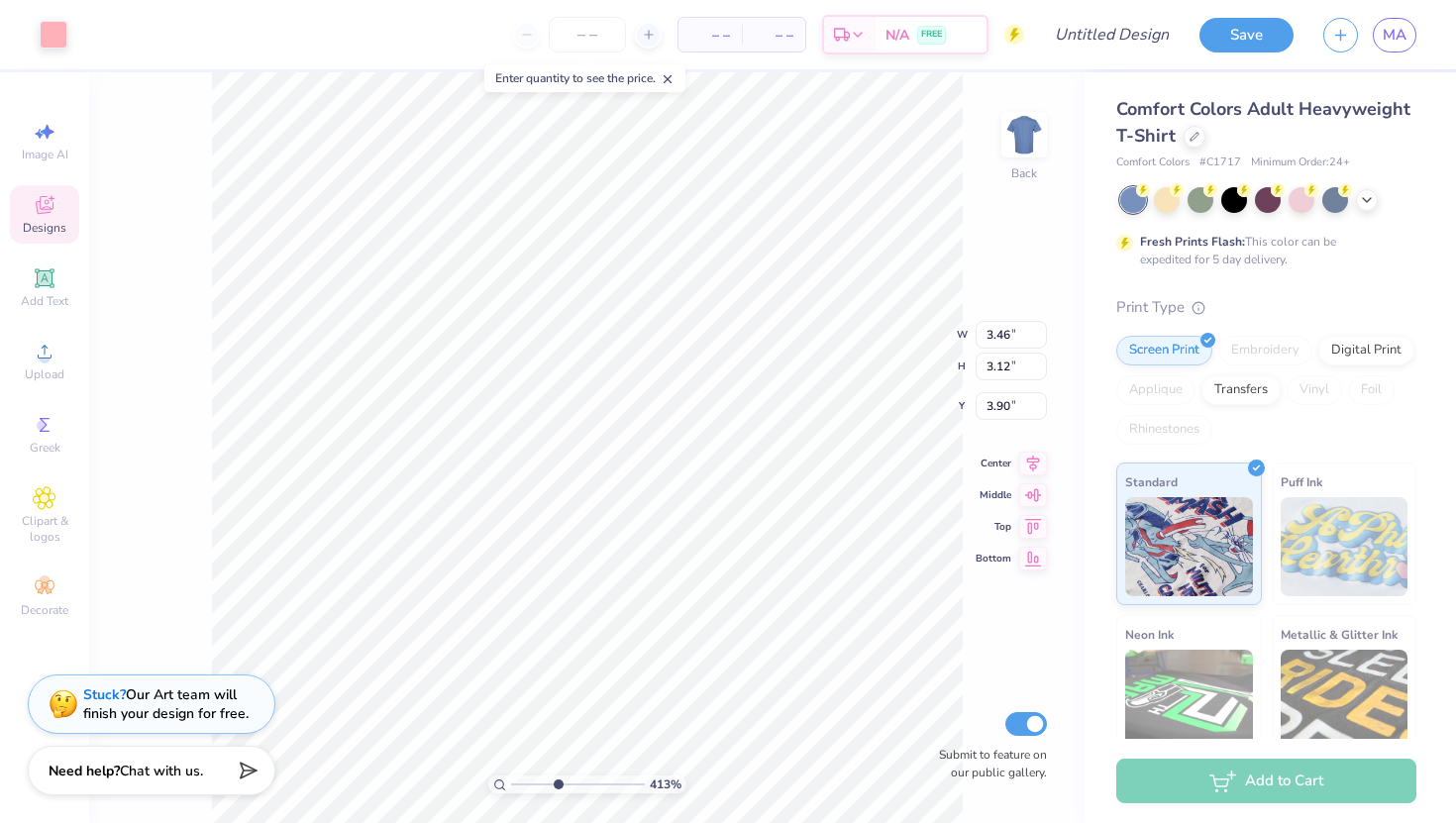type on "2.85" 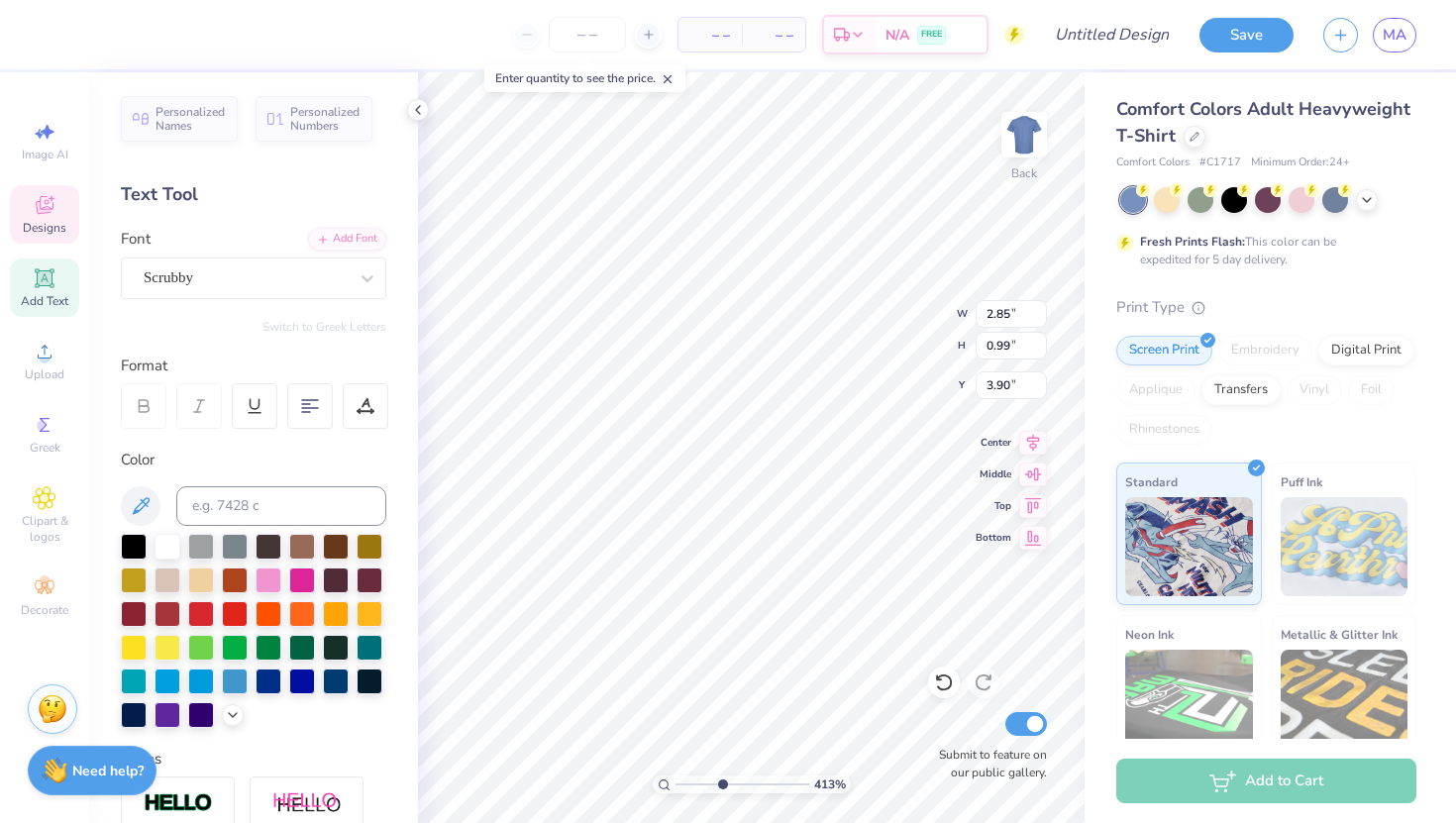 type on "Flaherty" 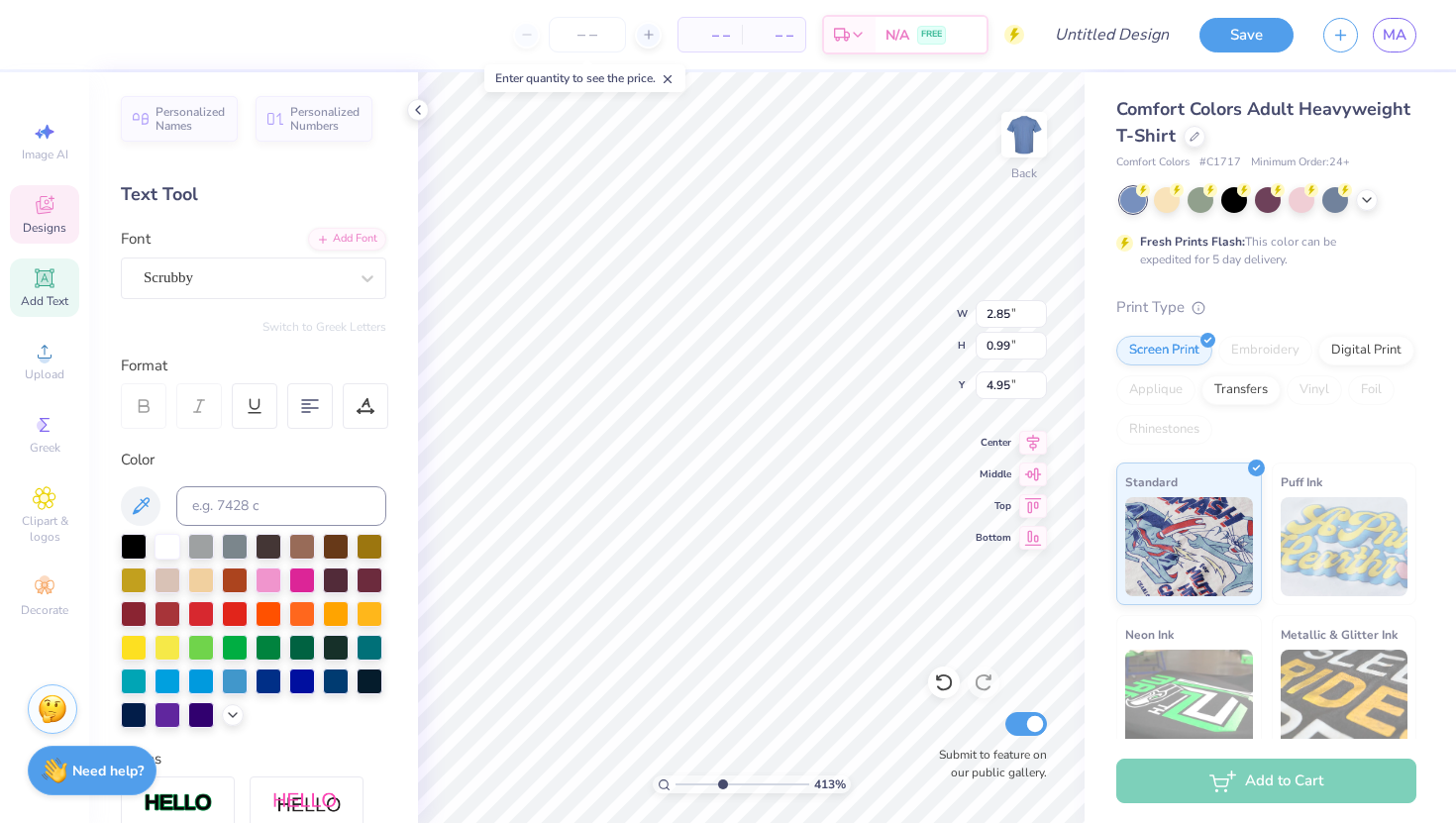 type on "1.63" 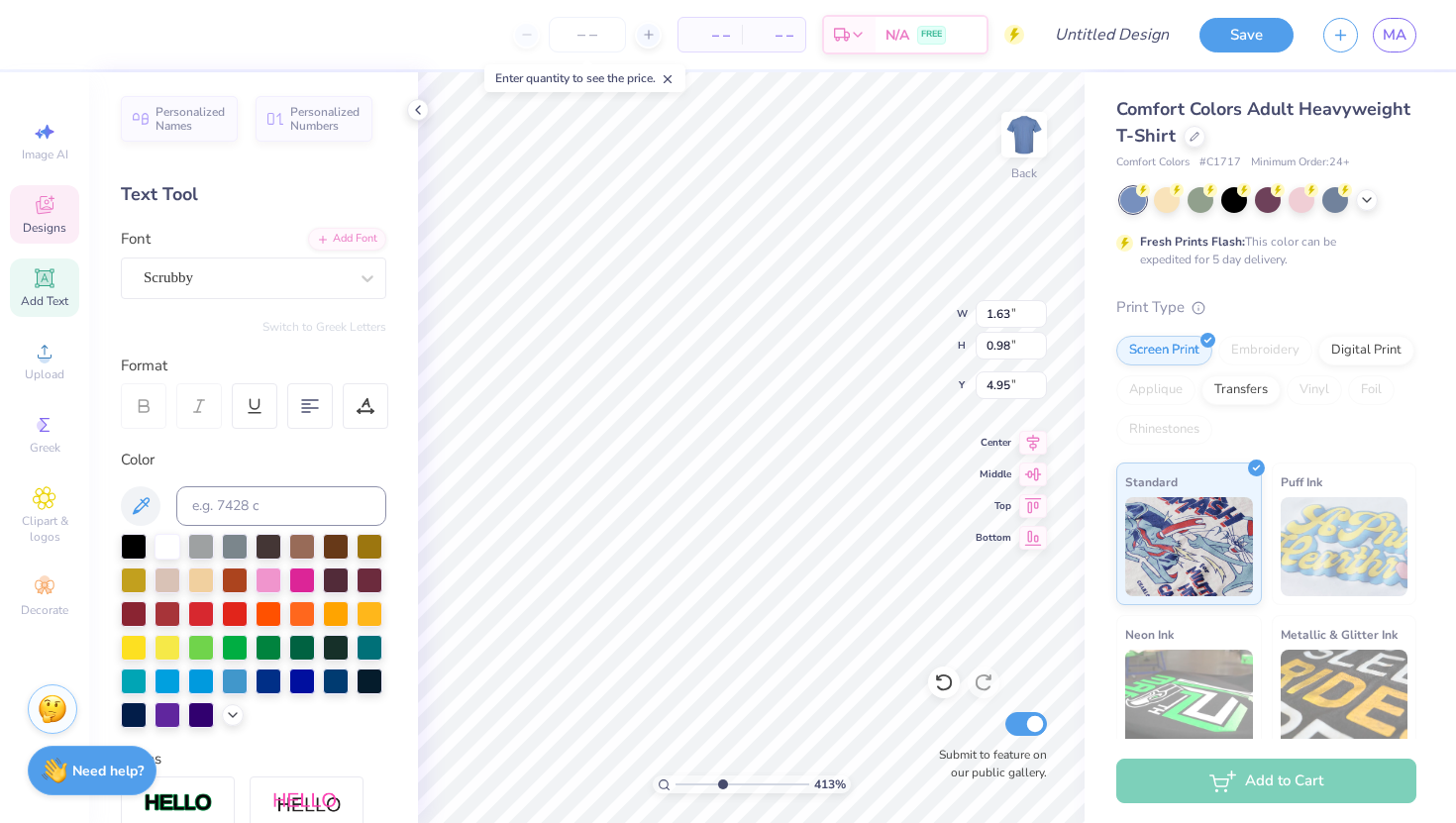 type on "Hall" 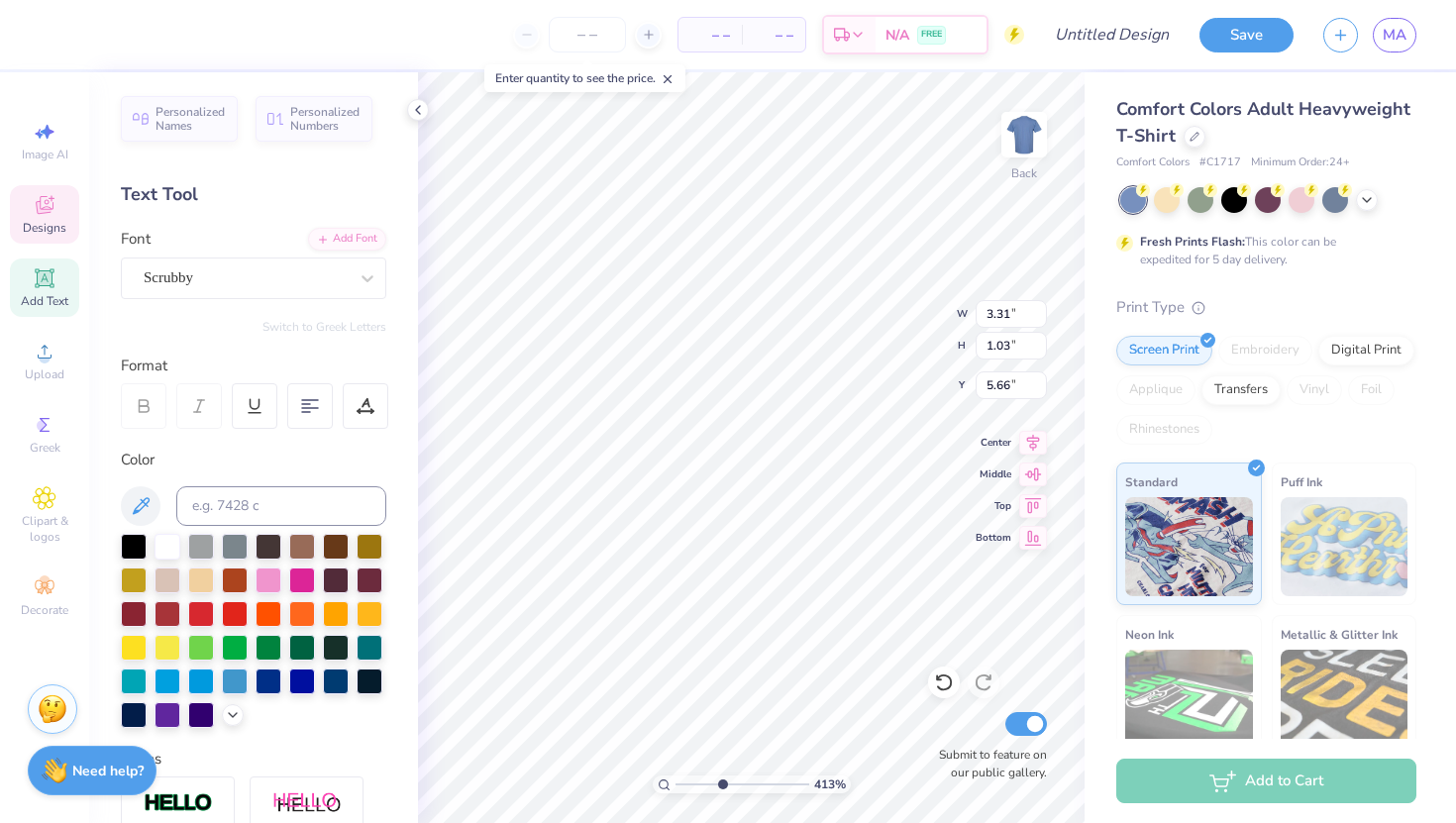 type on "Bears" 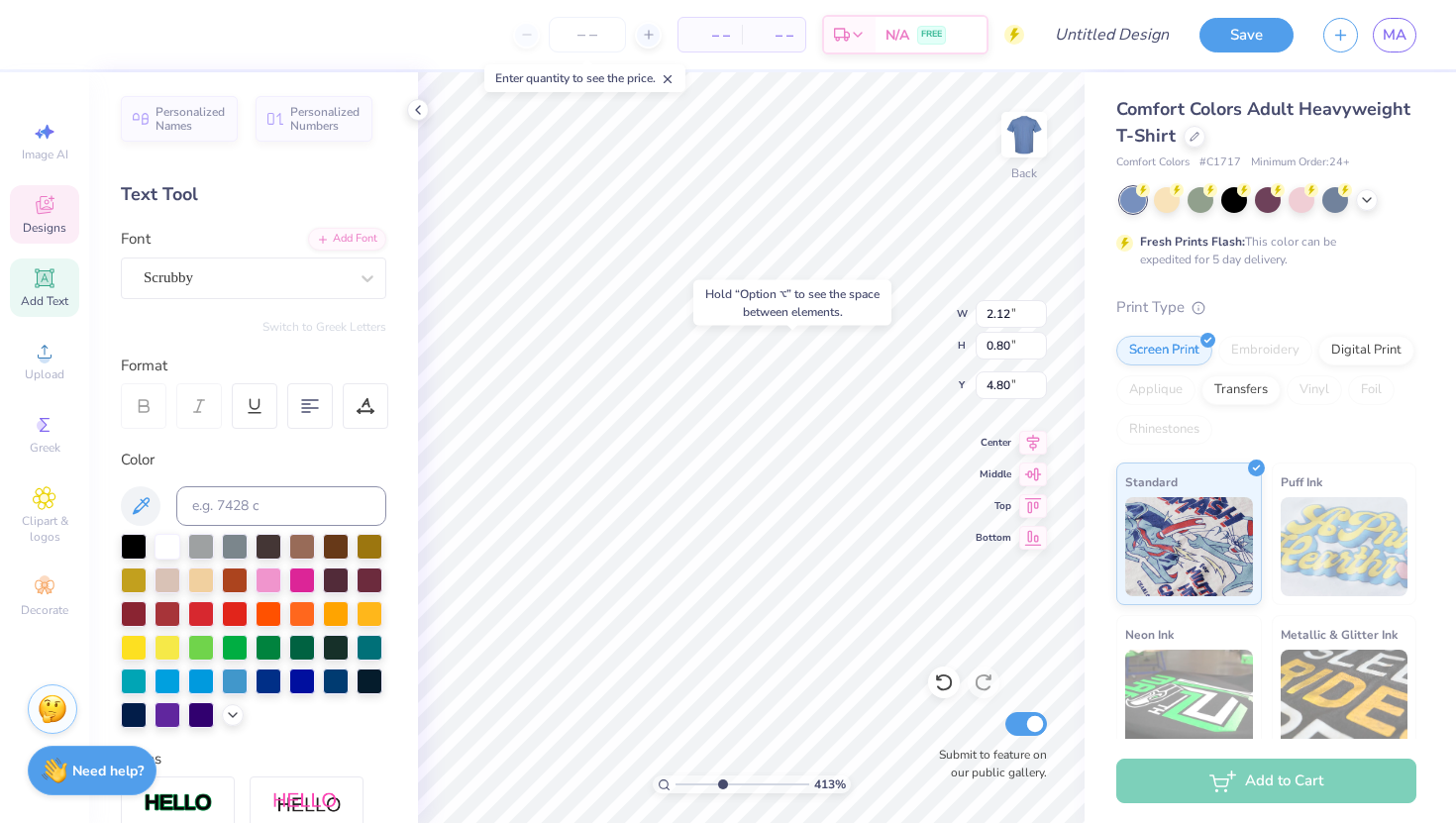 type on "4.80" 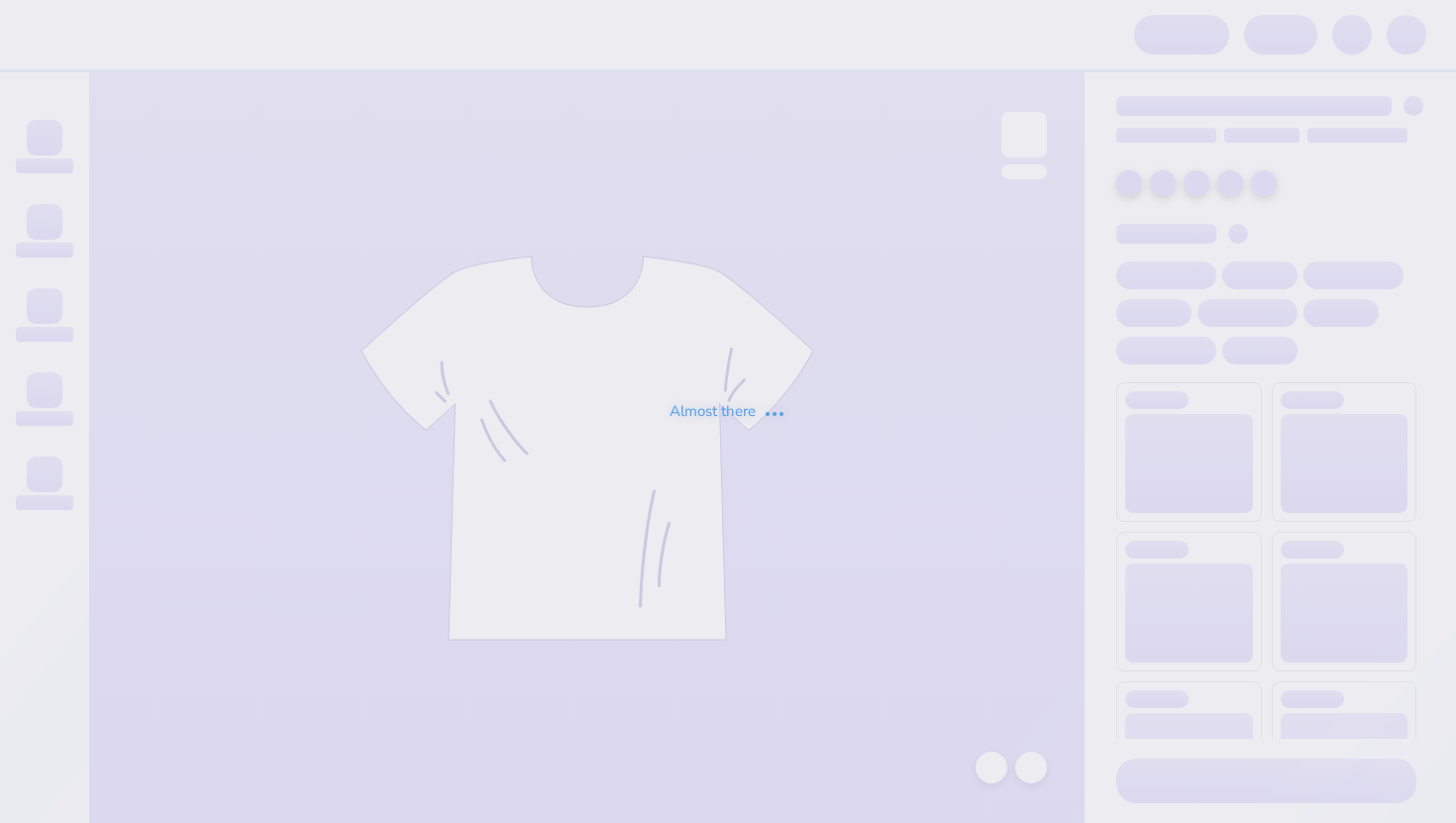 scroll, scrollTop: 0, scrollLeft: 0, axis: both 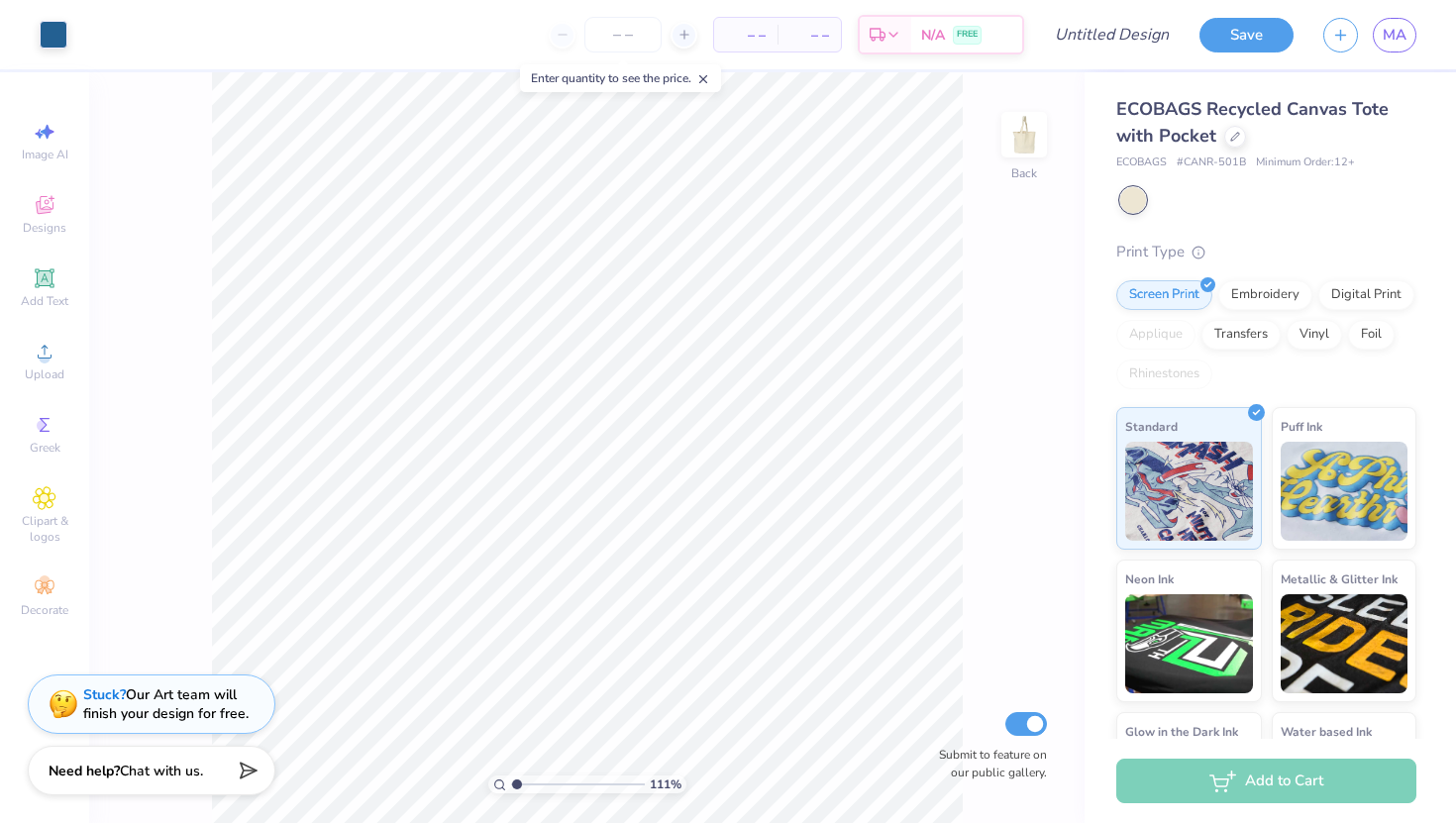 click at bounding box center (577, 784) 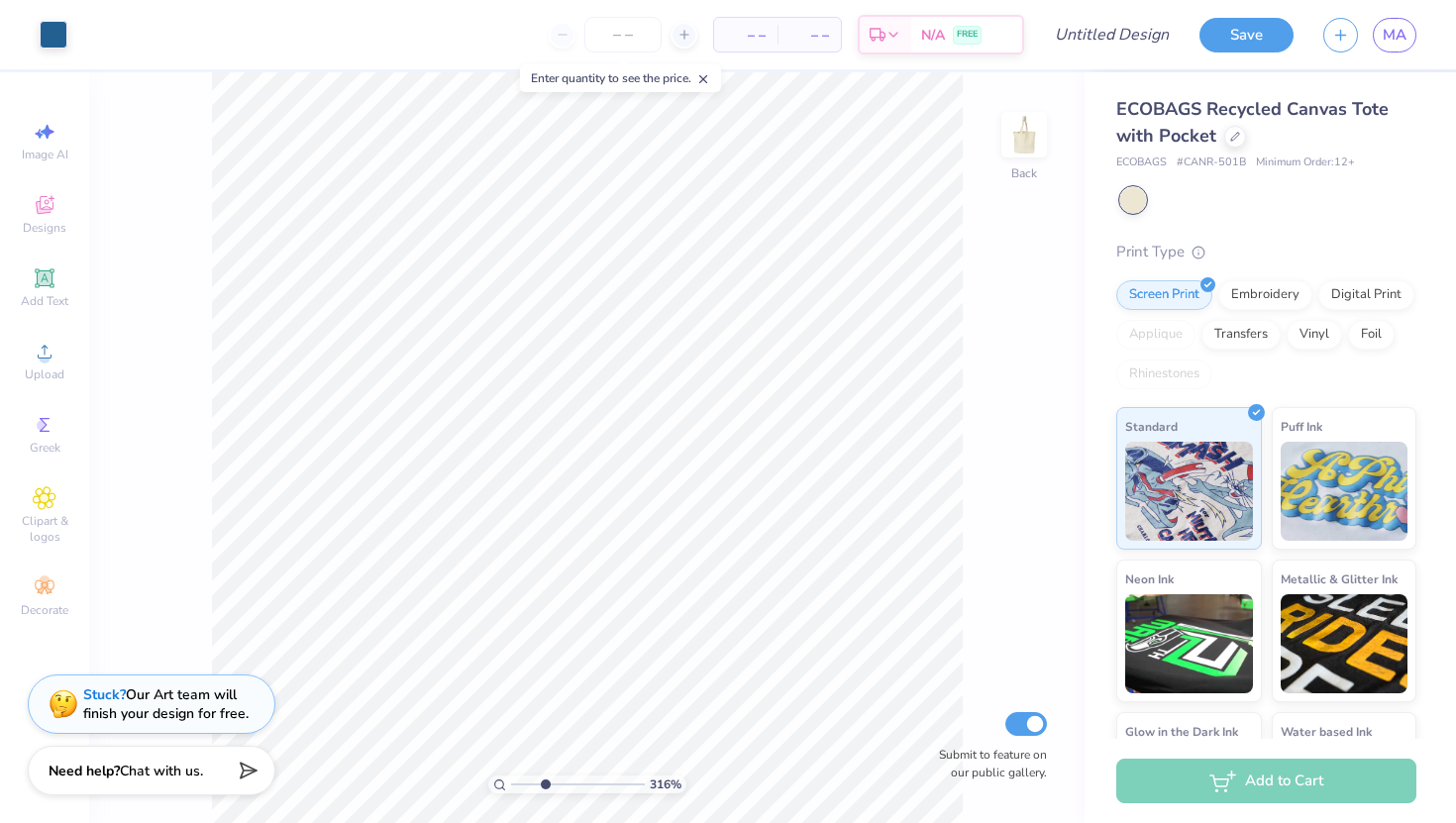 click at bounding box center [577, 784] 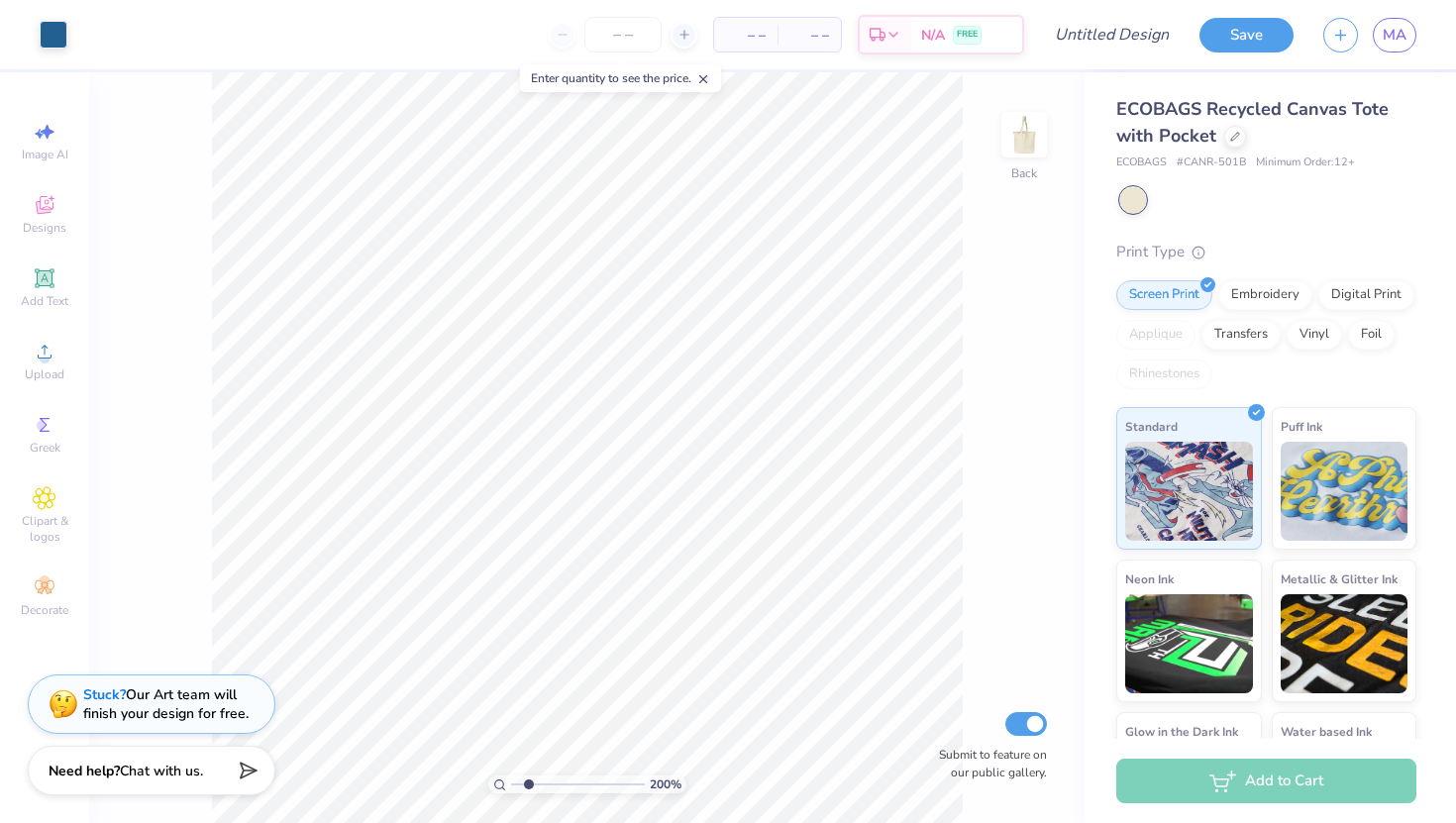 type on "2" 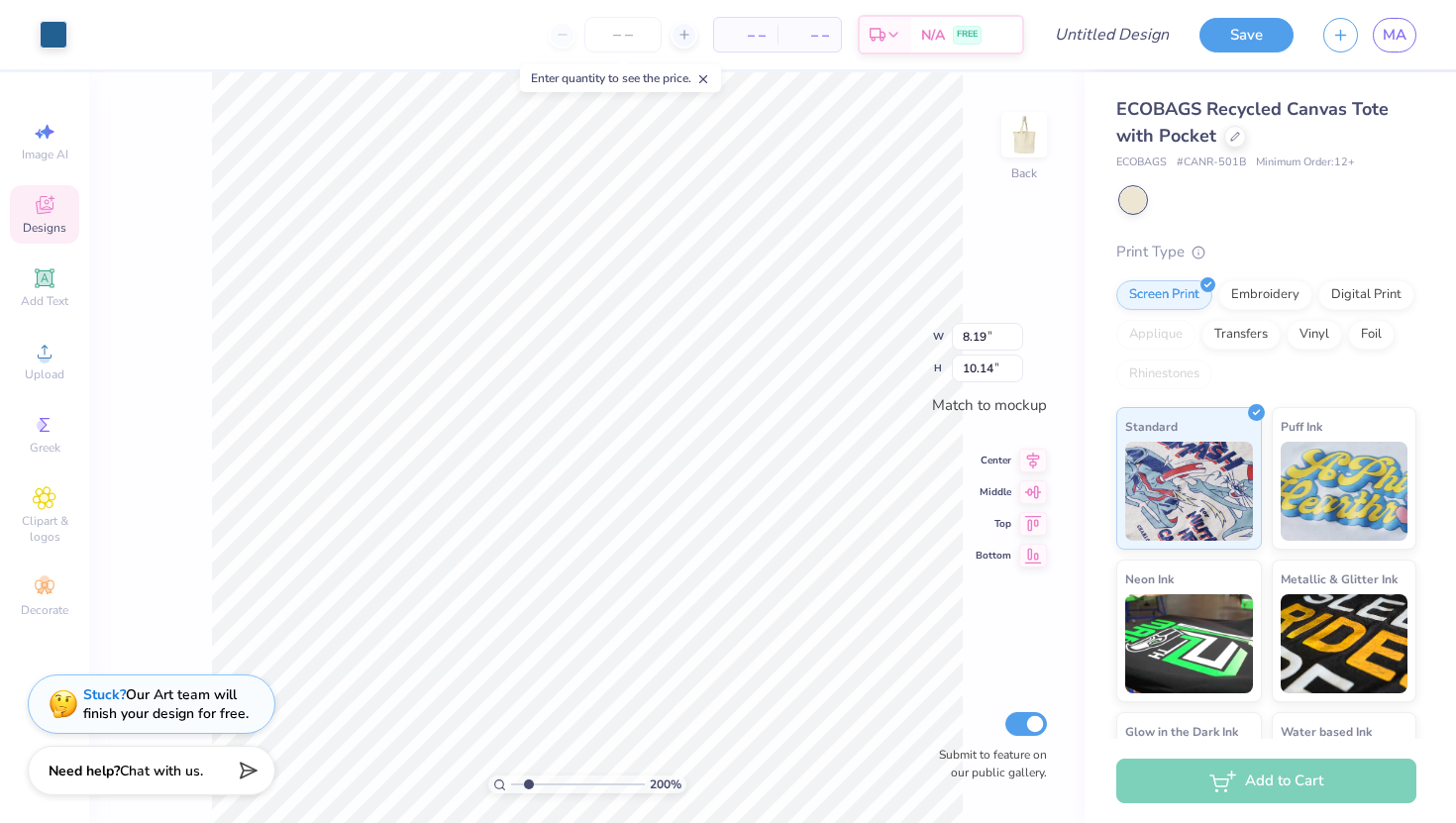 type on "6.35" 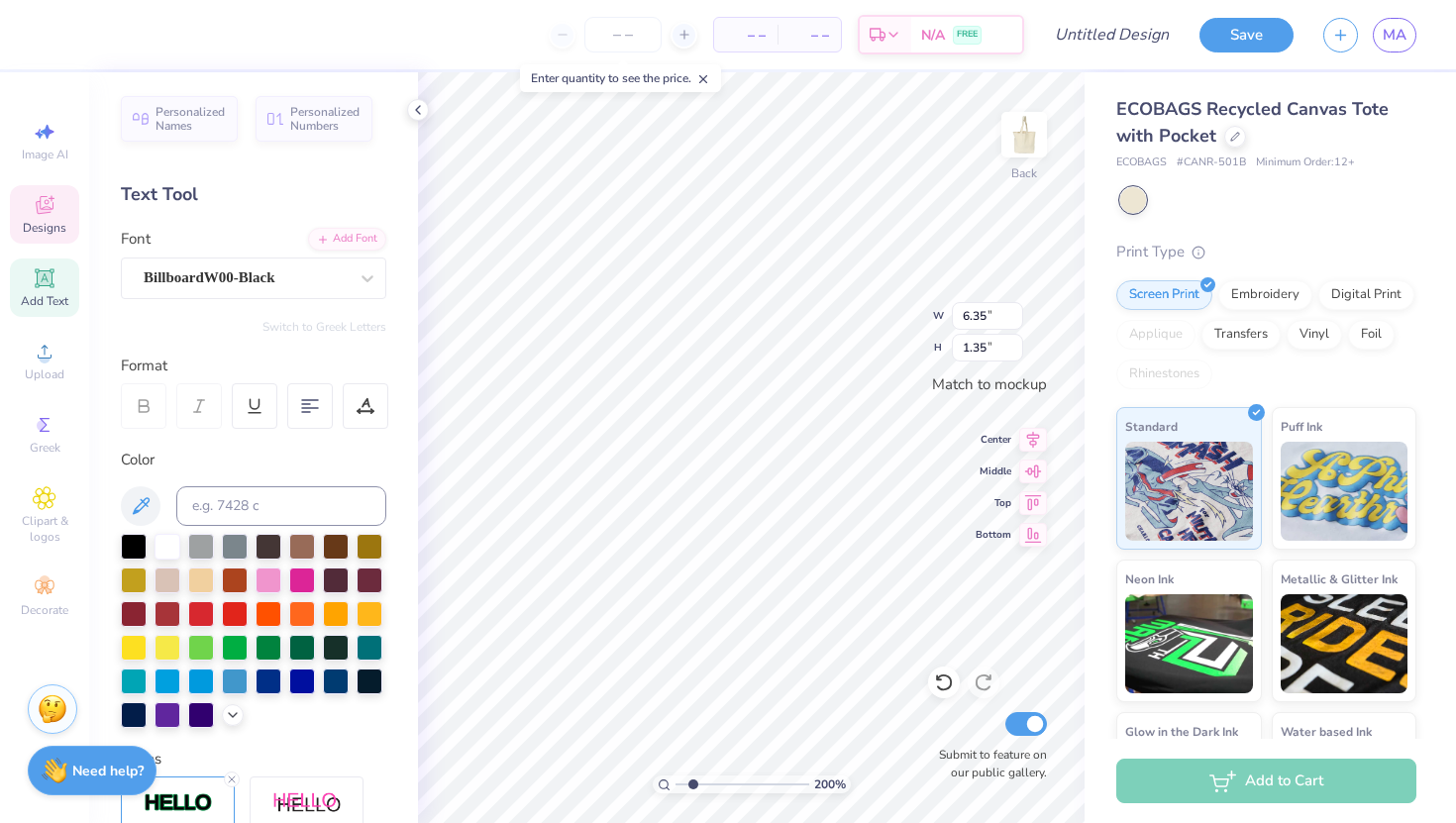 type on "1.06" 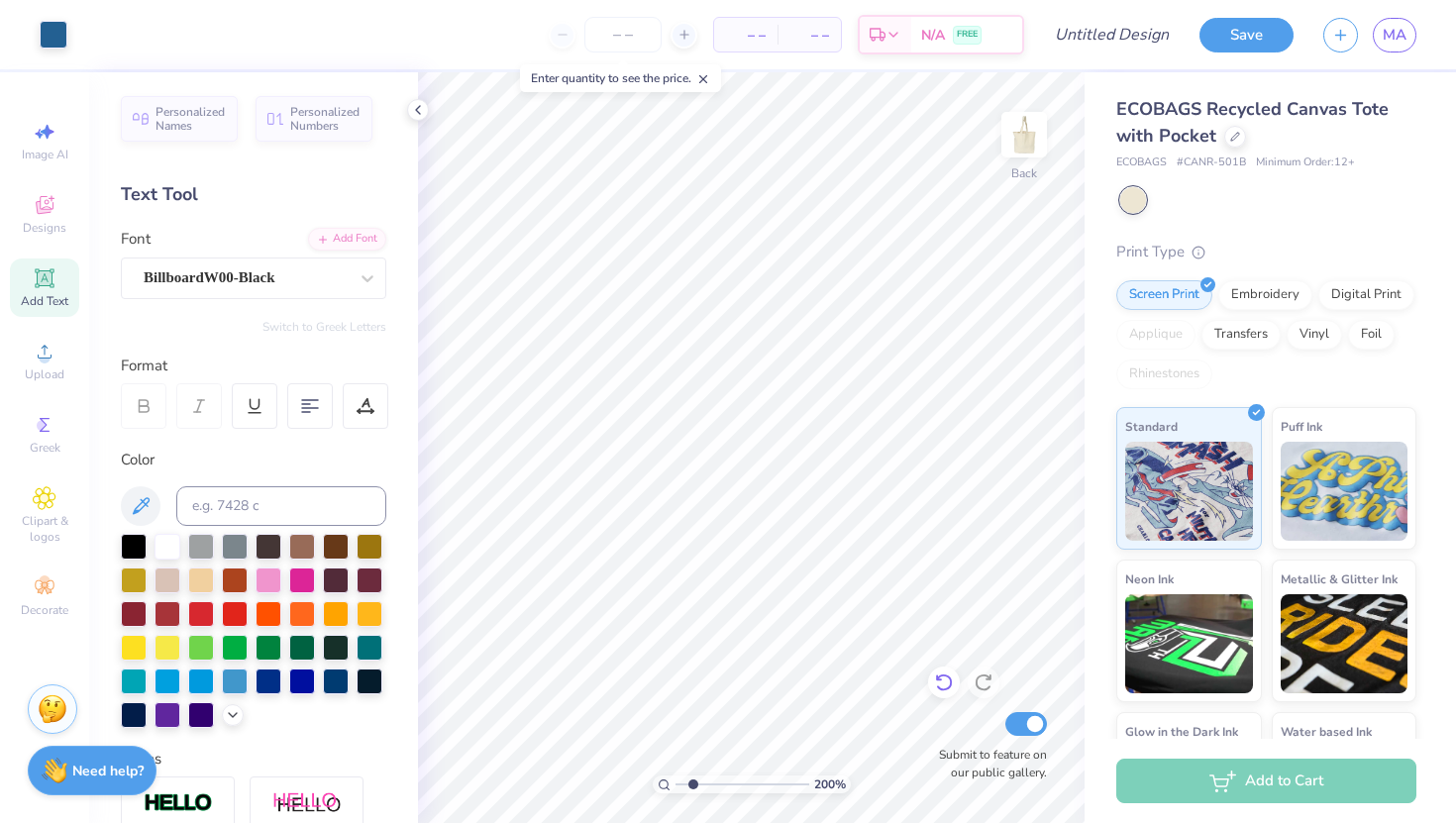 click 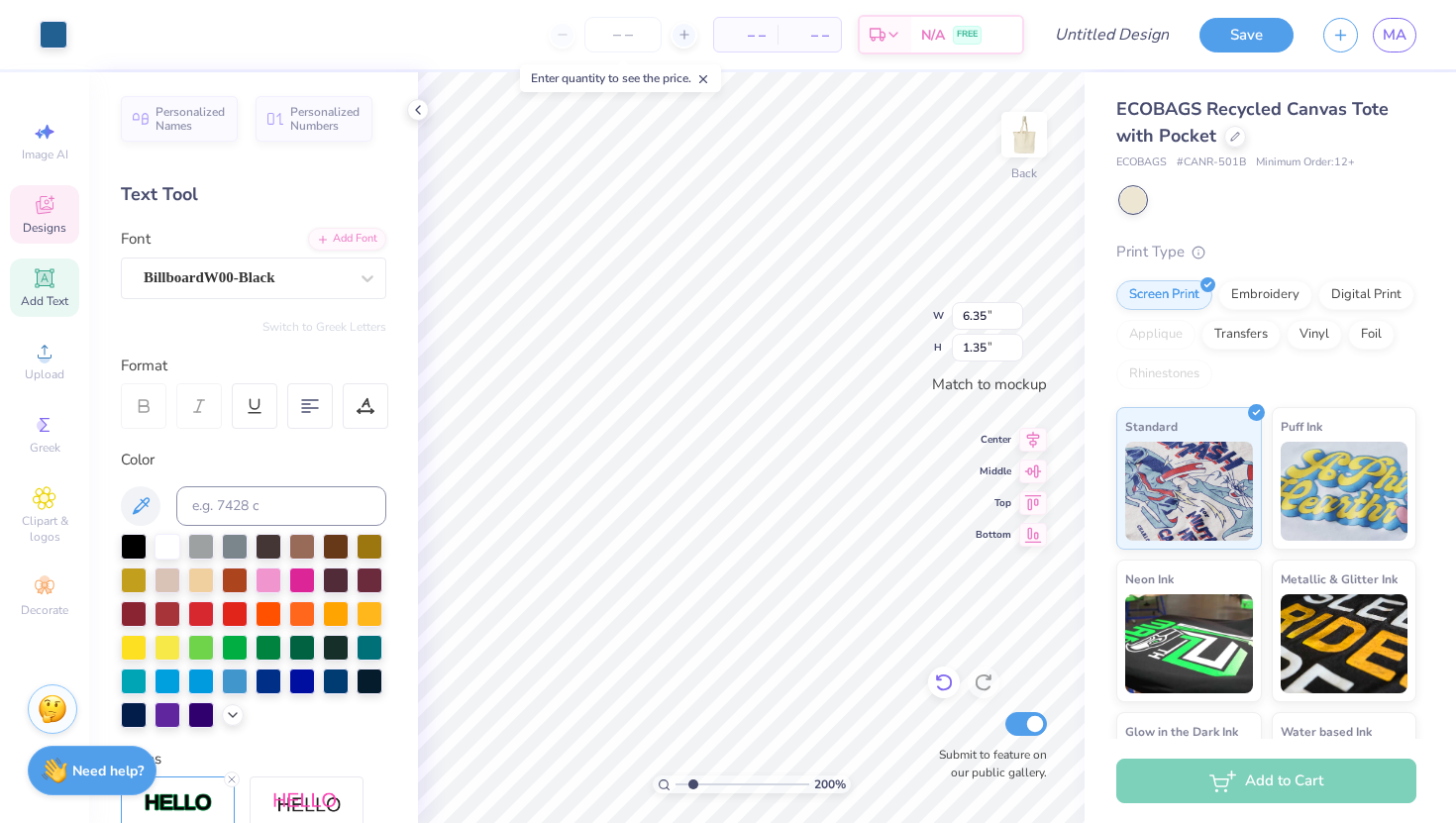 type on "6.35" 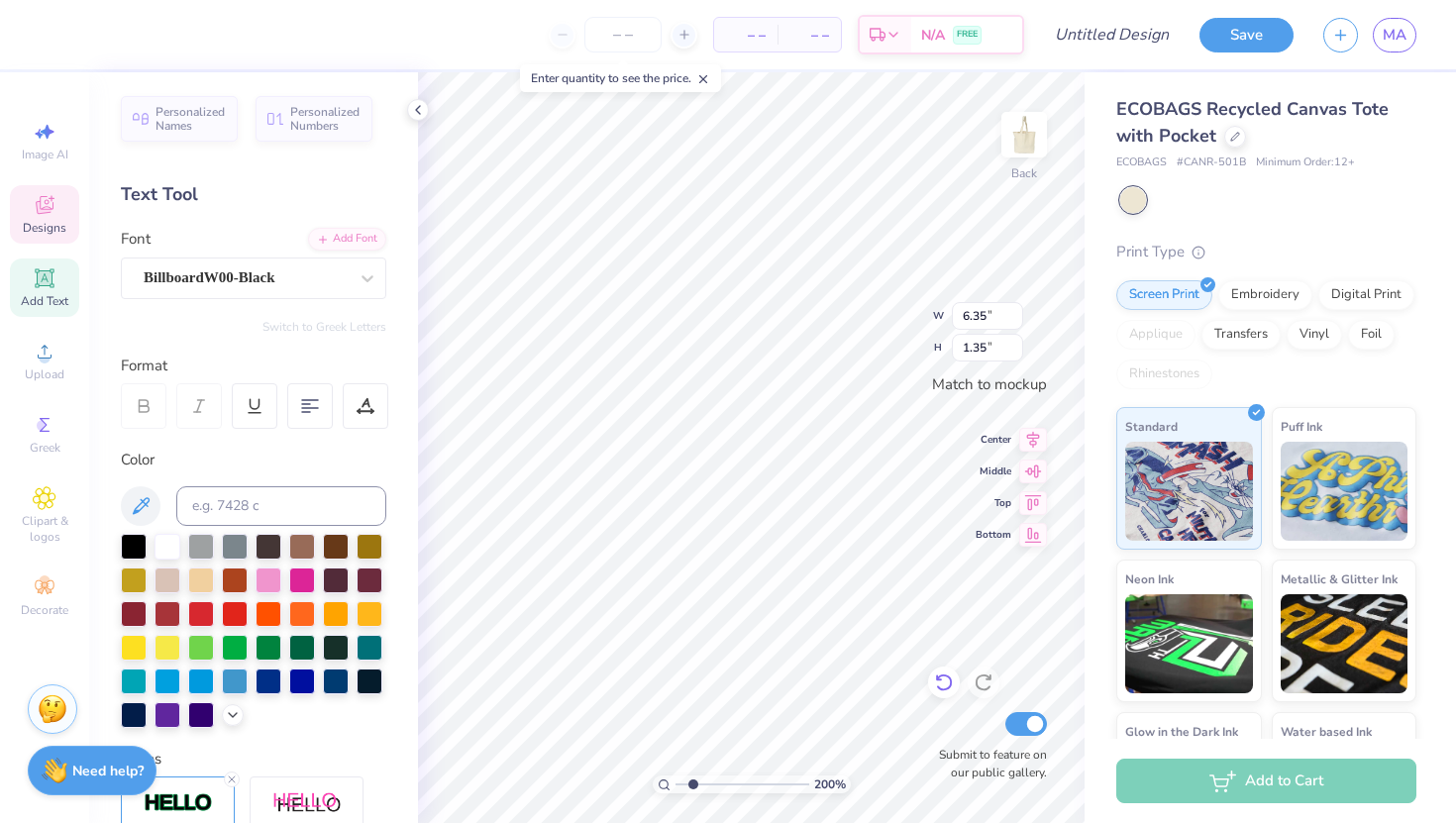scroll, scrollTop: 0, scrollLeft: 1, axis: horizontal 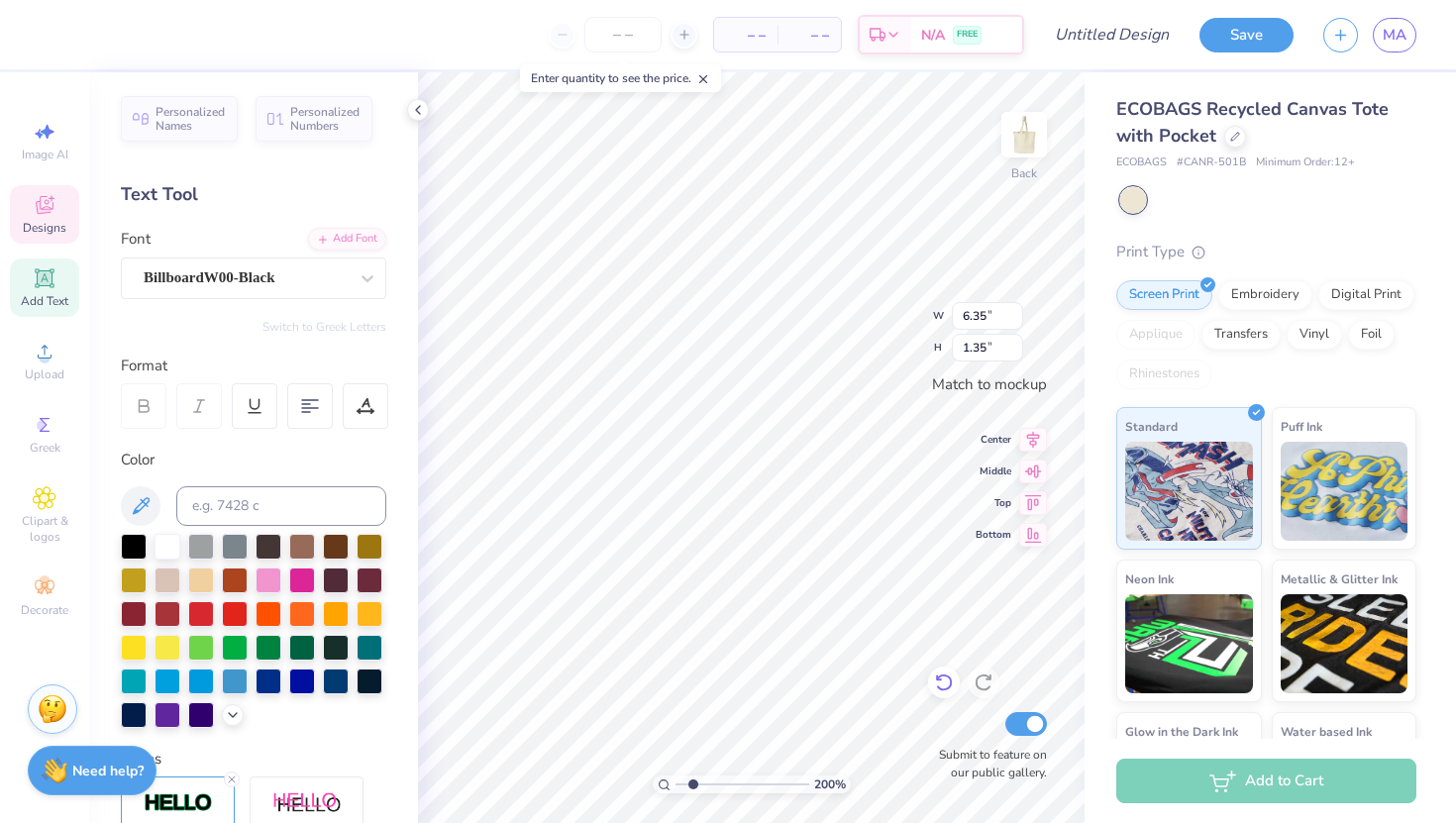 type on "P" 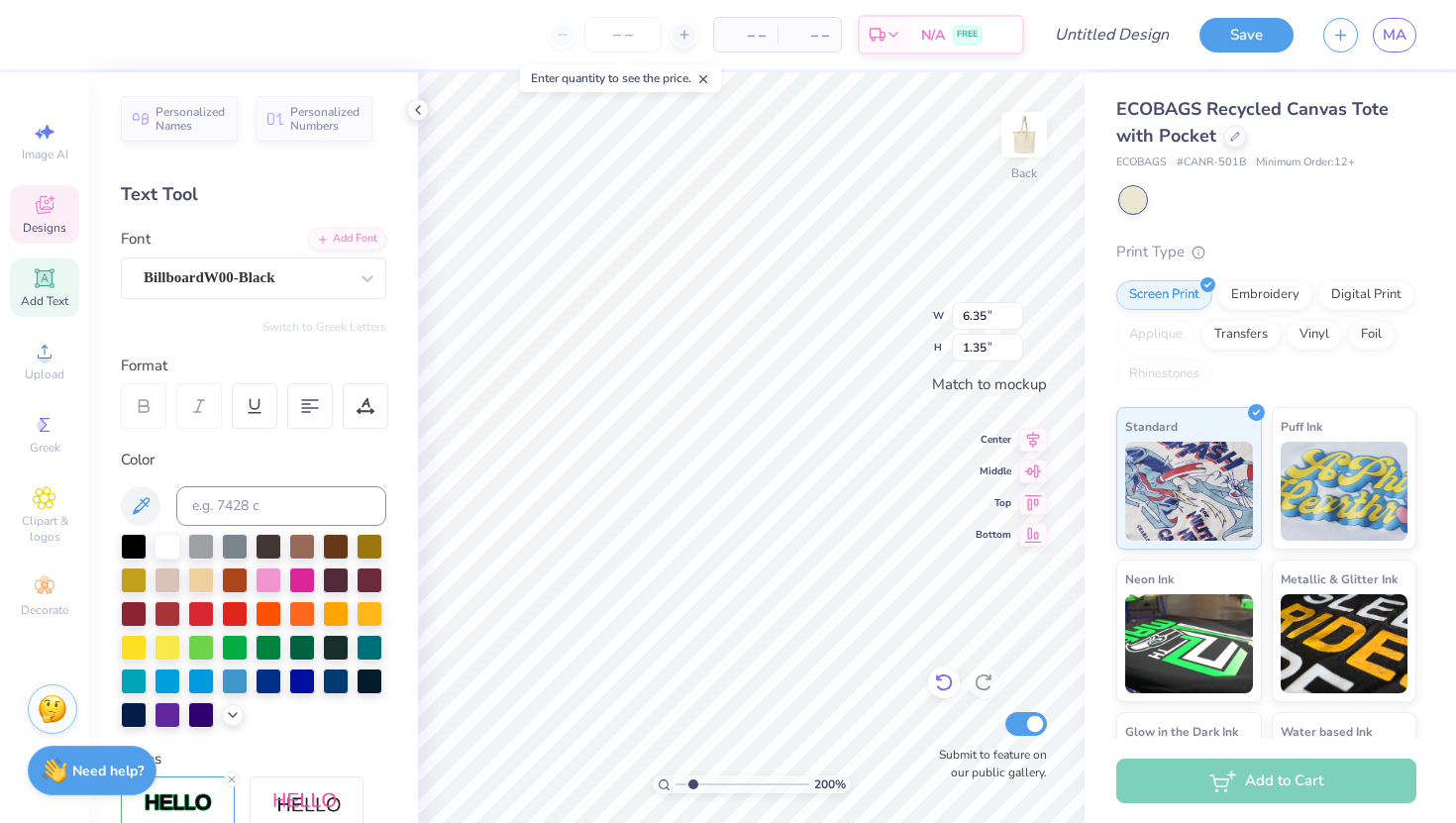 scroll, scrollTop: 0, scrollLeft: 1, axis: horizontal 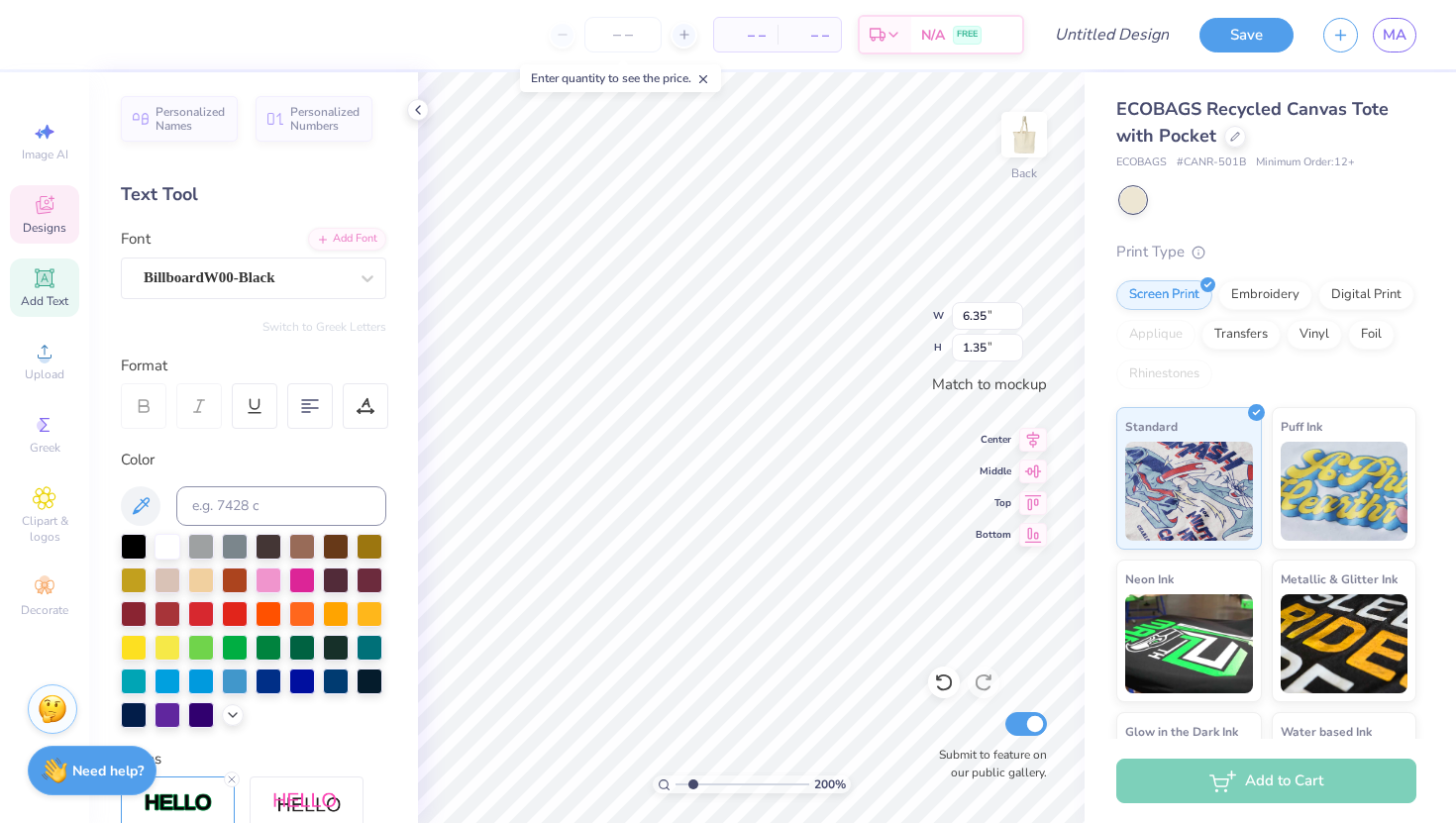 type on "[LAST]" 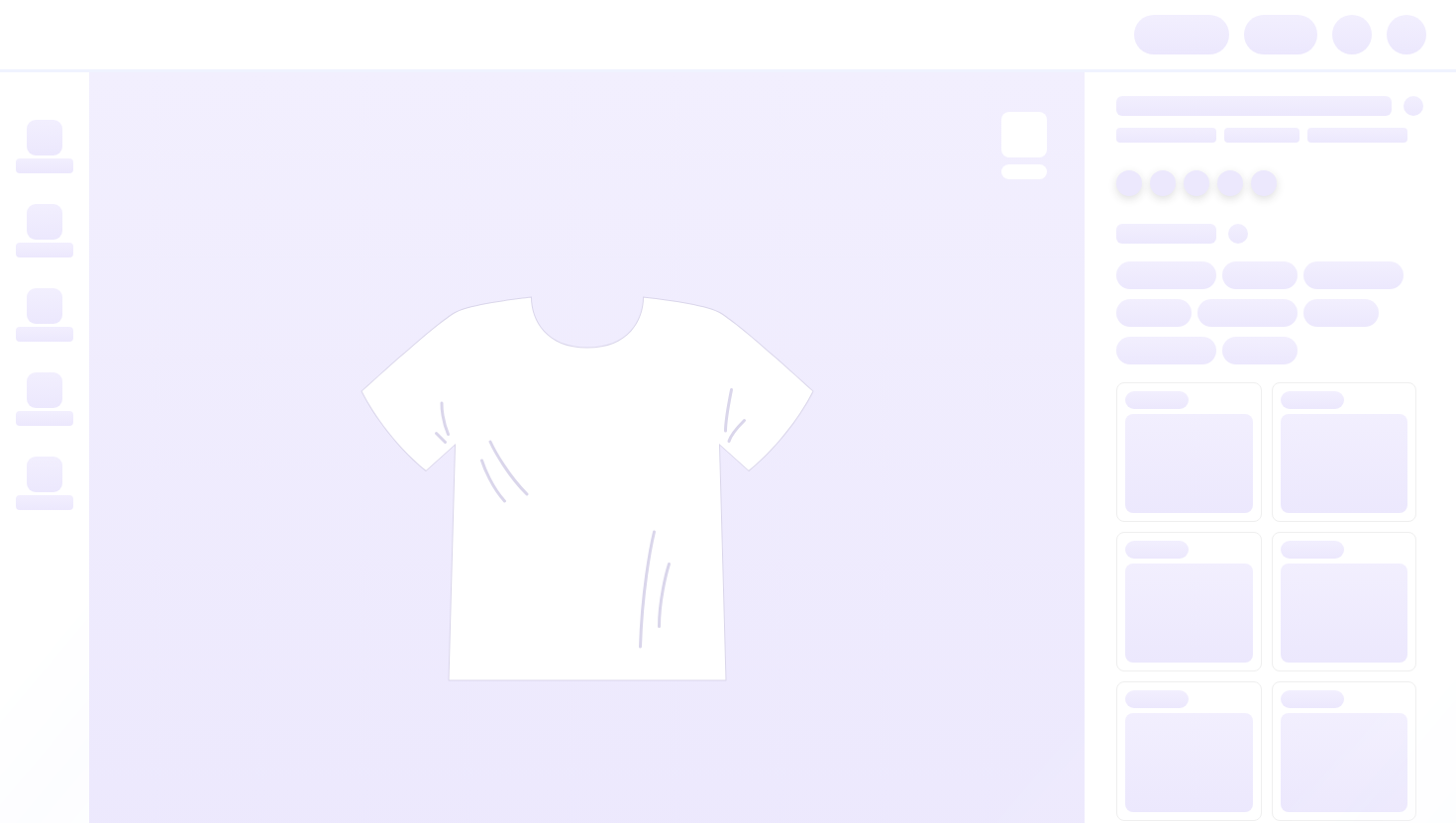 scroll, scrollTop: 0, scrollLeft: 0, axis: both 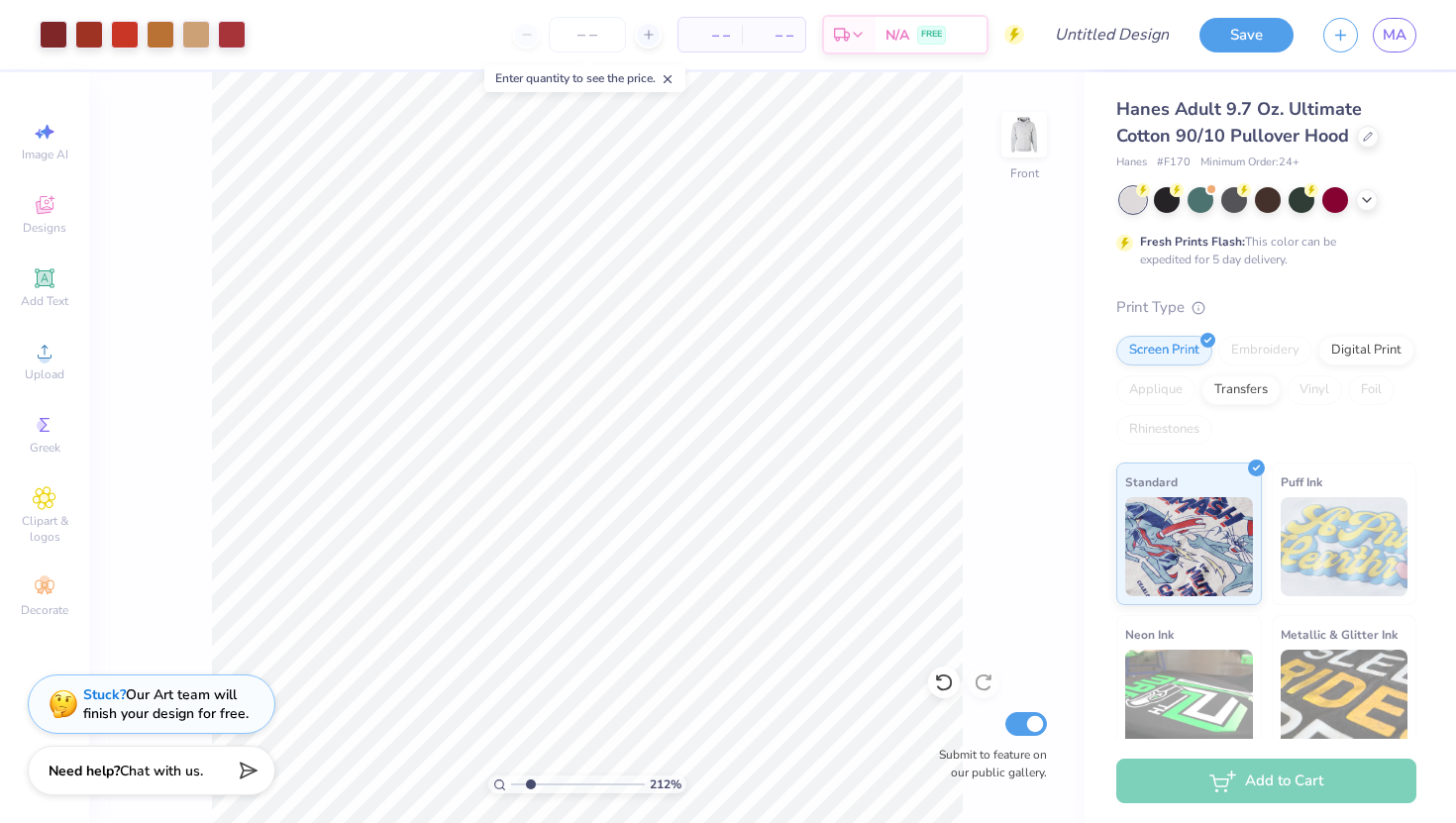 type on "2.12" 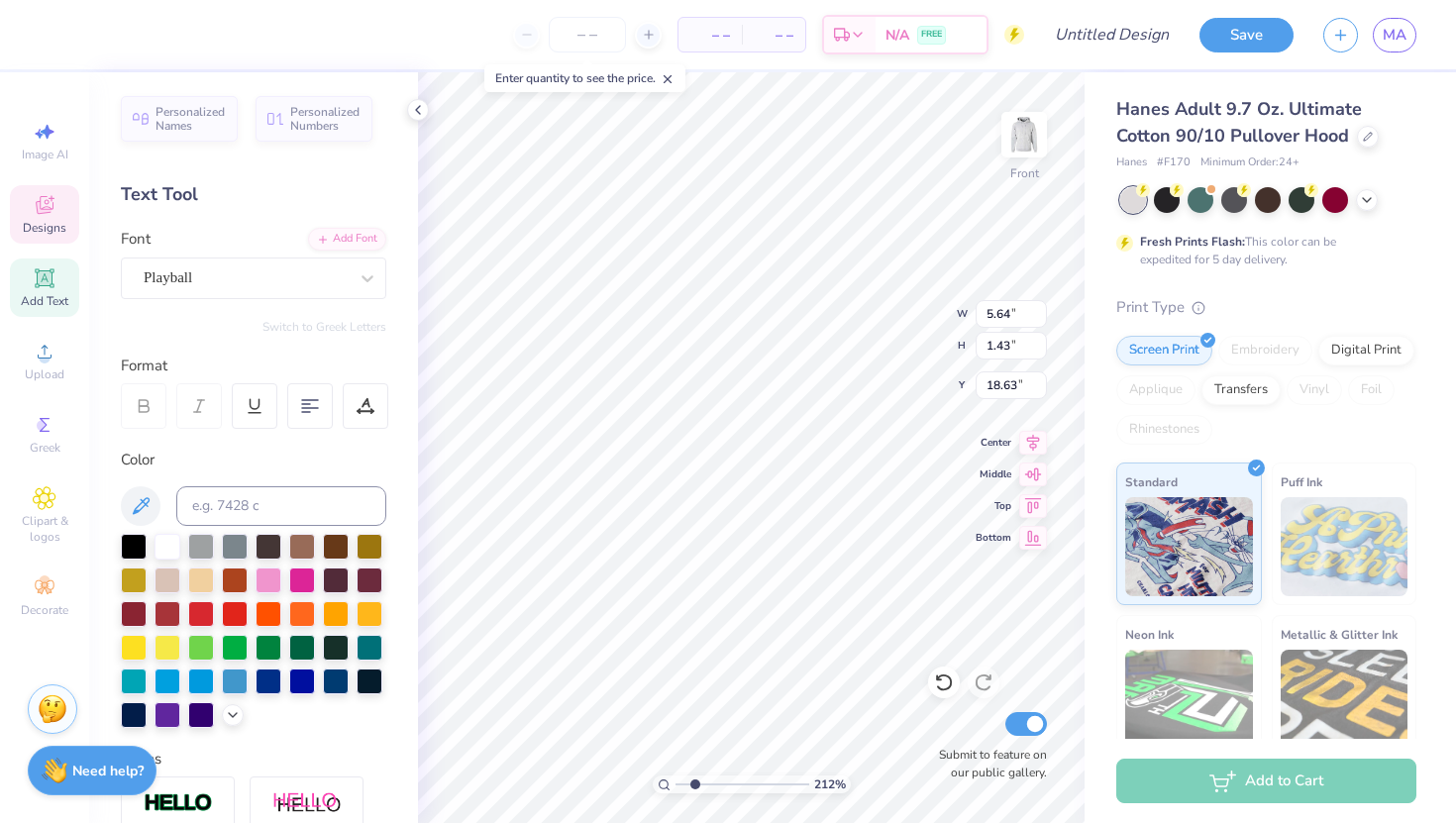 scroll, scrollTop: 0, scrollLeft: 3, axis: horizontal 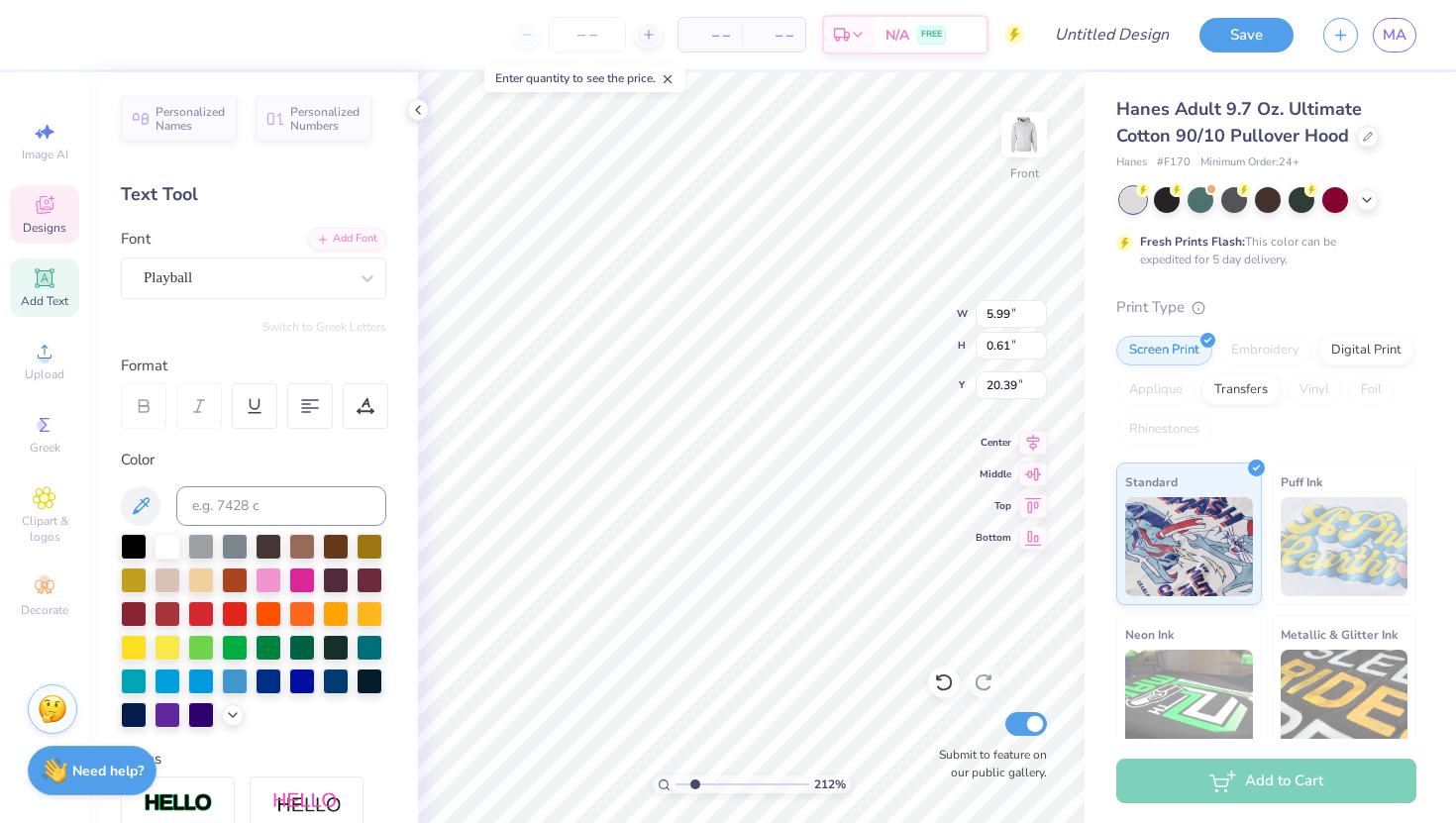 type on "B" 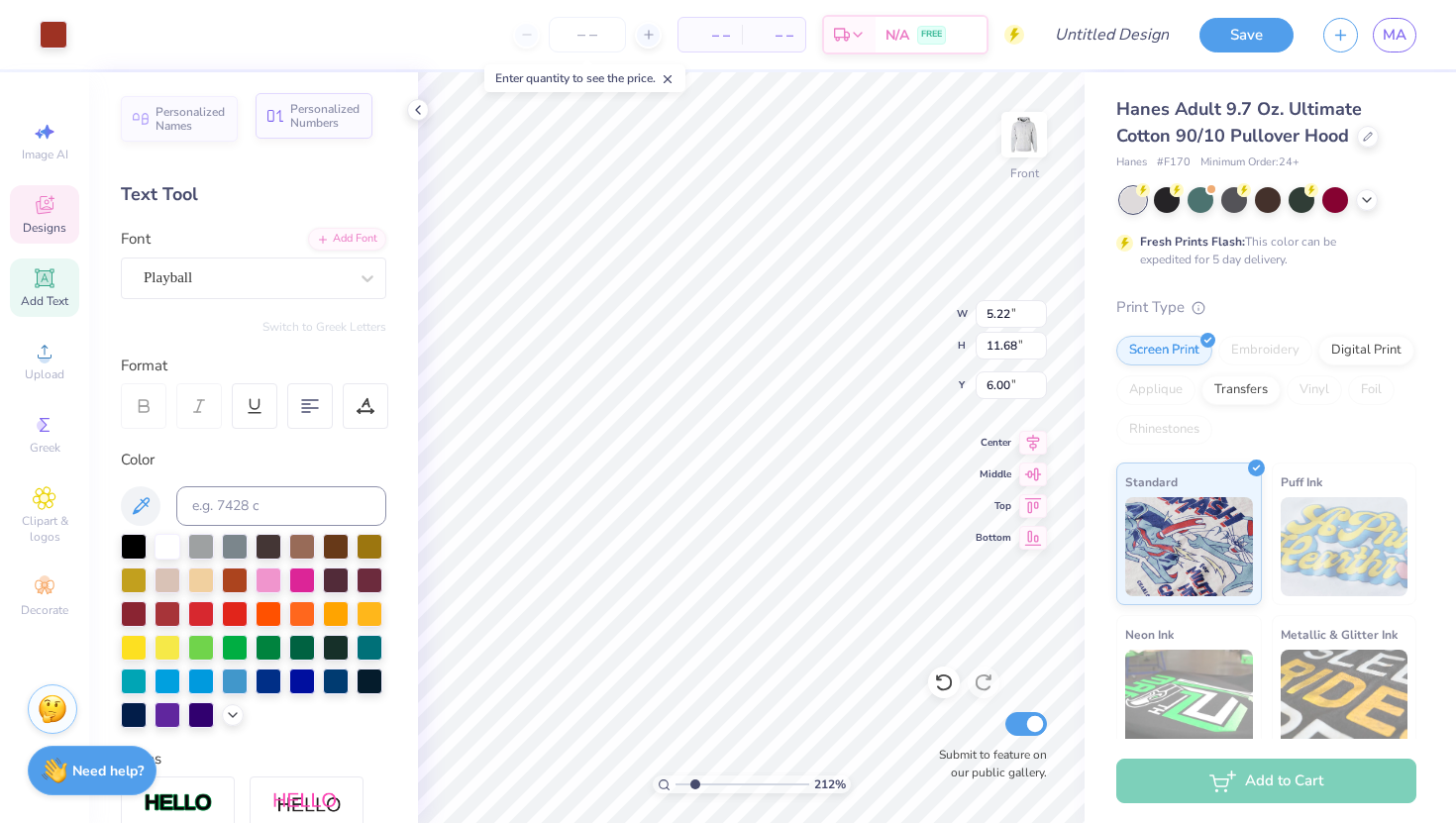 type on "5.16" 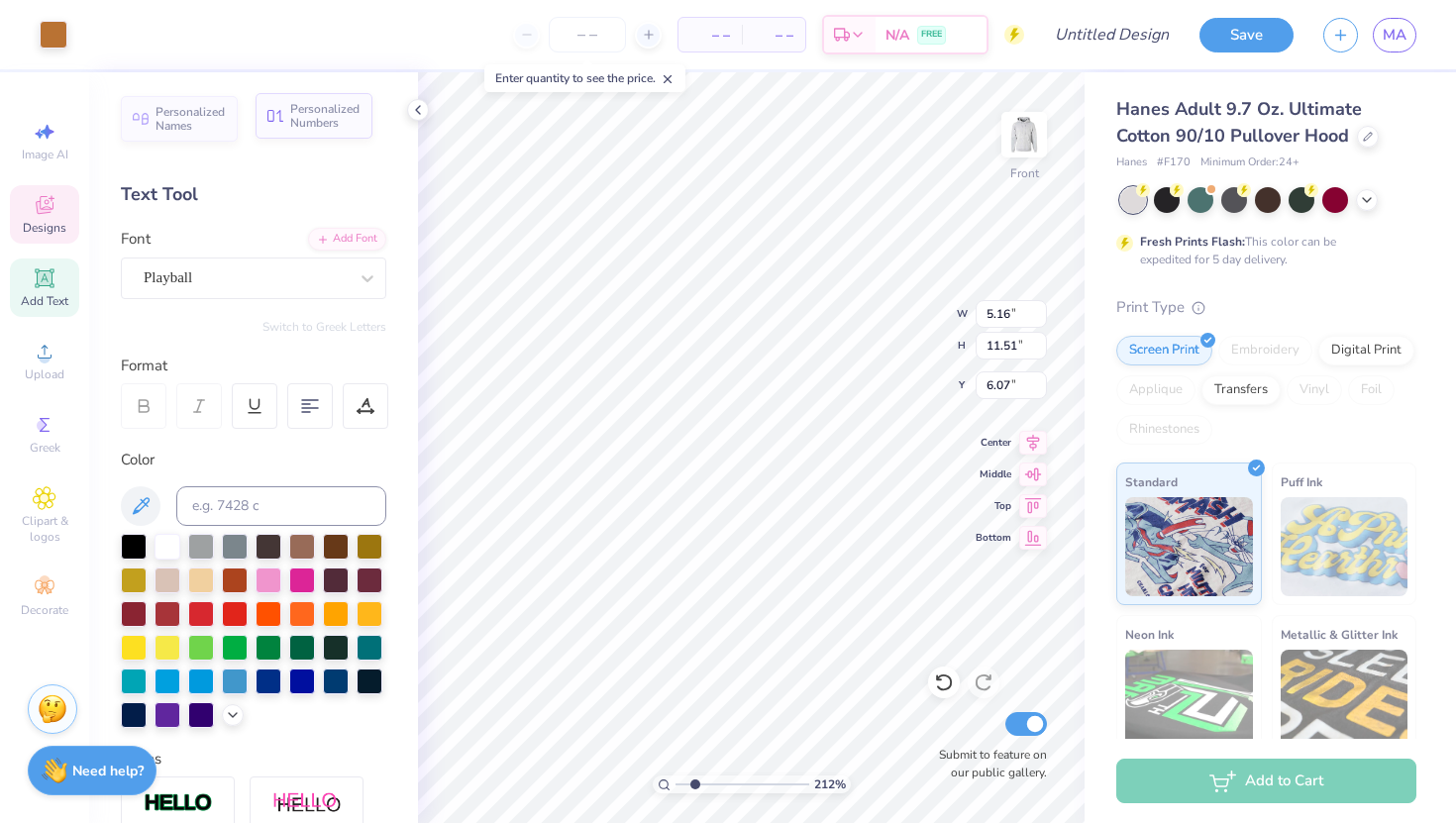 type on "6.00" 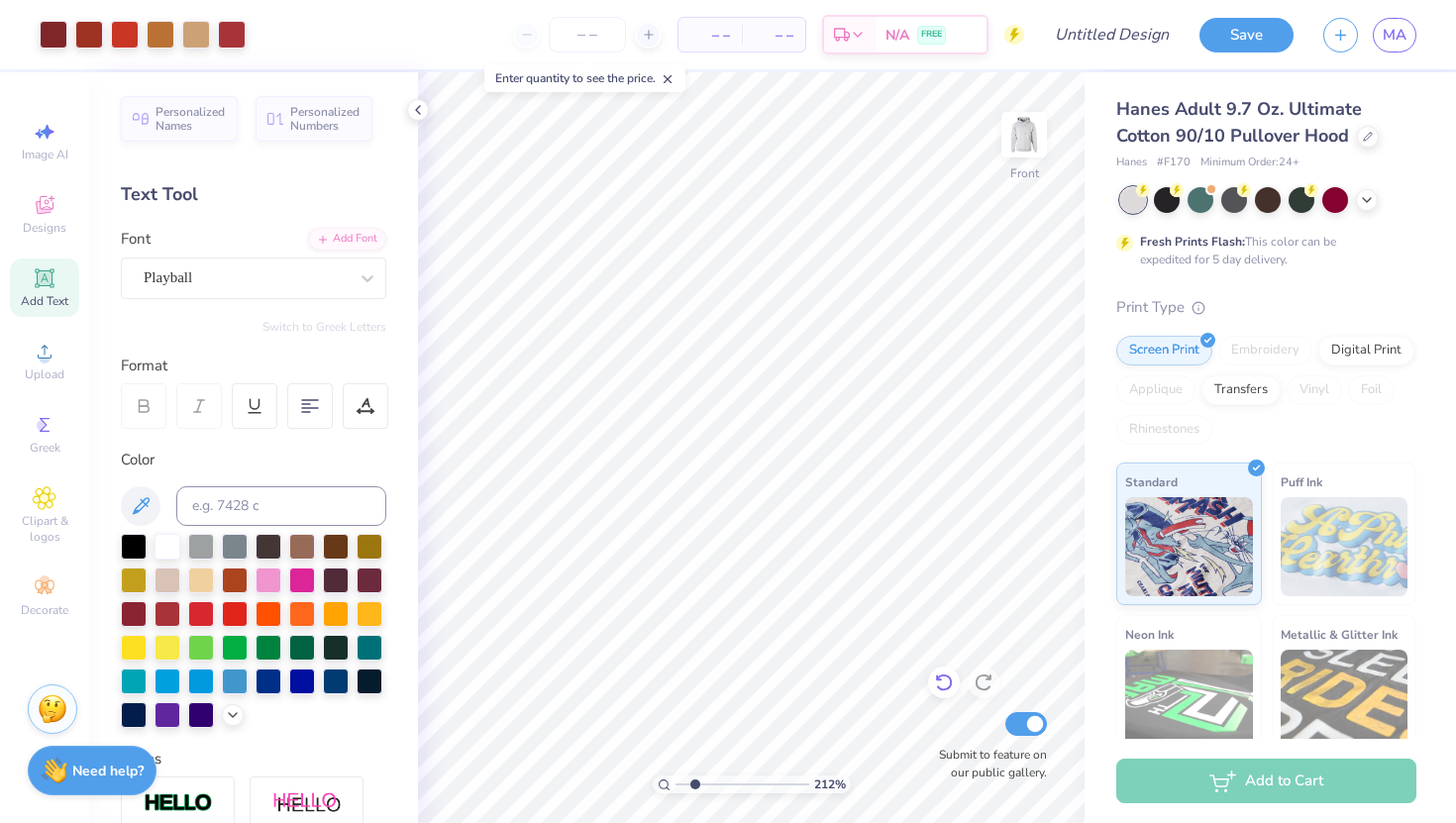 click 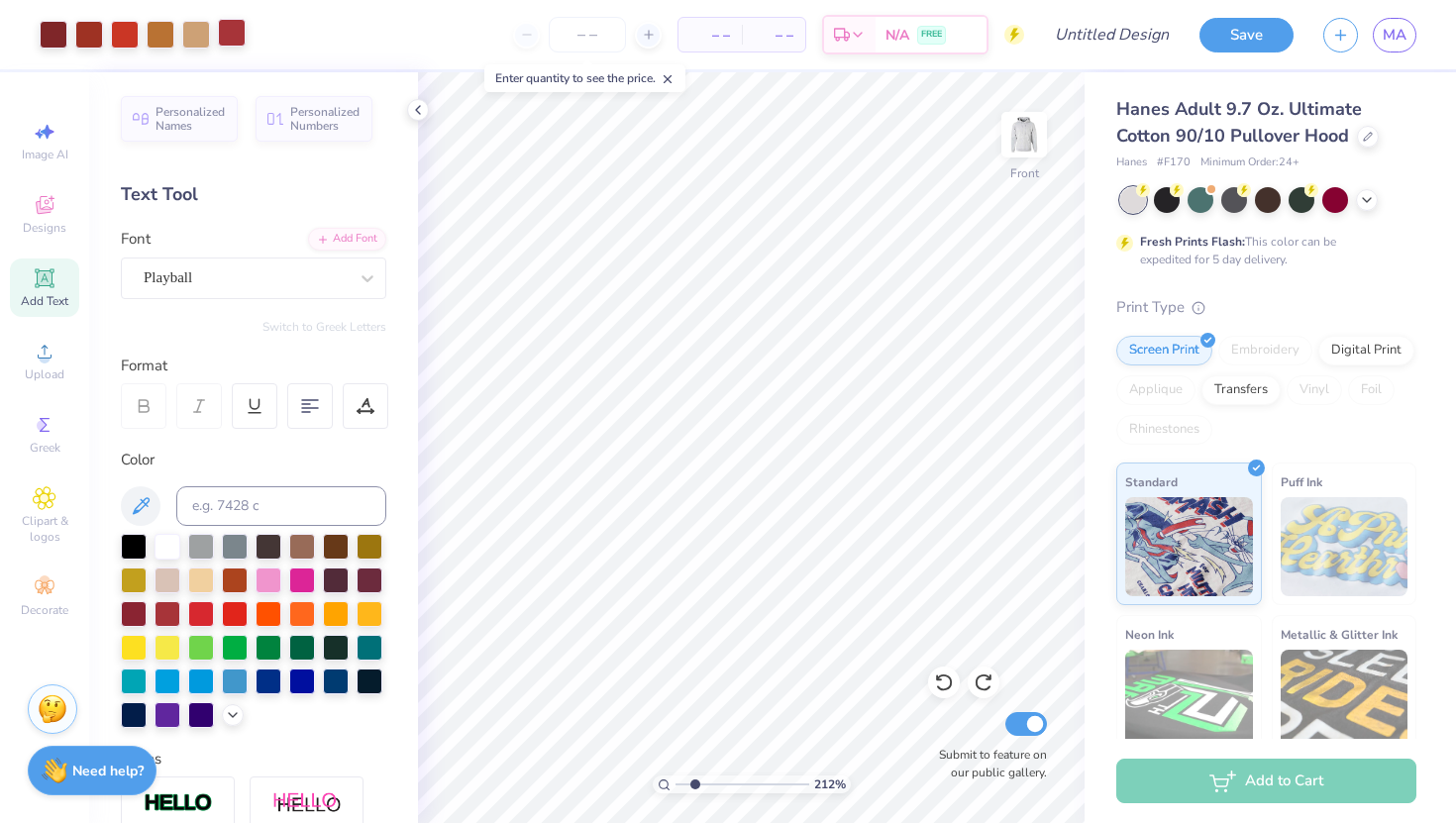 click at bounding box center [232, 33] 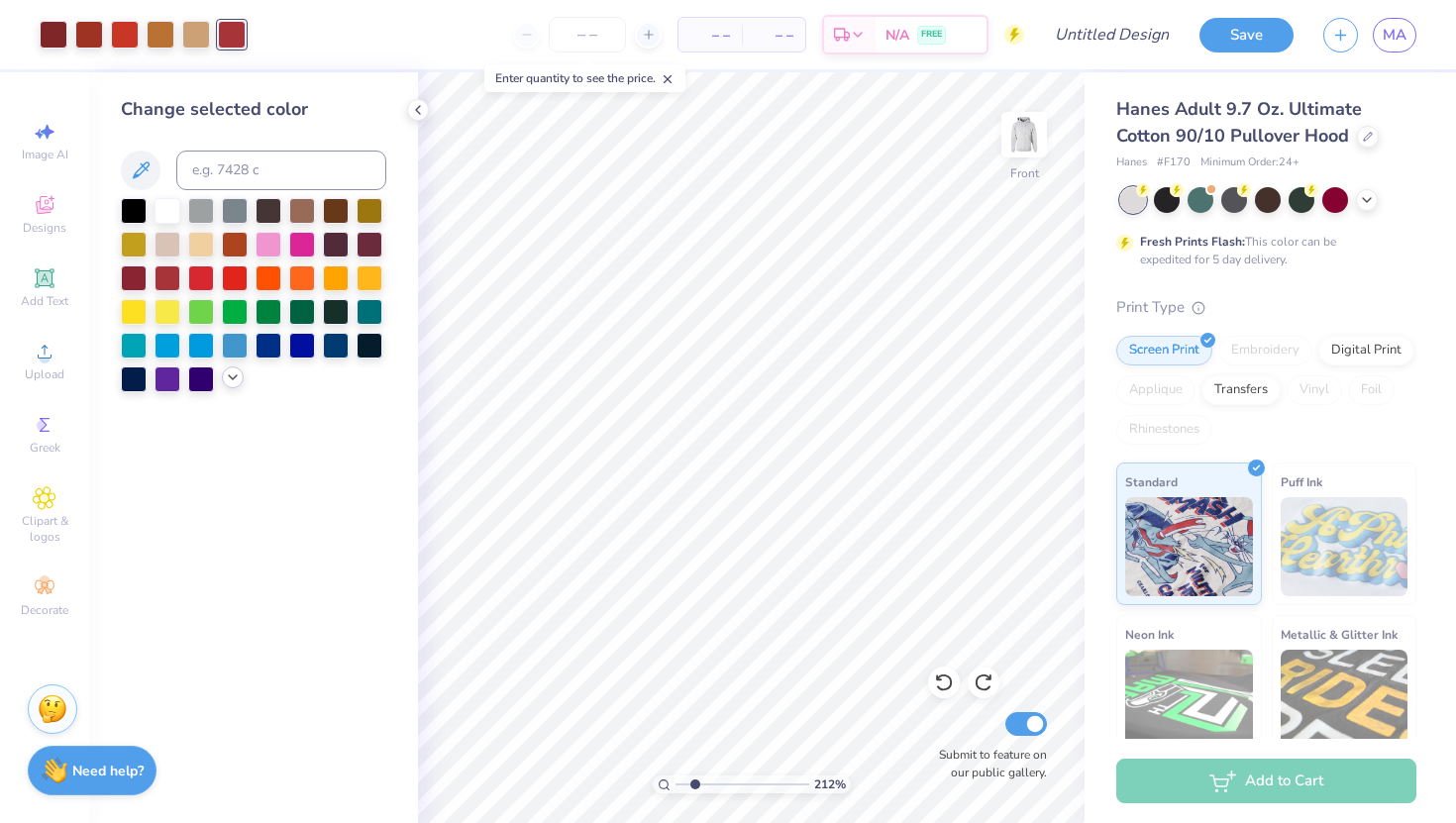 click 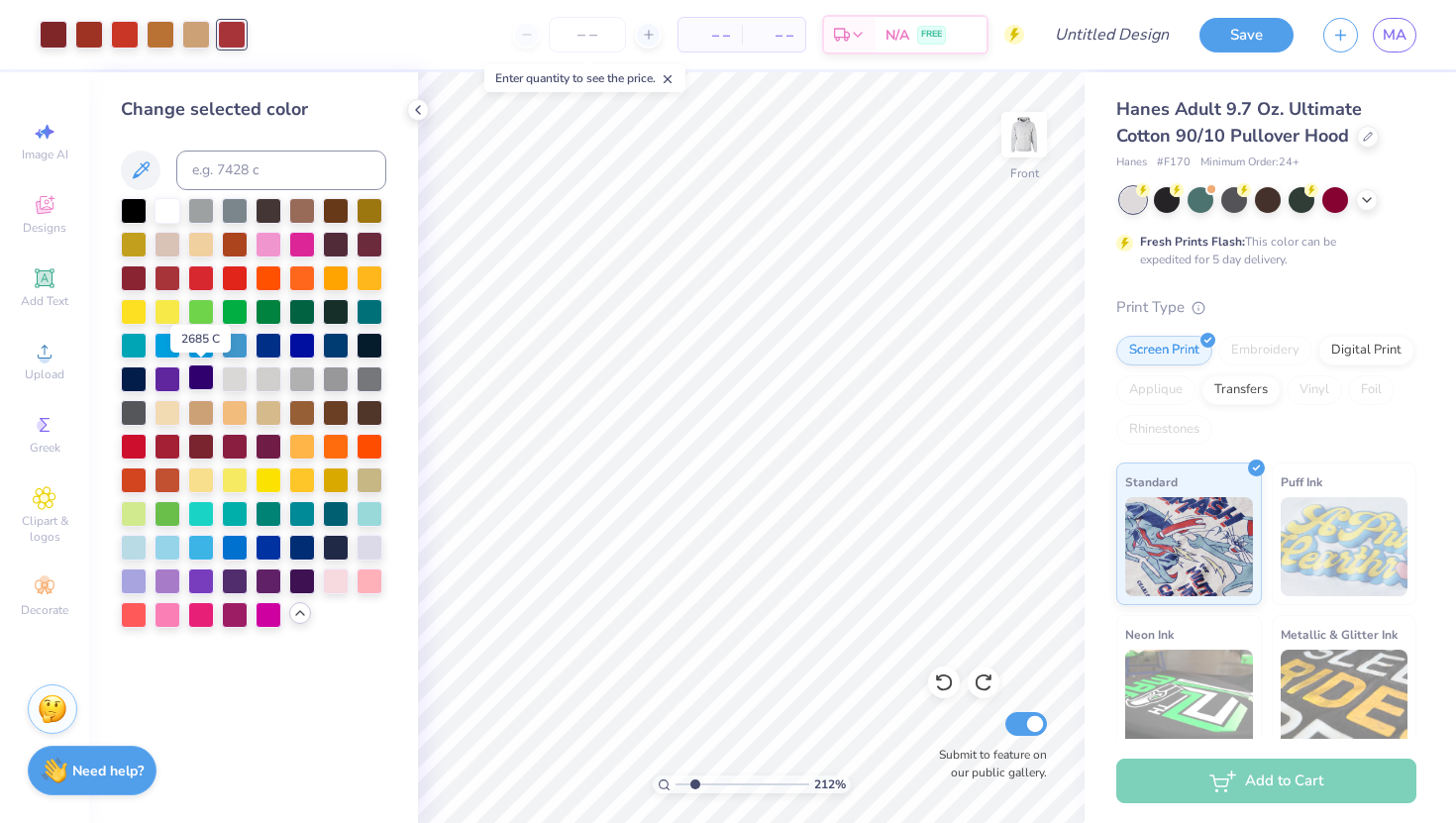 click at bounding box center [201, 377] 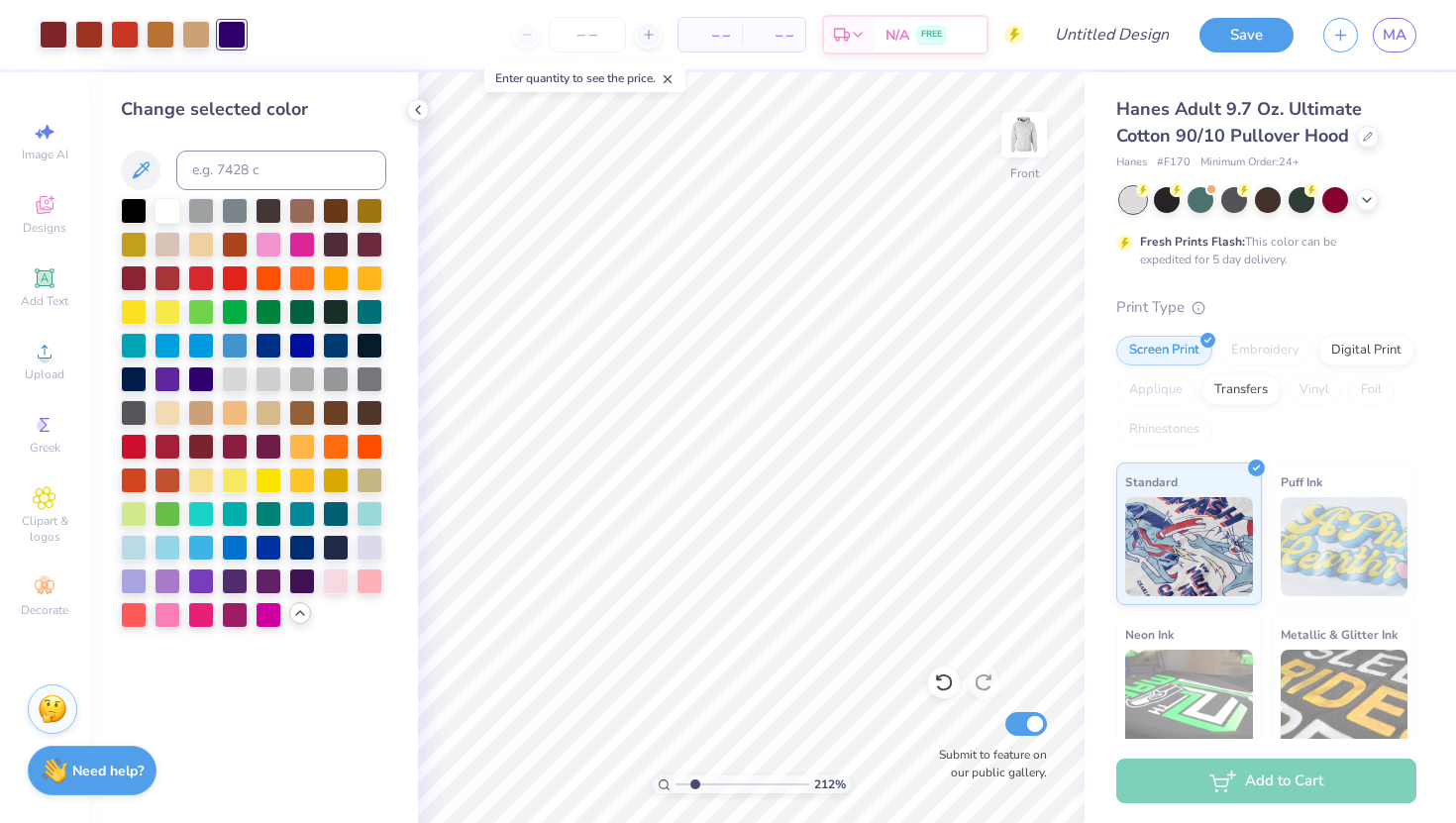 click at bounding box center (143, 35) 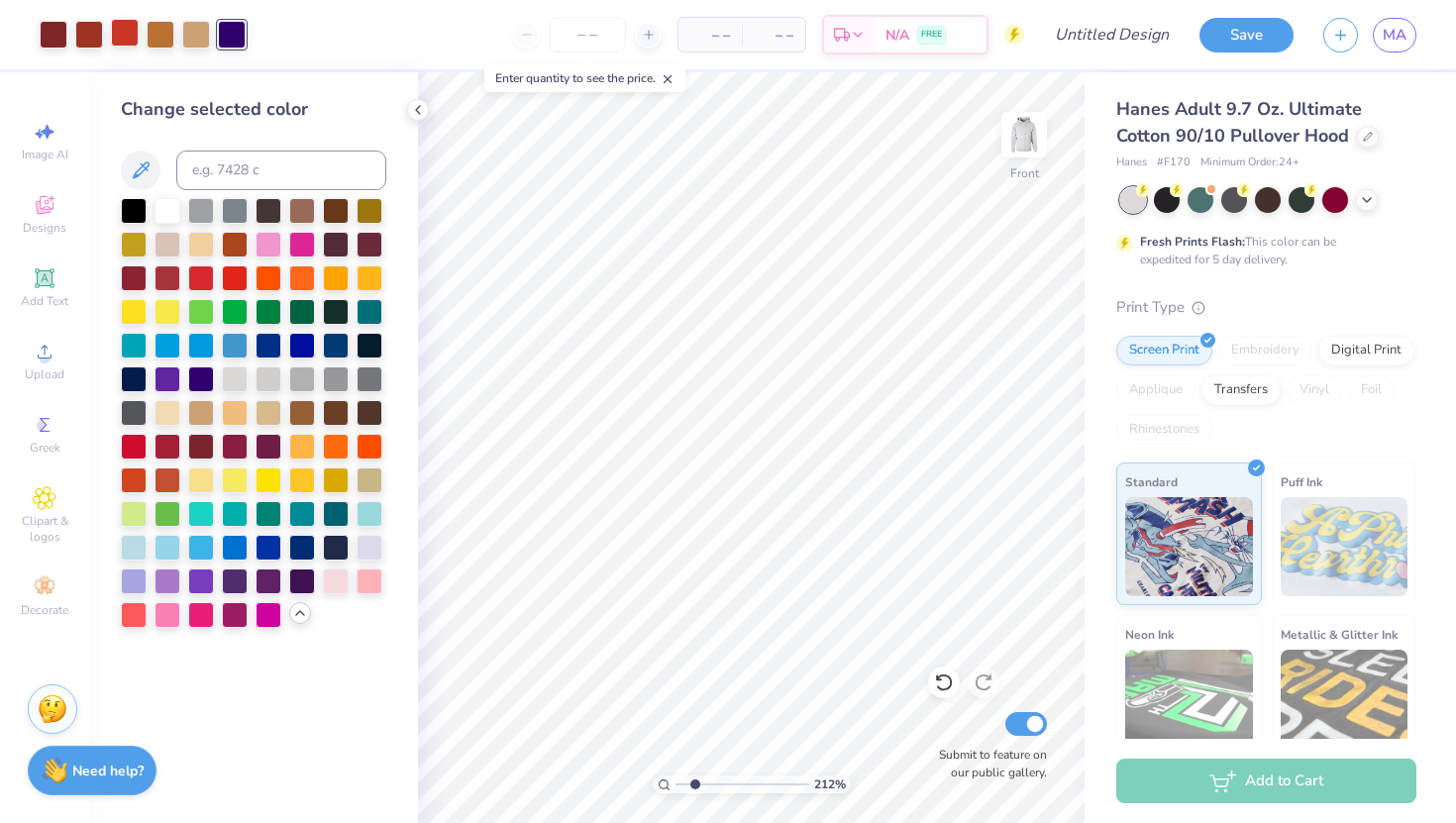 click at bounding box center (125, 33) 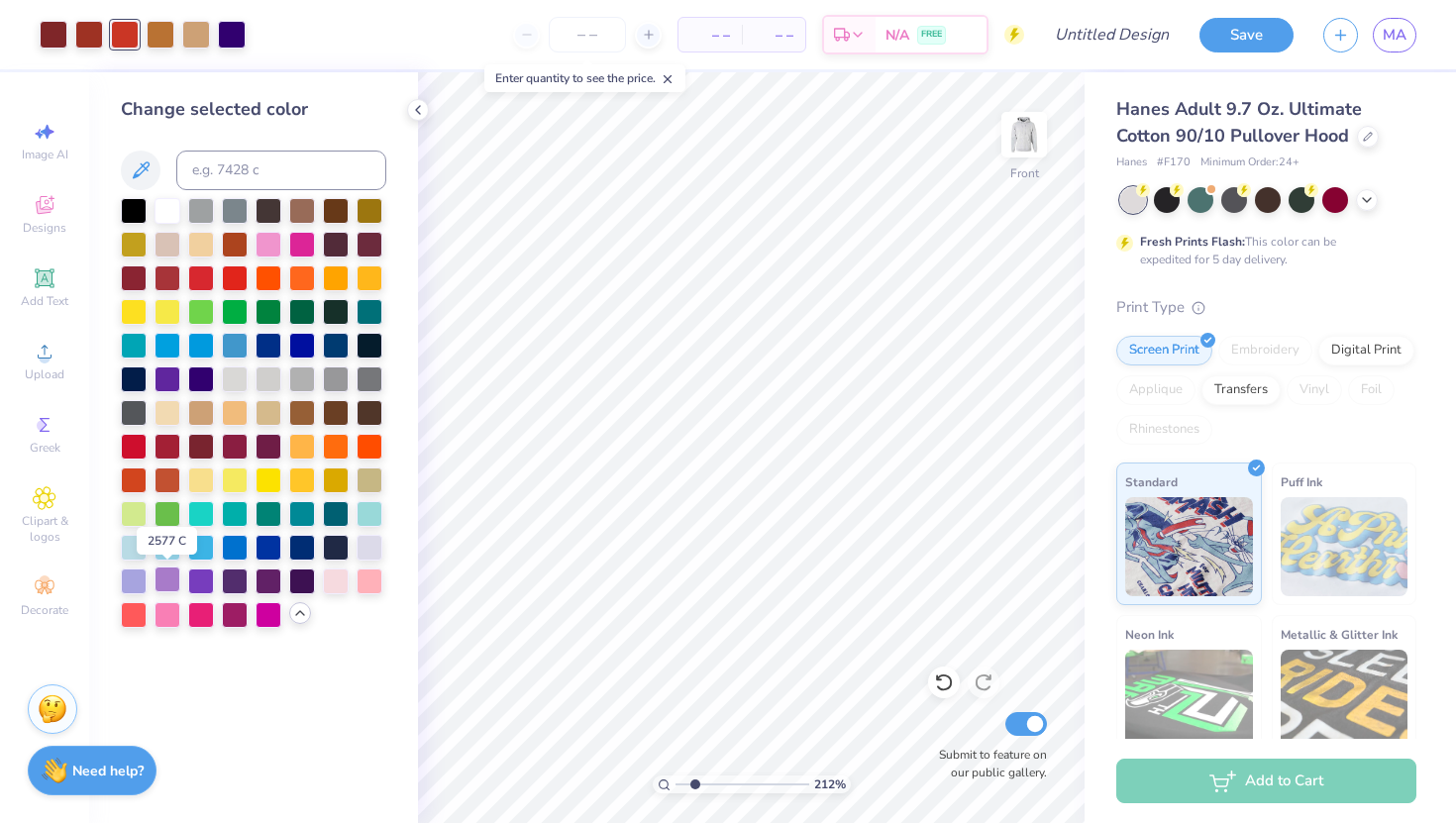 click at bounding box center [167, 579] 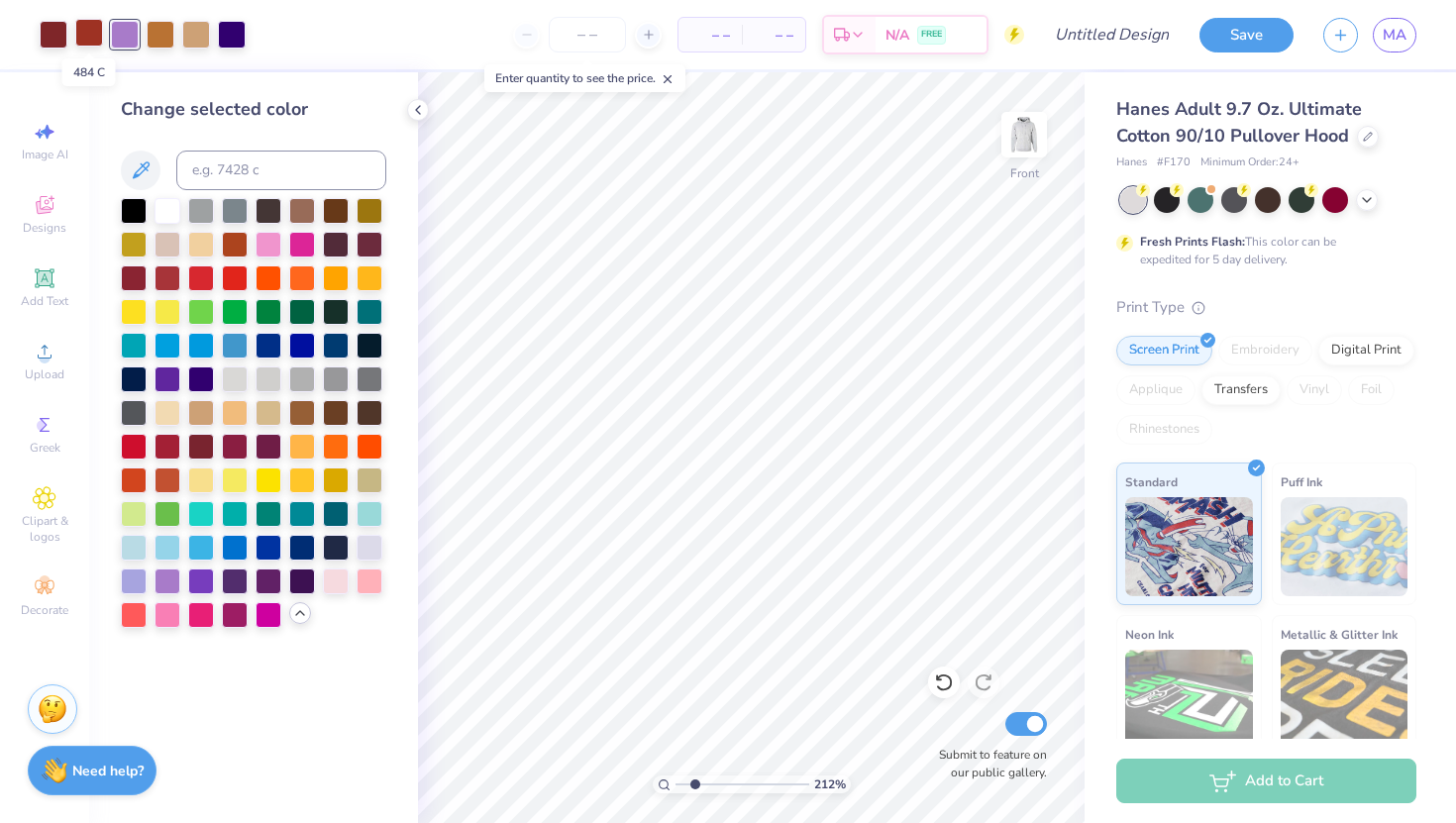 click at bounding box center (89, 33) 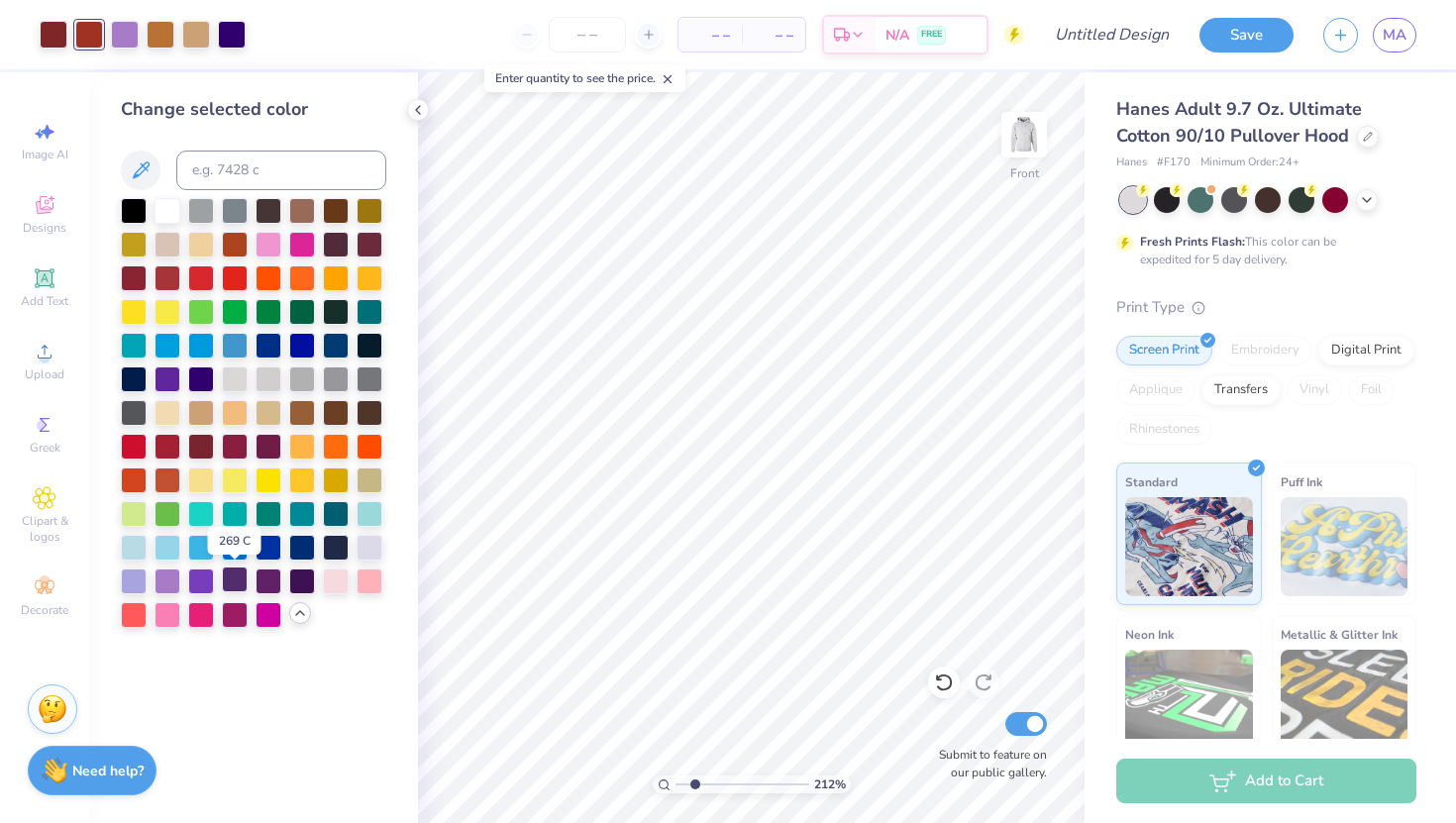 click at bounding box center (235, 579) 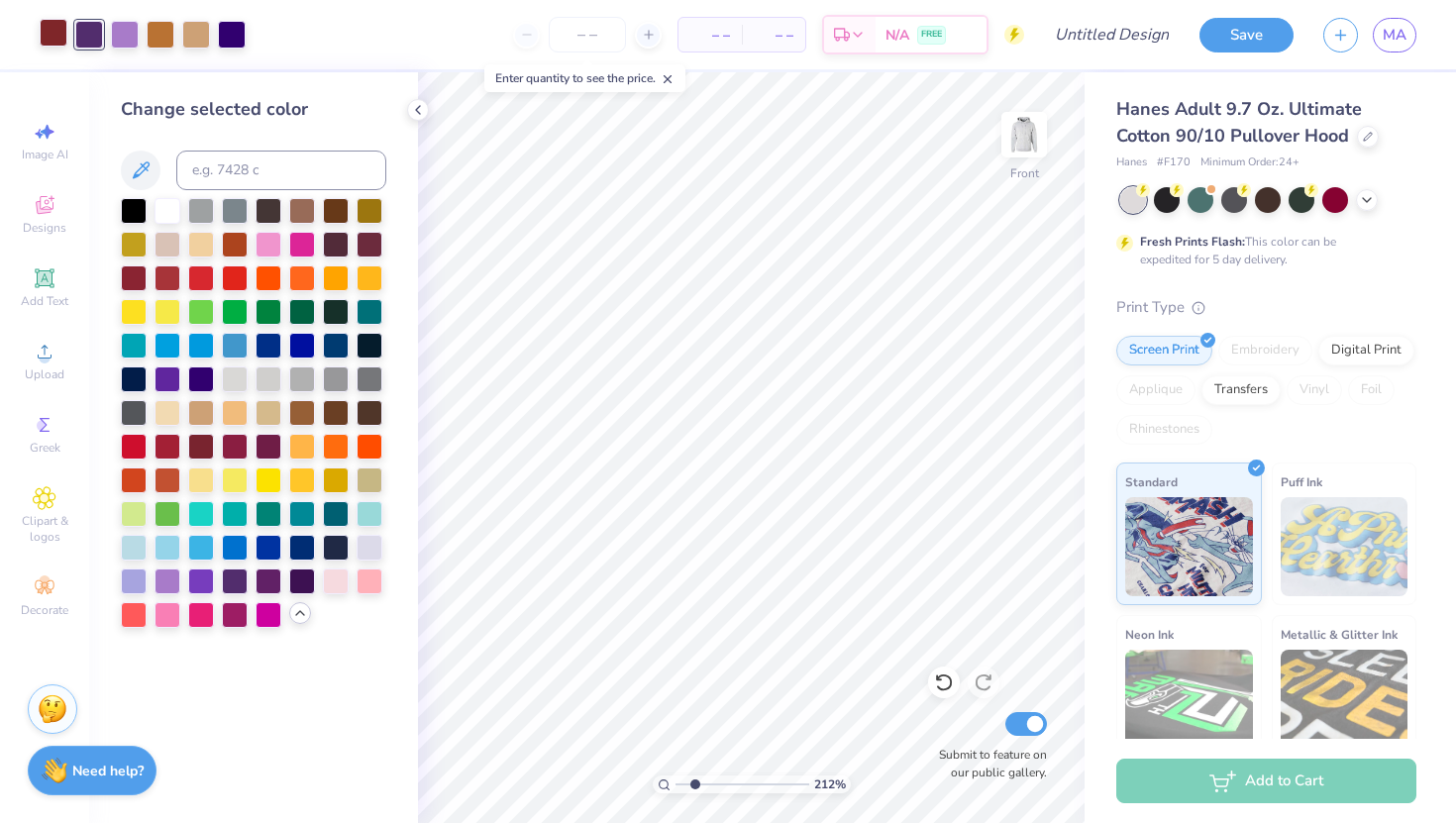 click at bounding box center (53, 33) 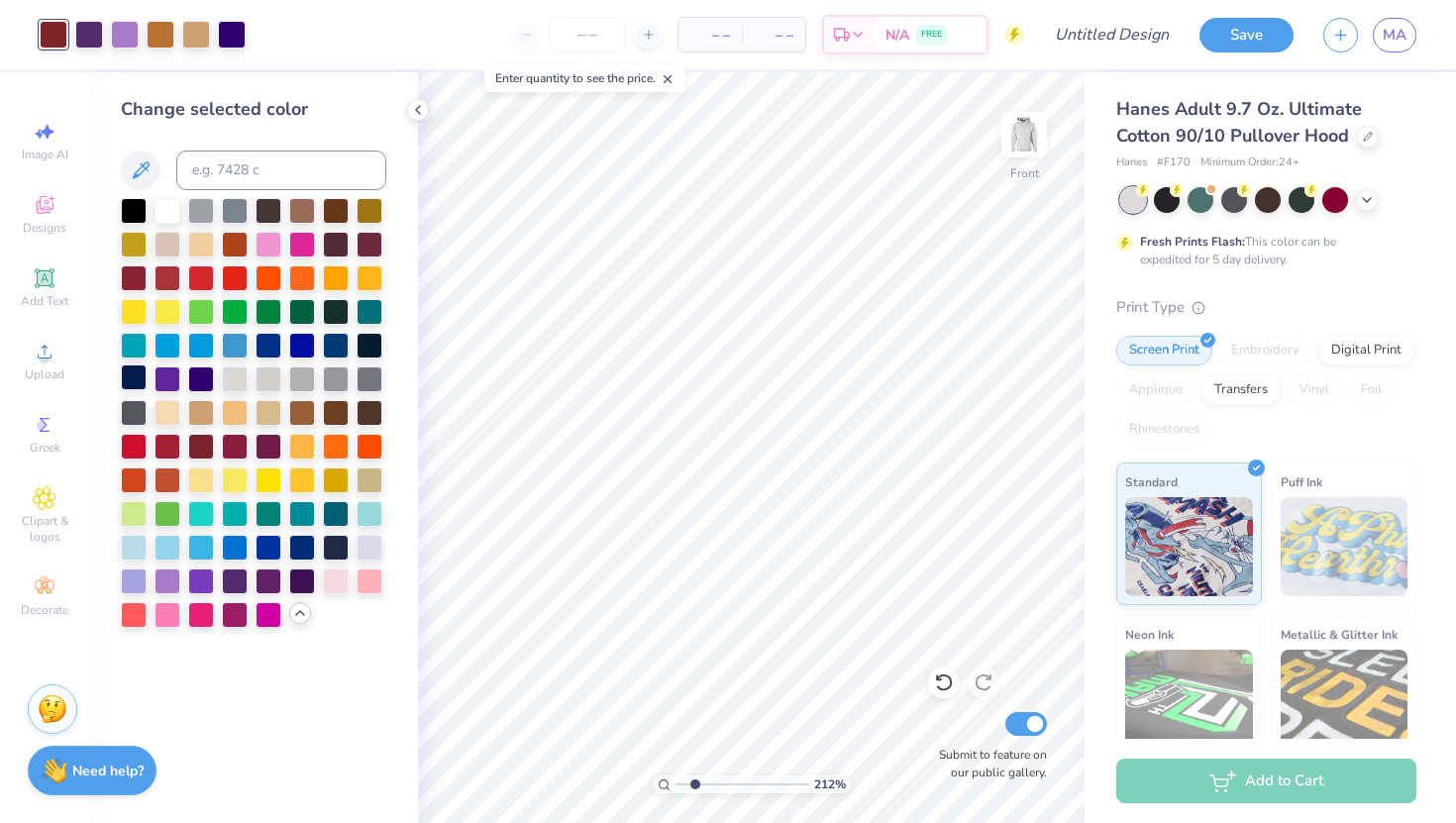 click at bounding box center (134, 377) 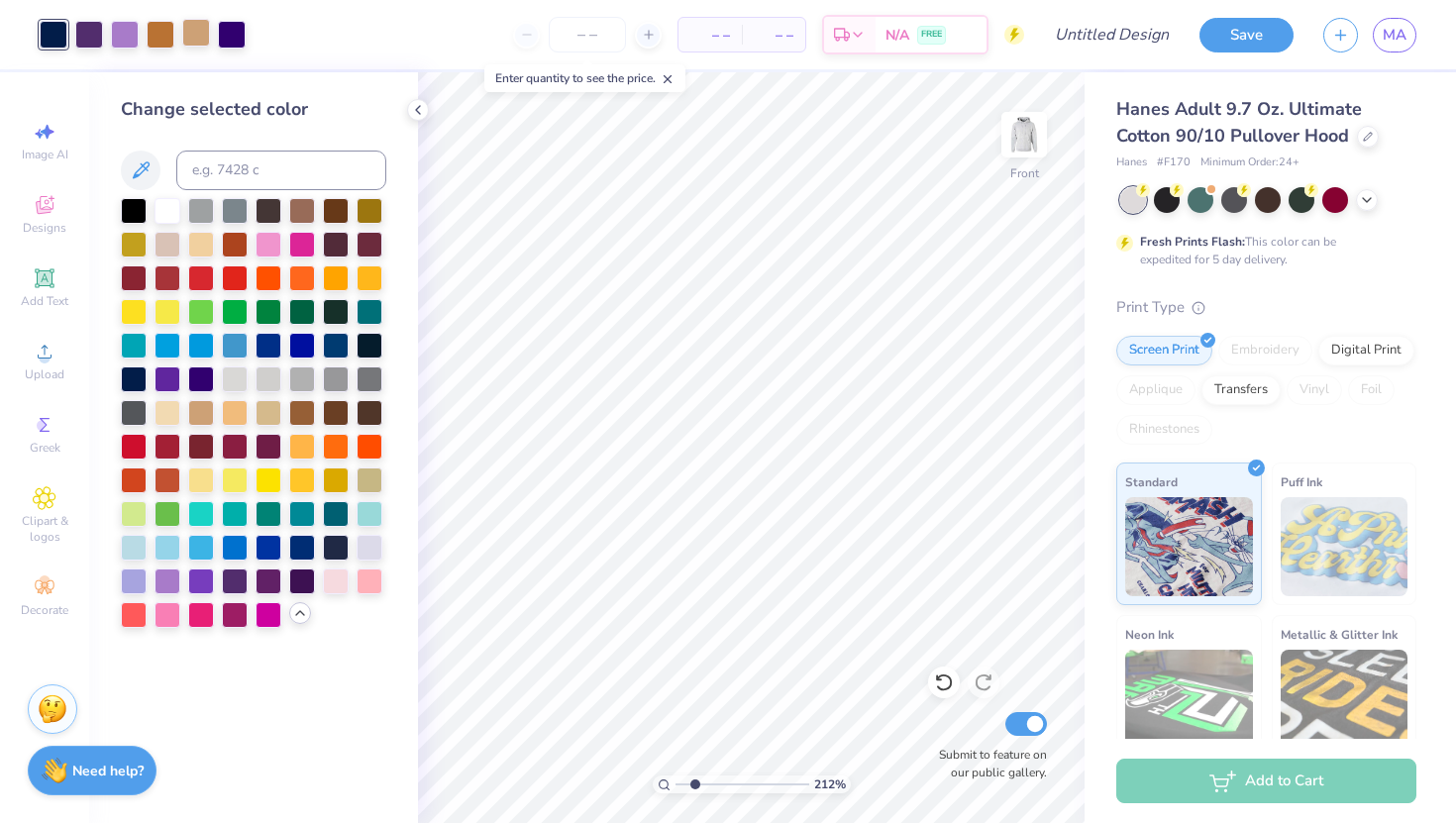click at bounding box center (196, 33) 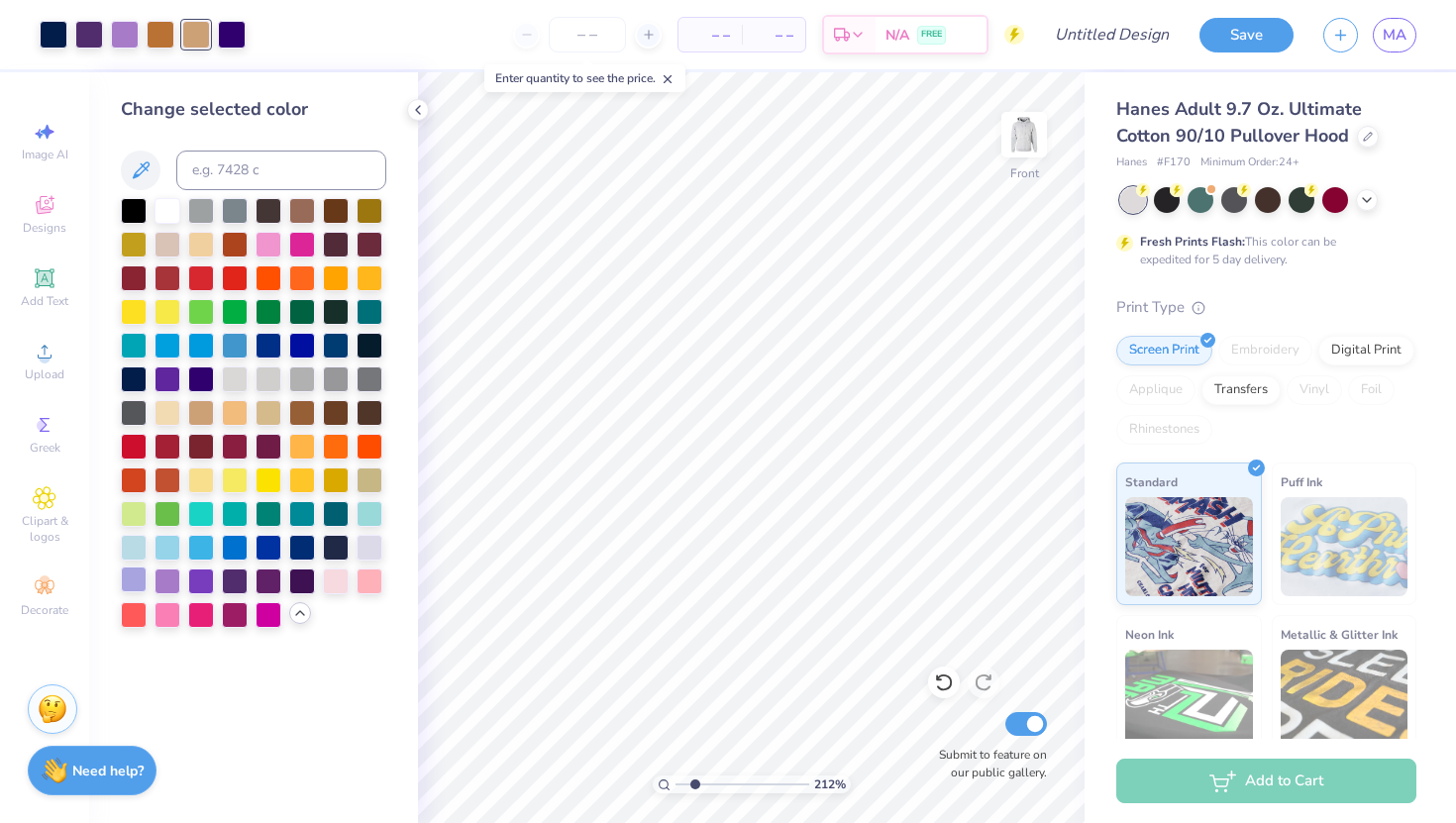 click at bounding box center (134, 579) 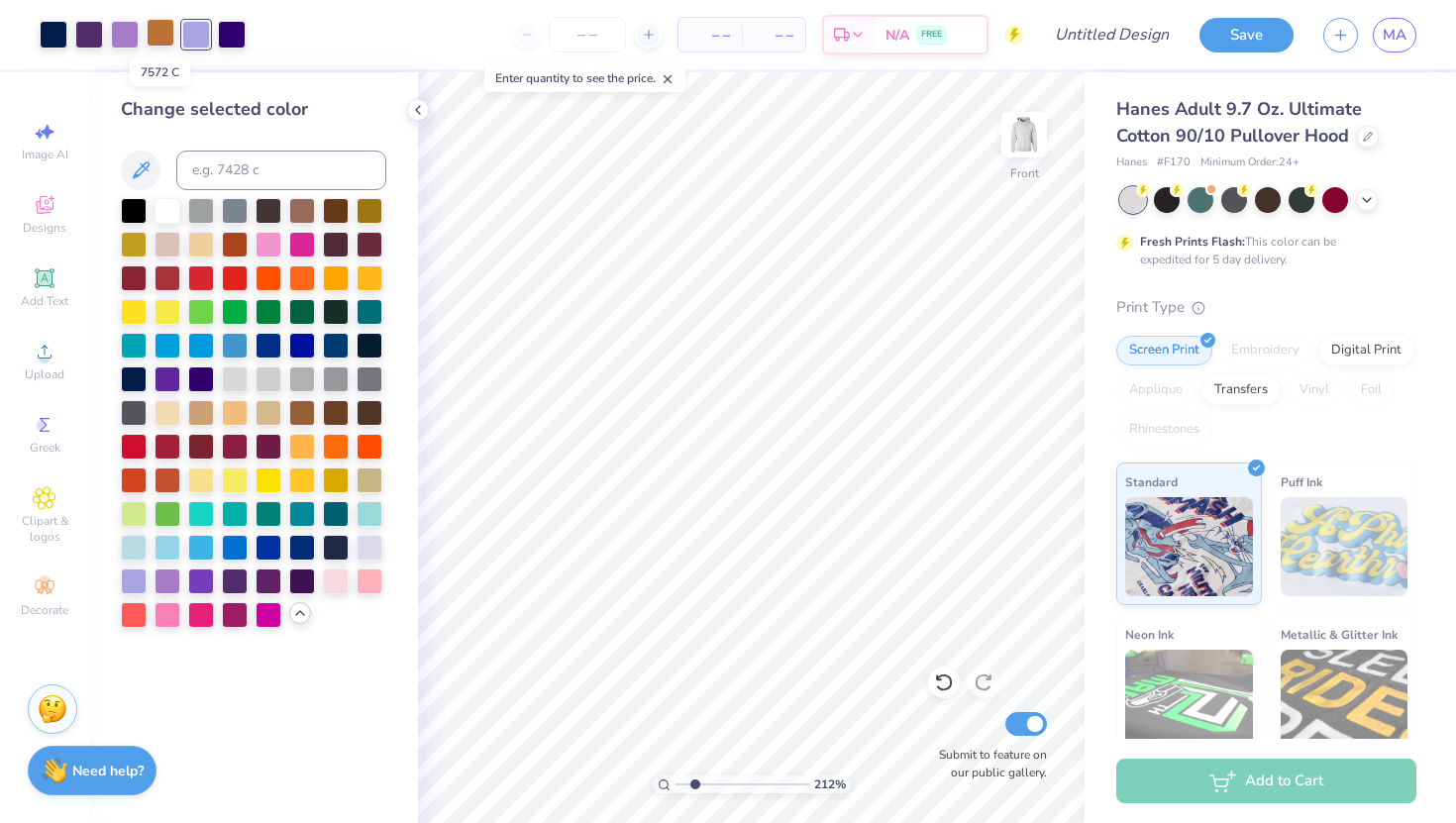 click at bounding box center (160, 33) 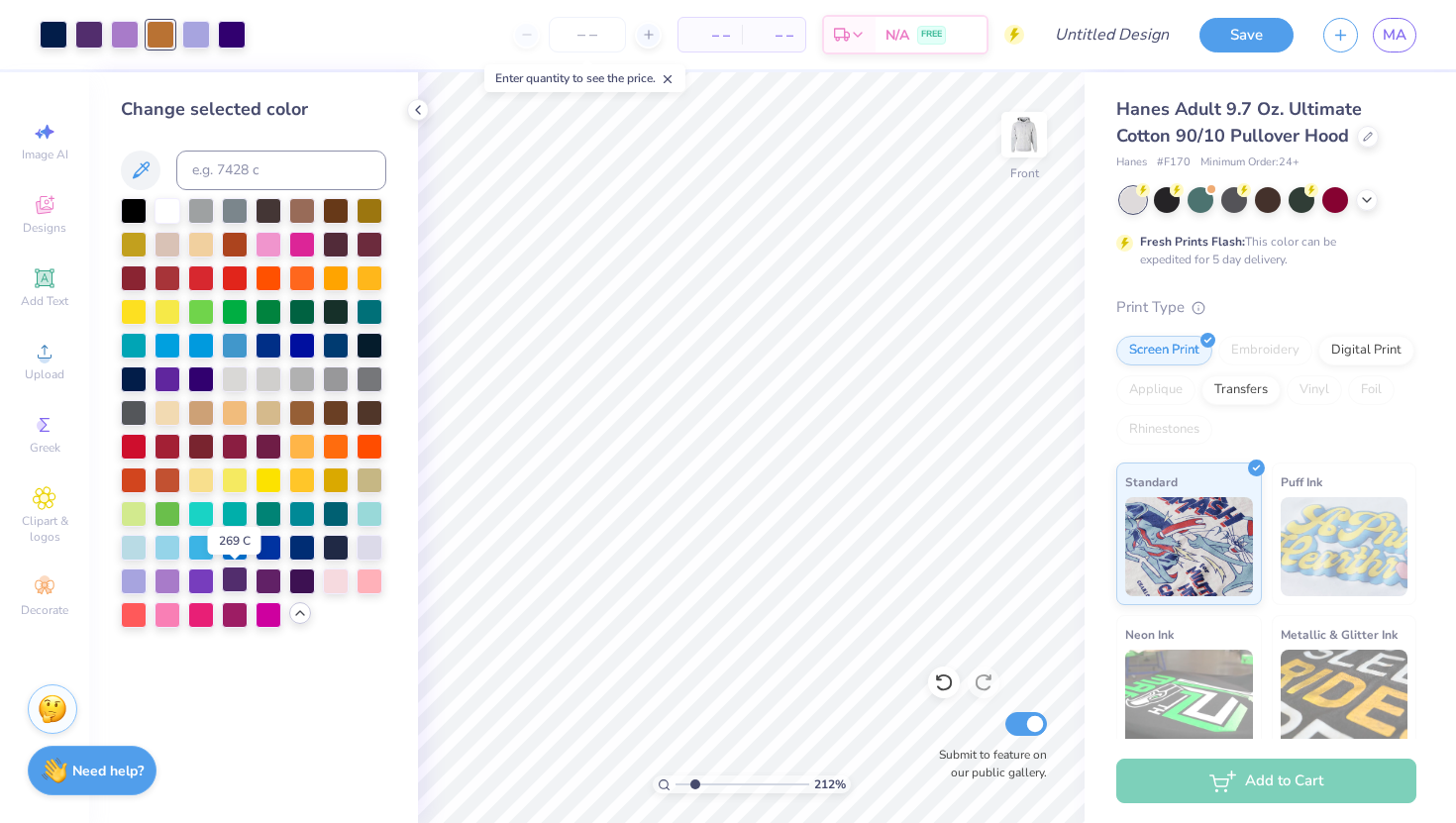 click at bounding box center [235, 579] 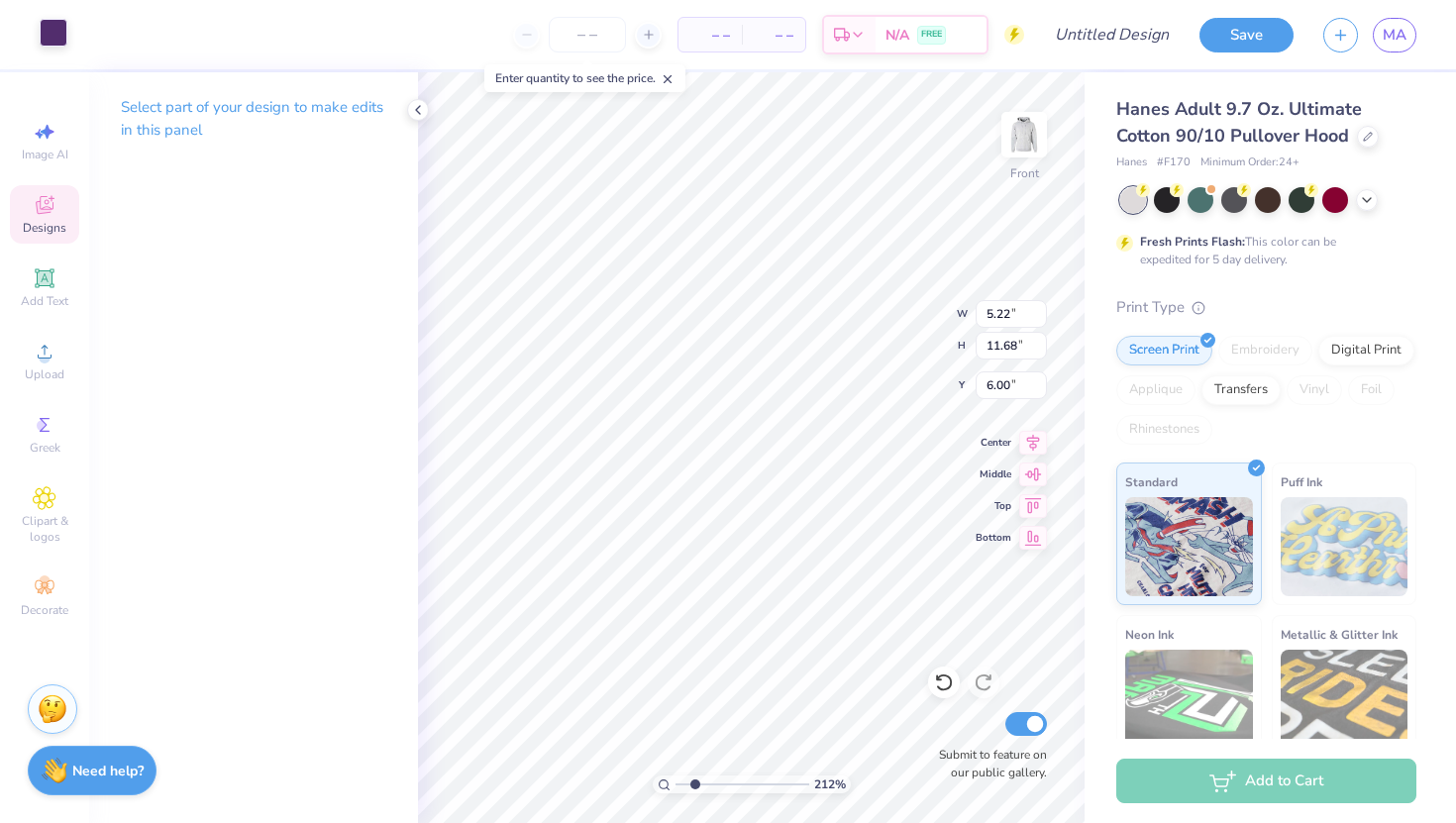 click at bounding box center (53, 33) 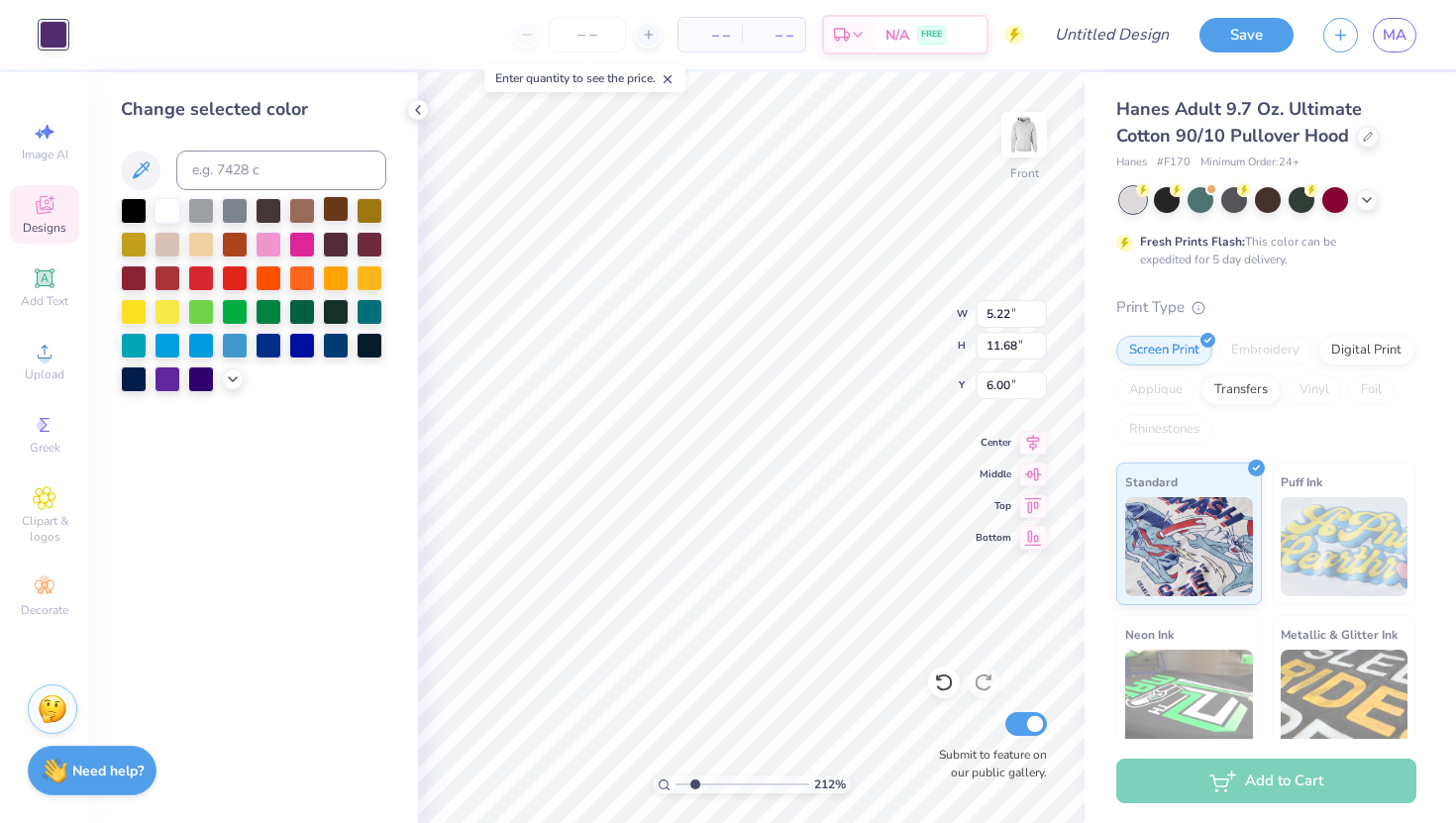 click at bounding box center [336, 209] 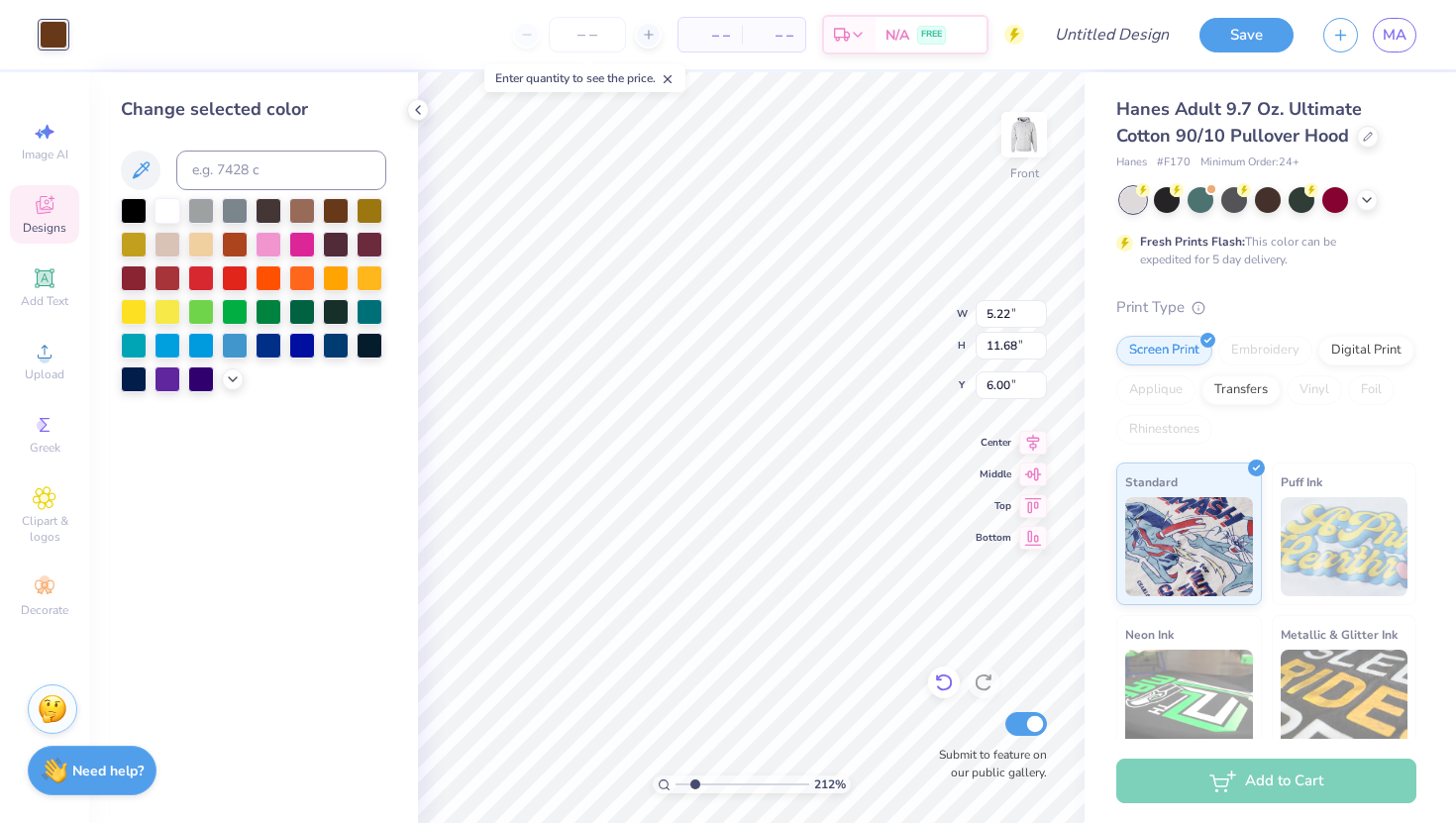 click 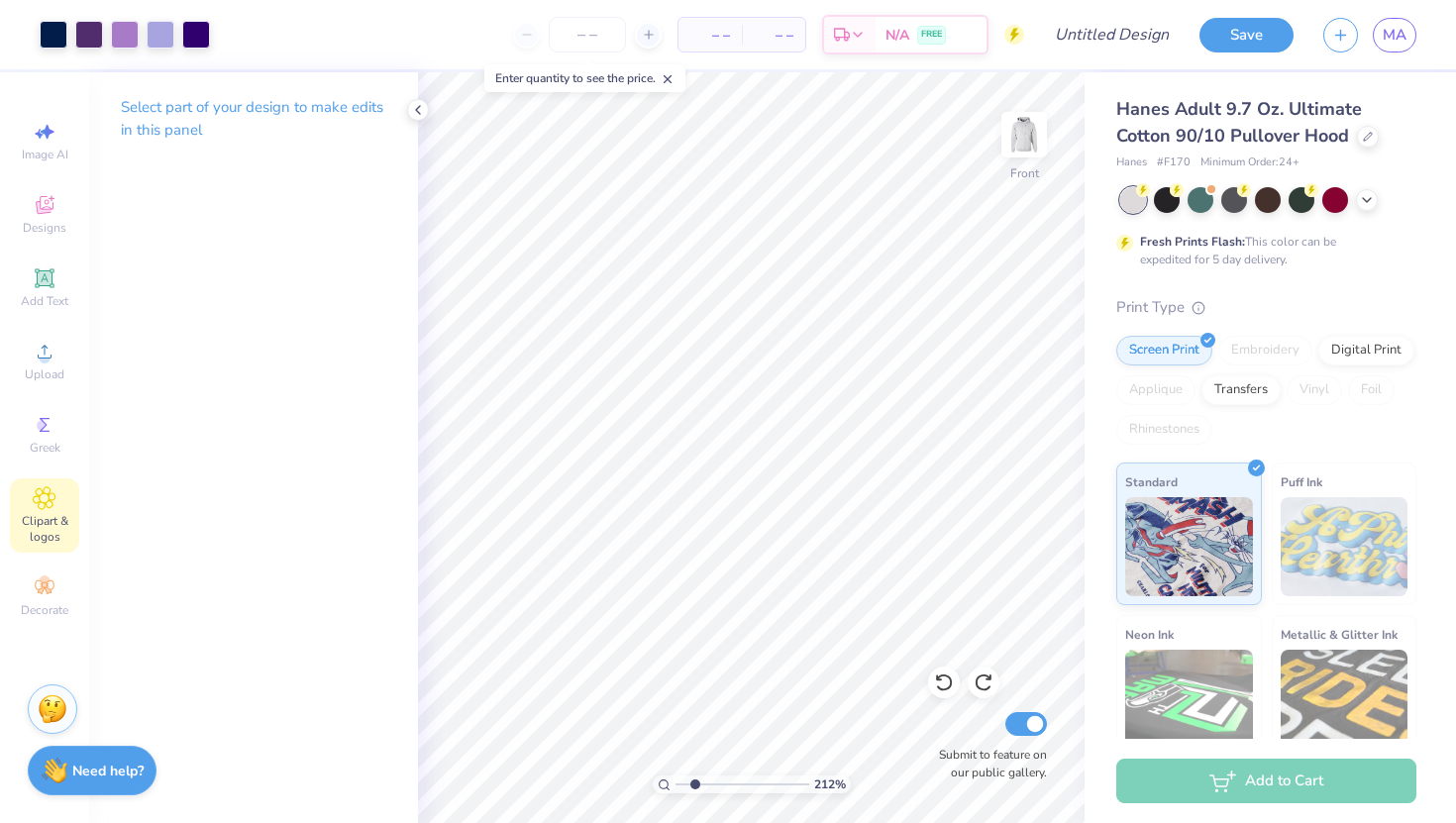 click 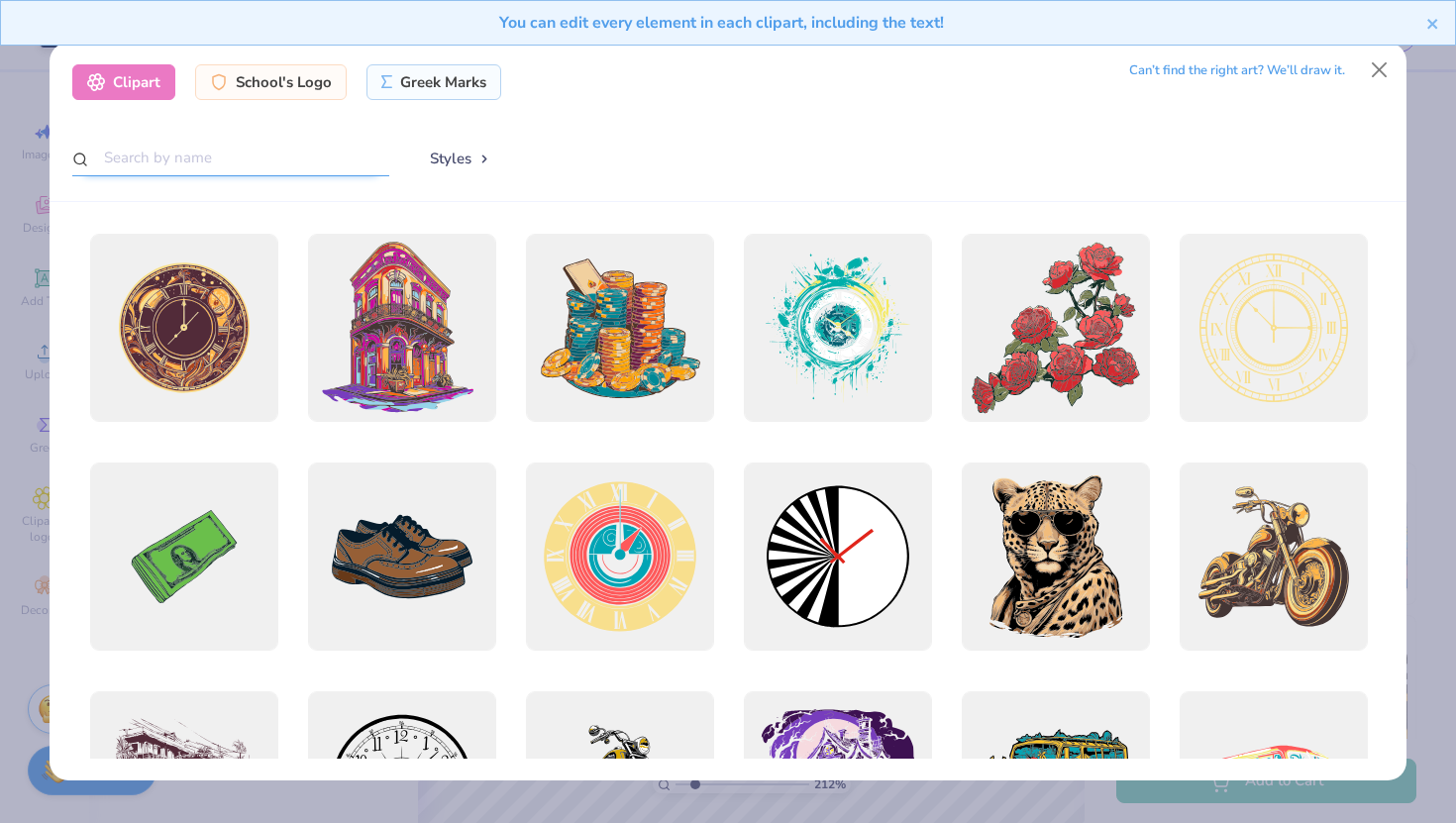 click at bounding box center [231, 157] 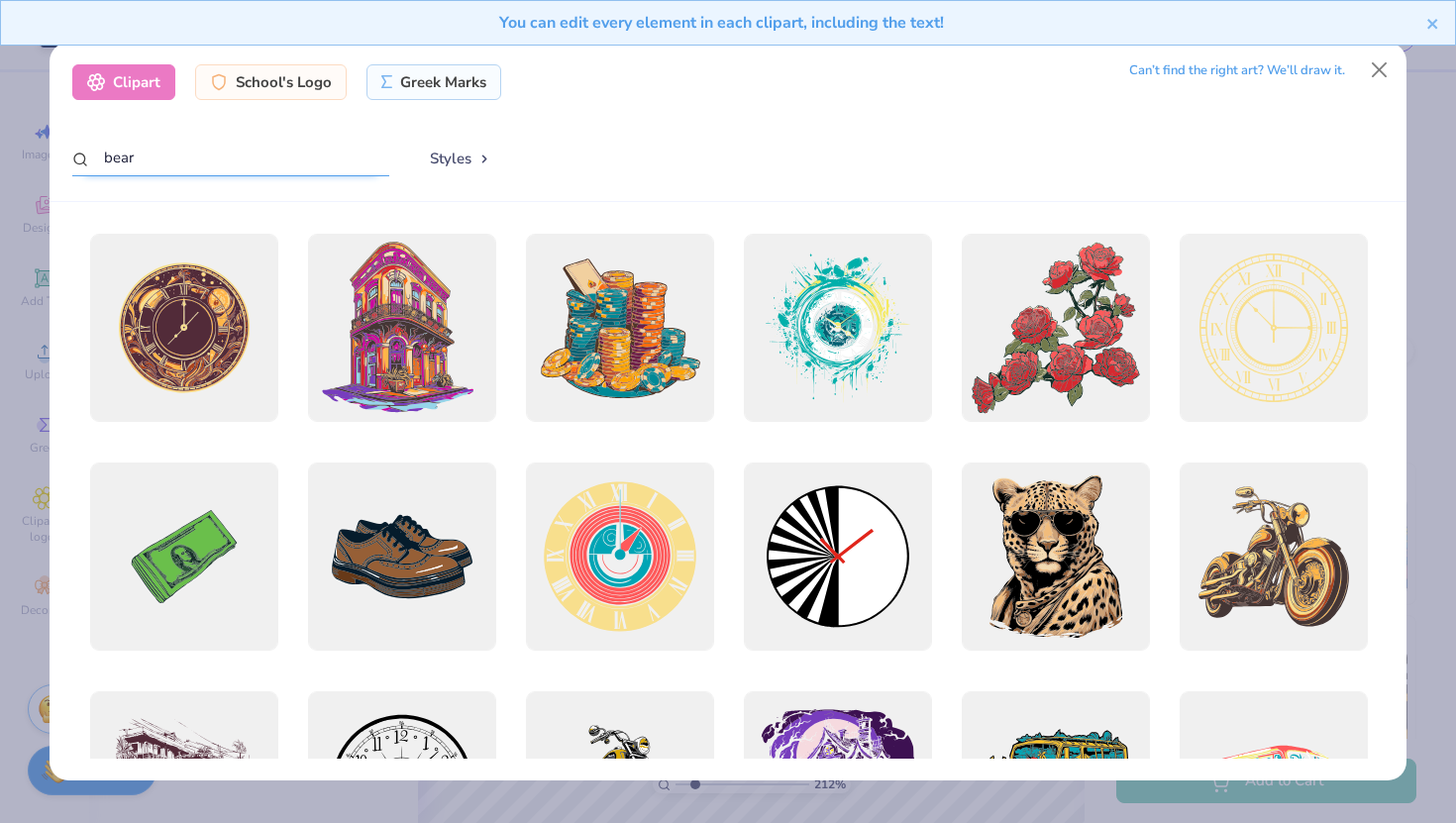 type on "bear" 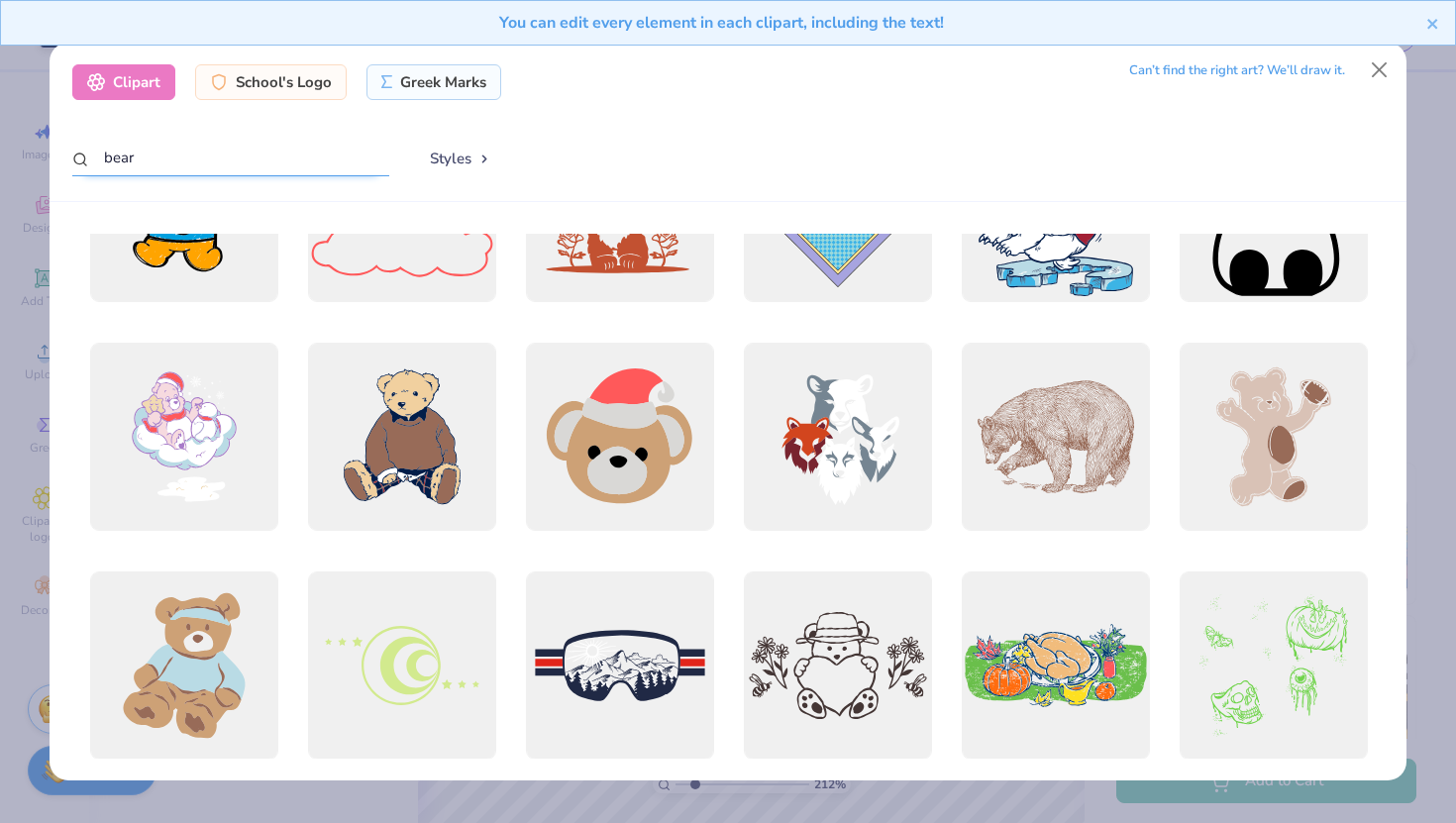scroll, scrollTop: 4247, scrollLeft: 0, axis: vertical 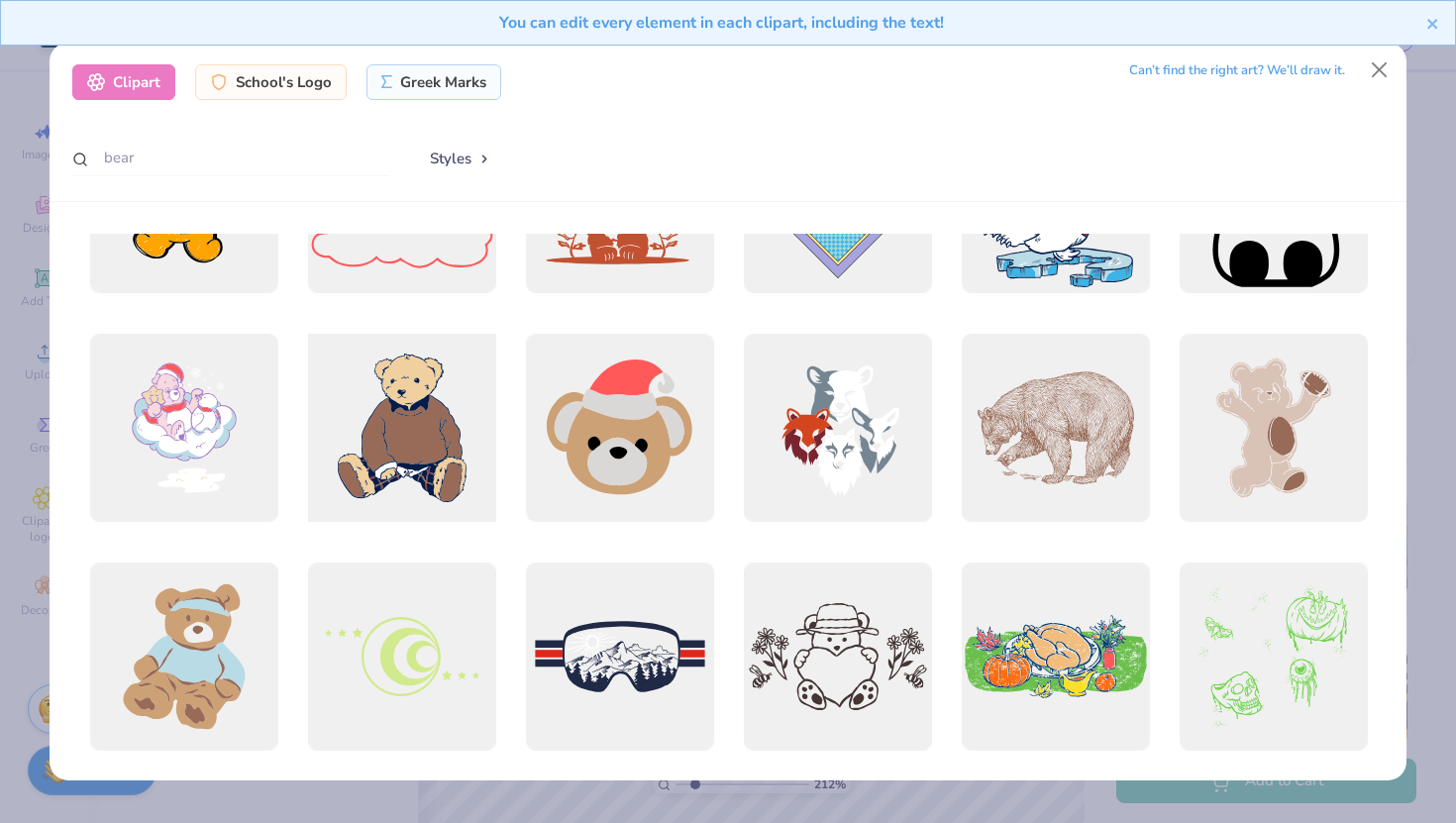 click at bounding box center [401, 428] 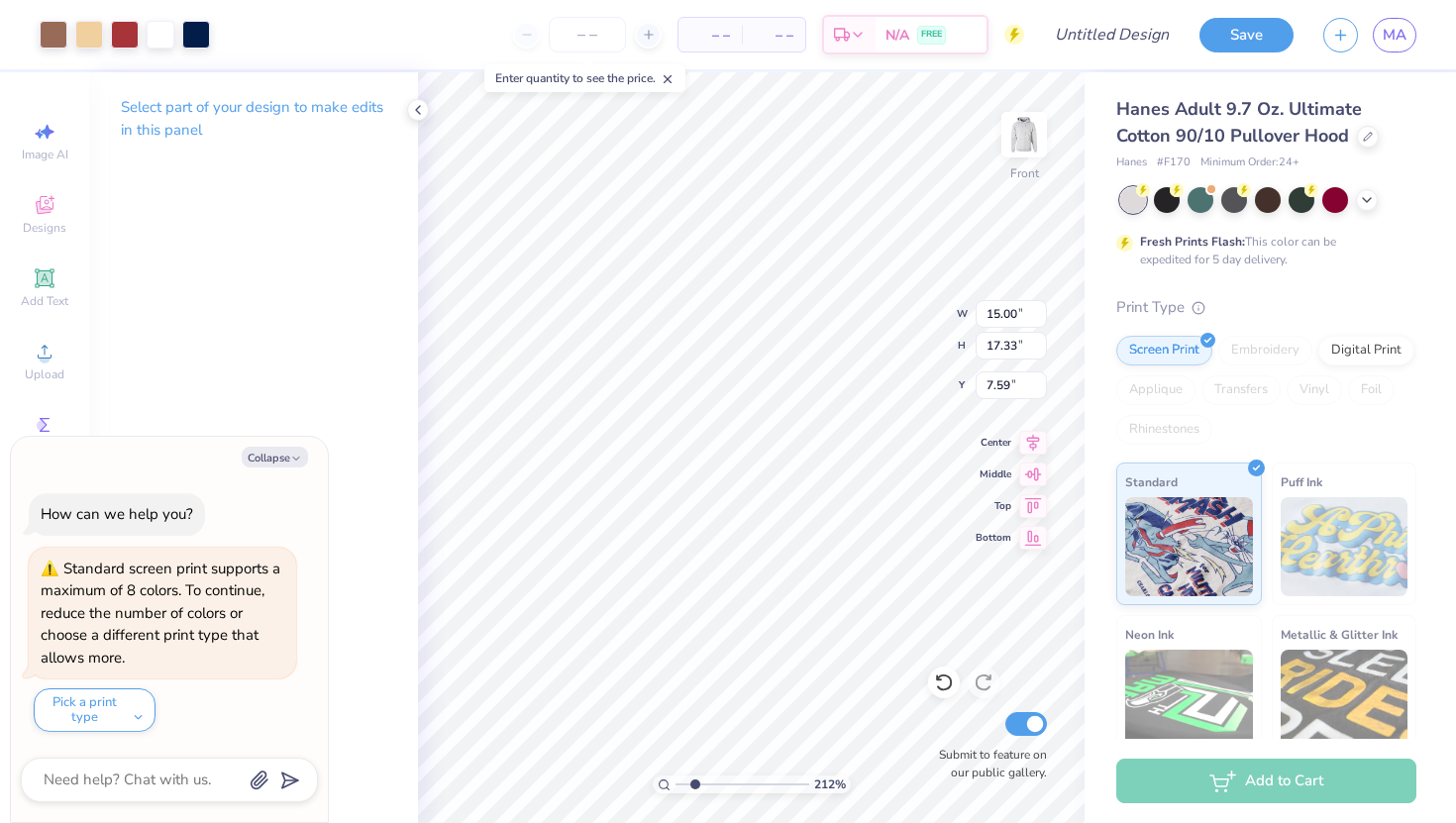 type on "x" 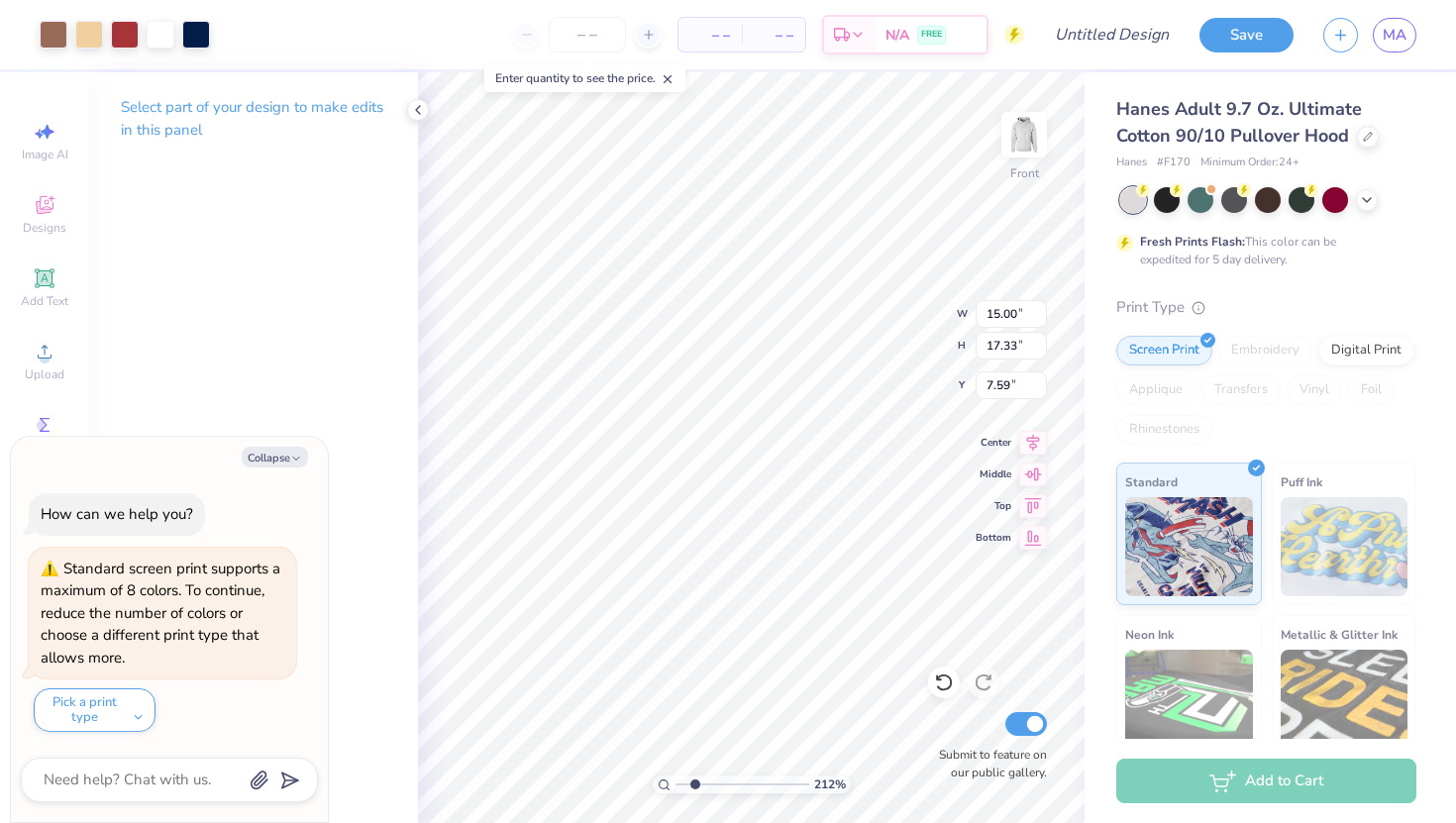 type on "9.33" 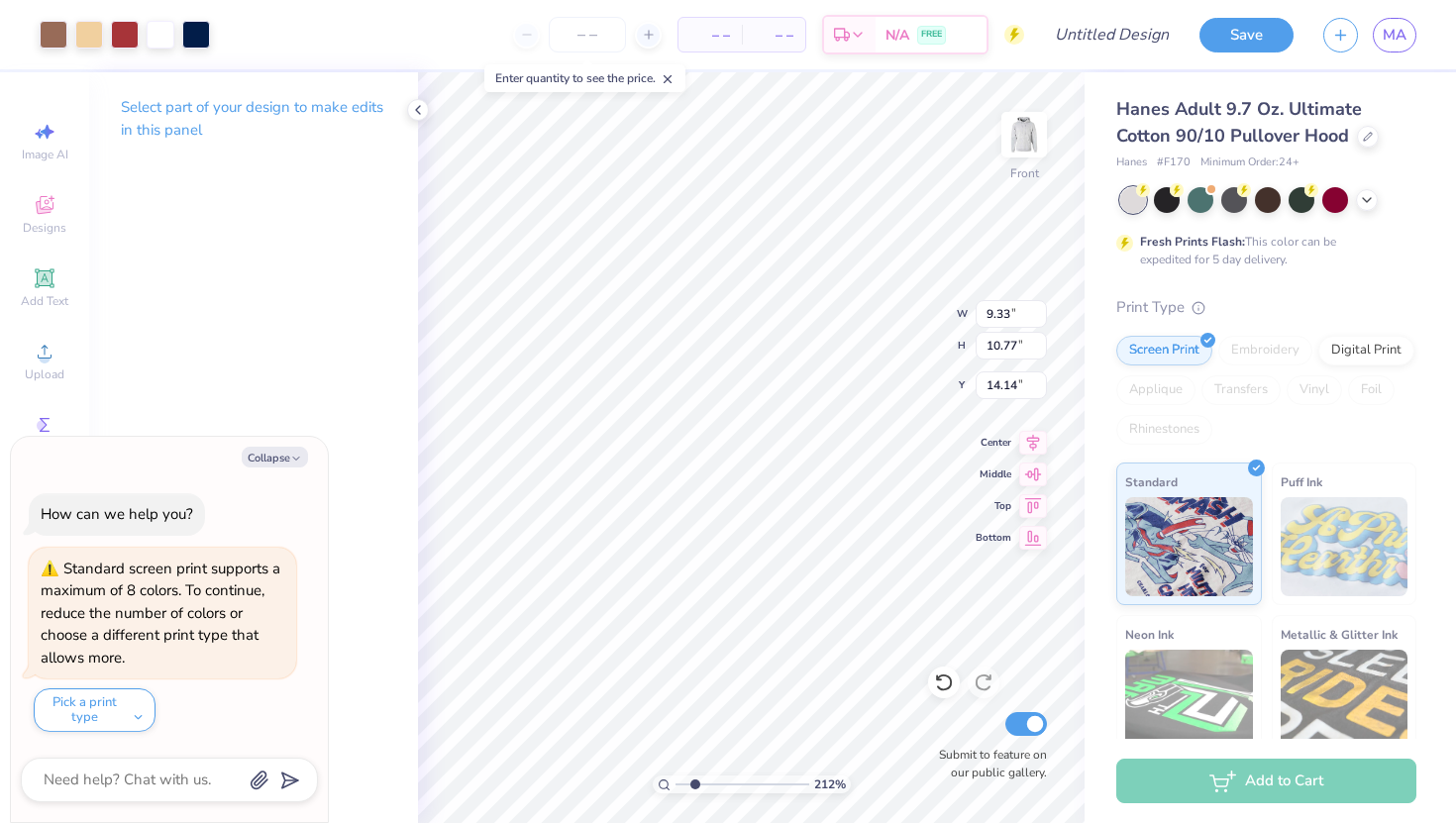 type on "x" 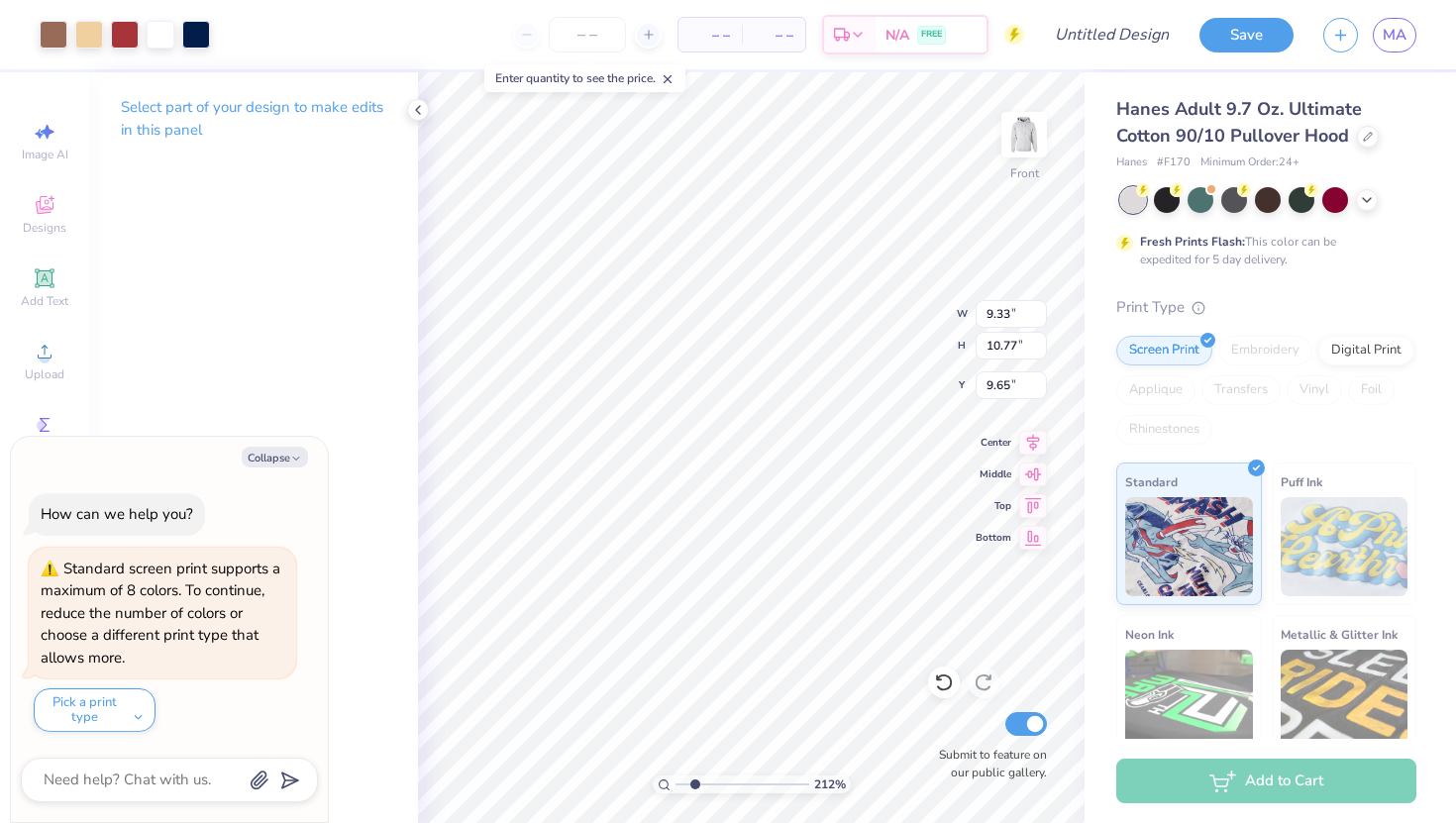 type on "x" 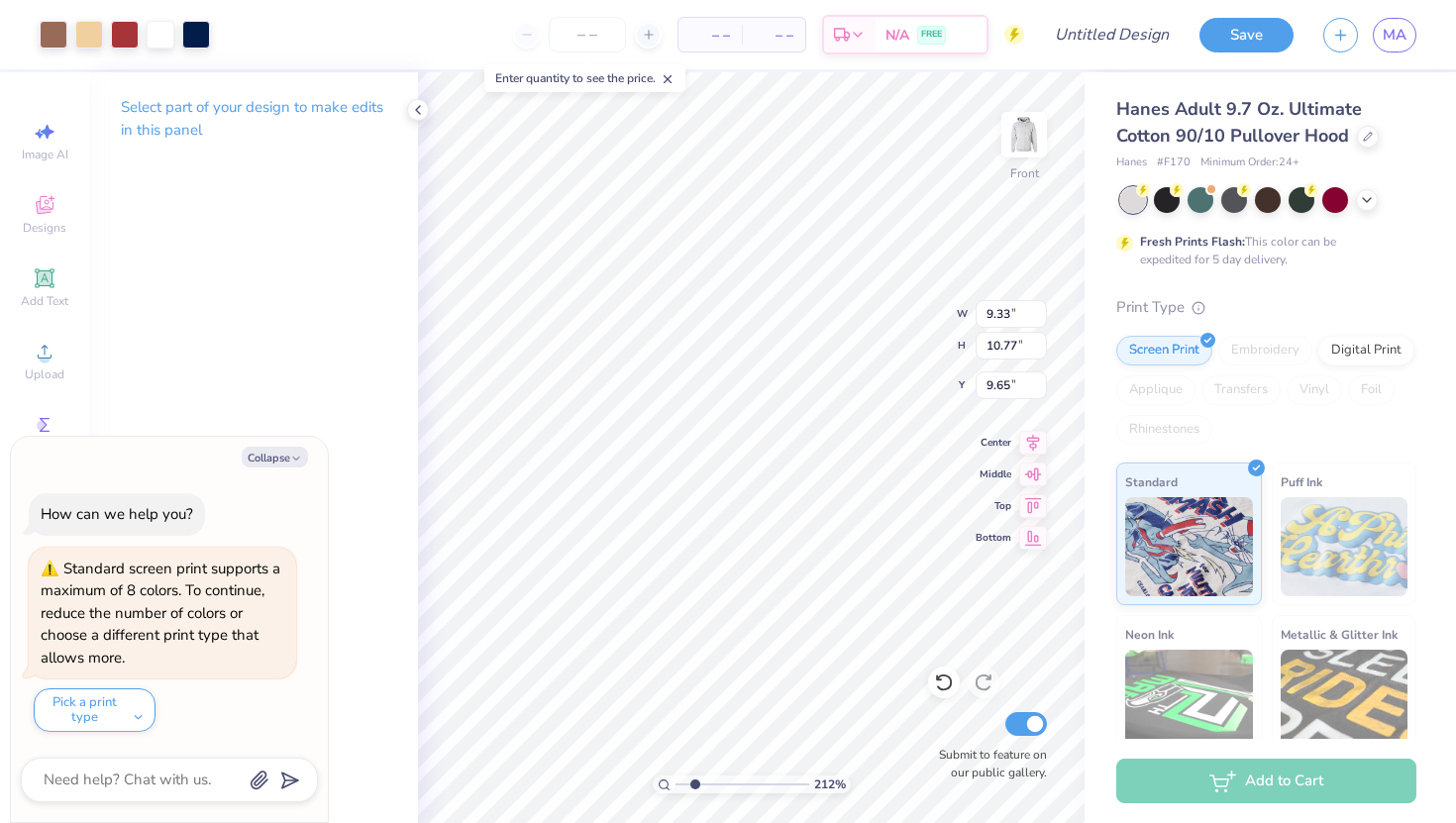 type on "5.84" 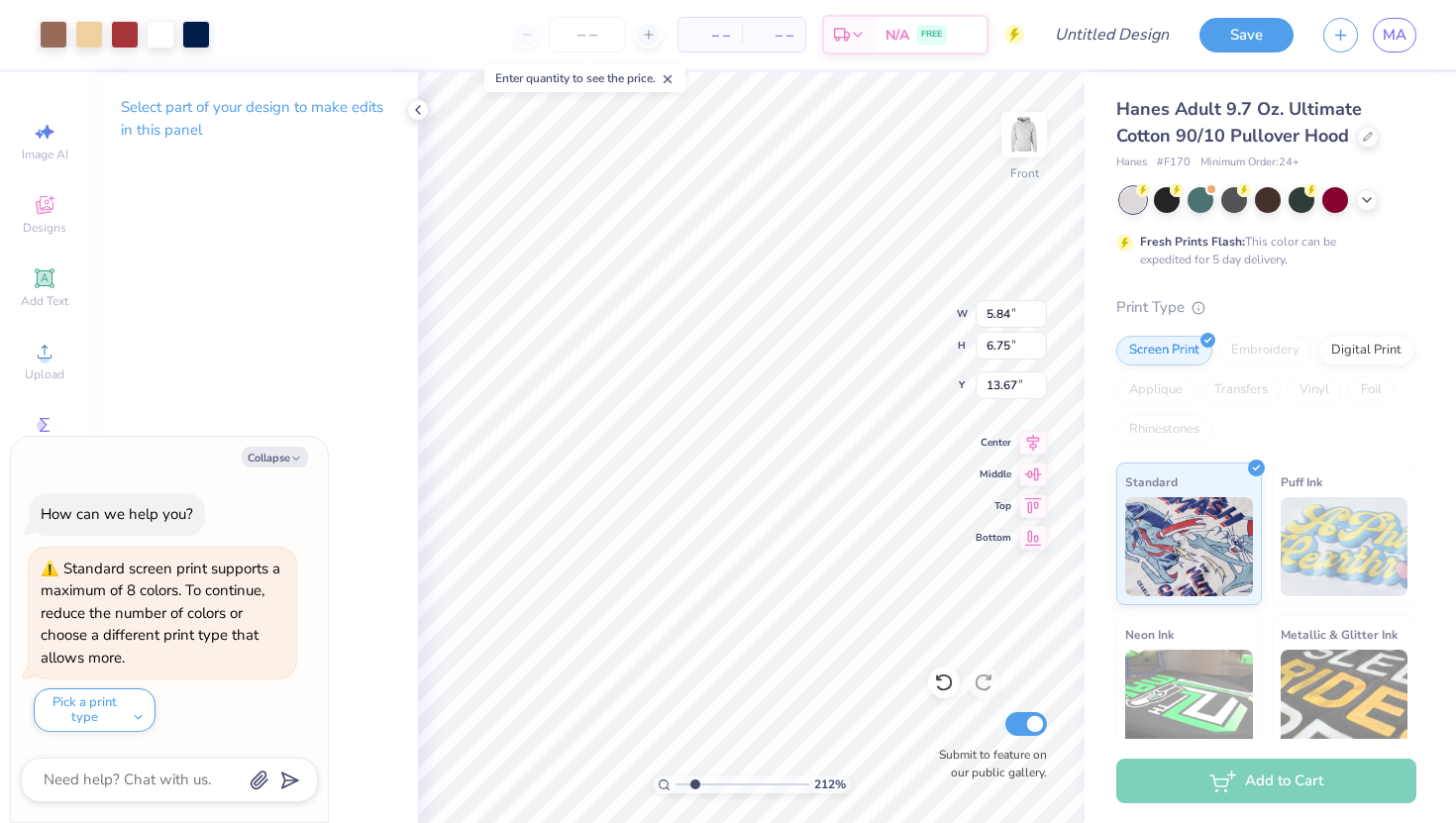 type on "x" 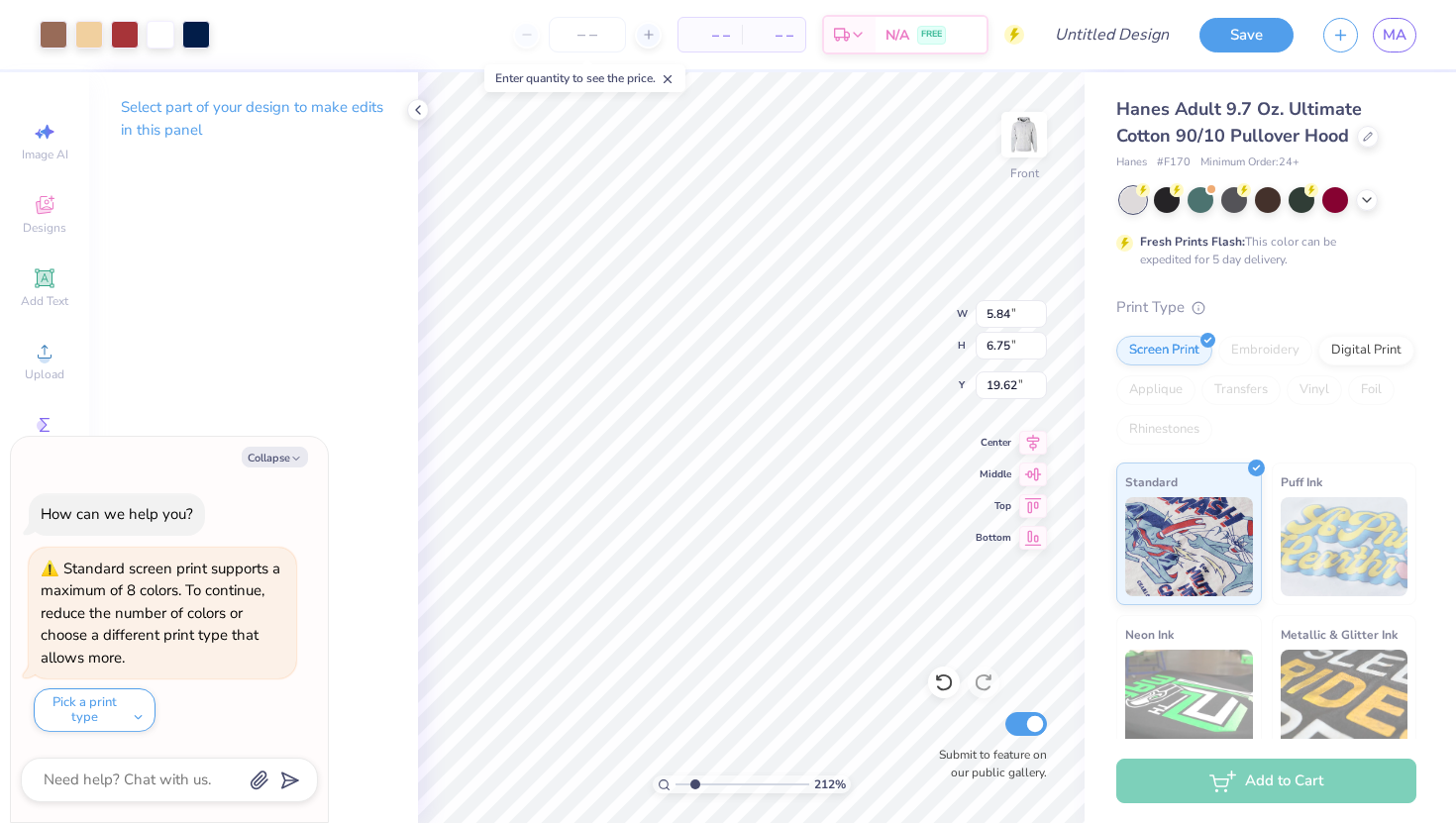 type on "x" 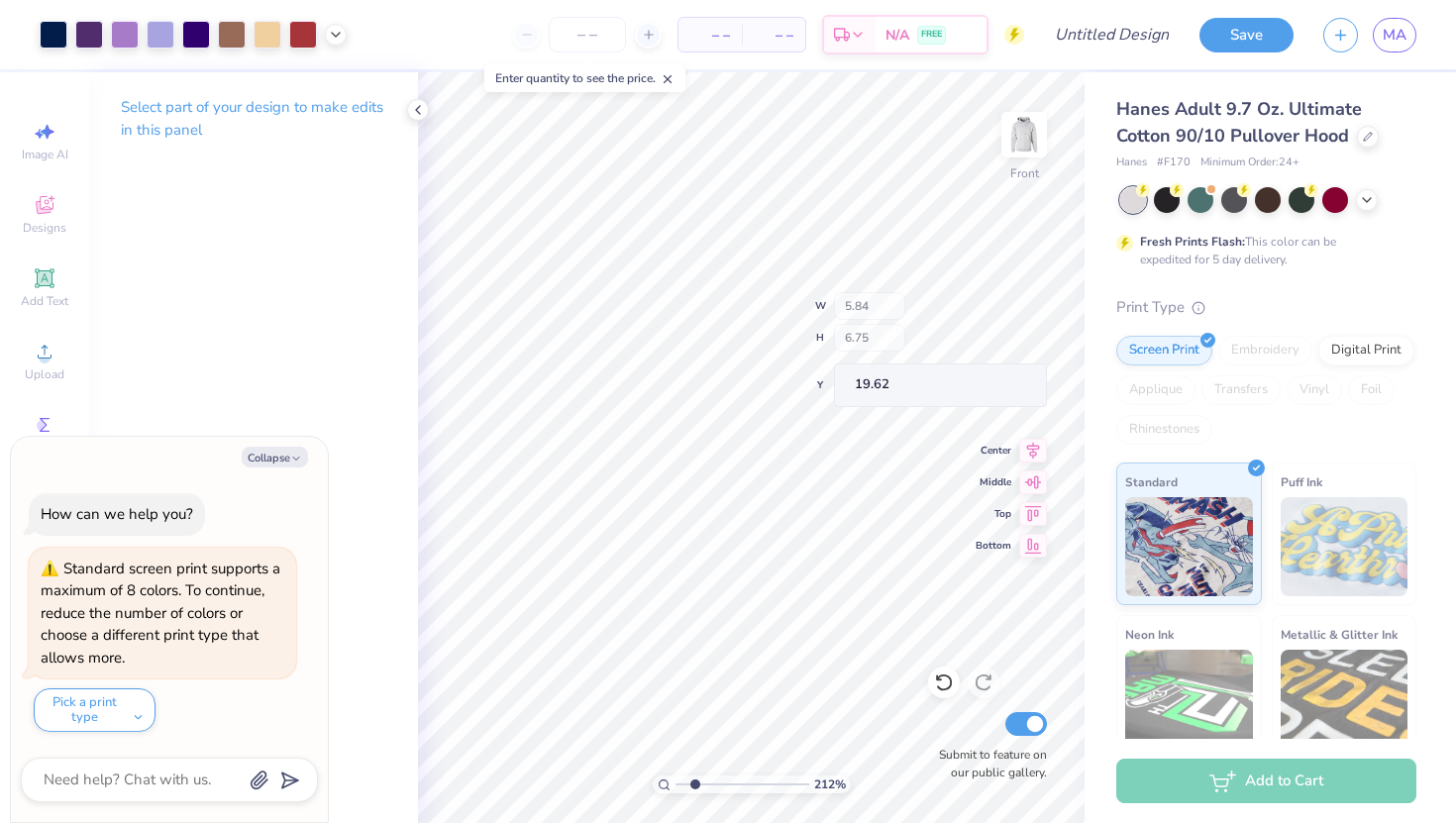 type on "5.24" 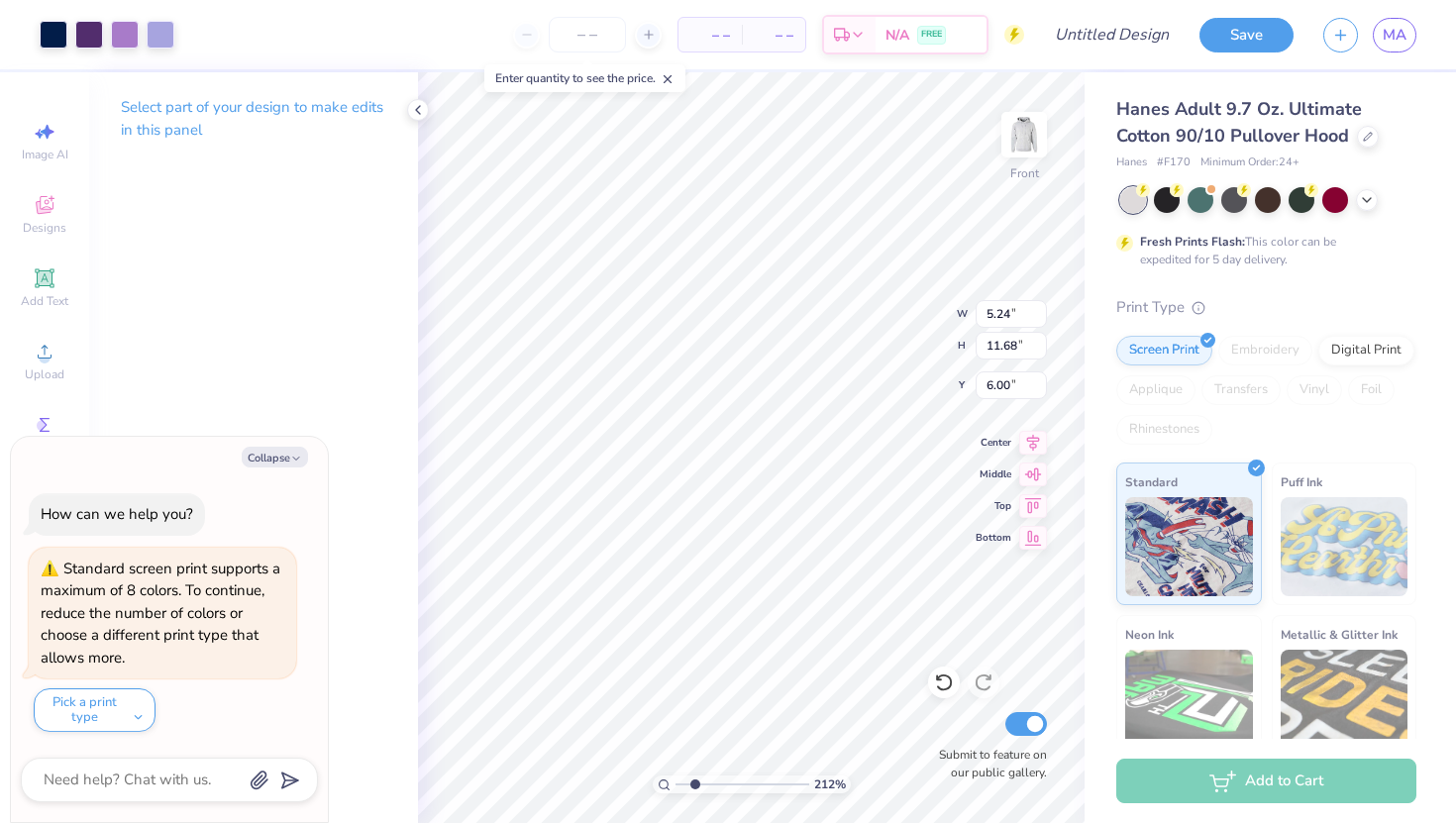 click on "212  % Front W 5.24 5.24 " H 11.68 11.68 " Y 6.00 6.00 " Center Middle Top Bottom Submit to feature on our public gallery." at bounding box center (751, 448) 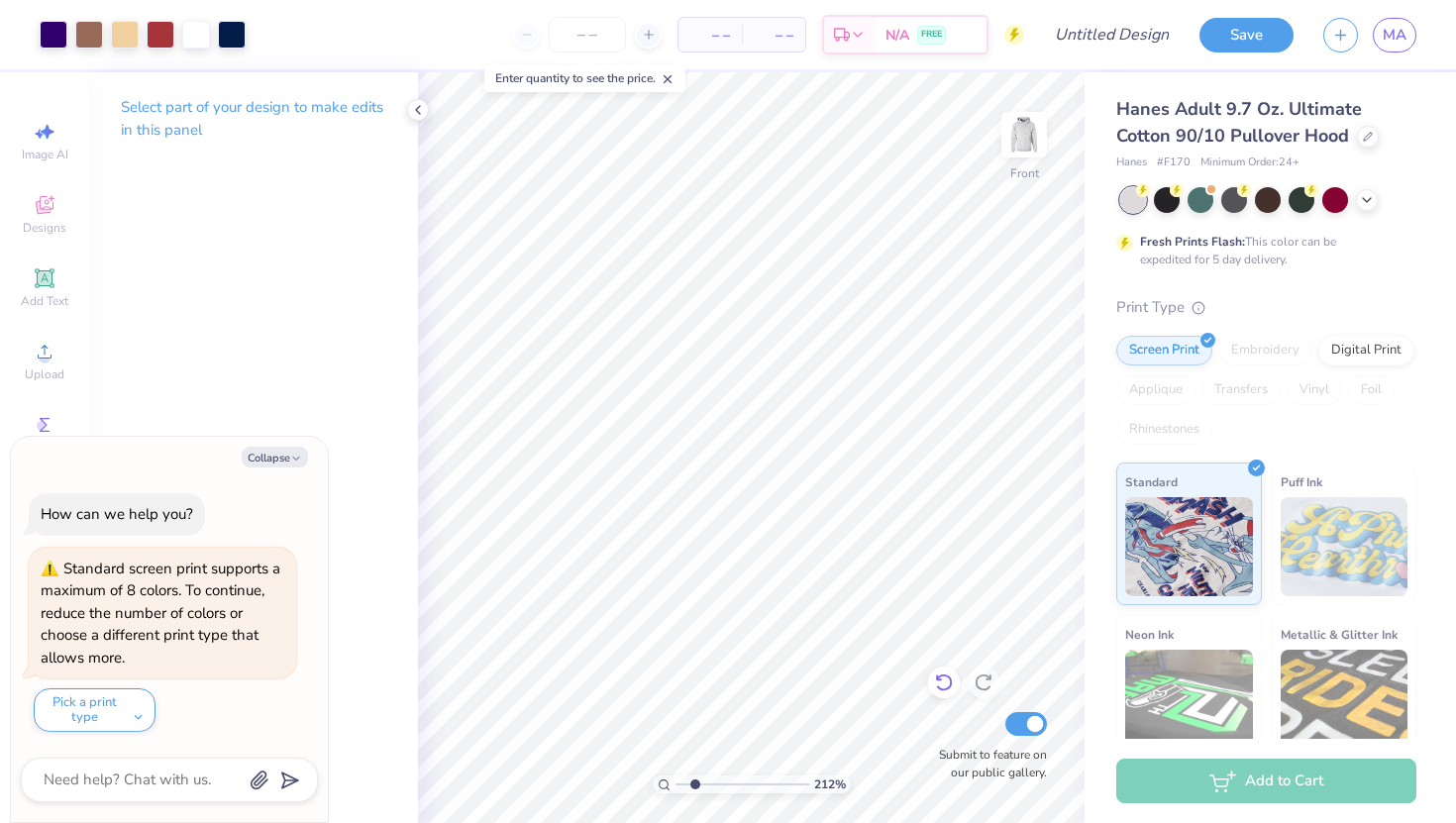 click 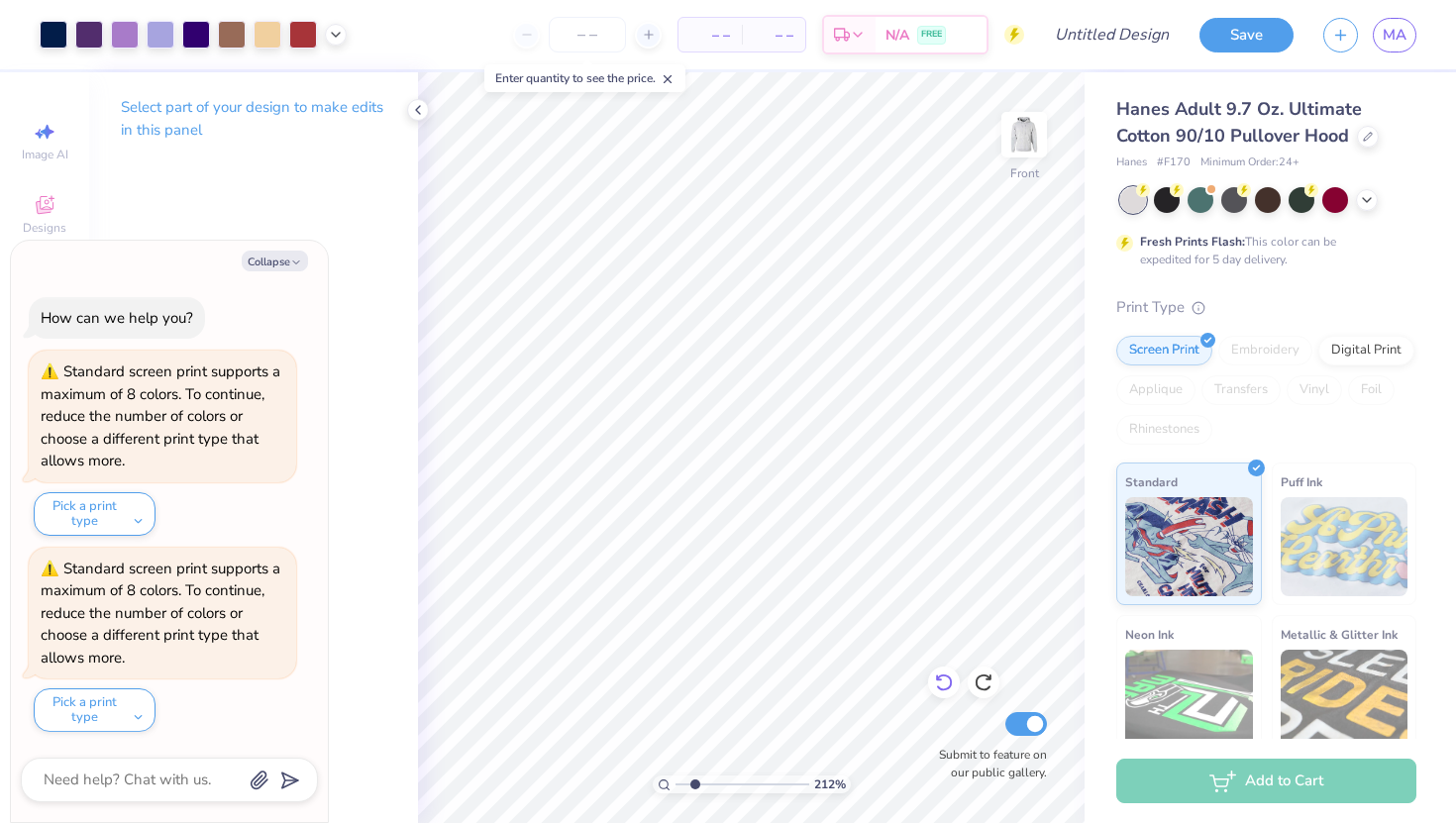 click 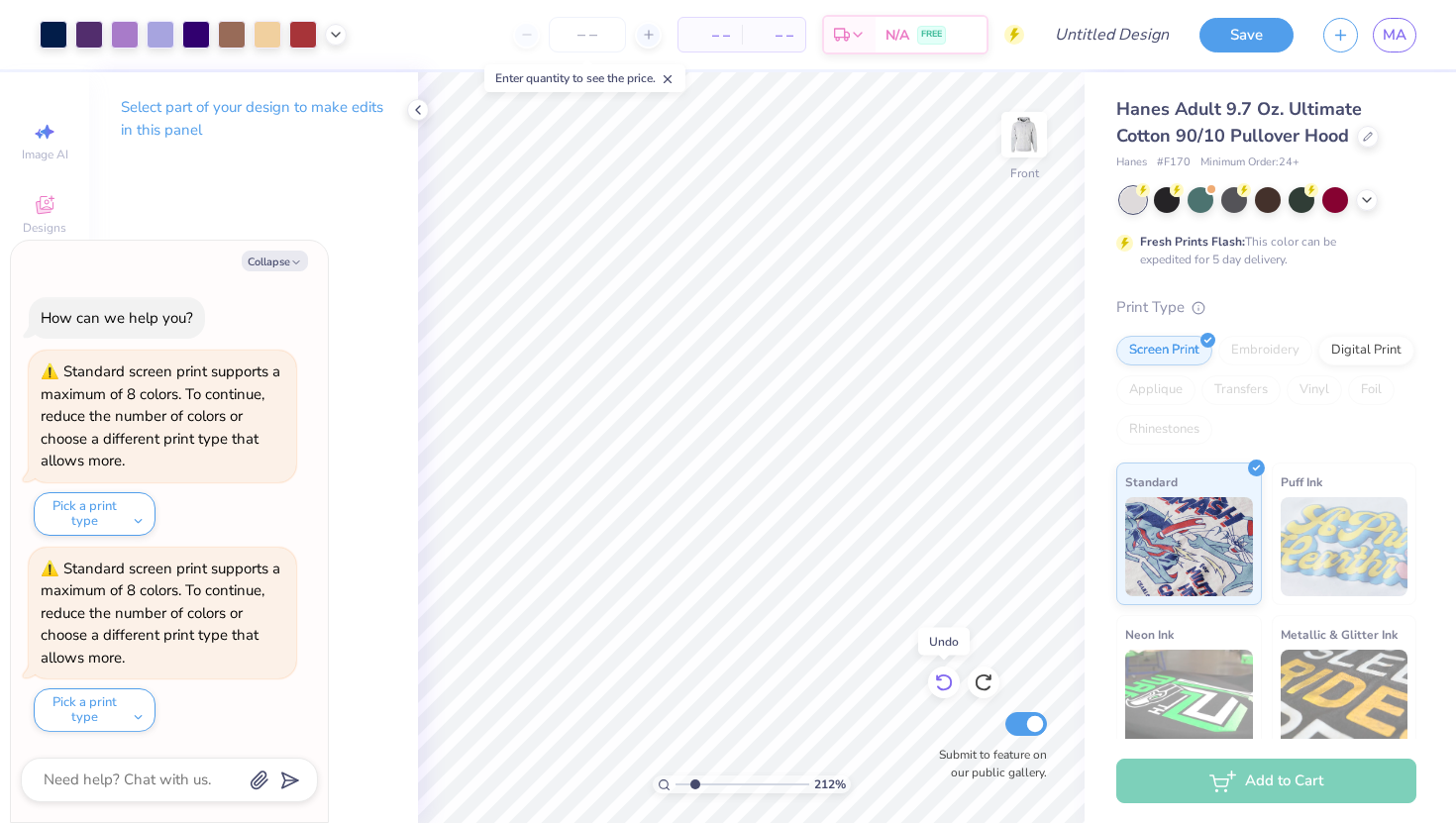 click 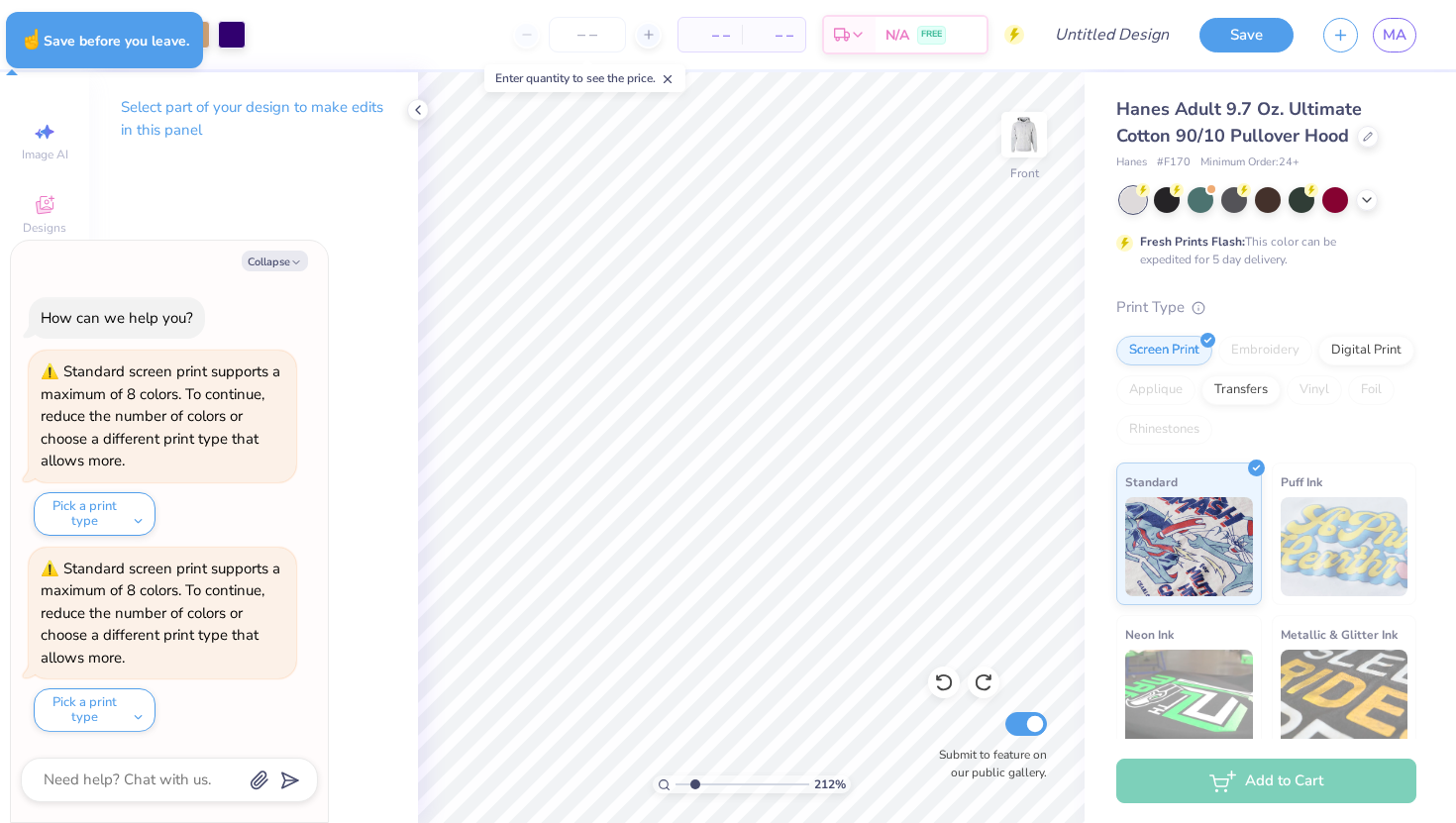 type on "x" 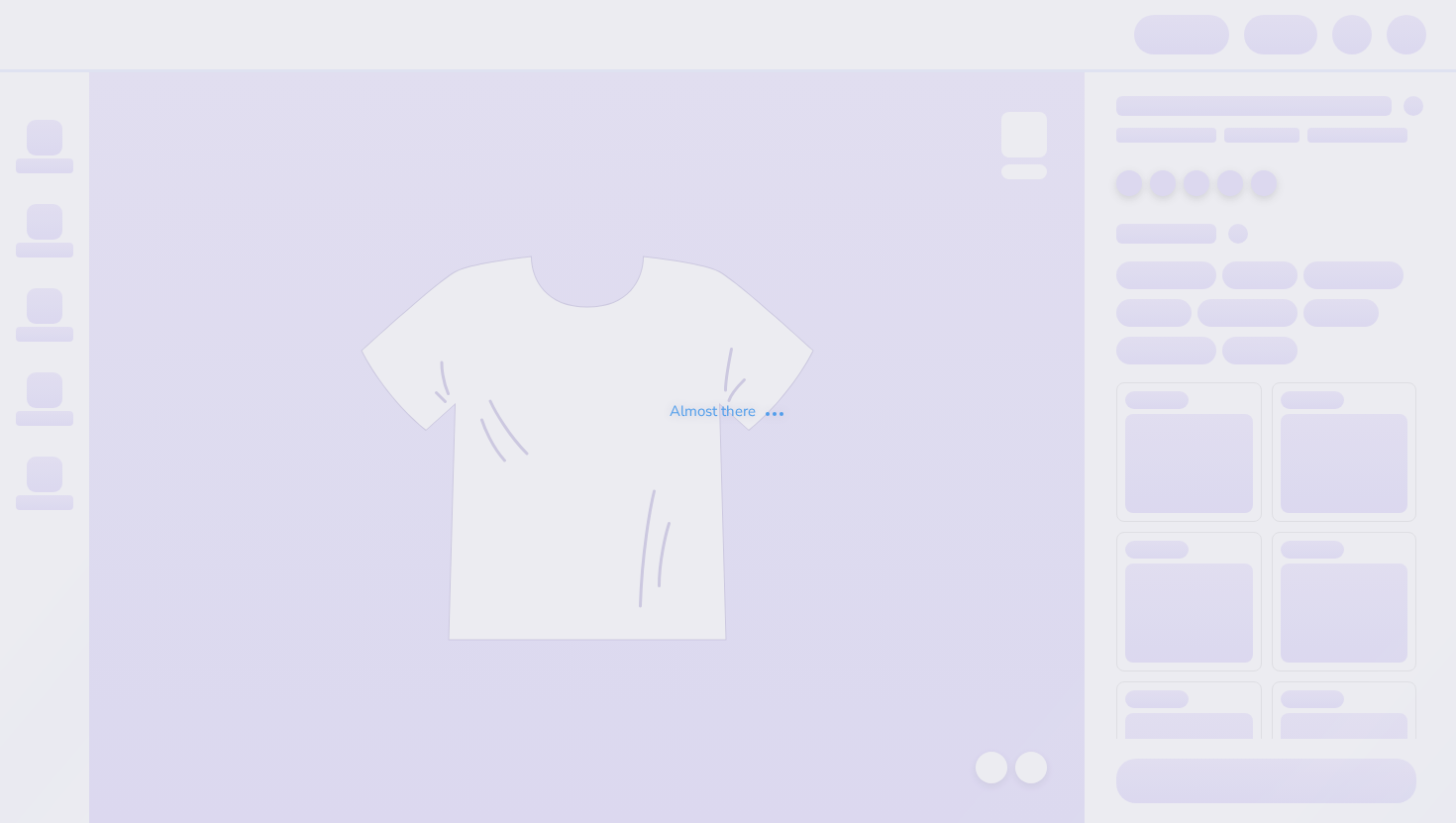 scroll, scrollTop: 0, scrollLeft: 0, axis: both 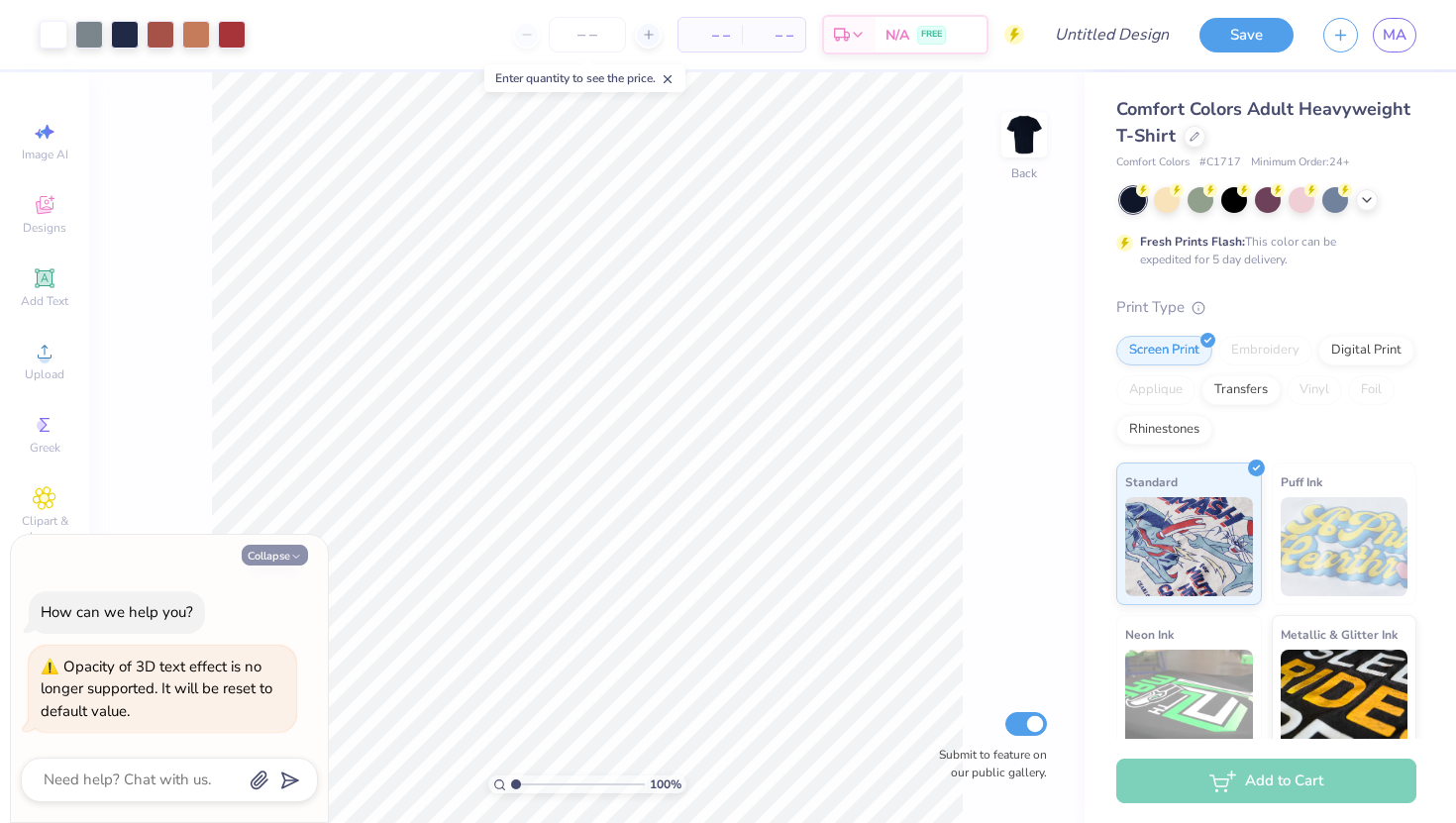 click on "Collapse" at bounding box center (274, 555) 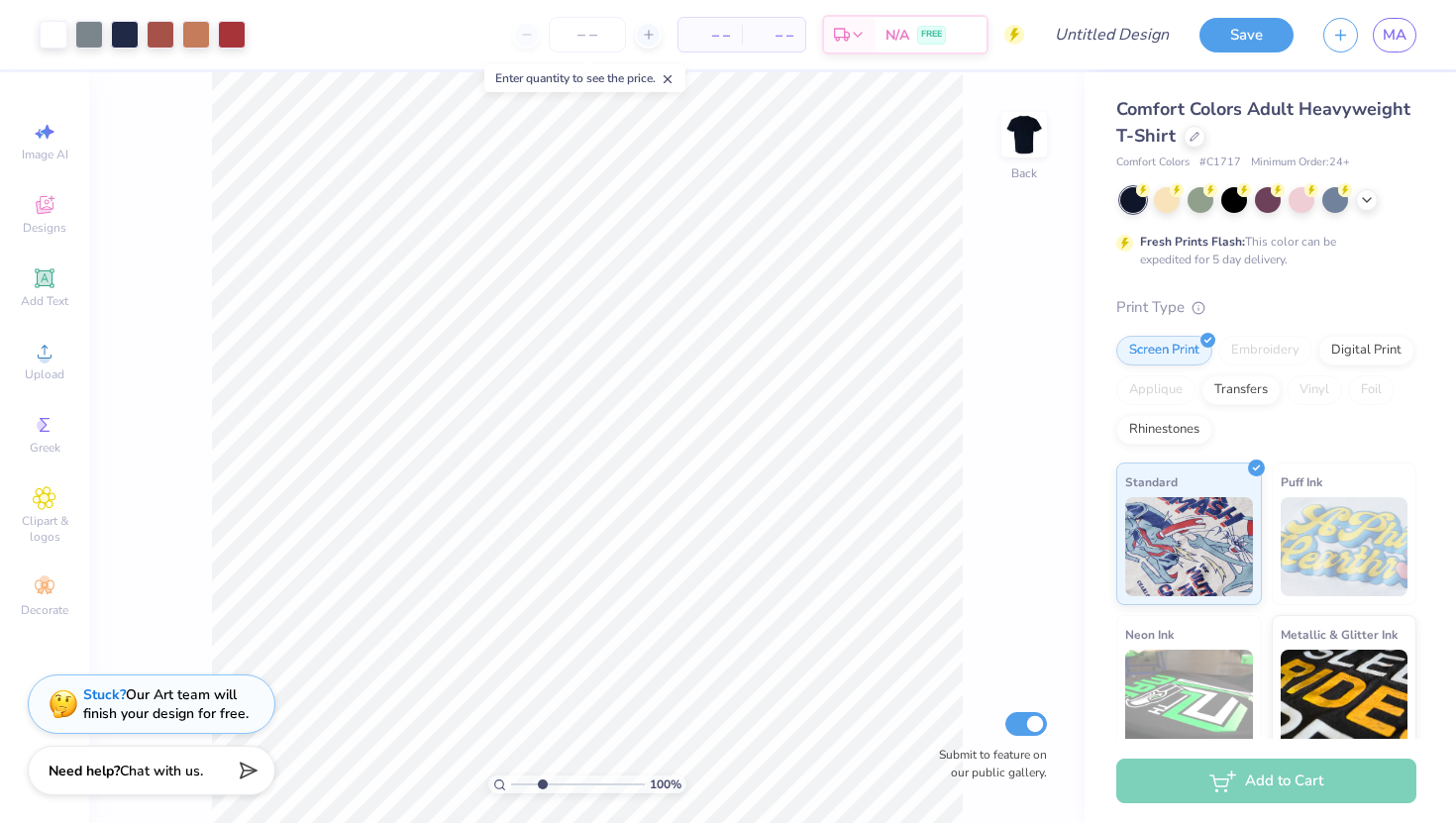 click at bounding box center (577, 784) 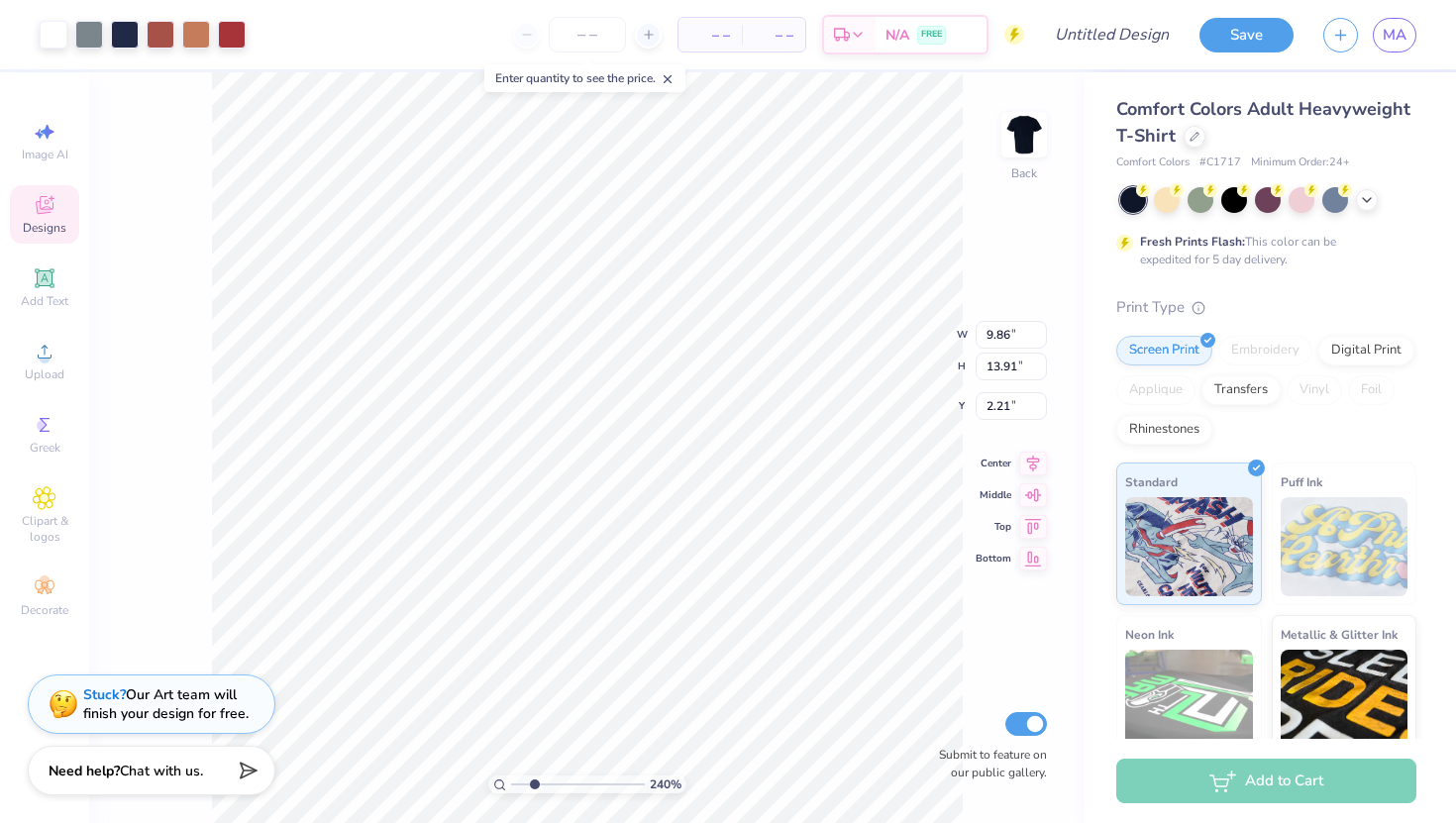 type on "2.4" 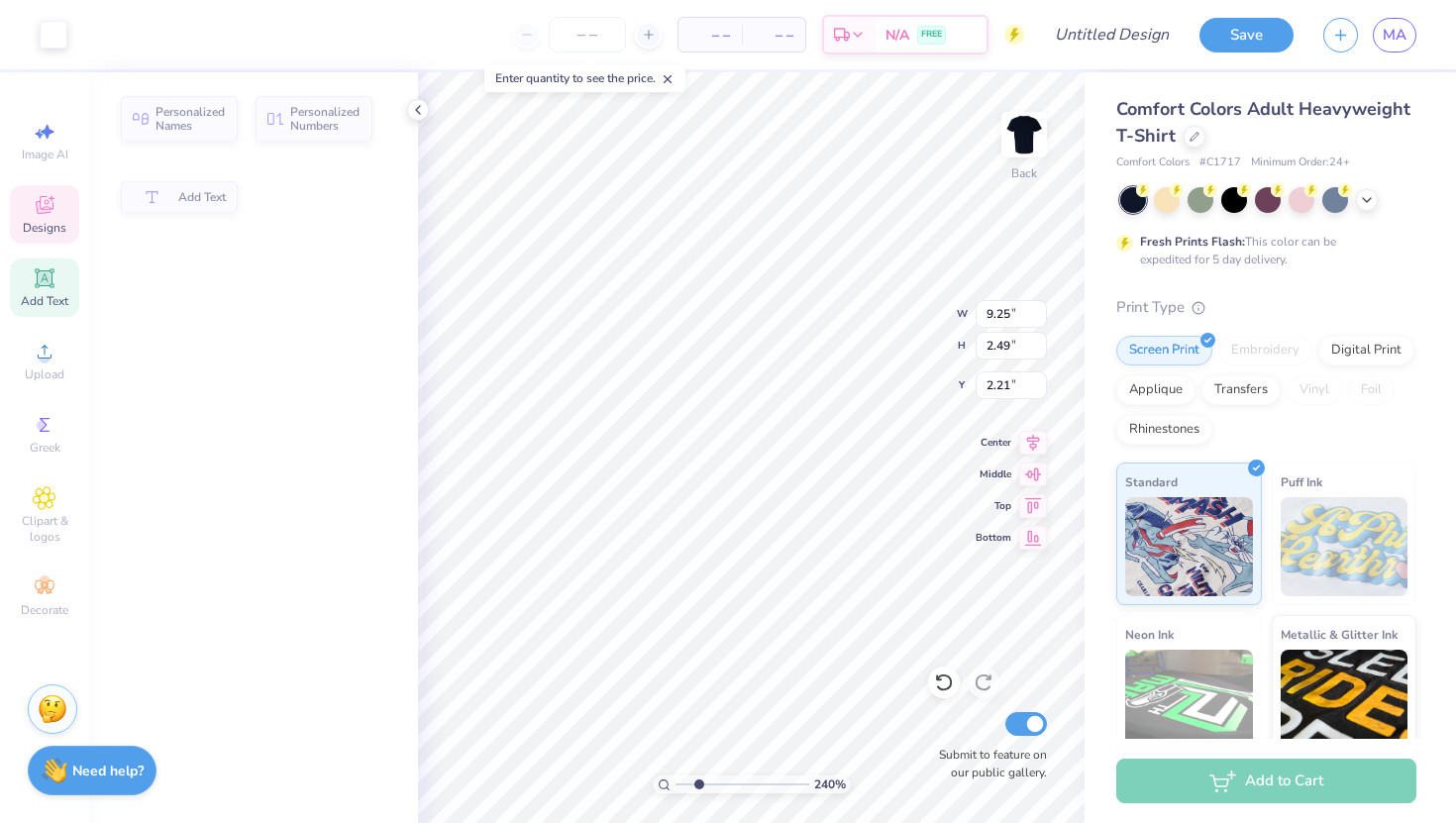 type on "9.25" 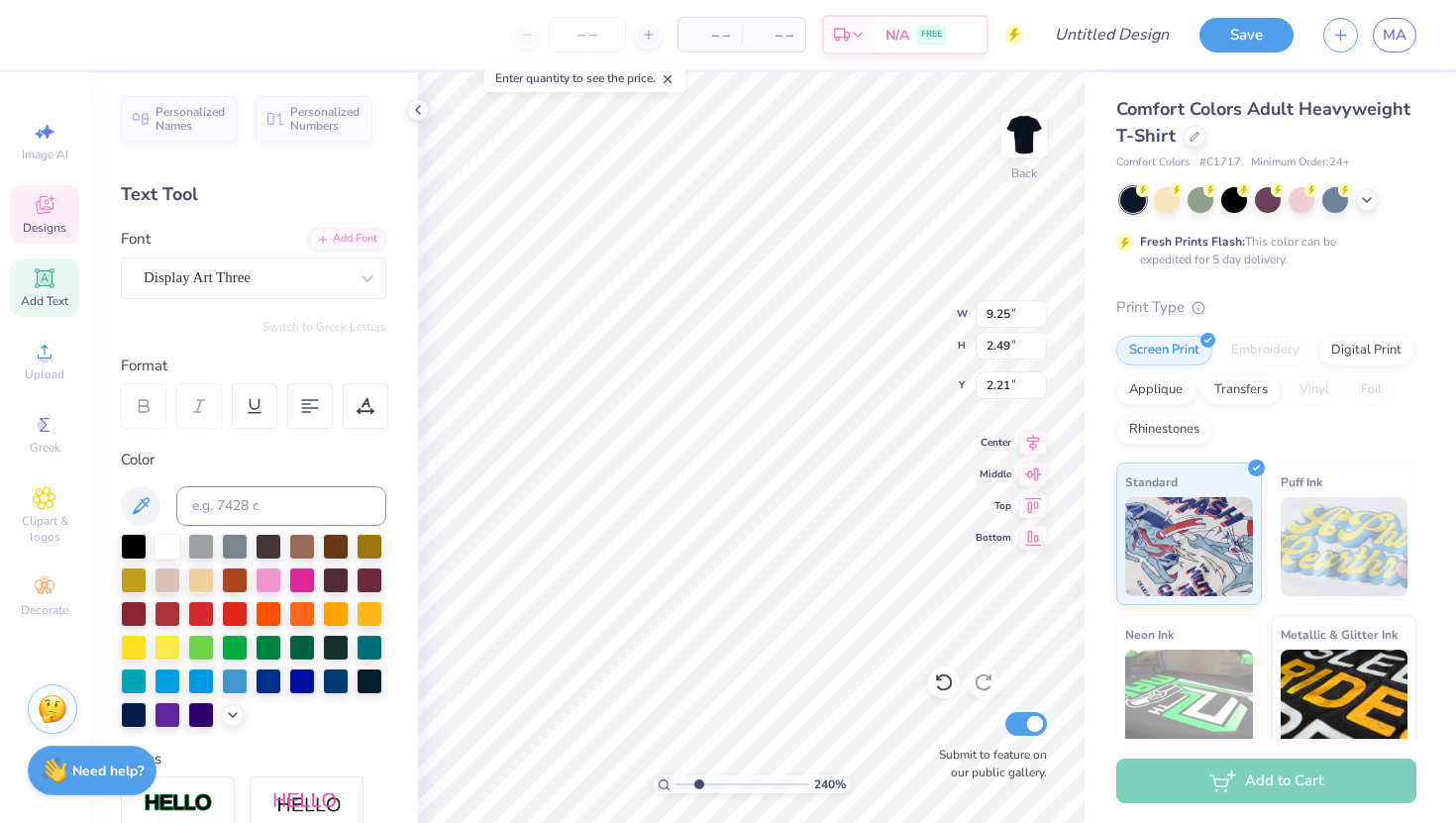 scroll, scrollTop: 0, scrollLeft: 1, axis: horizontal 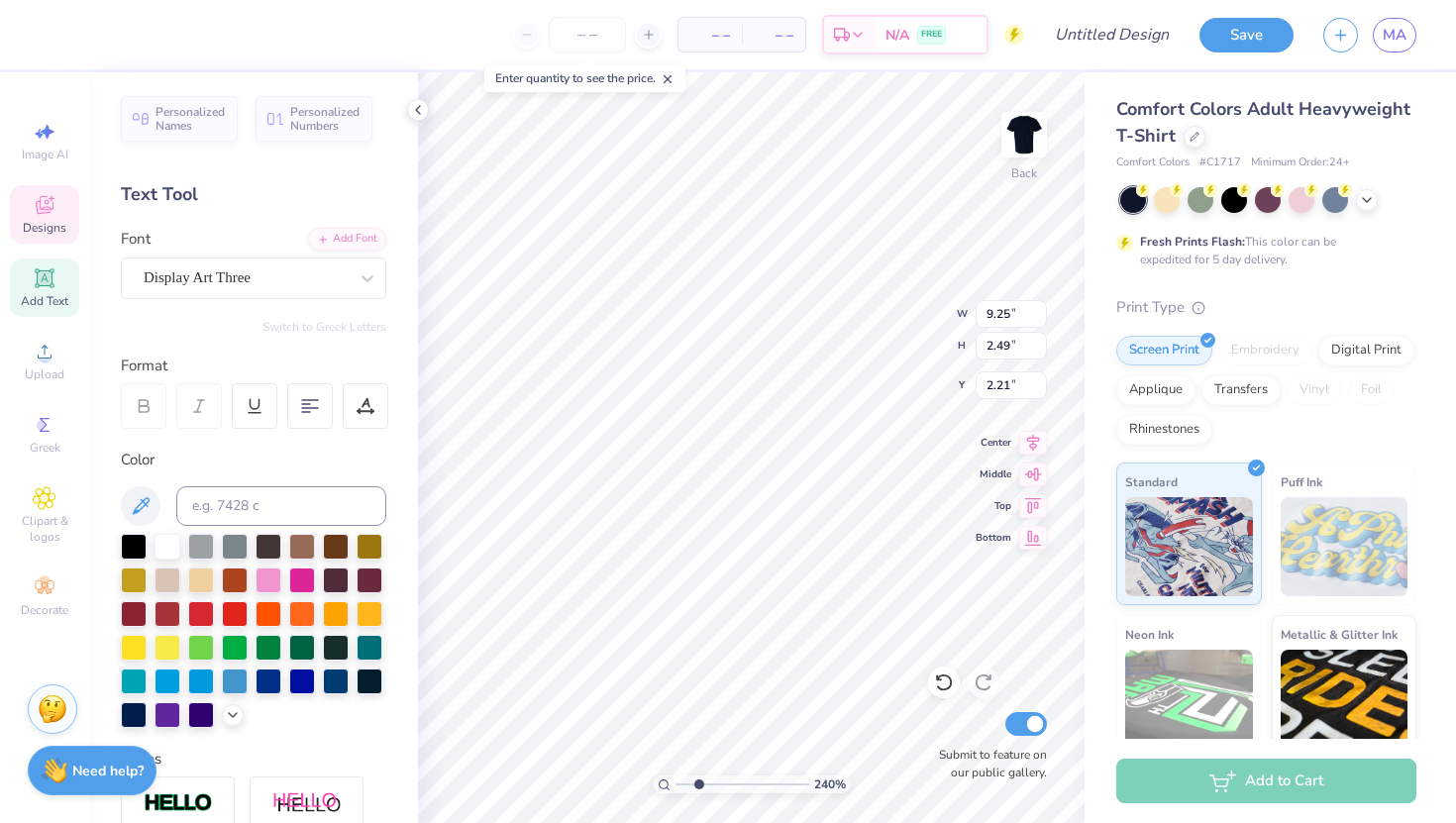type on "[LAST]" 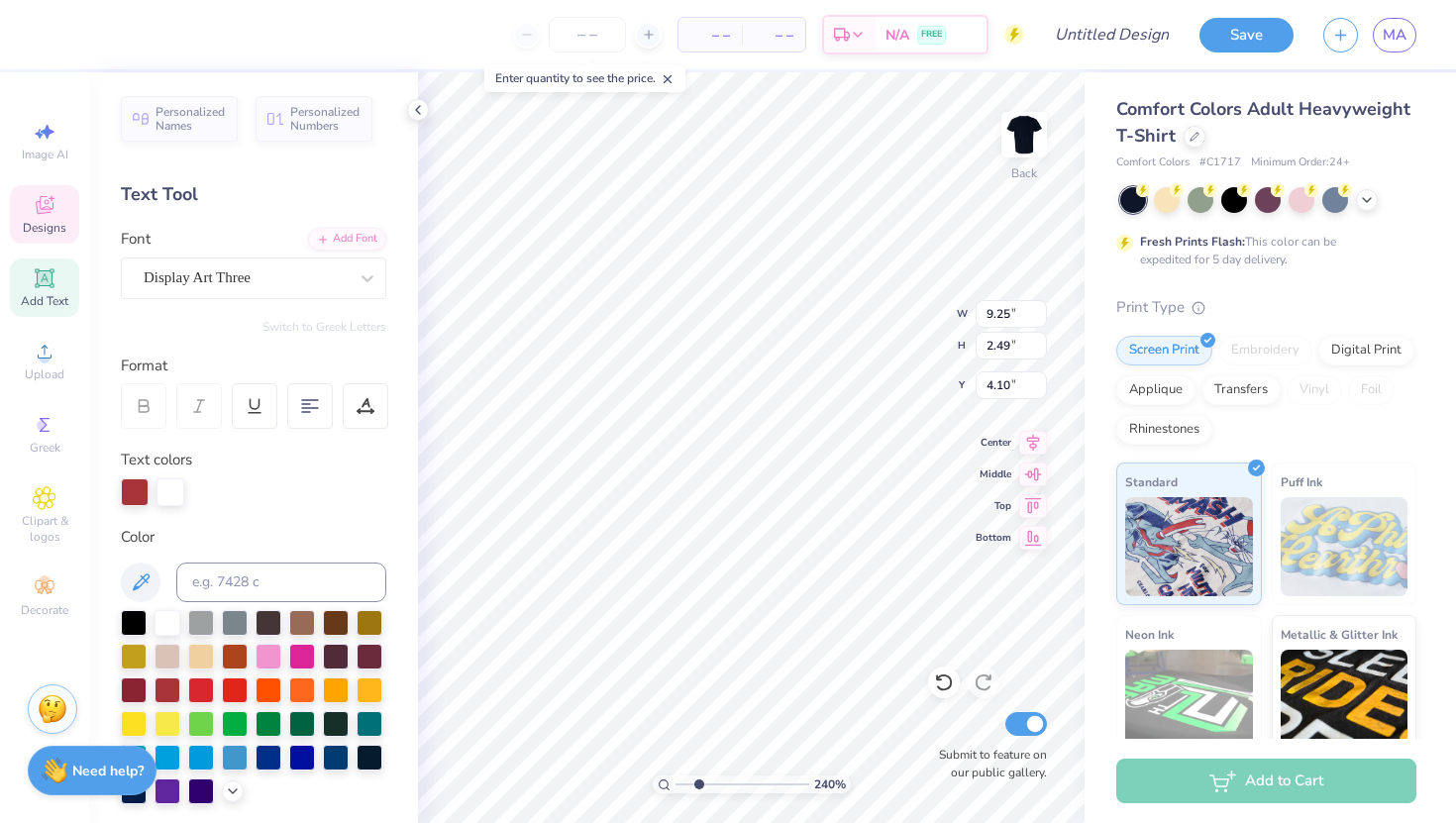 type on "9.35" 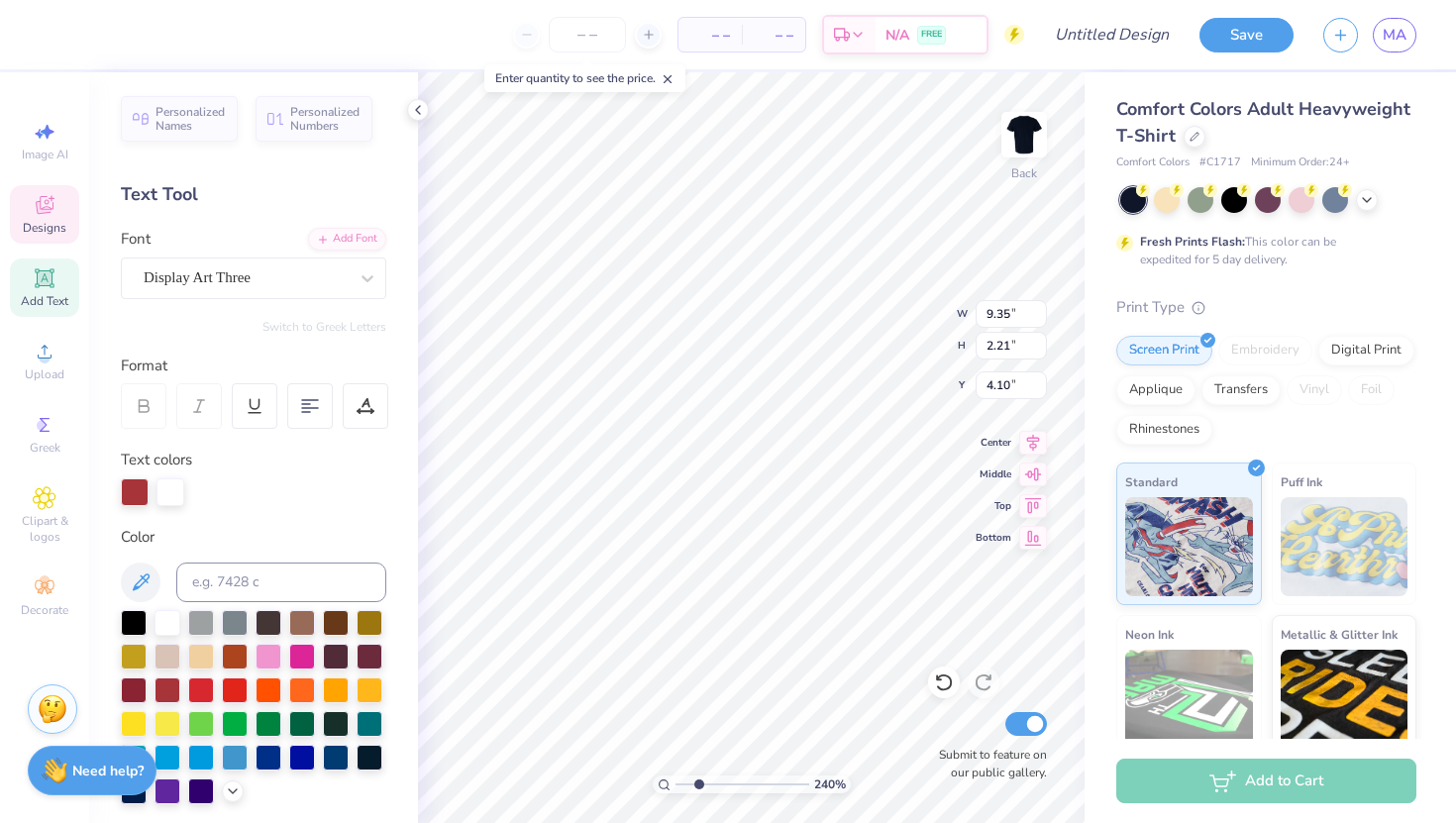 scroll, scrollTop: 0, scrollLeft: 4, axis: horizontal 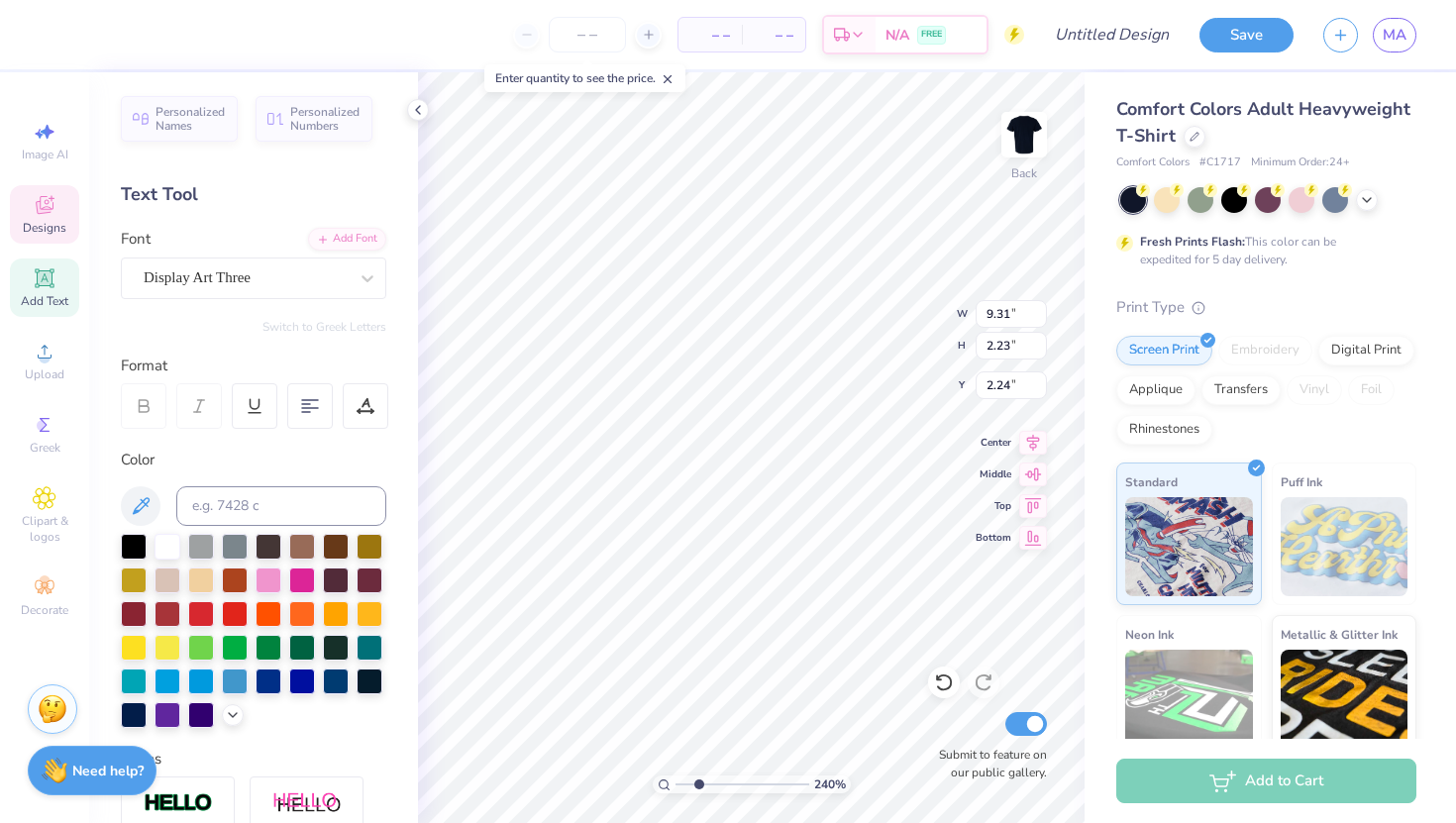 type on "9.31" 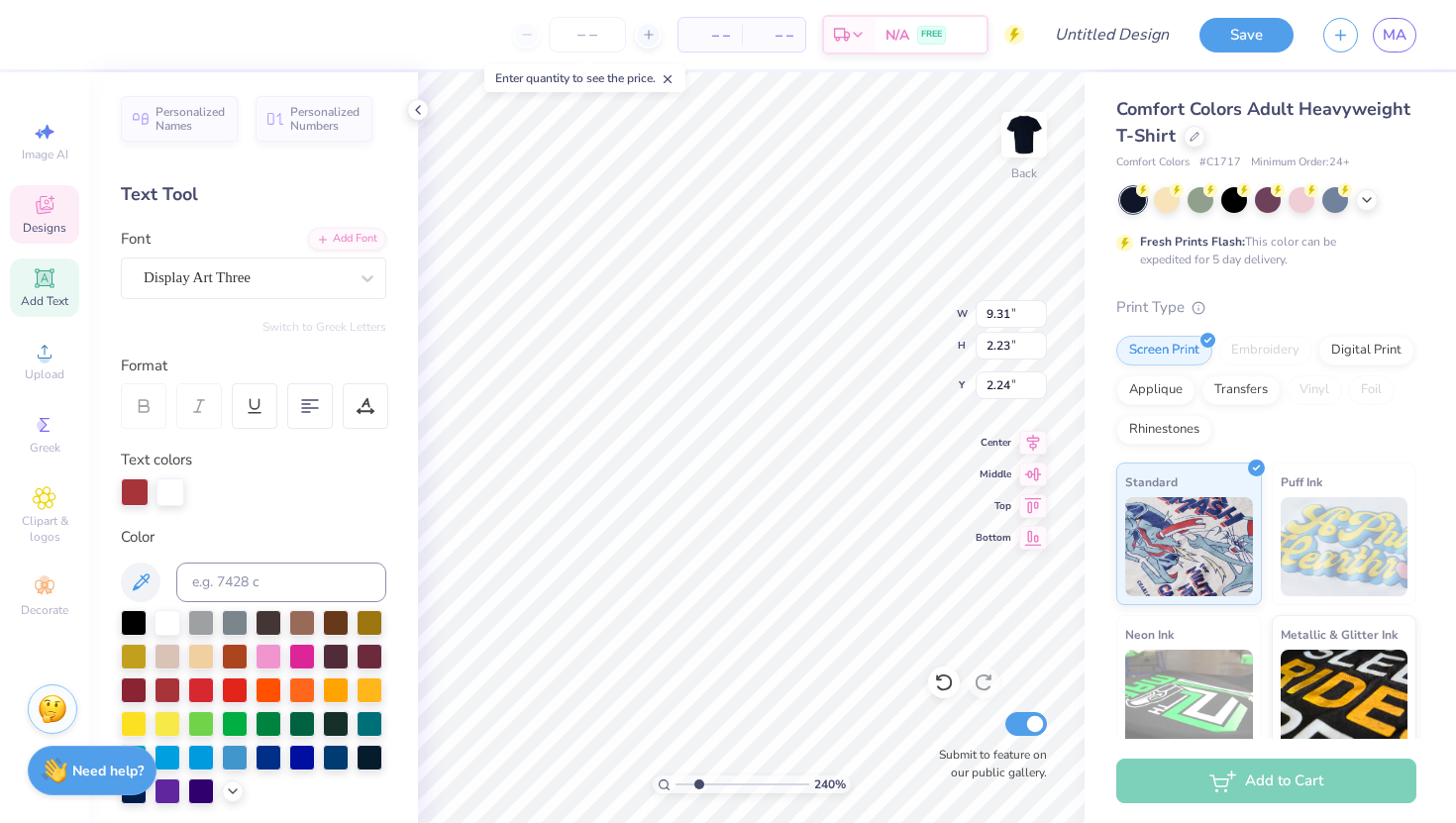 type on "3.77" 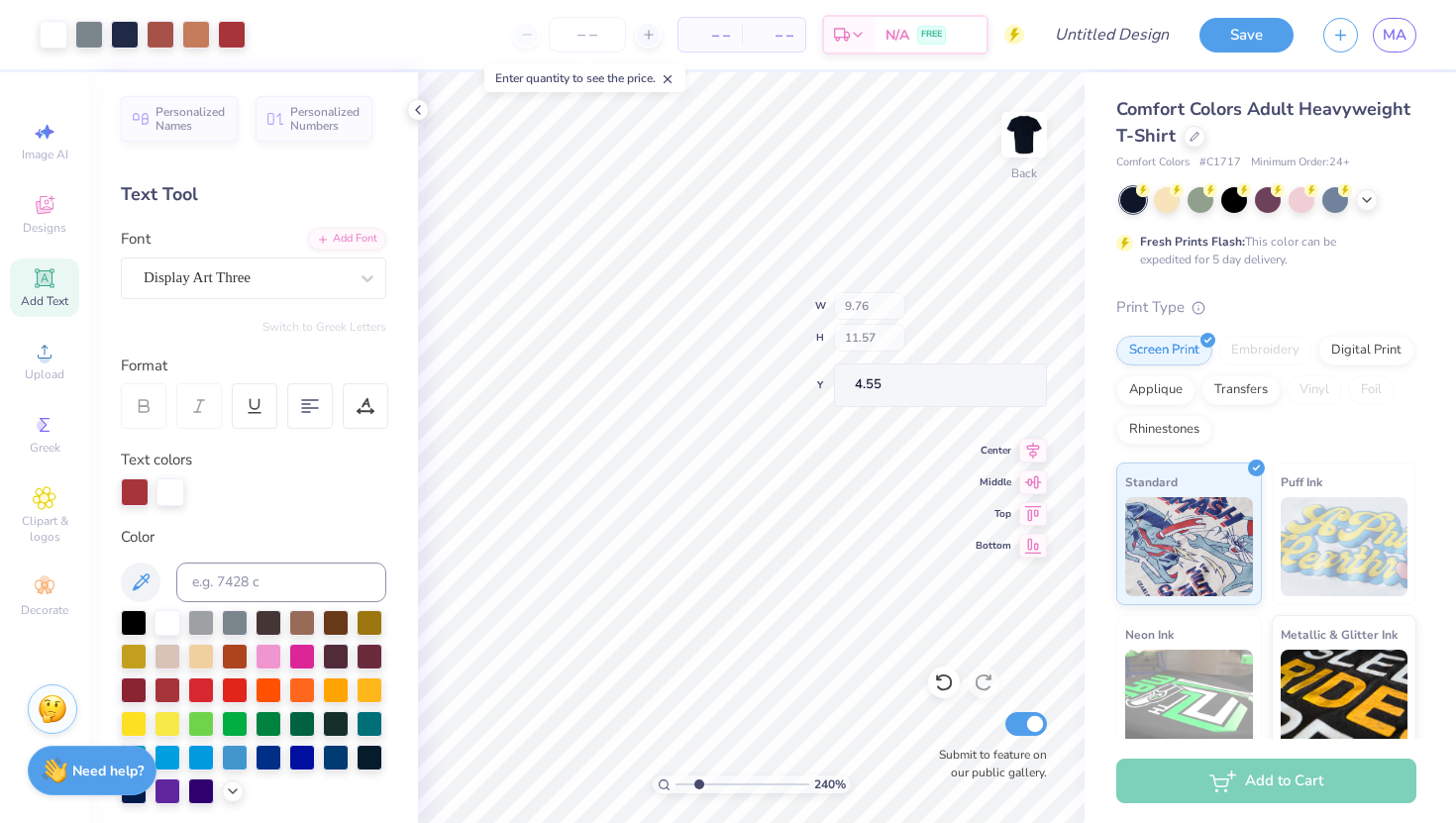 type on "9.76" 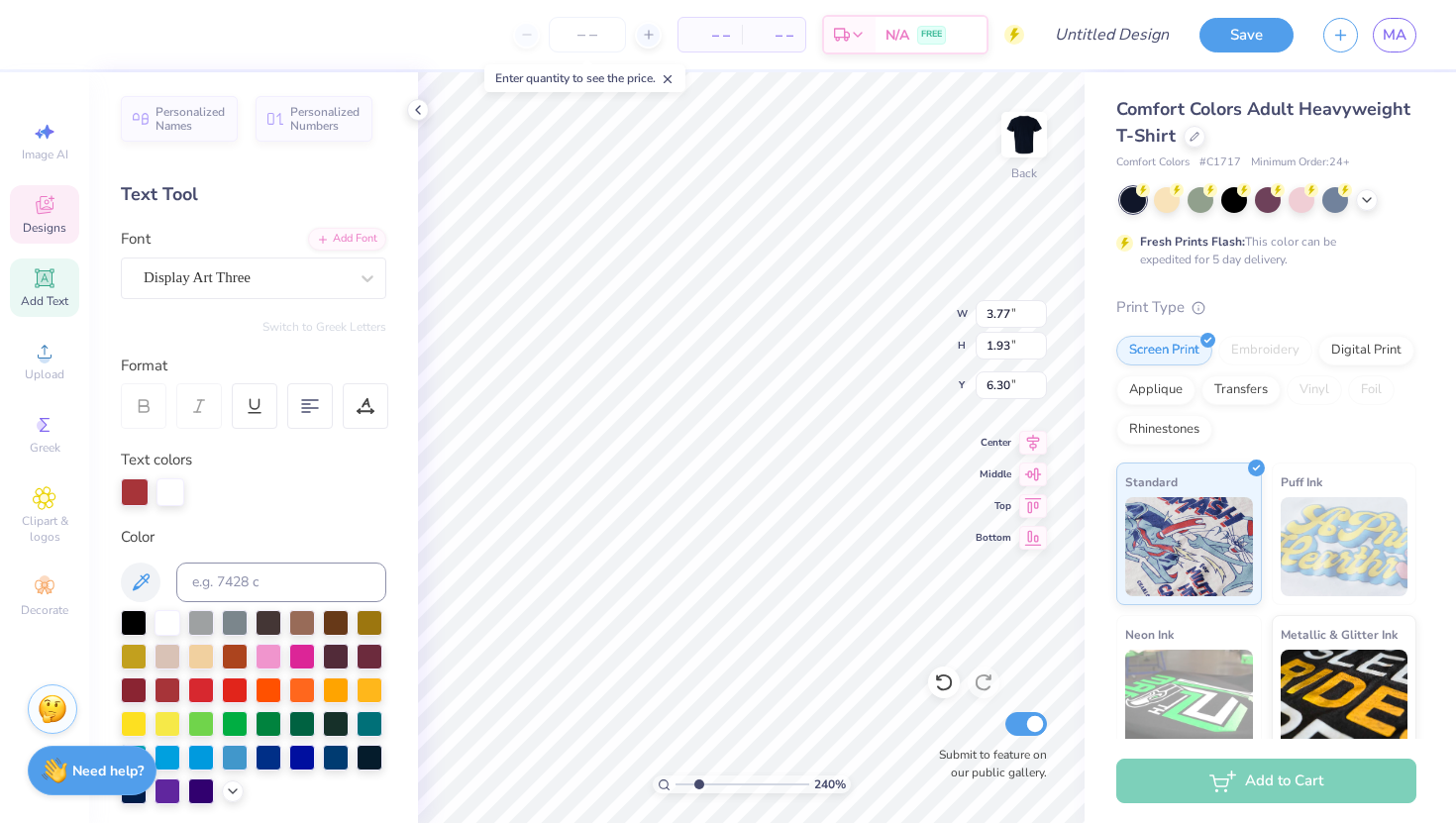 type on "6.30" 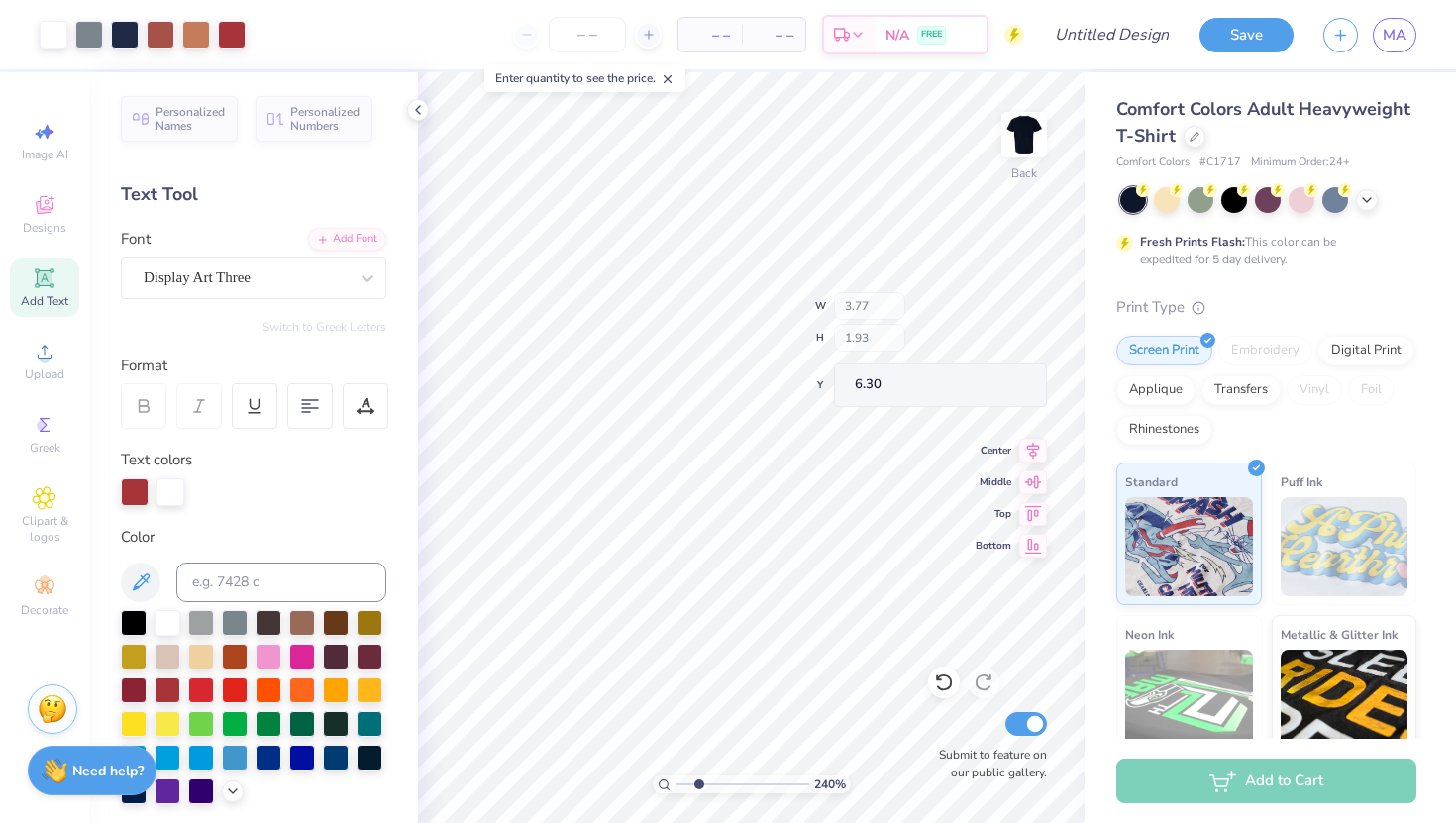 type on "9.76" 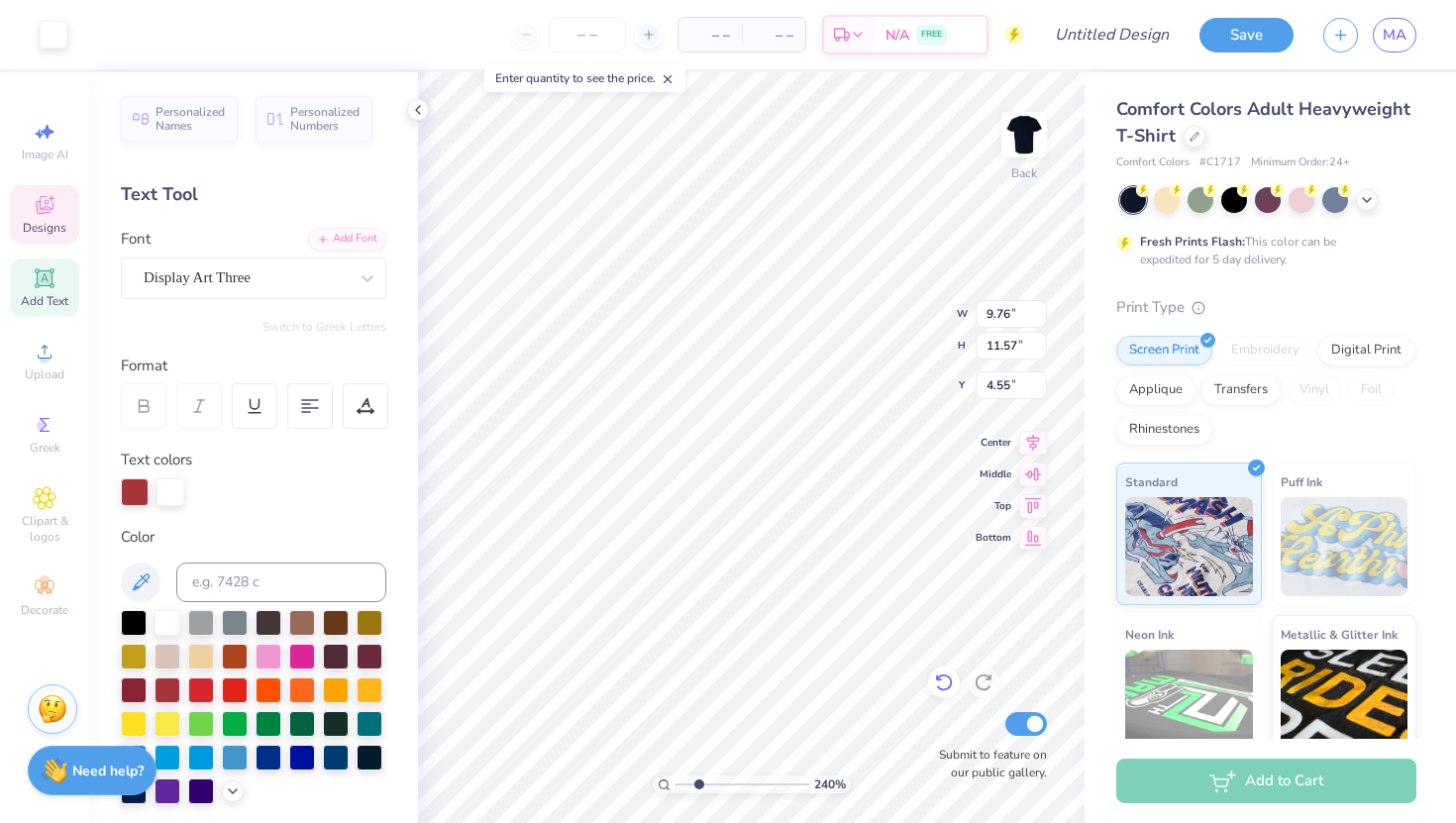 click 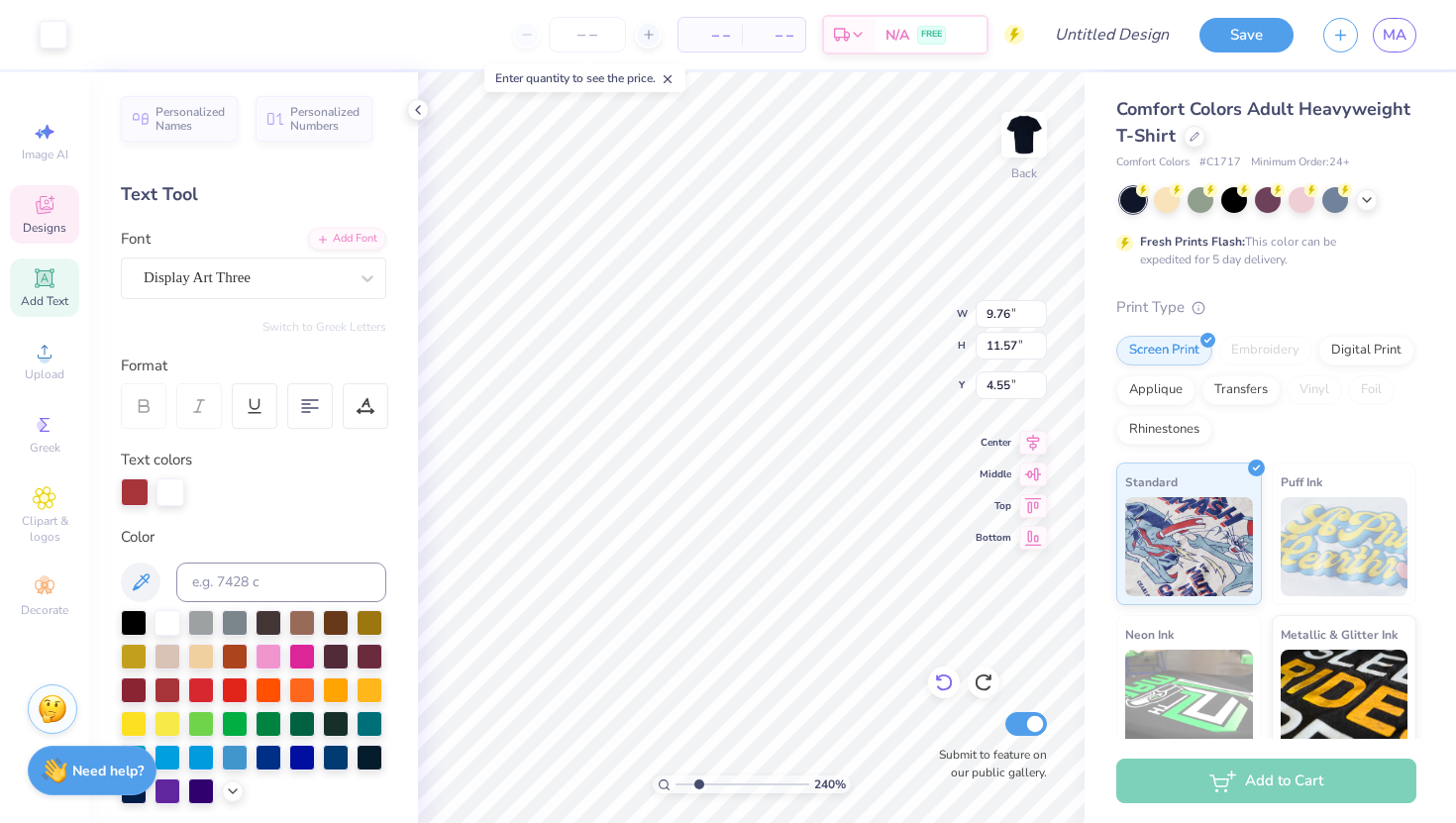 click 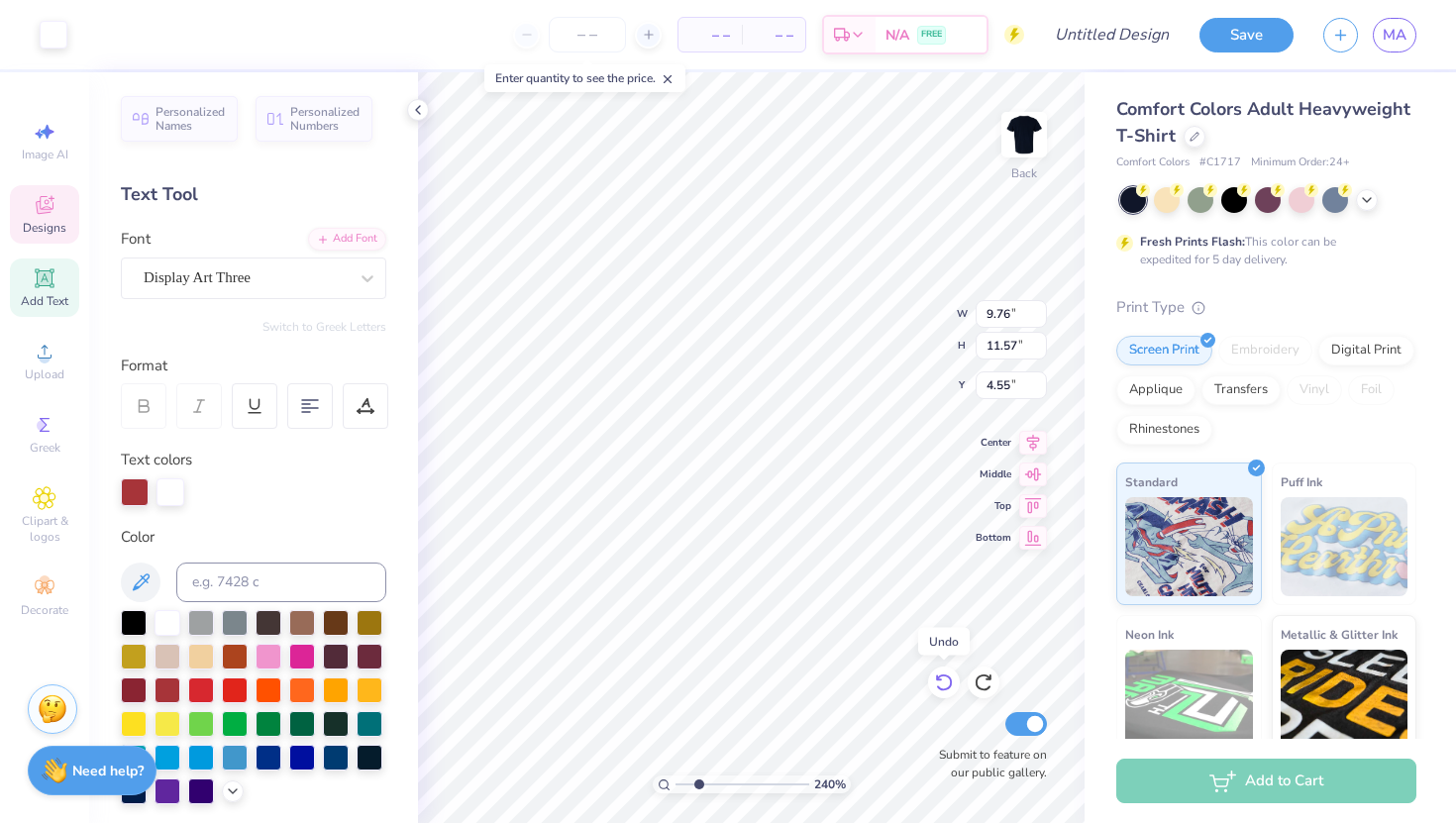 click 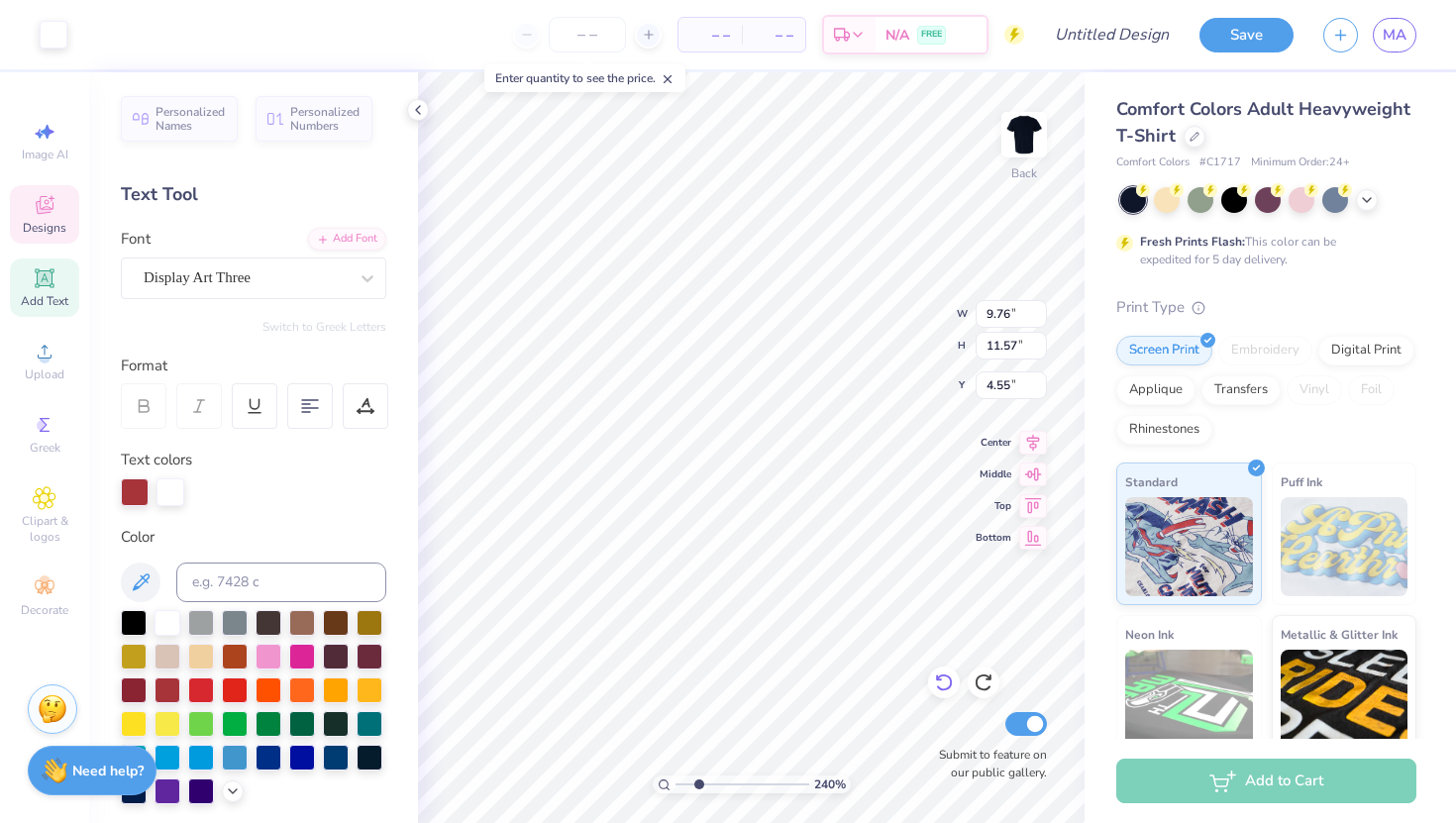 click on "[NUMBER] % Back W 9.76 9.76 " H 11.57 11.57 " Y 4.55 4.55 " Center Middle Top Bottom Submit to feature on our public gallery." at bounding box center [751, 448] 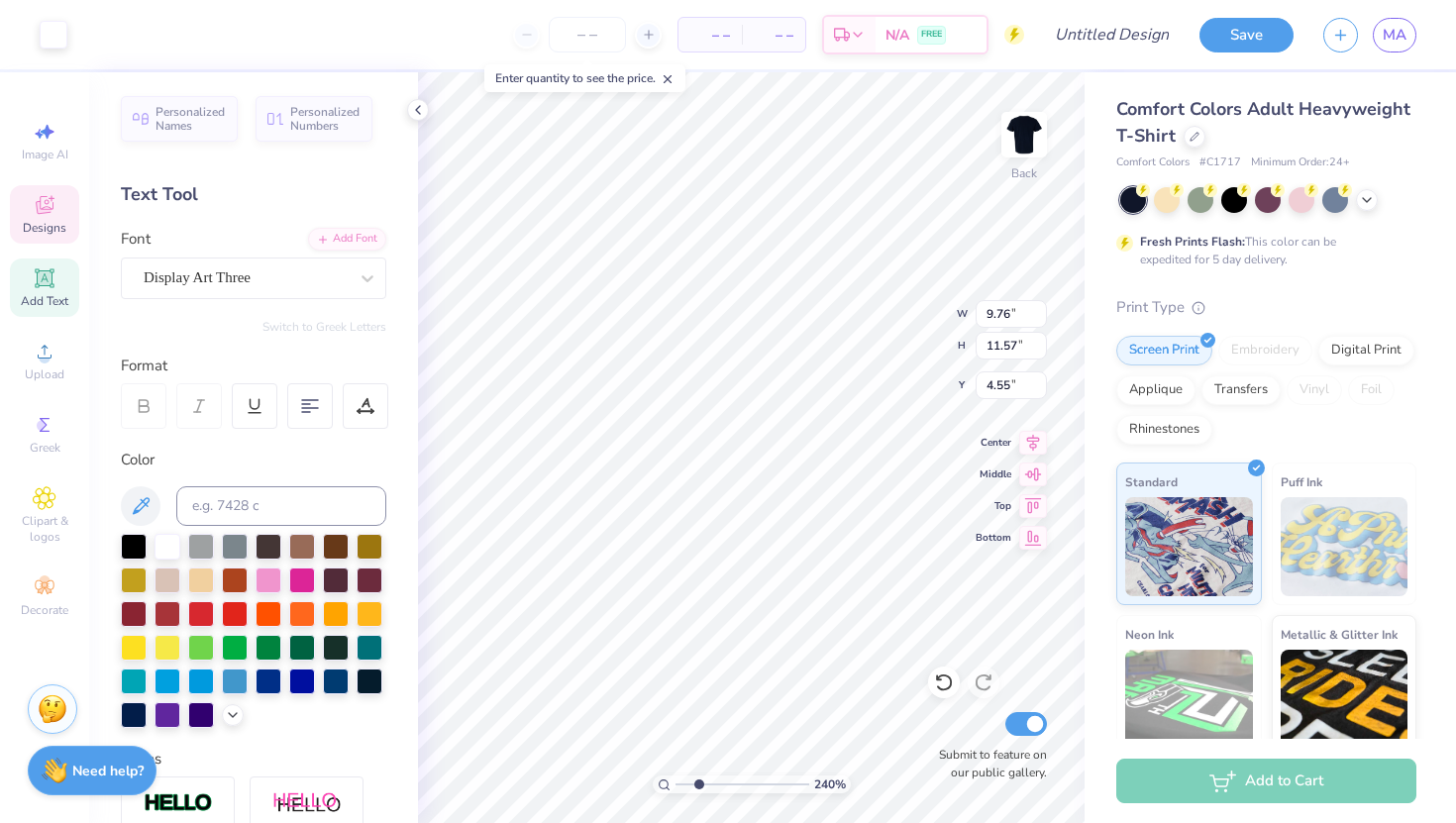 type on "9.76" 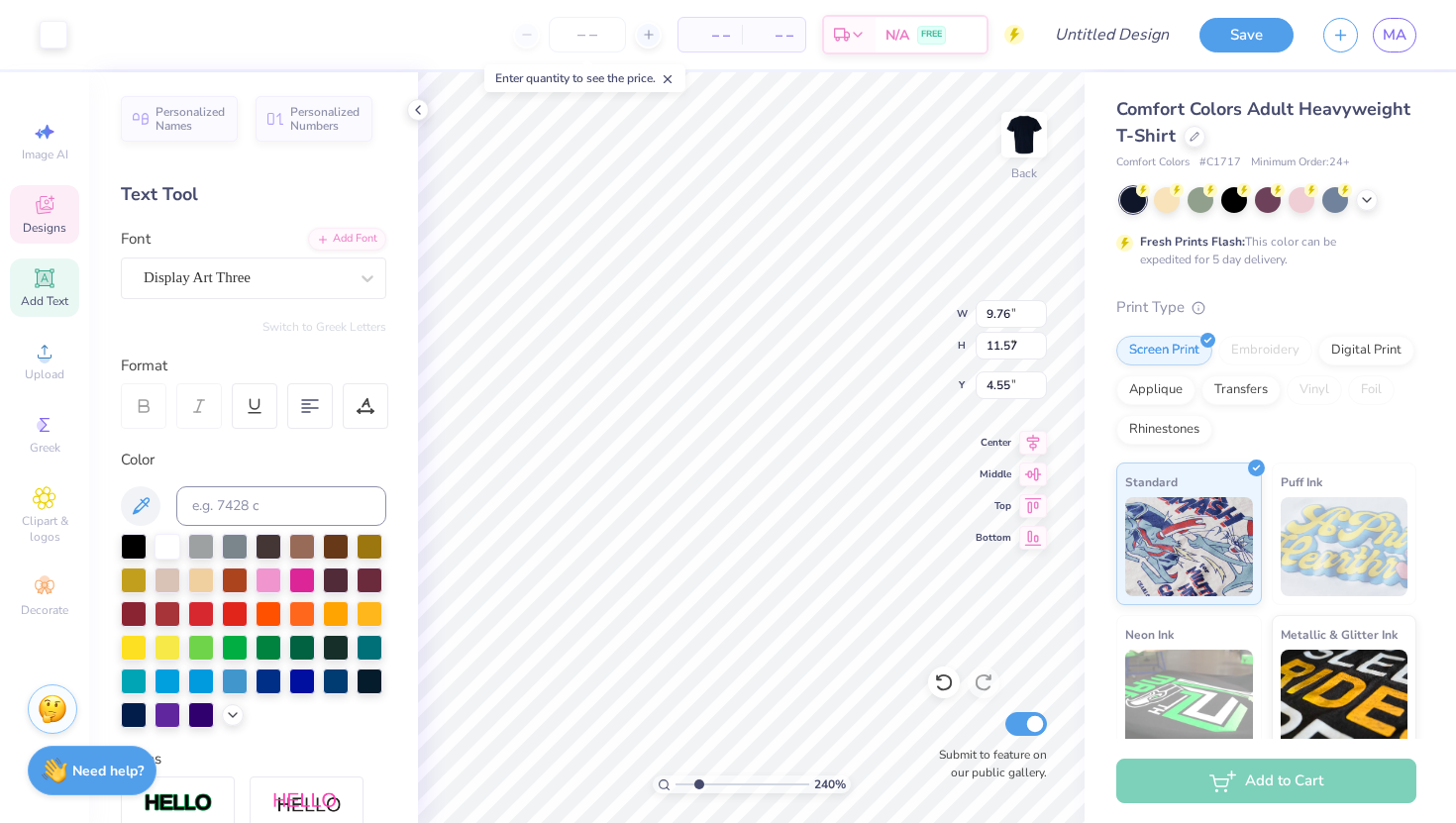 type on "9.31" 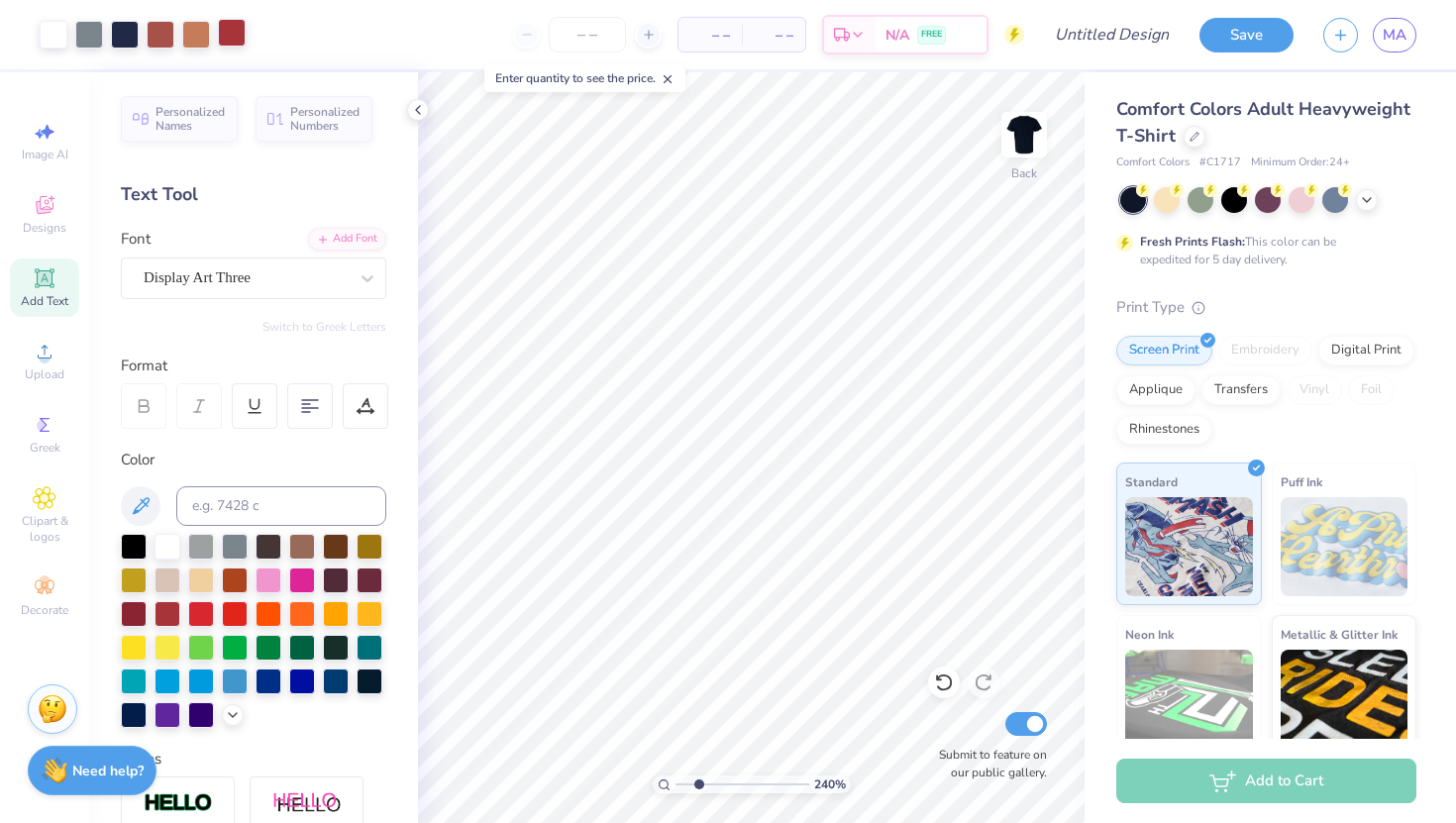click at bounding box center (232, 33) 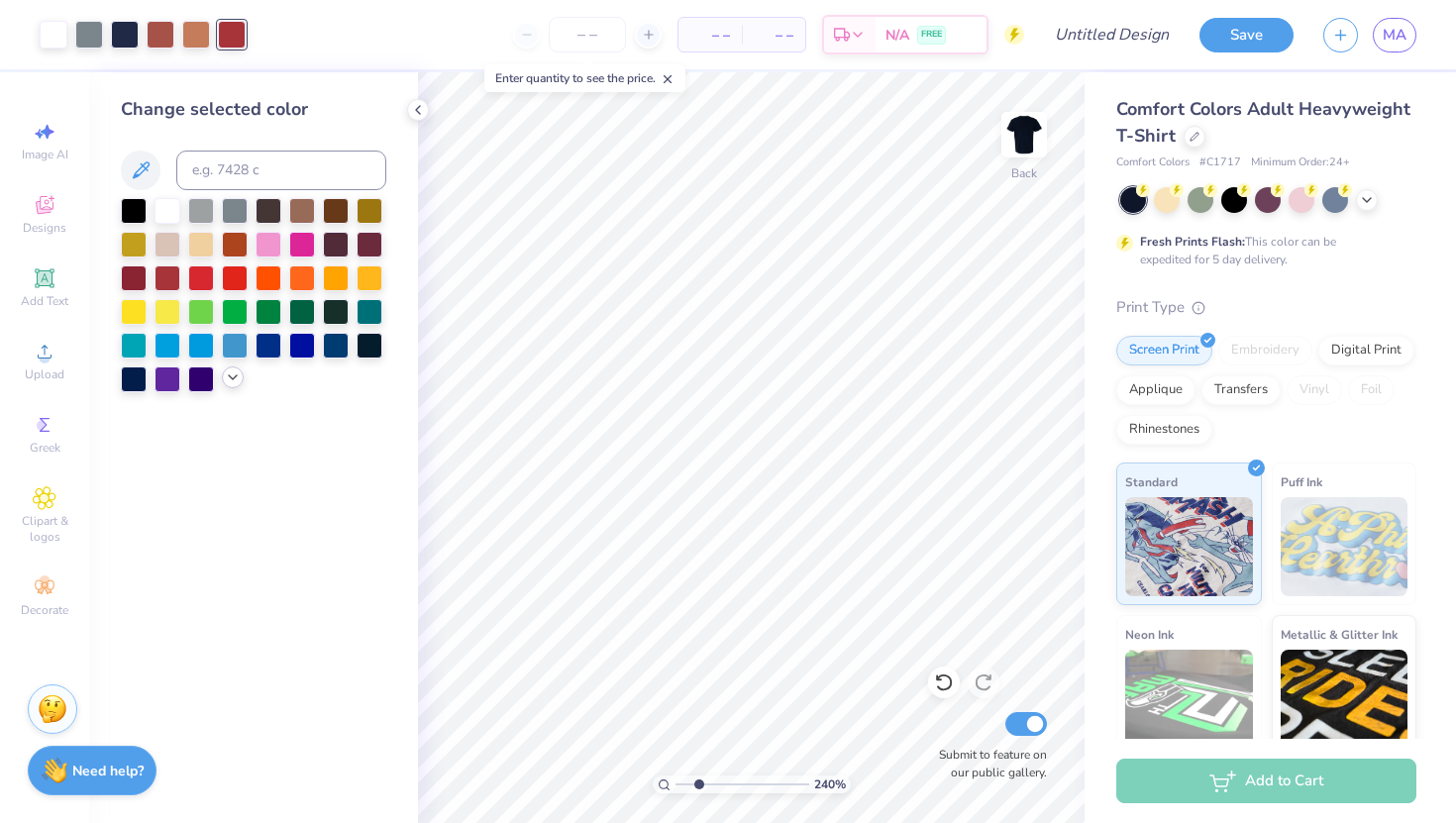 click 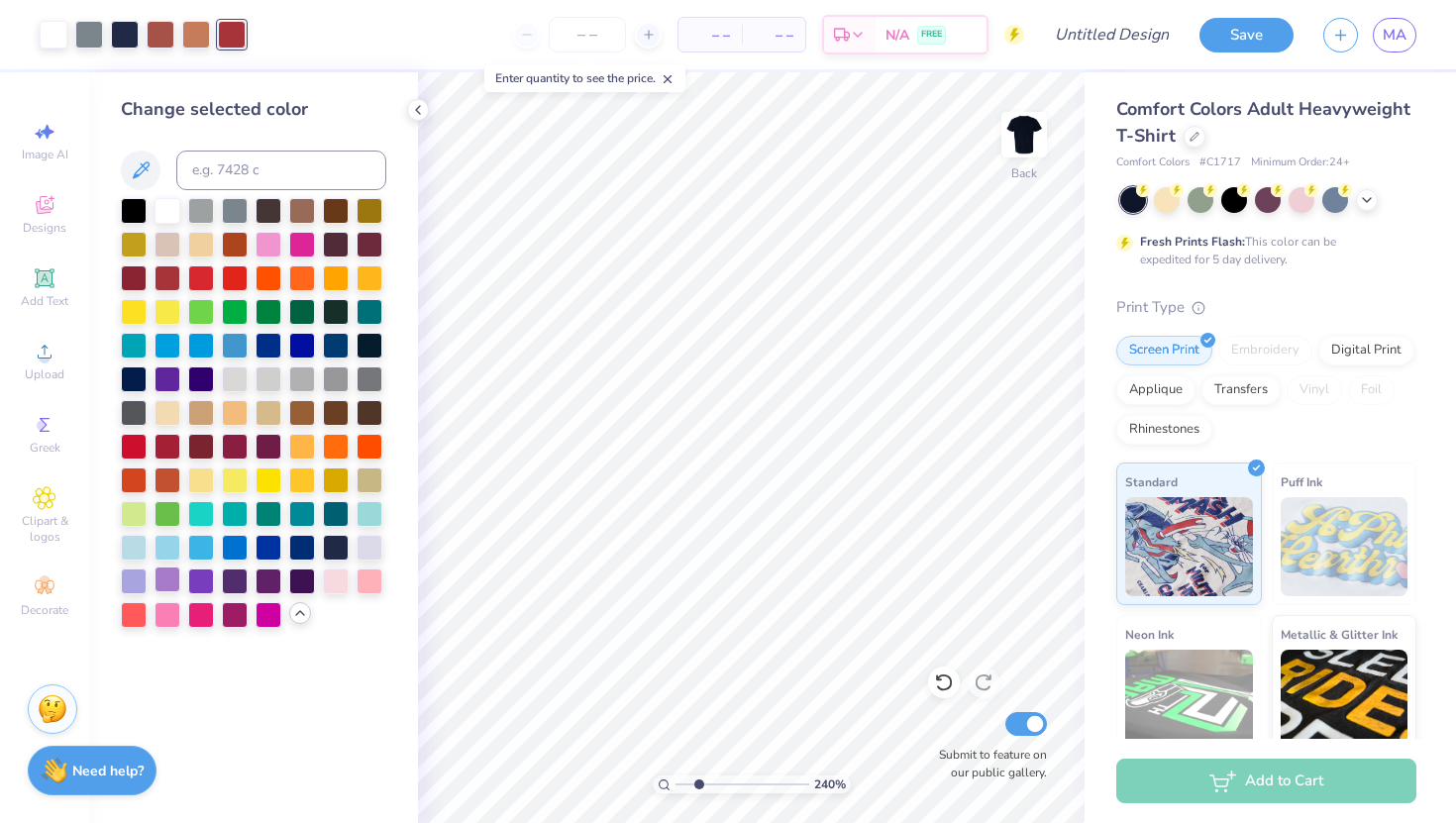 click at bounding box center (167, 579) 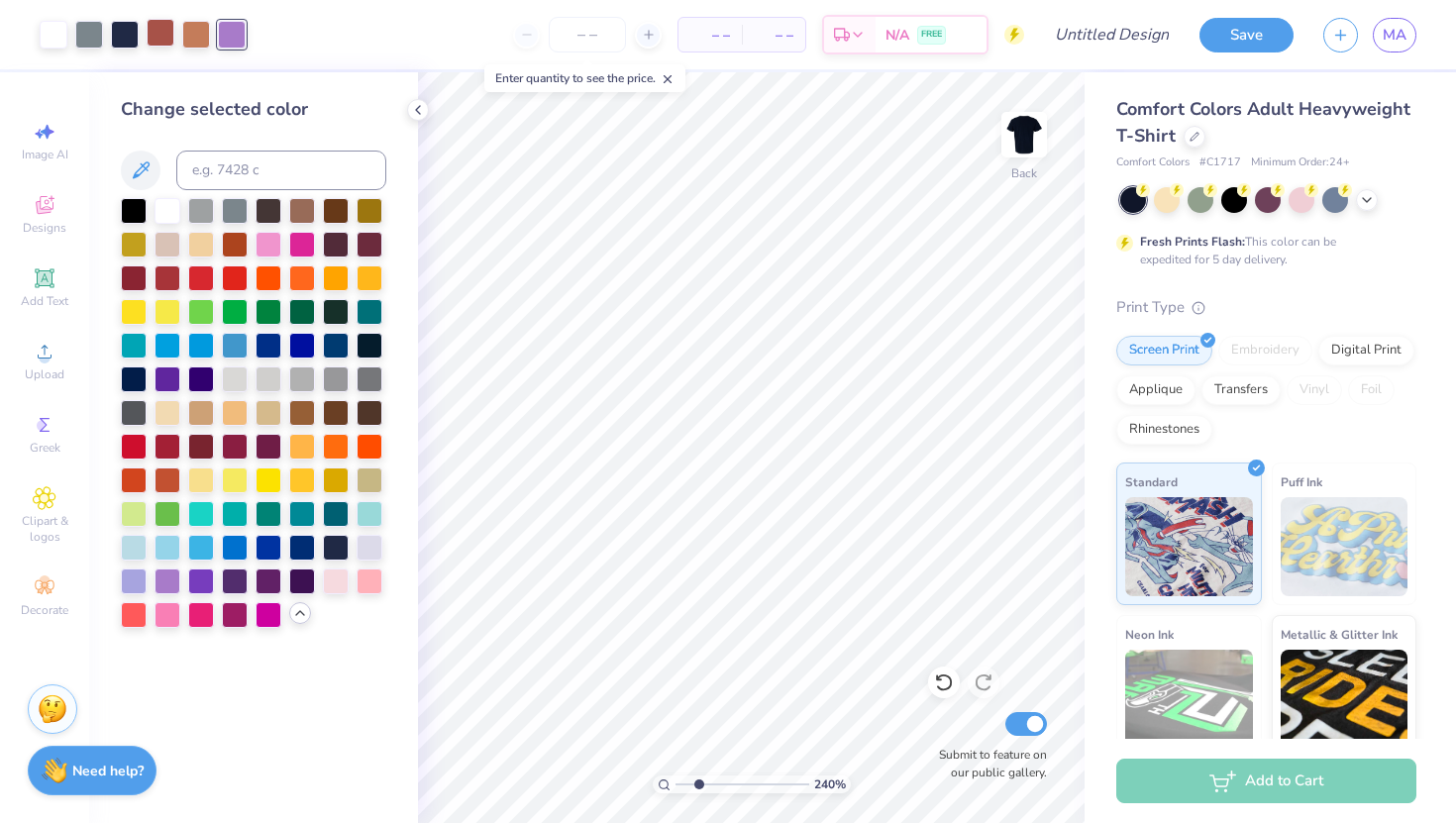 click at bounding box center [160, 33] 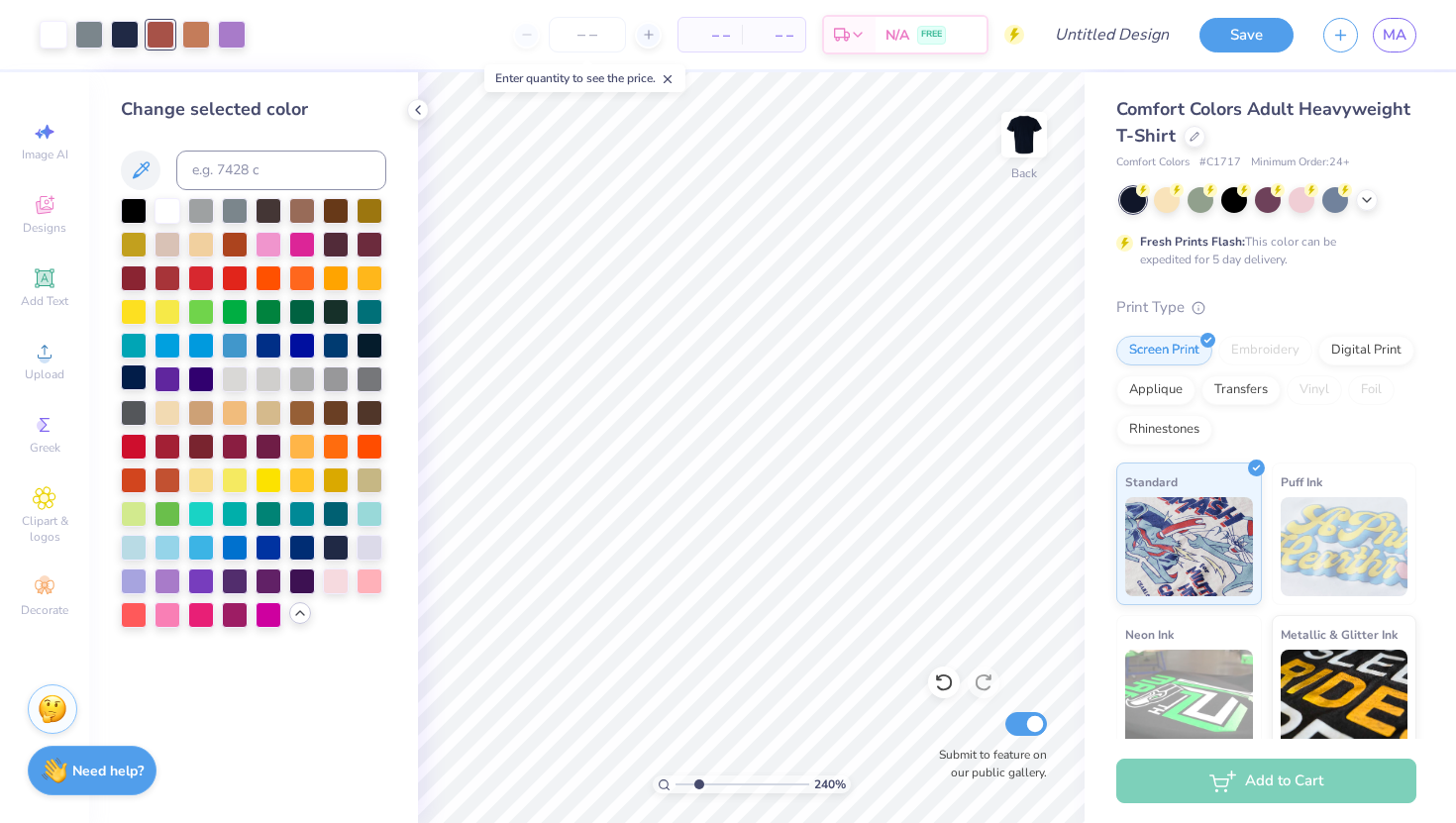 click at bounding box center [134, 377] 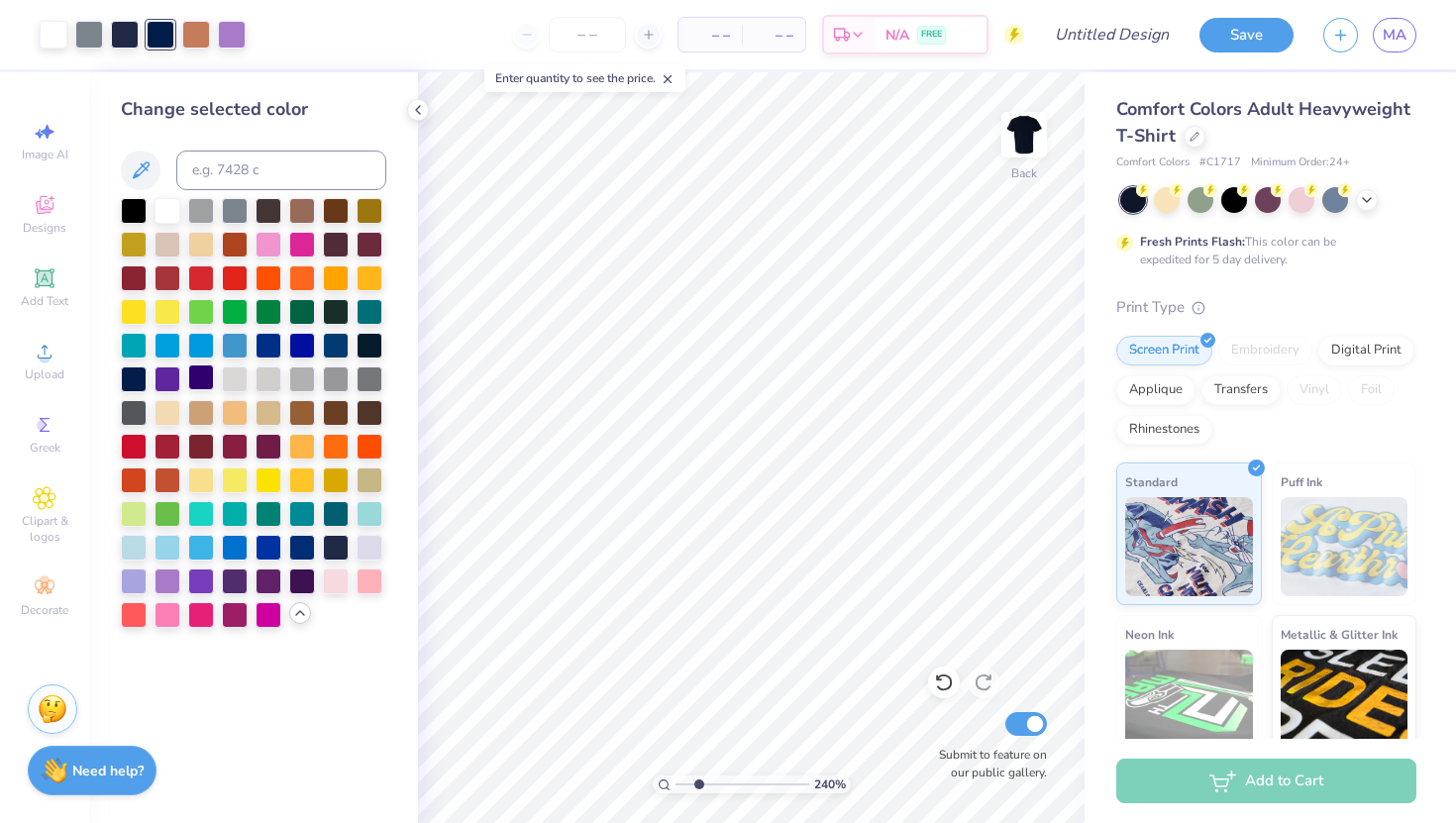 click at bounding box center (201, 377) 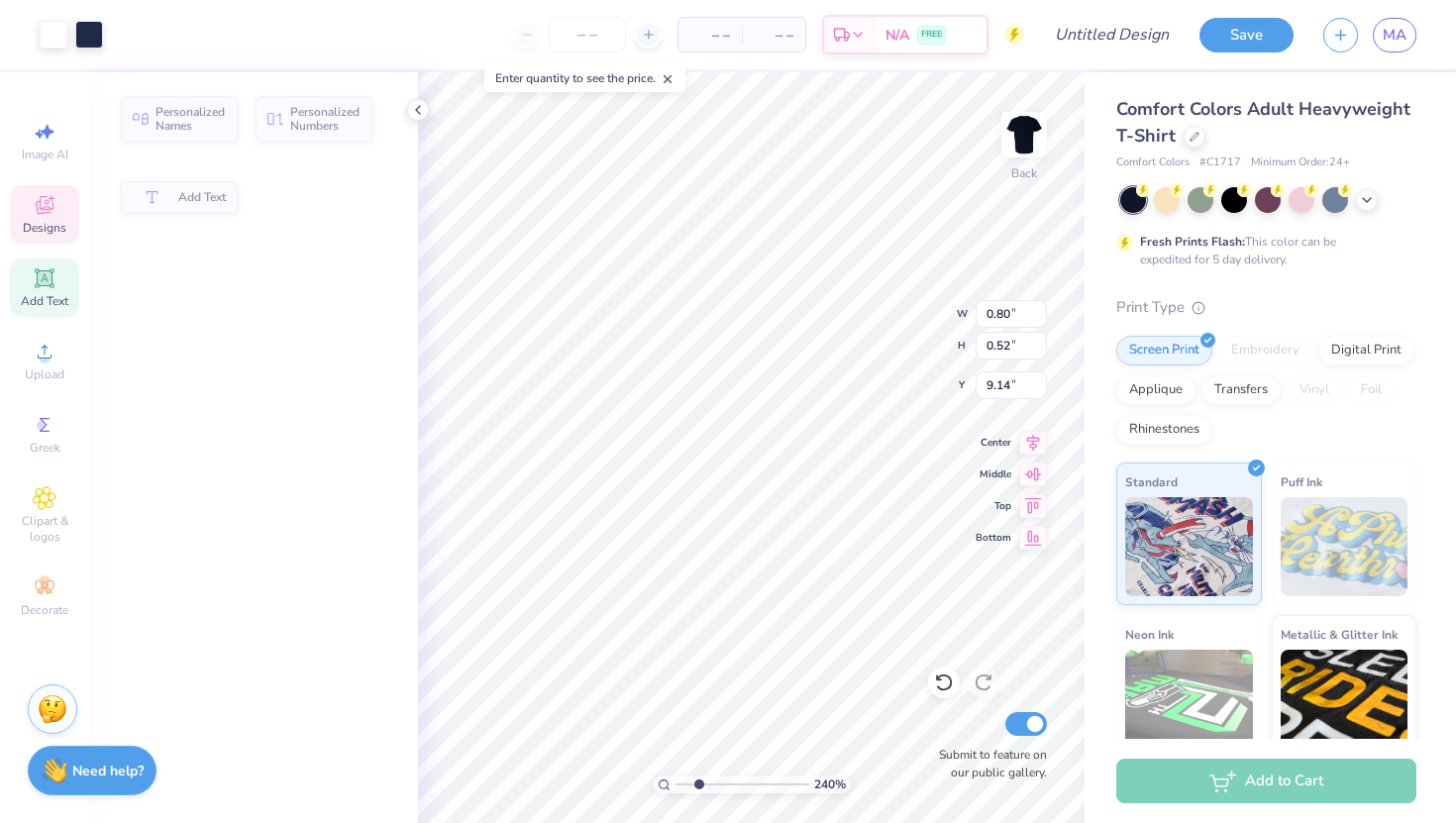 type on "0.80" 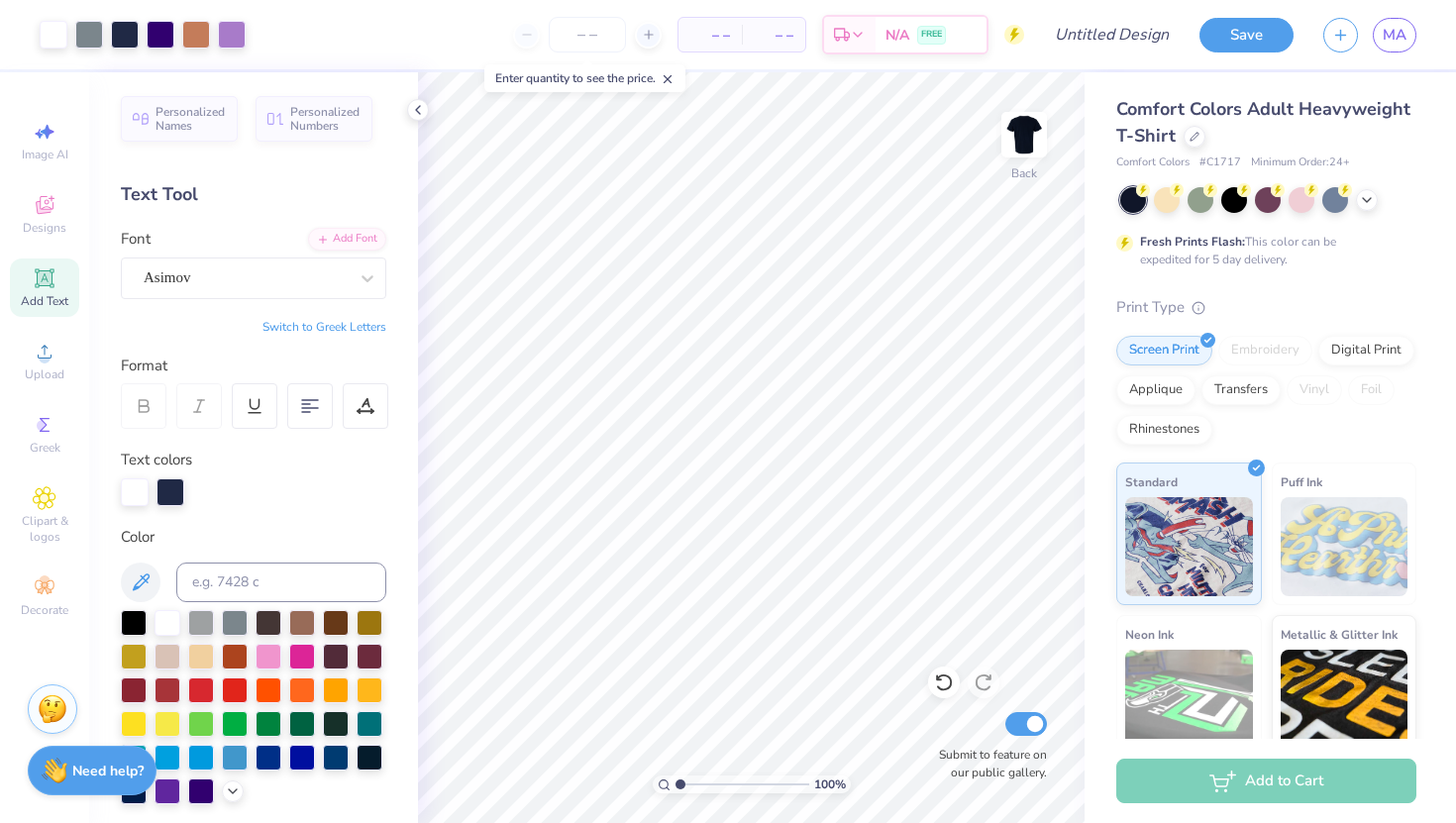 drag, startPoint x: 693, startPoint y: 784, endPoint x: 677, endPoint y: 784, distance: 16 